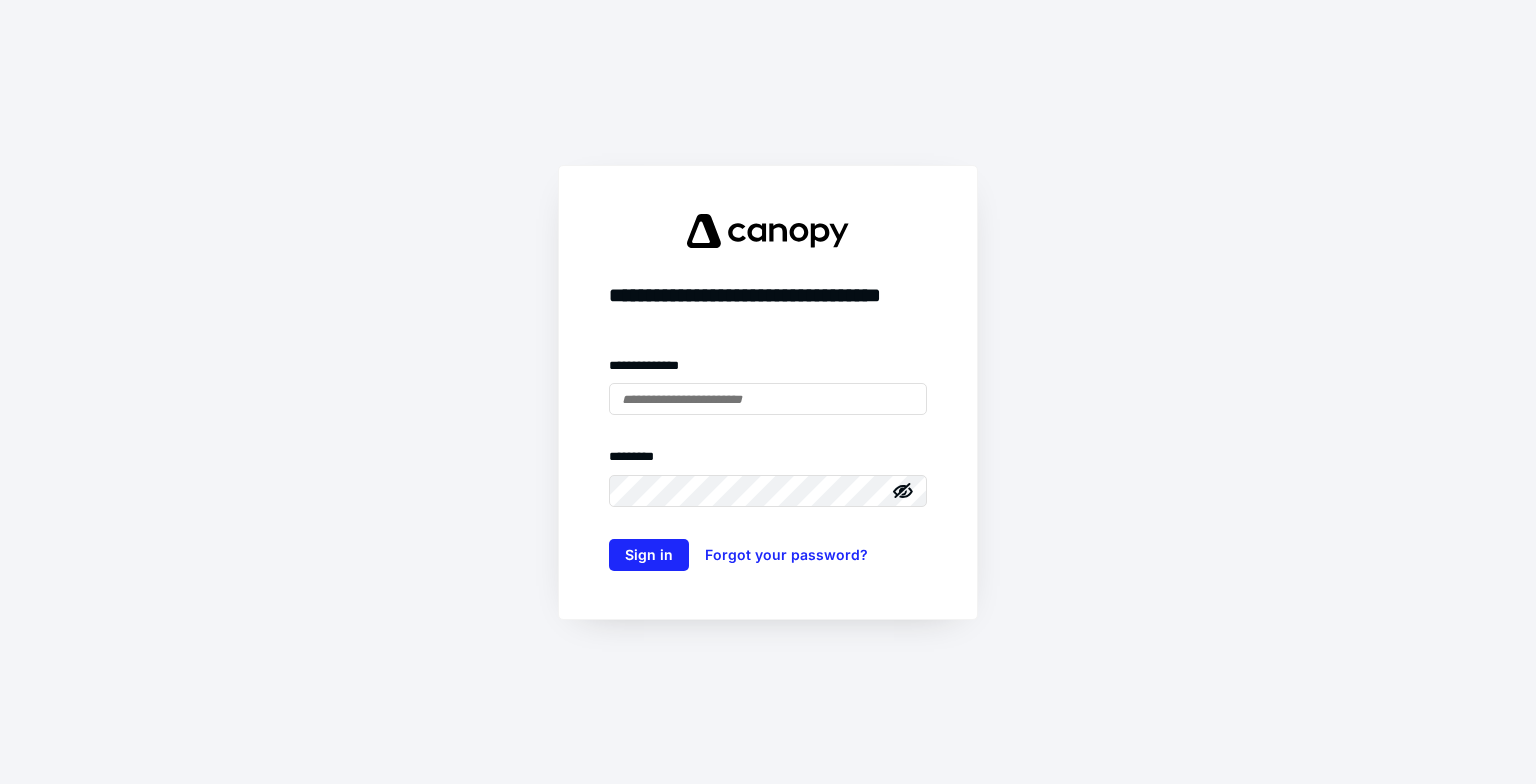 scroll, scrollTop: 0, scrollLeft: 0, axis: both 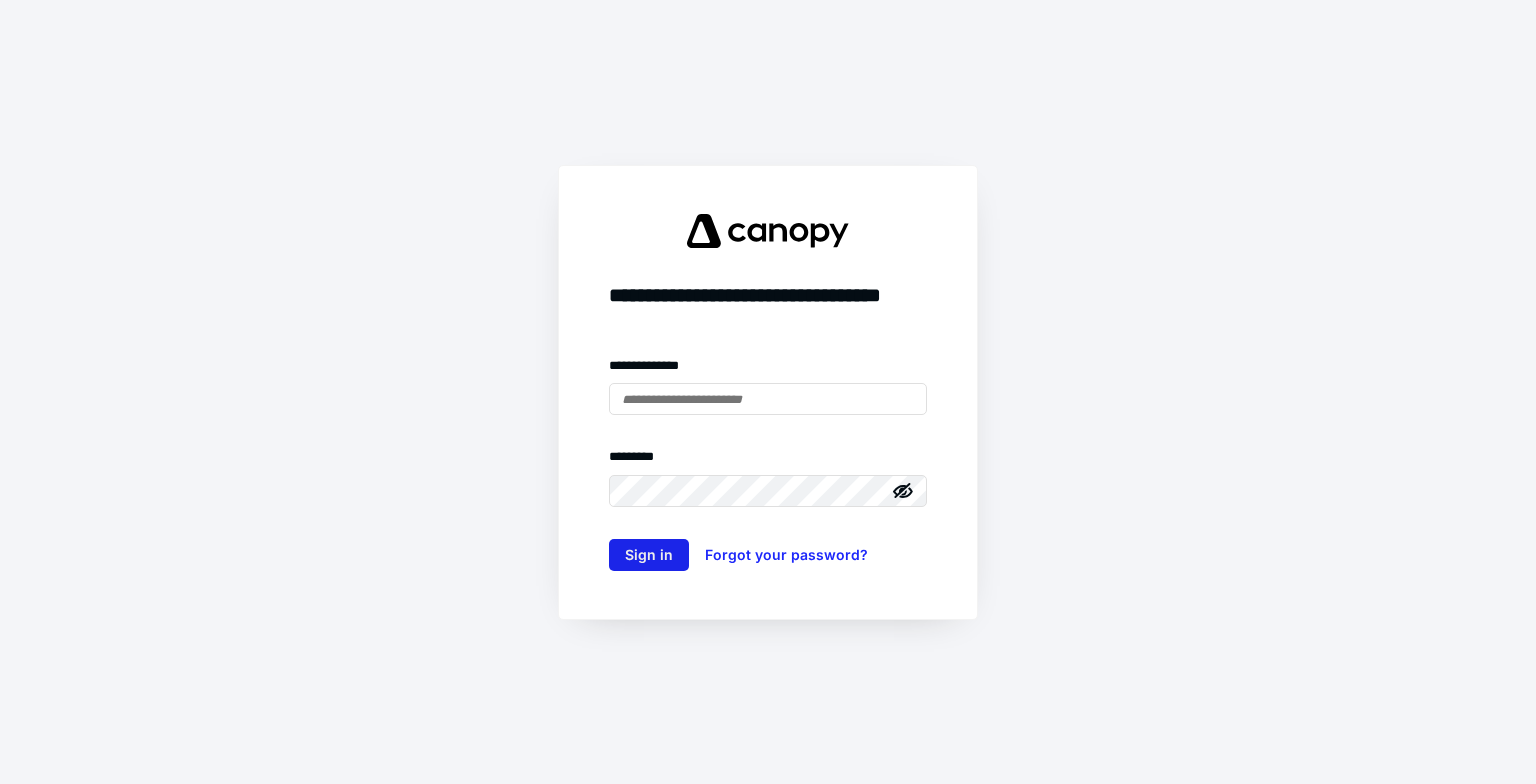 type on "**********" 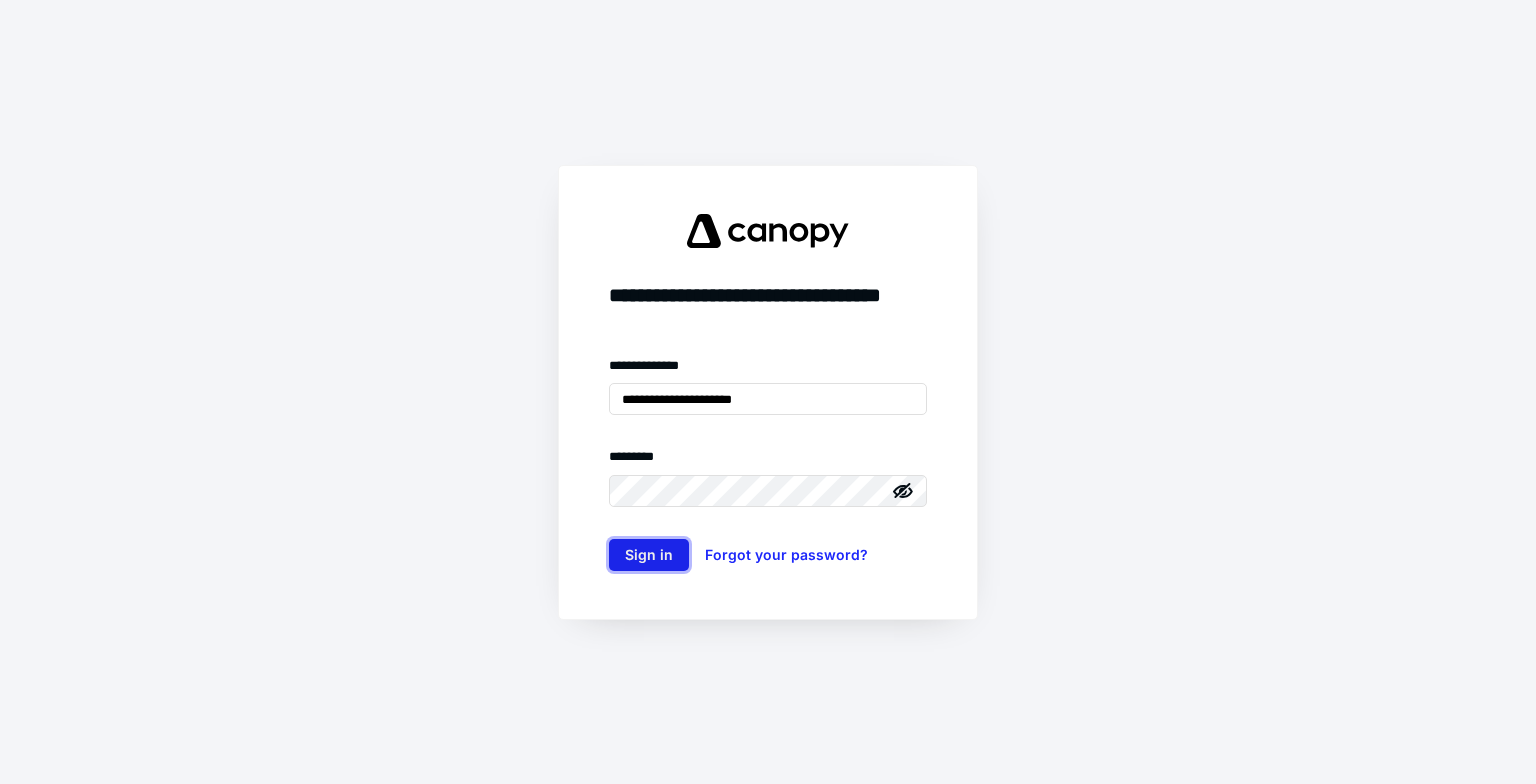 click on "Sign in" at bounding box center (649, 555) 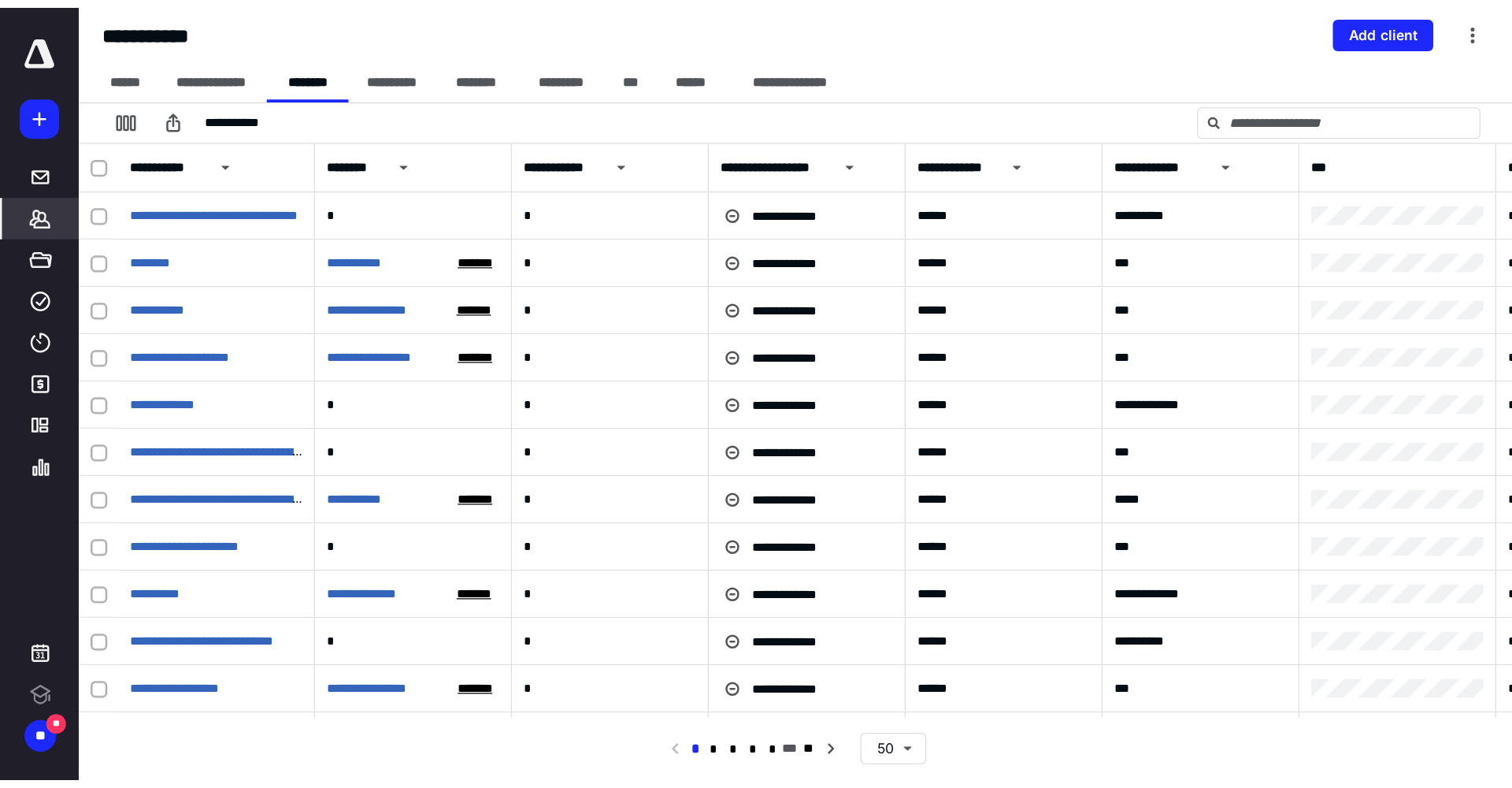 scroll, scrollTop: 0, scrollLeft: 0, axis: both 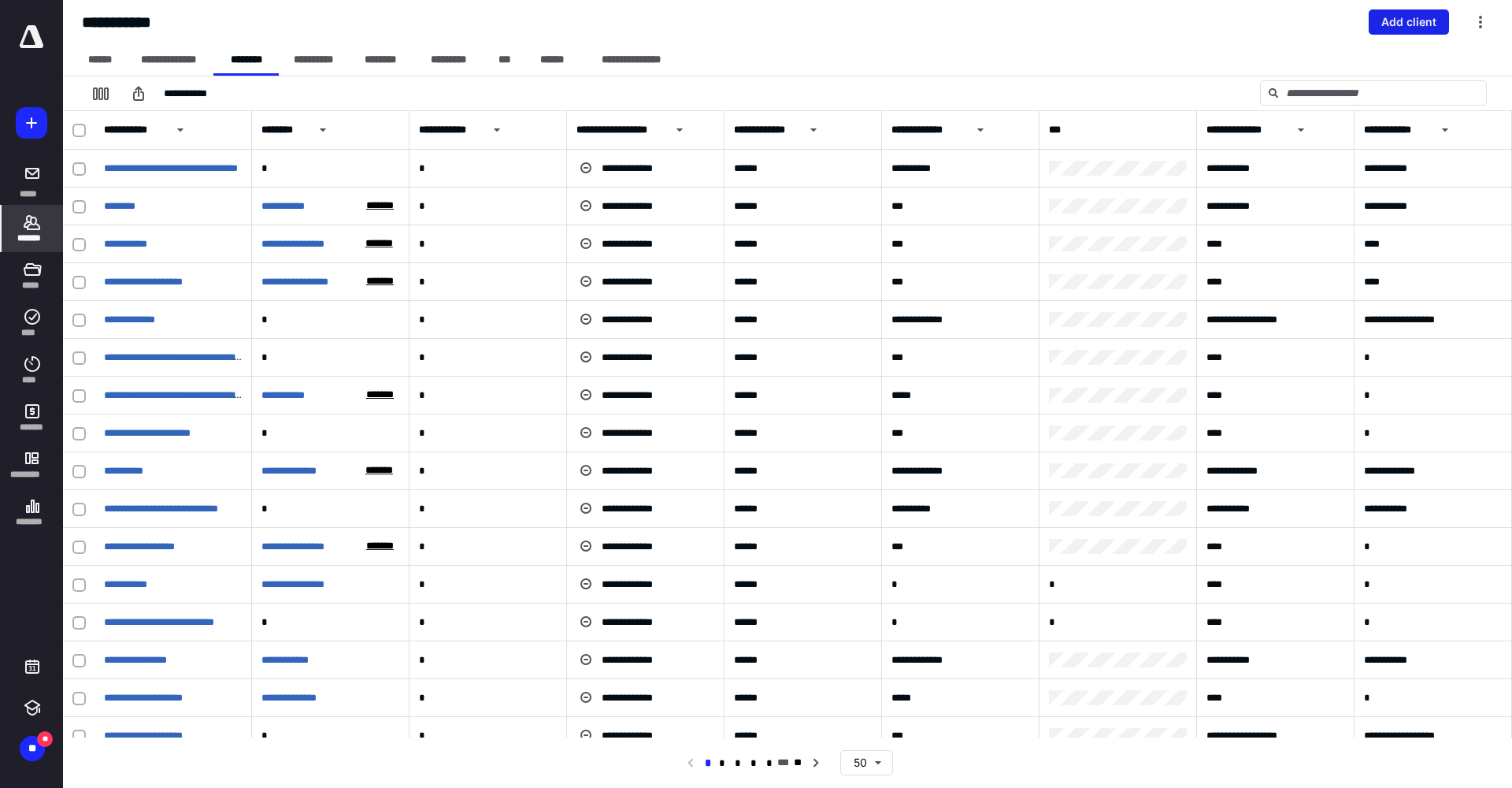 click on "Add client" at bounding box center (1409, 22) 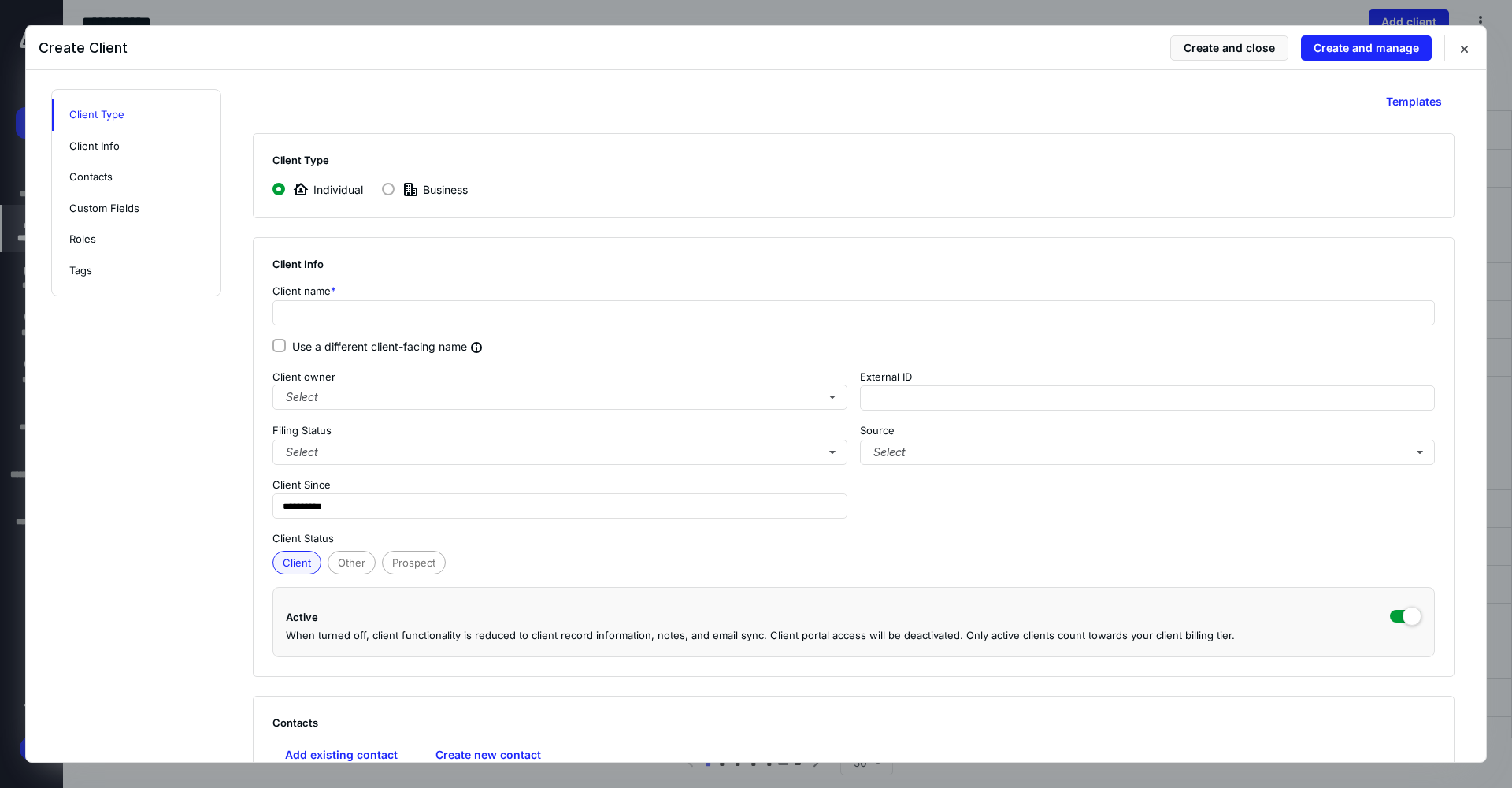 click at bounding box center [388, 189] 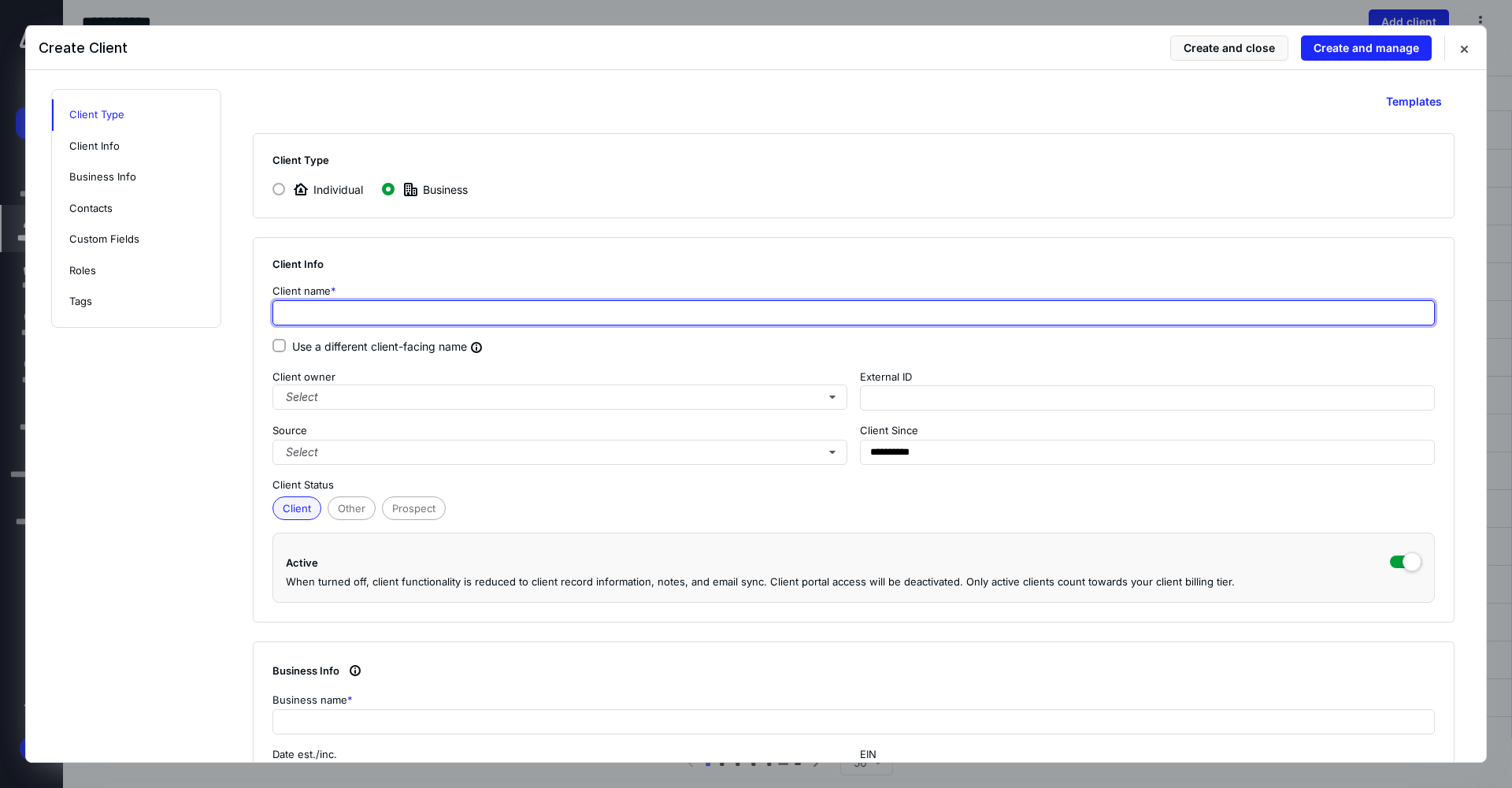 click at bounding box center [854, 313] 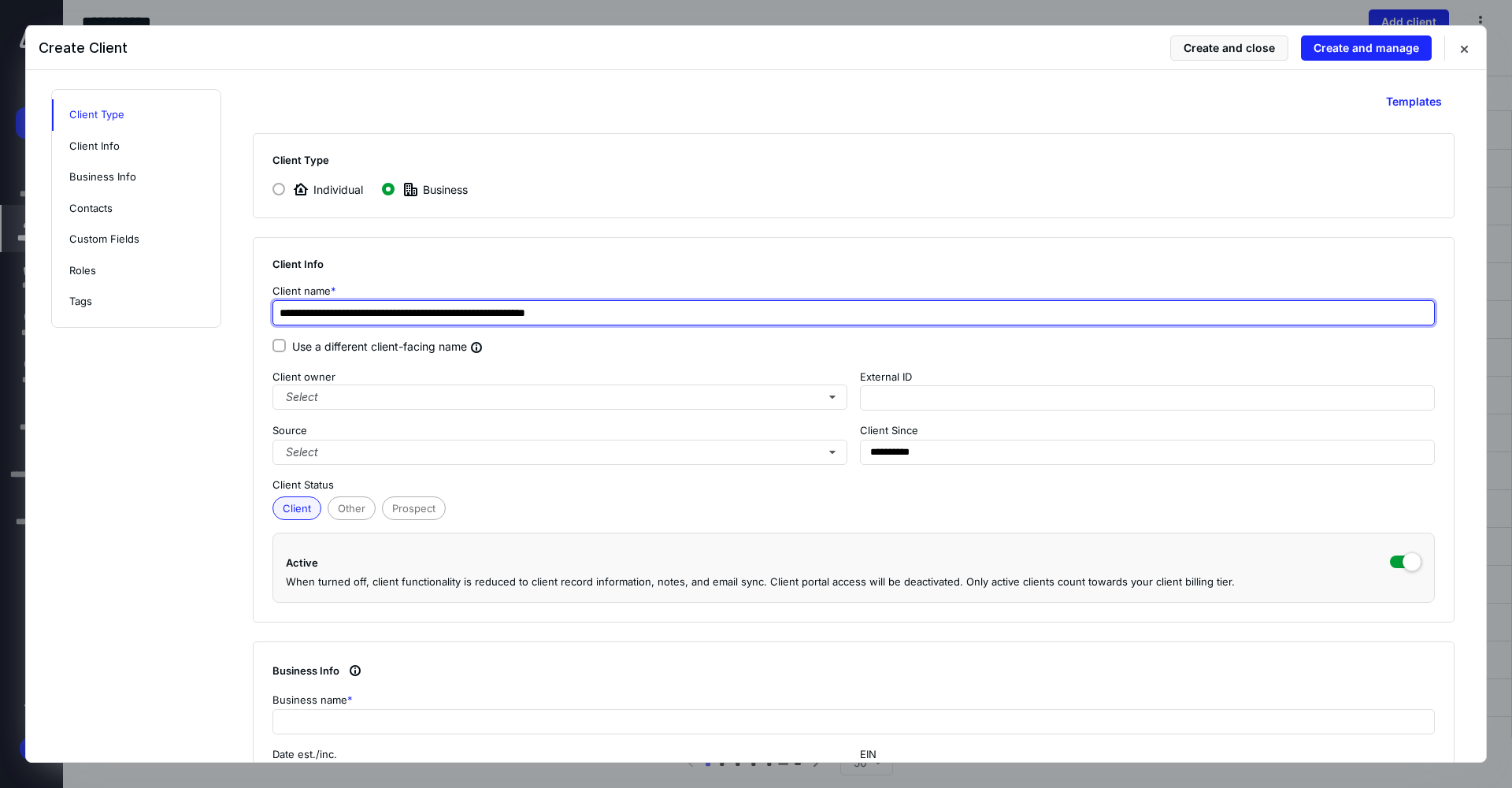 click on "**********" at bounding box center [854, 313] 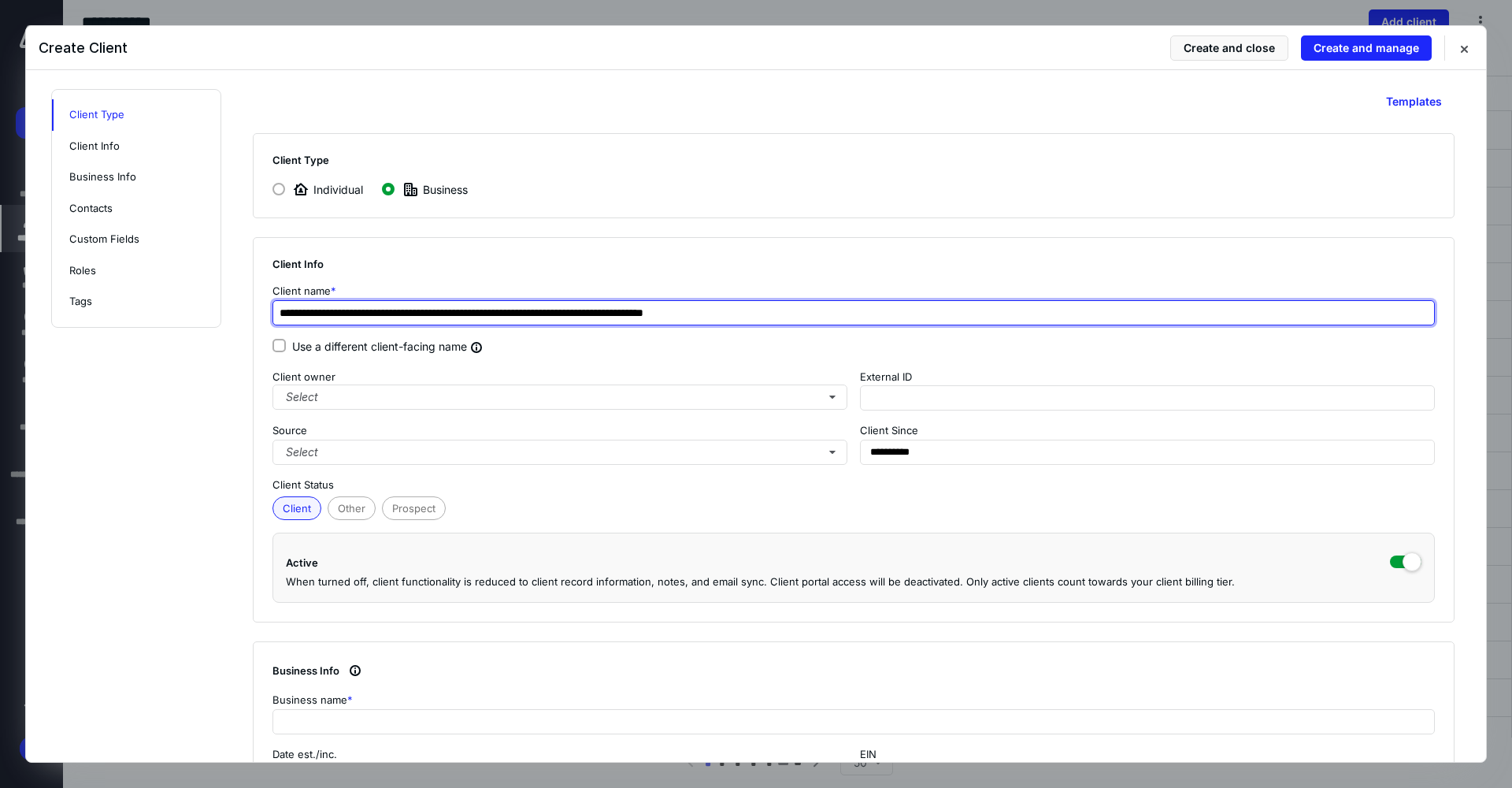 click on "**********" at bounding box center [854, 313] 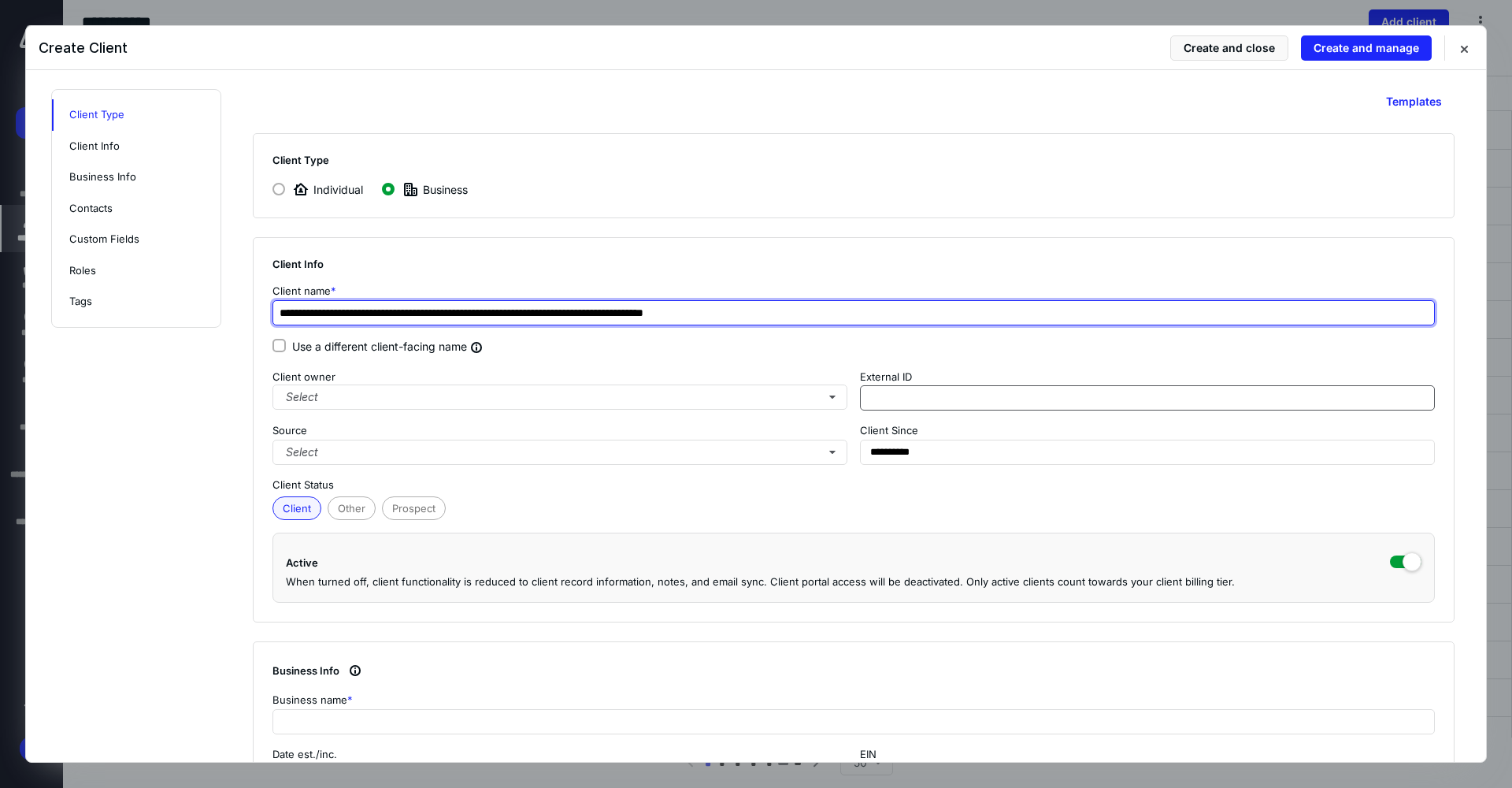 type on "**********" 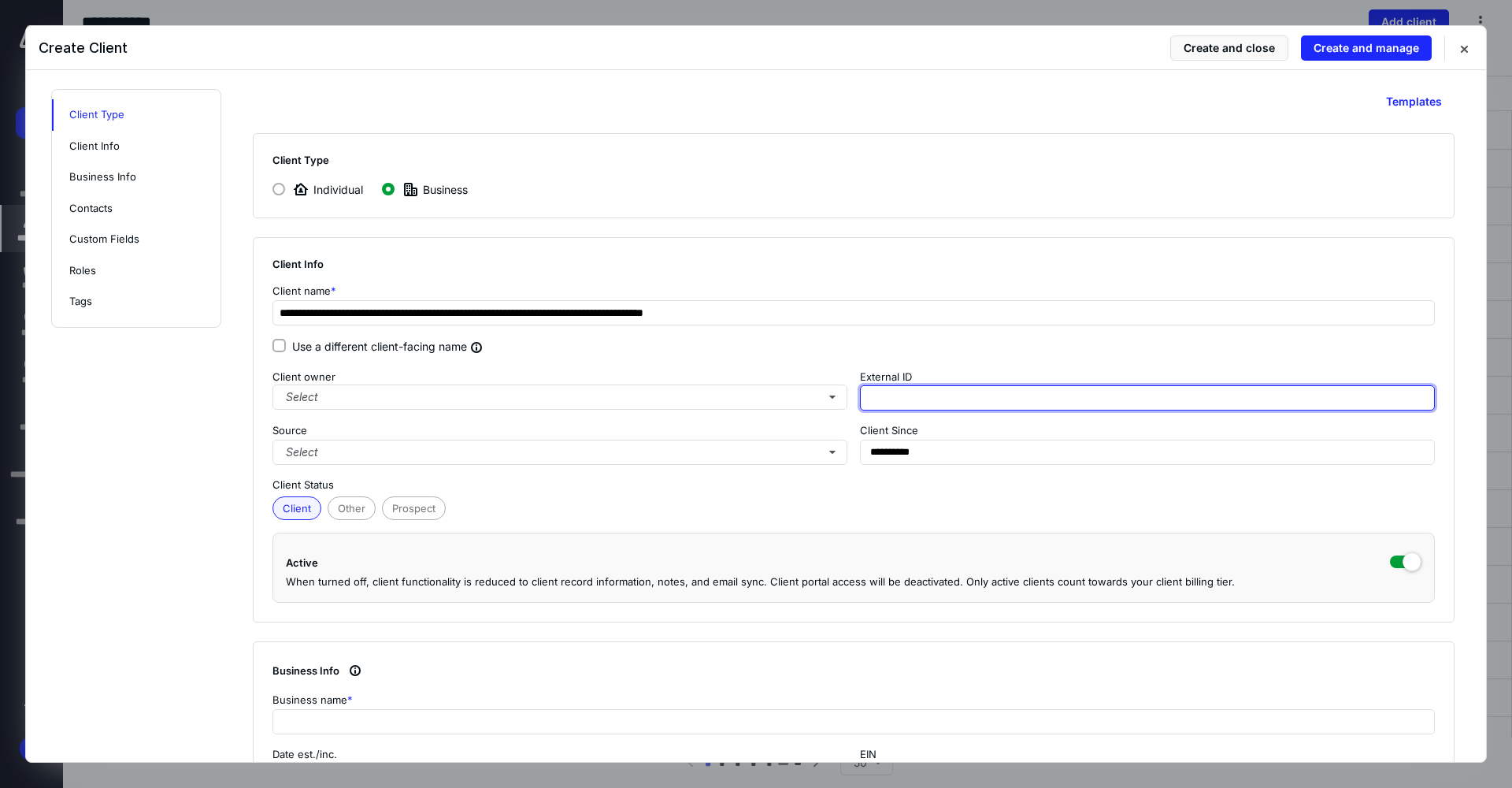 type on "**********" 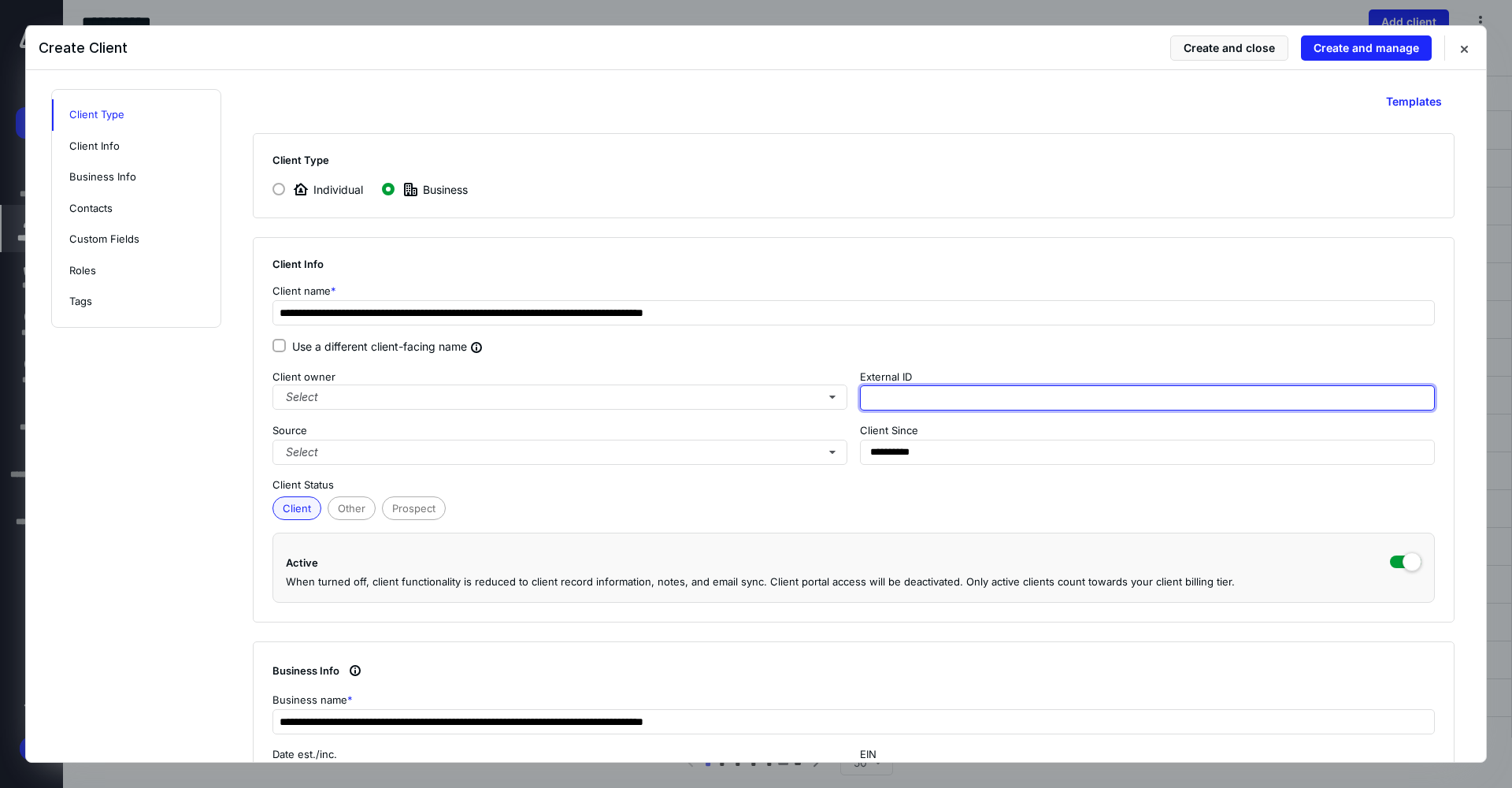 click at bounding box center (1147, 398) 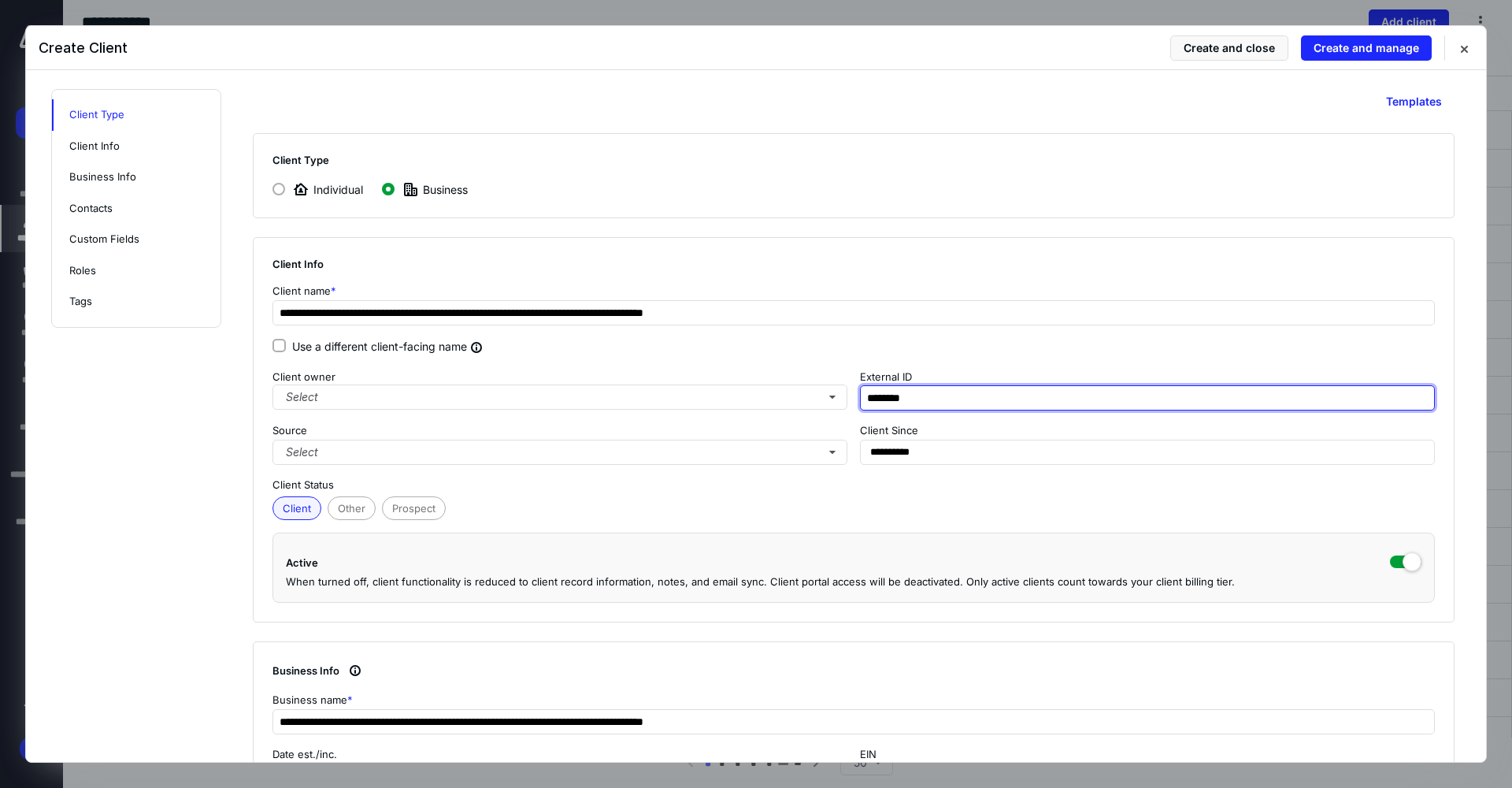 type on "********" 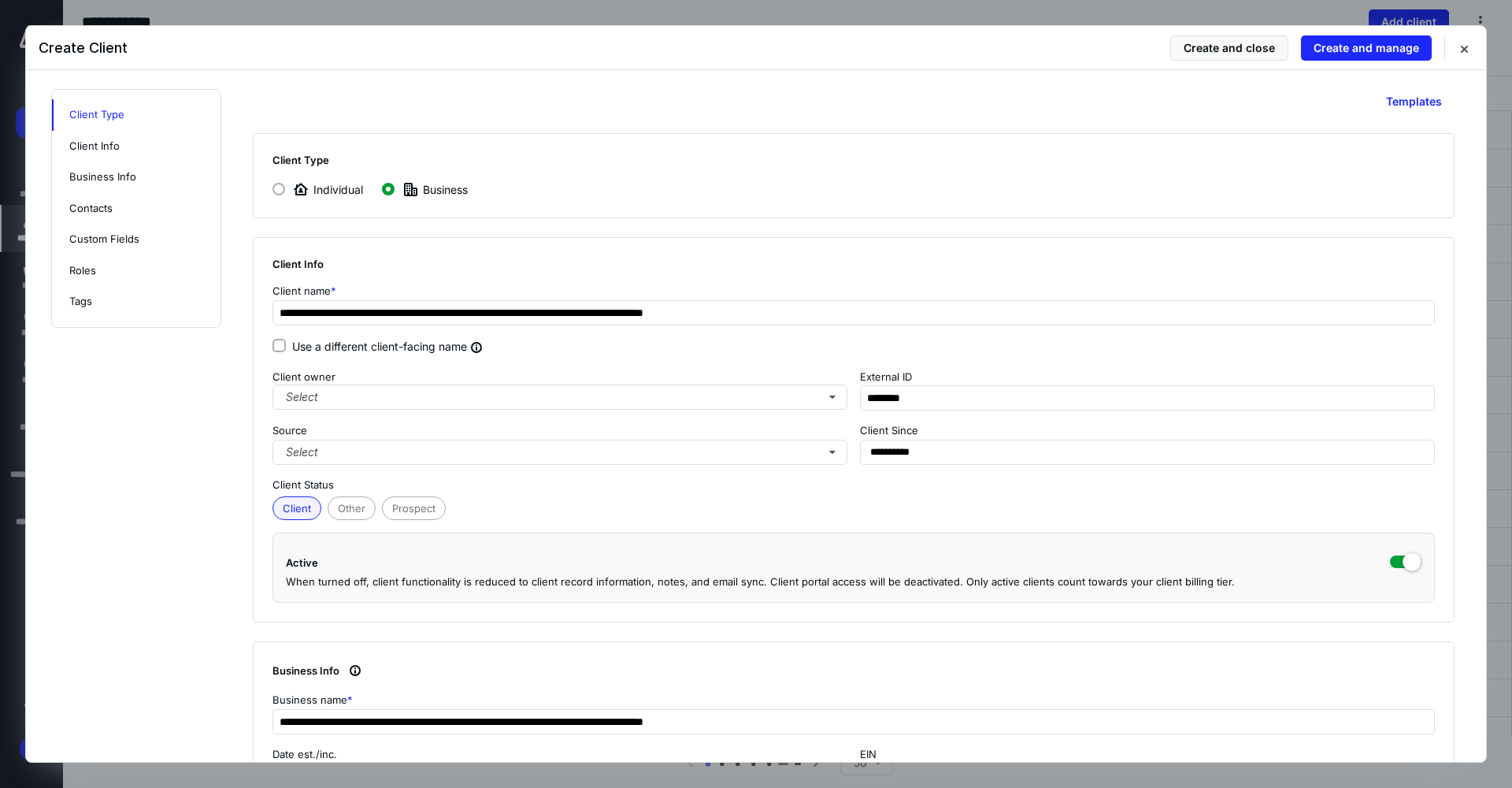 click on "**********" at bounding box center [854, 429] 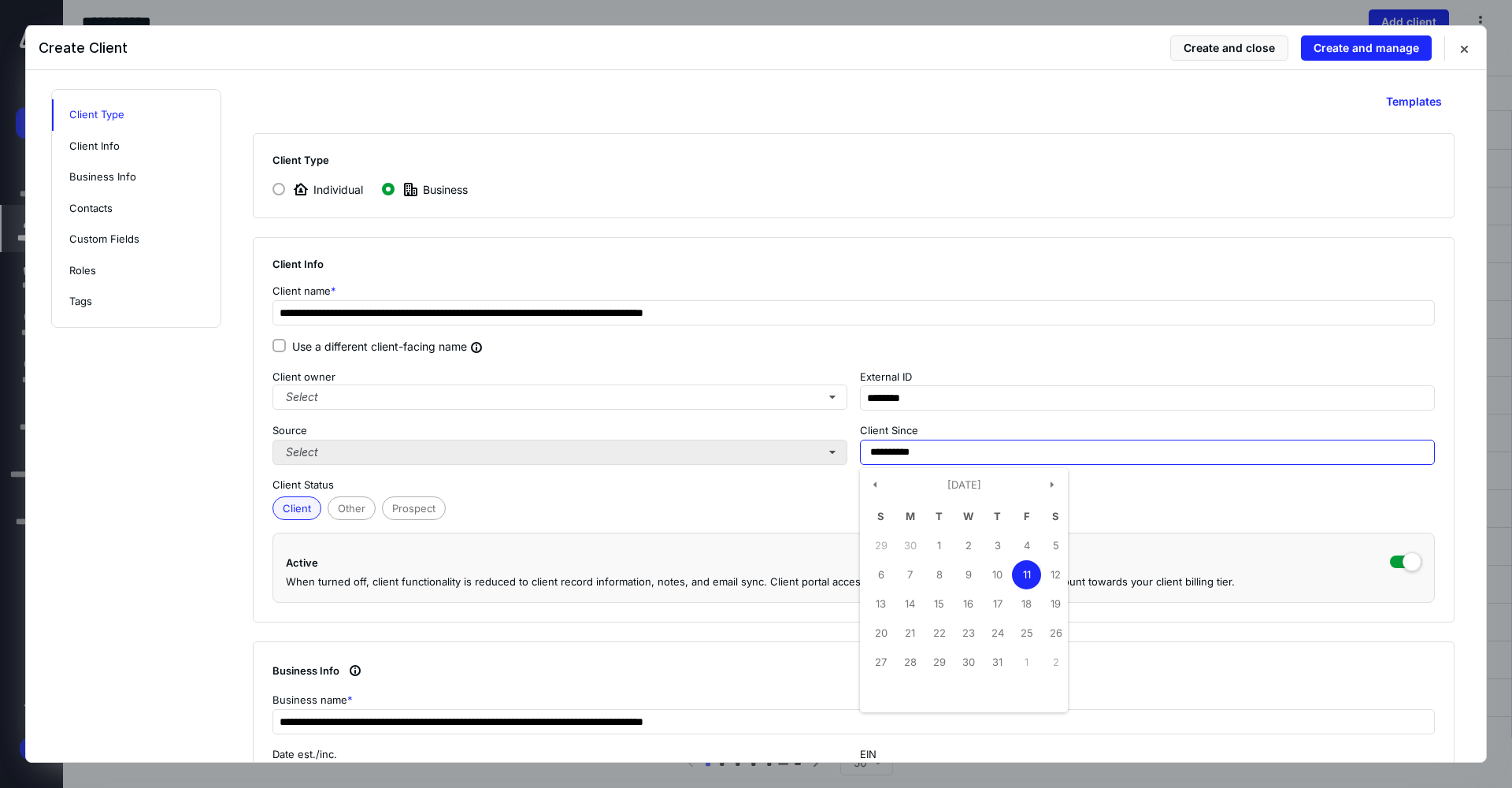 drag, startPoint x: 935, startPoint y: 447, endPoint x: 831, endPoint y: 454, distance: 104.23531 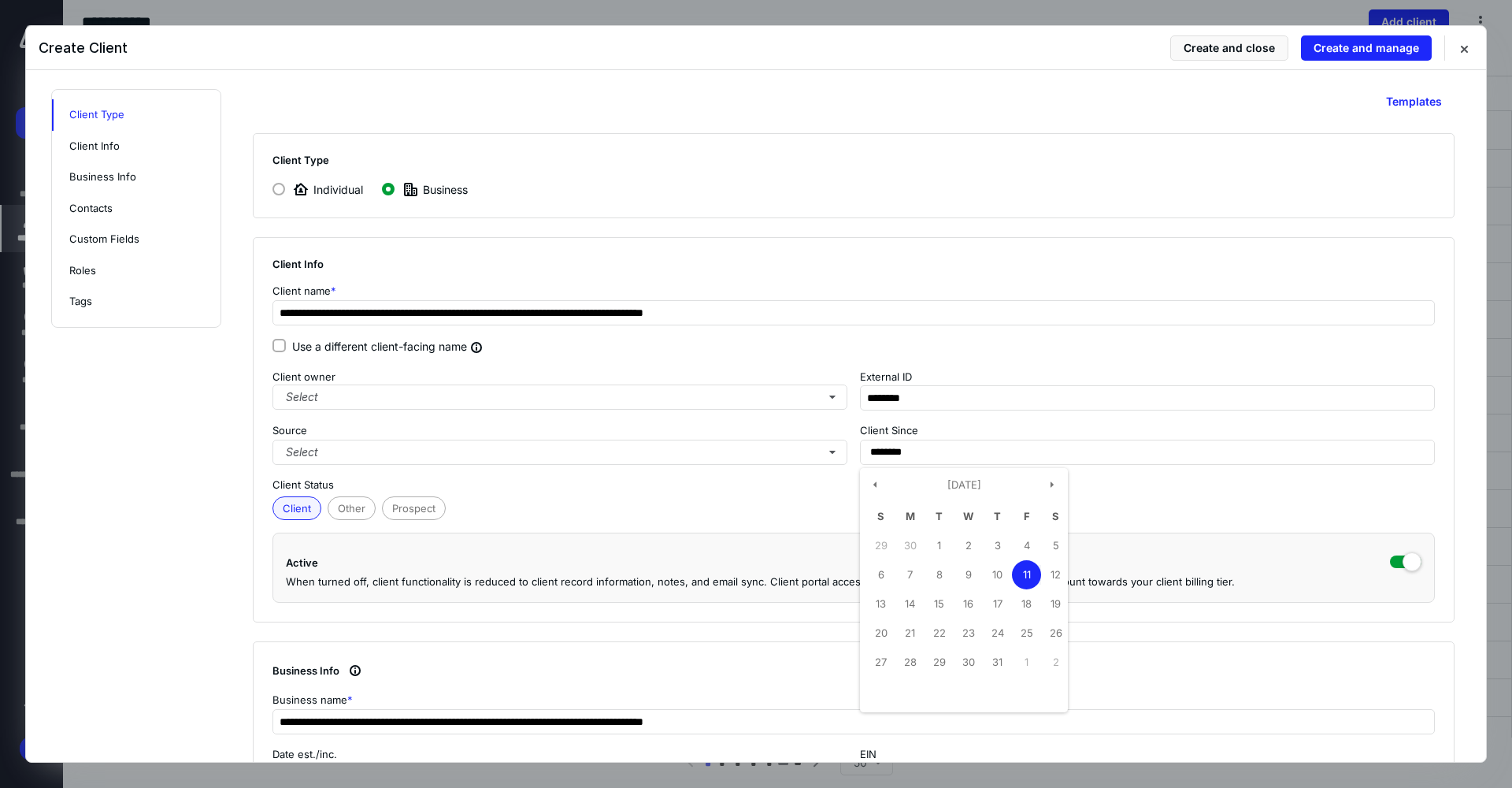 type on "**********" 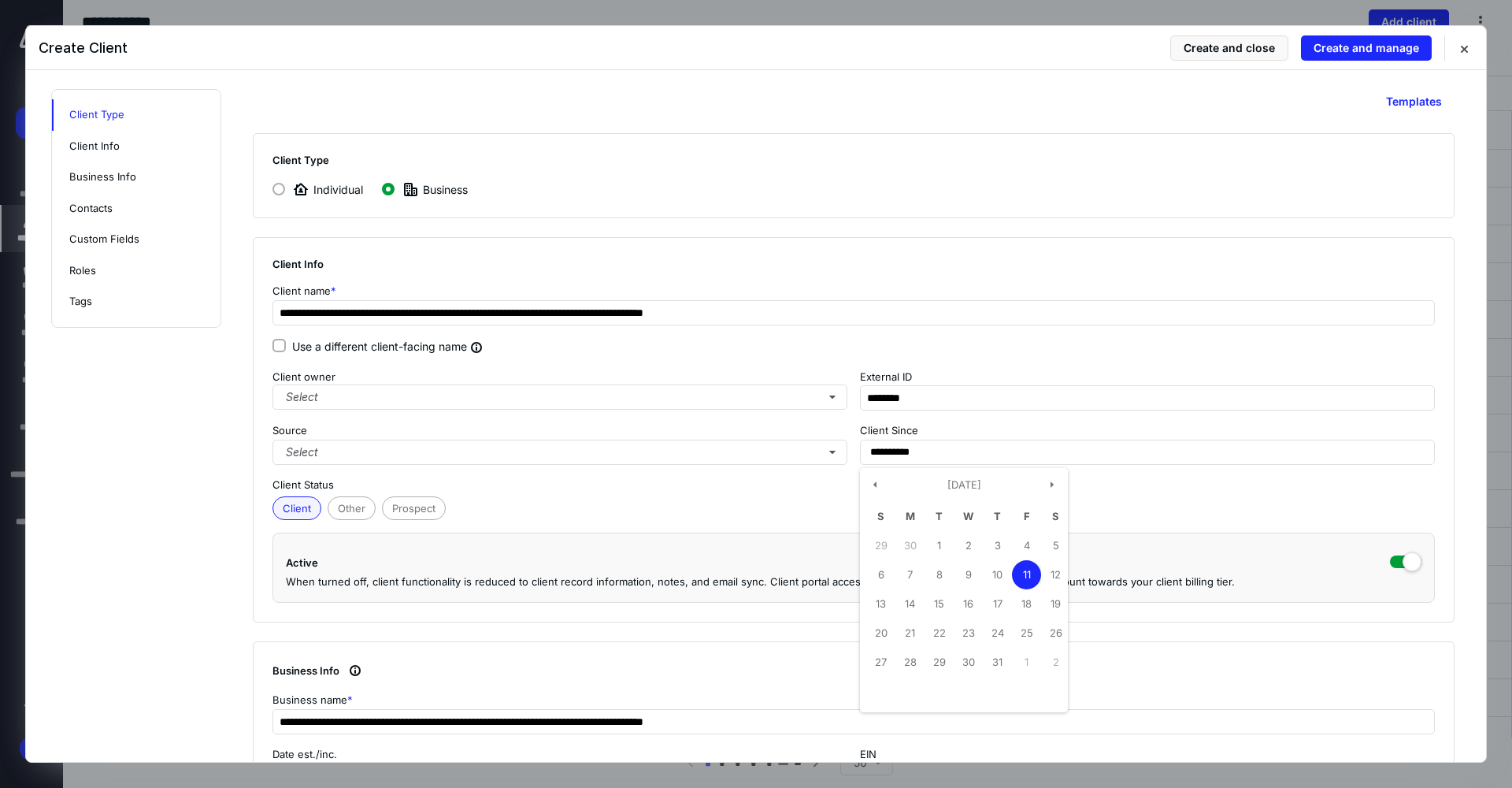 click on "**********" at bounding box center (854, 429) 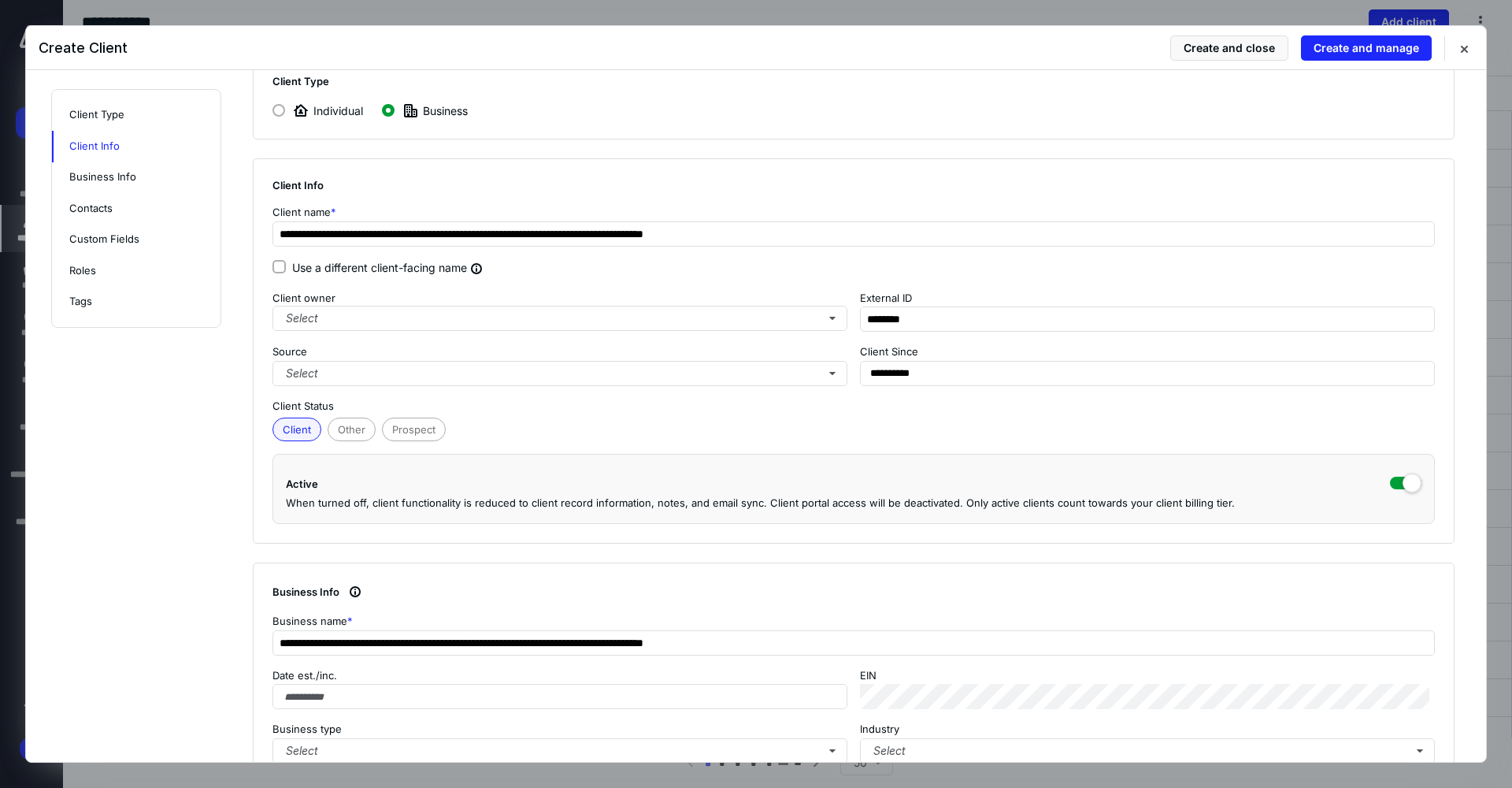 scroll, scrollTop: 158, scrollLeft: 0, axis: vertical 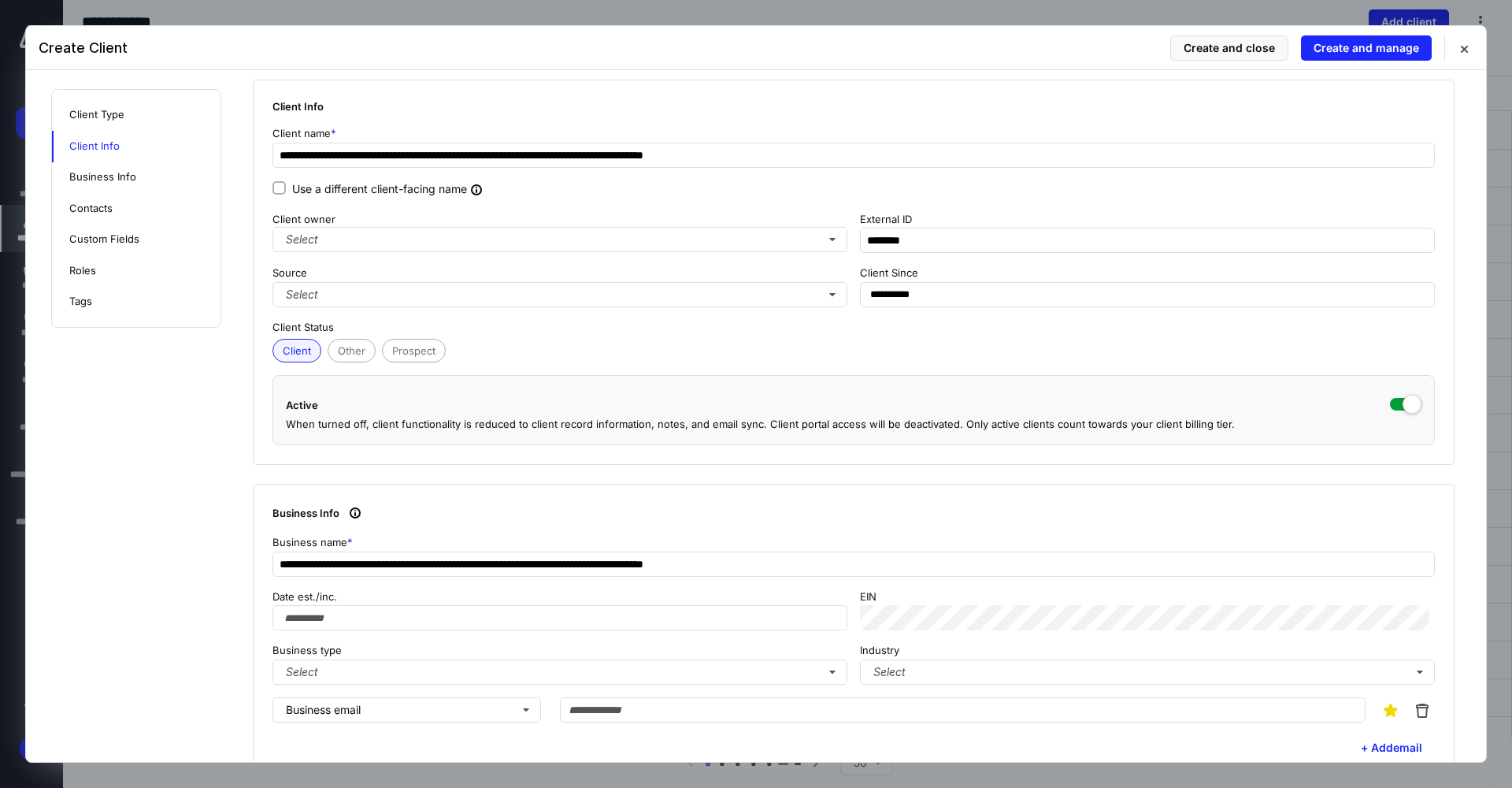 click on "**********" at bounding box center (854, 790) 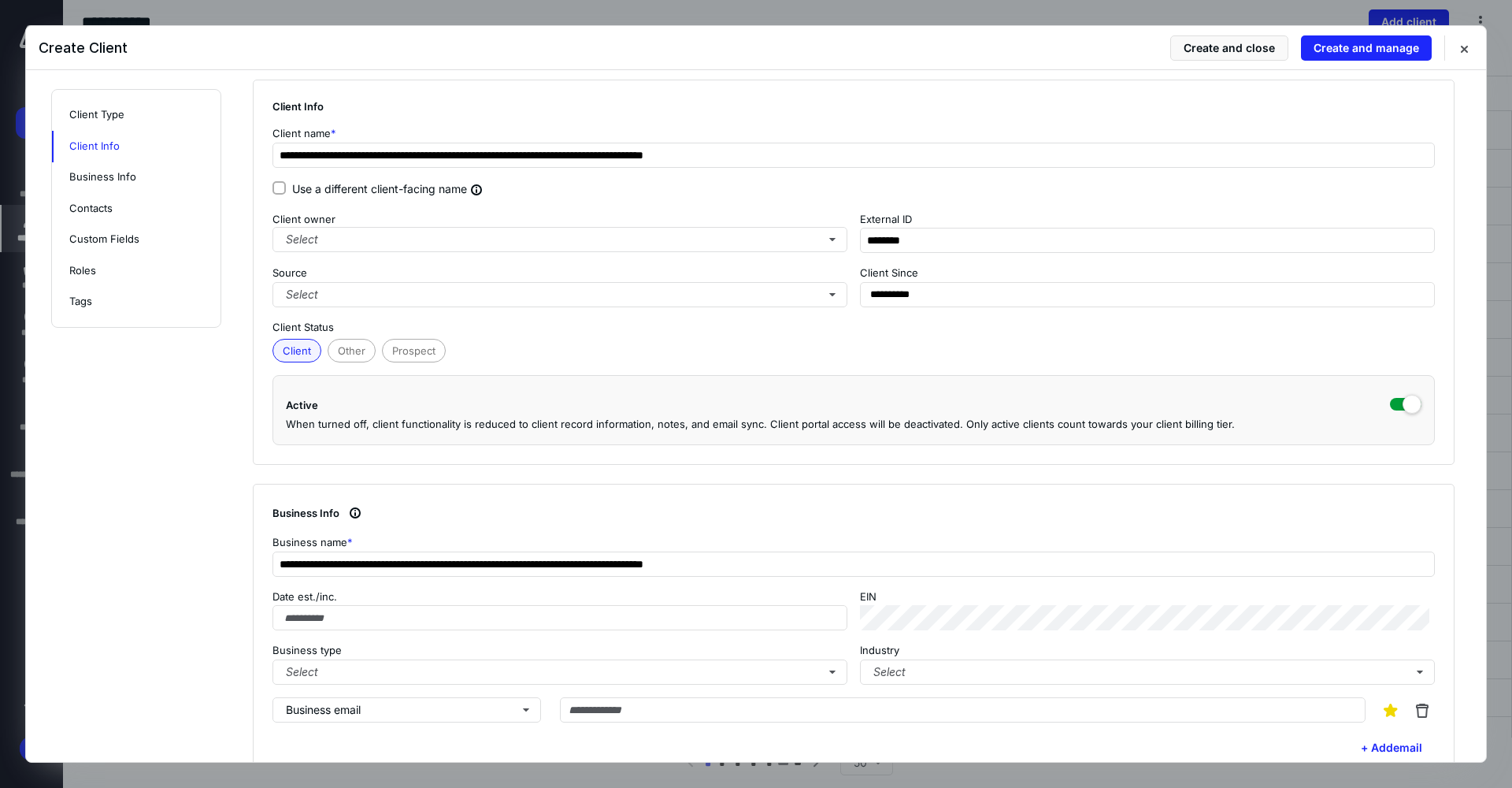 click on "**********" at bounding box center [854, 790] 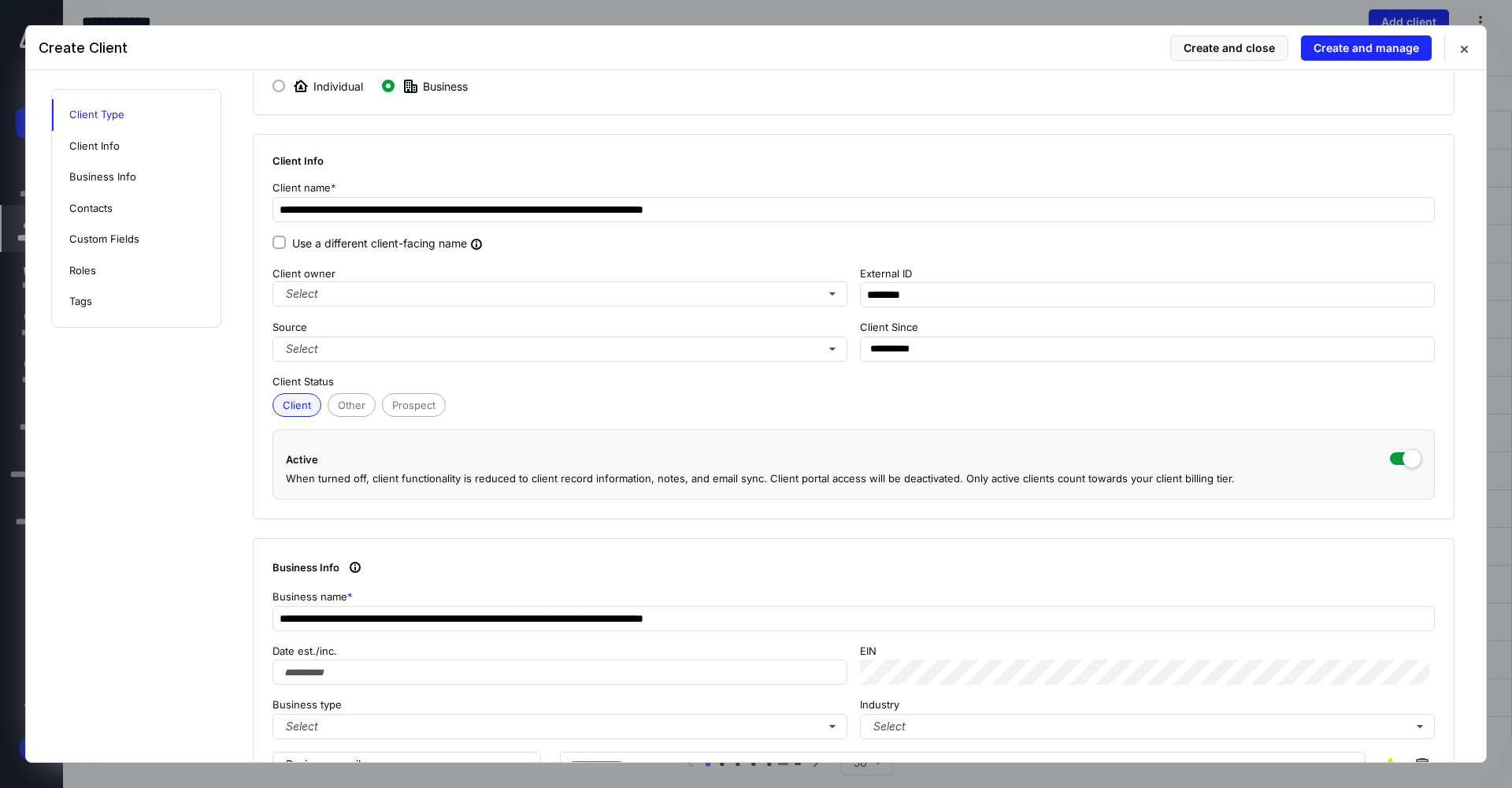 scroll, scrollTop: 79, scrollLeft: 0, axis: vertical 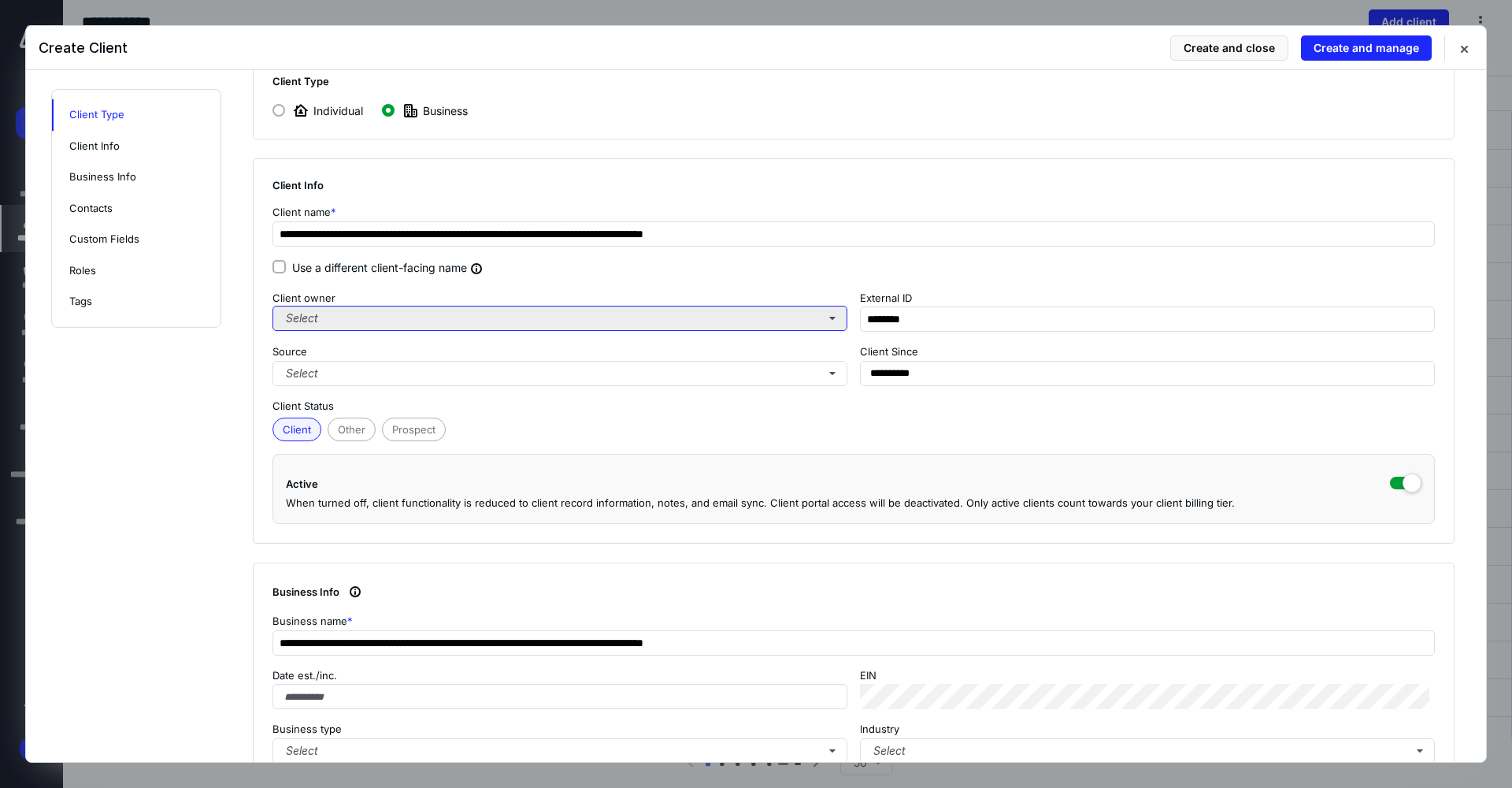 click on "Select" at bounding box center [560, 318] 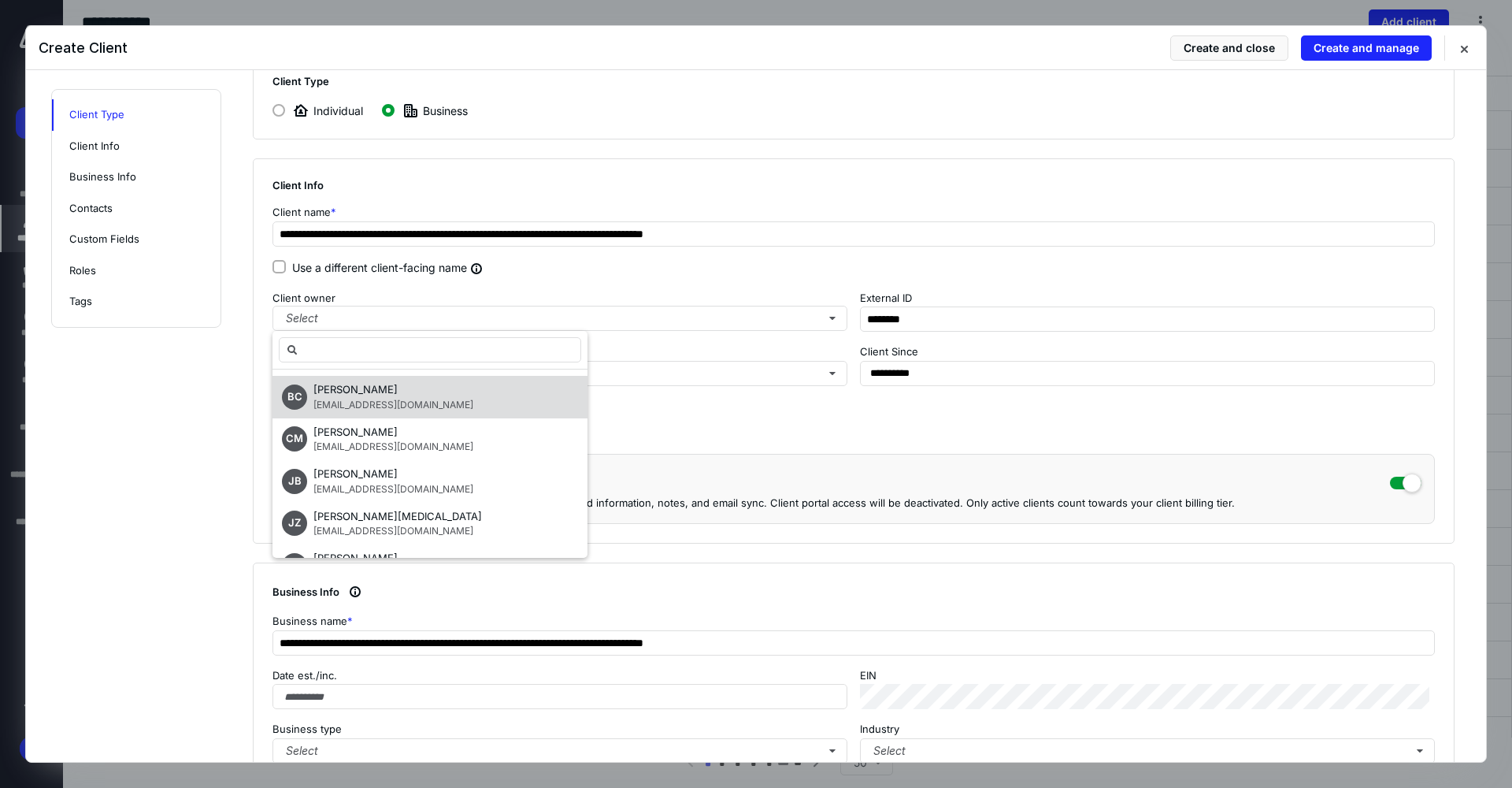 click on "BC Brock Cline bcline@perrycpas.net" at bounding box center (430, 397) 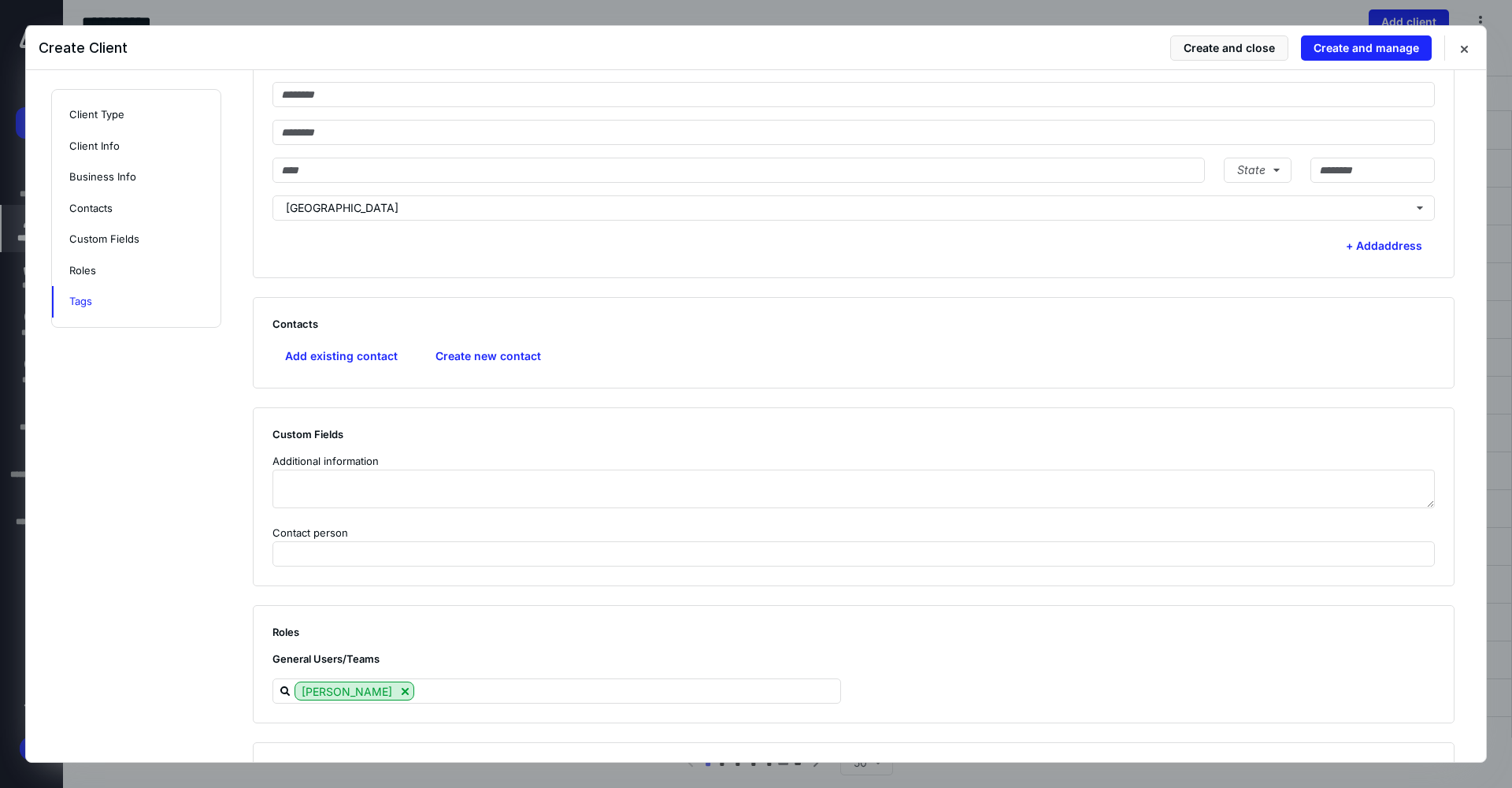 scroll, scrollTop: 1059, scrollLeft: 0, axis: vertical 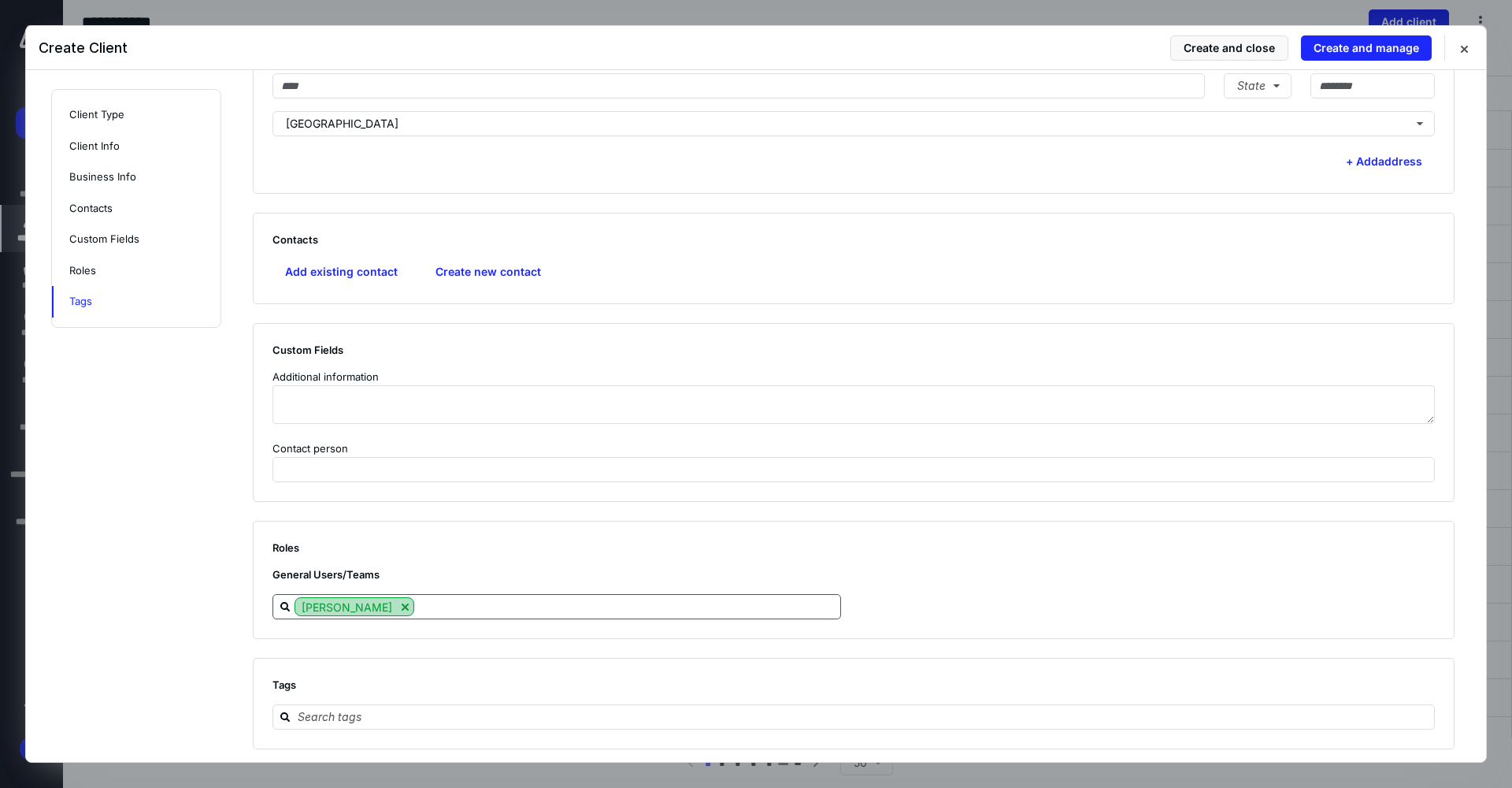 click at bounding box center (405, 607) 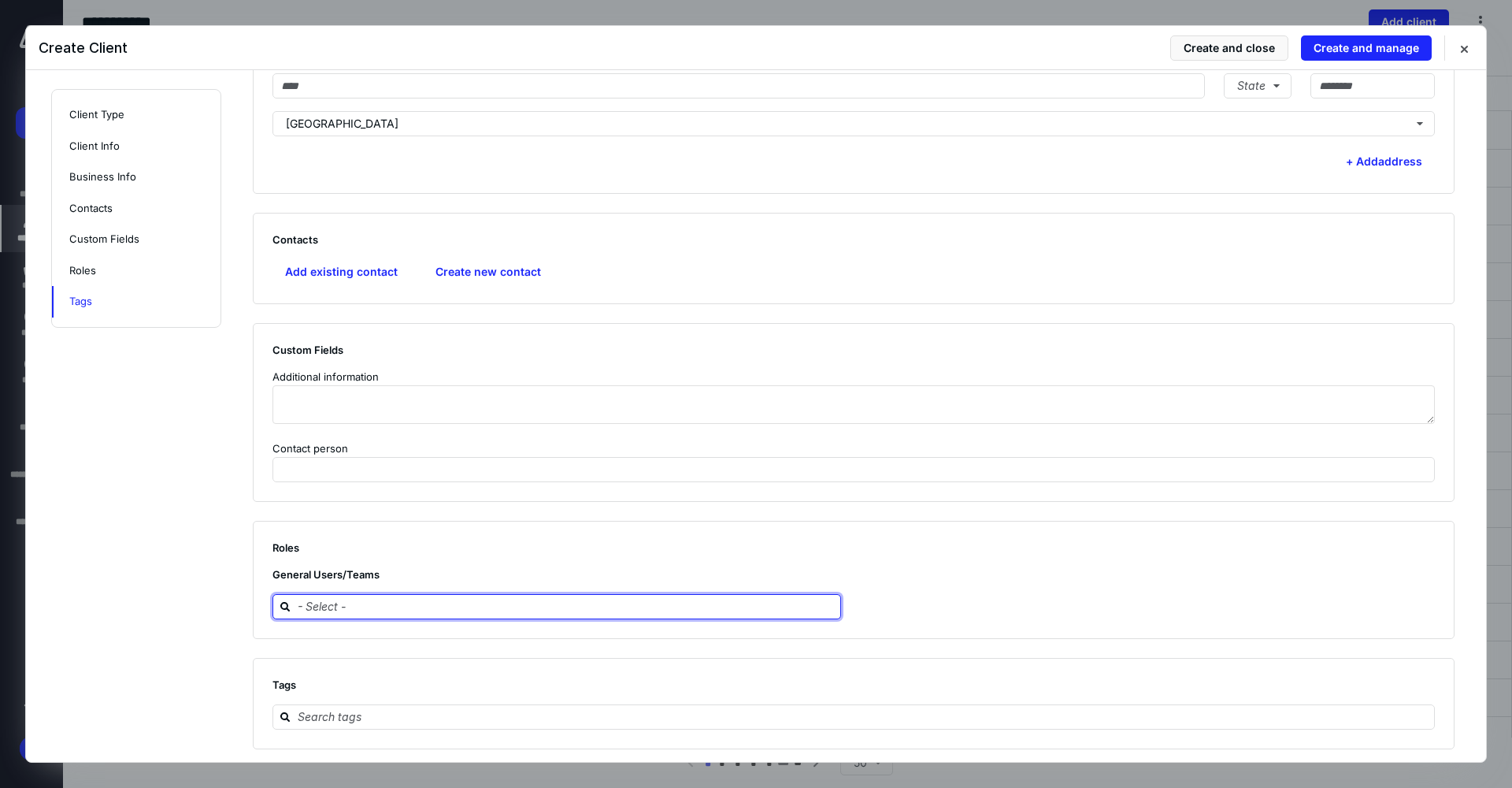 click at bounding box center (566, 606) 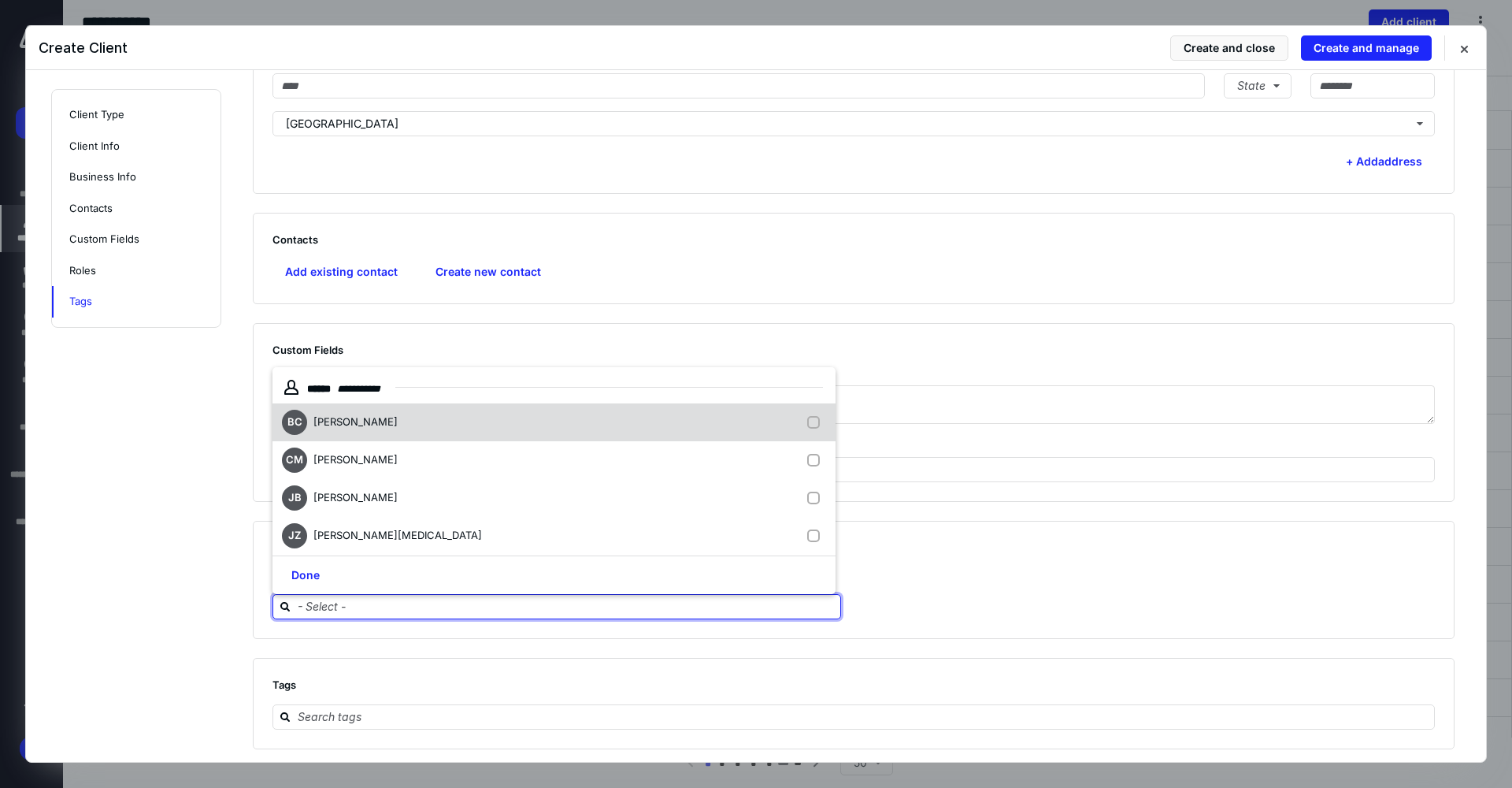 click at bounding box center (817, 422) 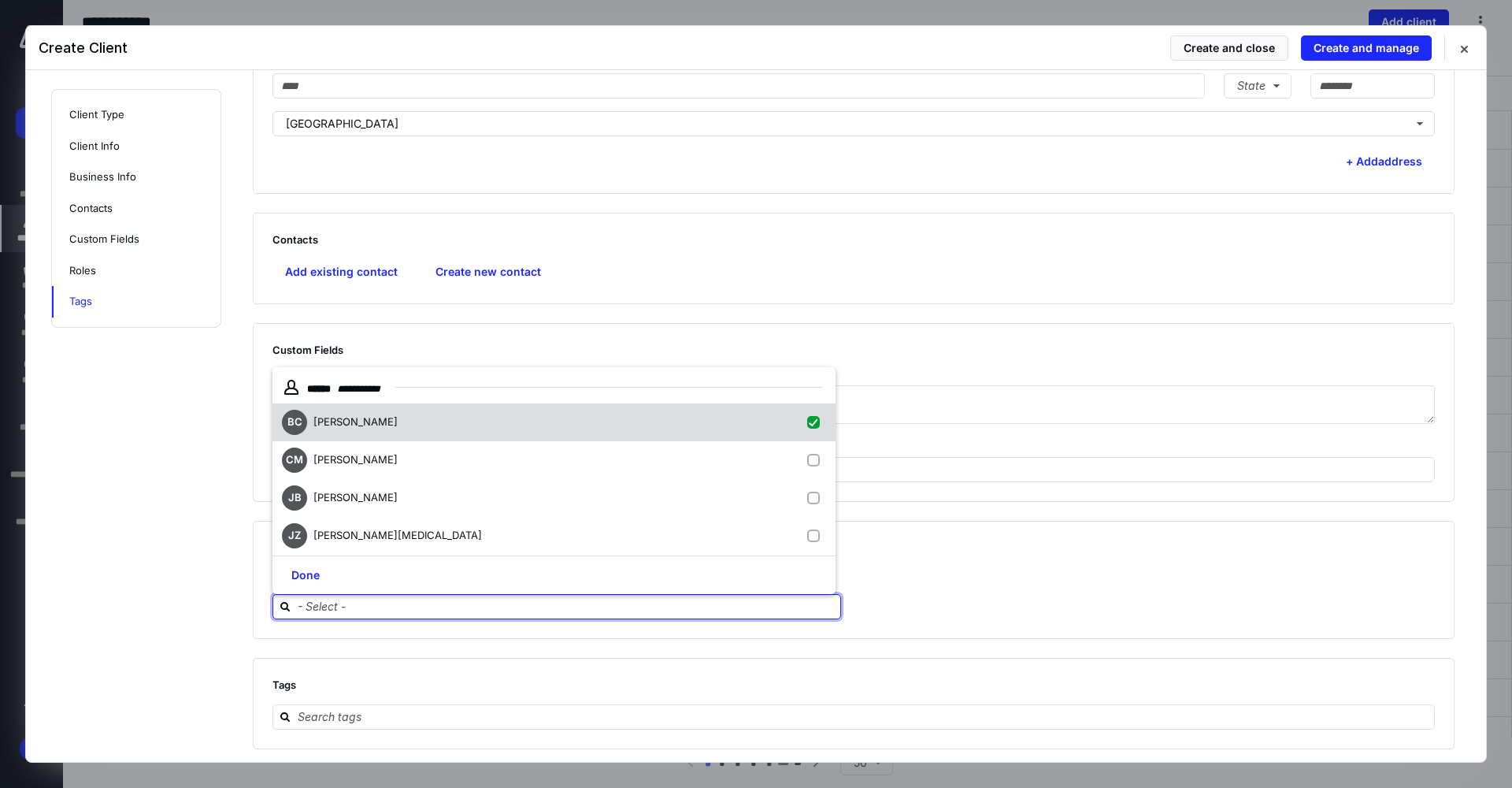 checkbox on "true" 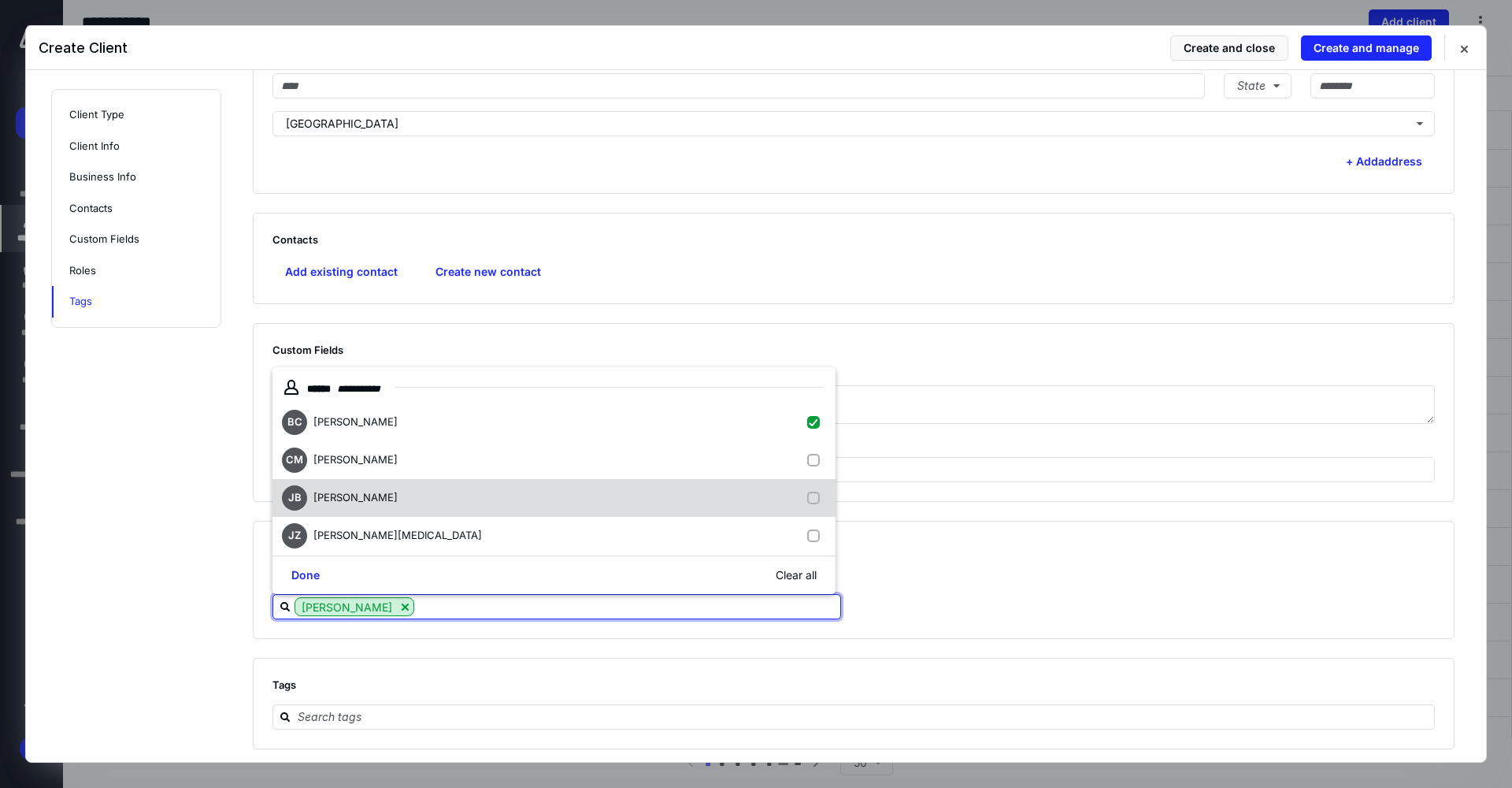 click at bounding box center (817, 498) 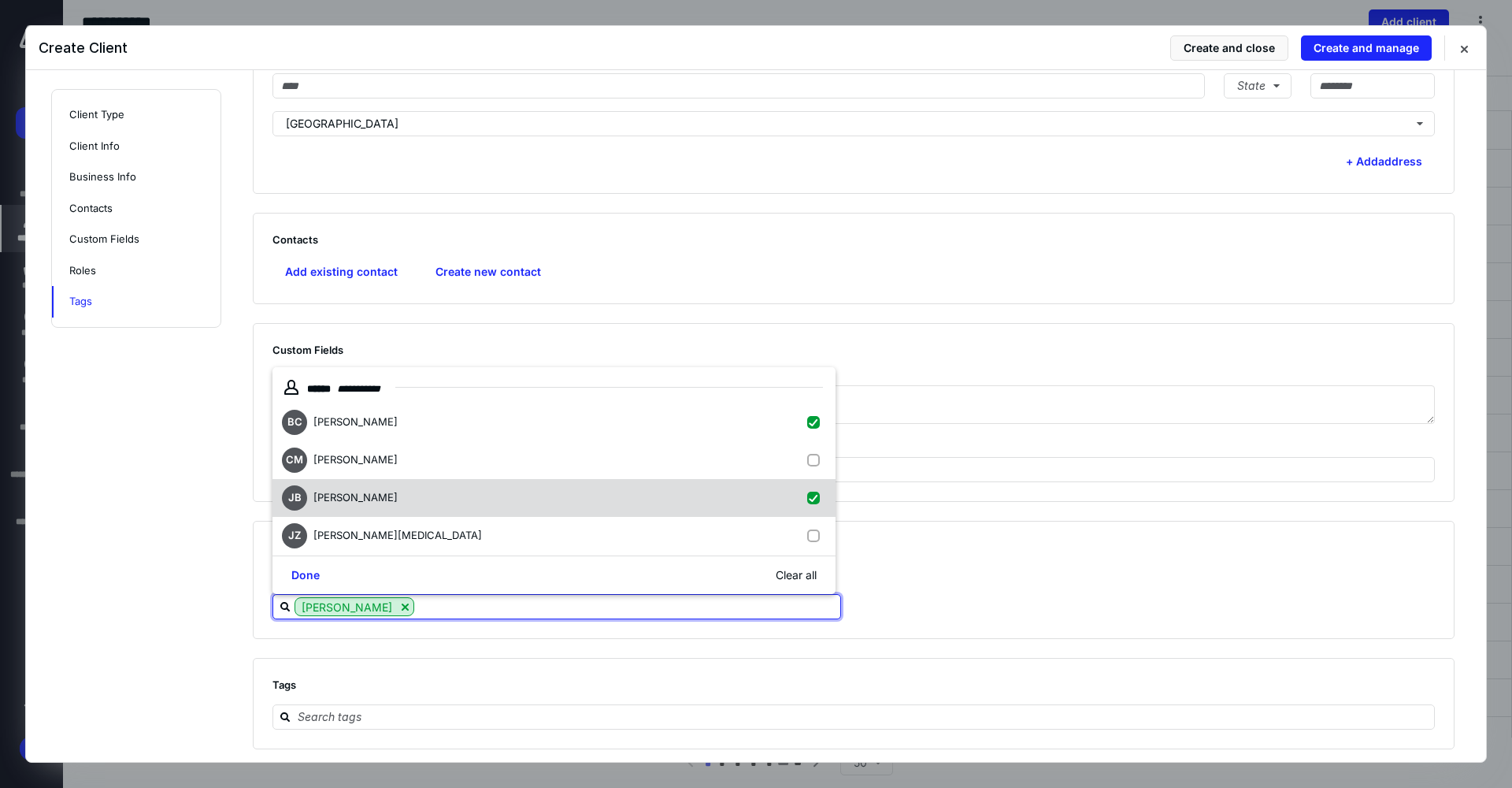 checkbox on "true" 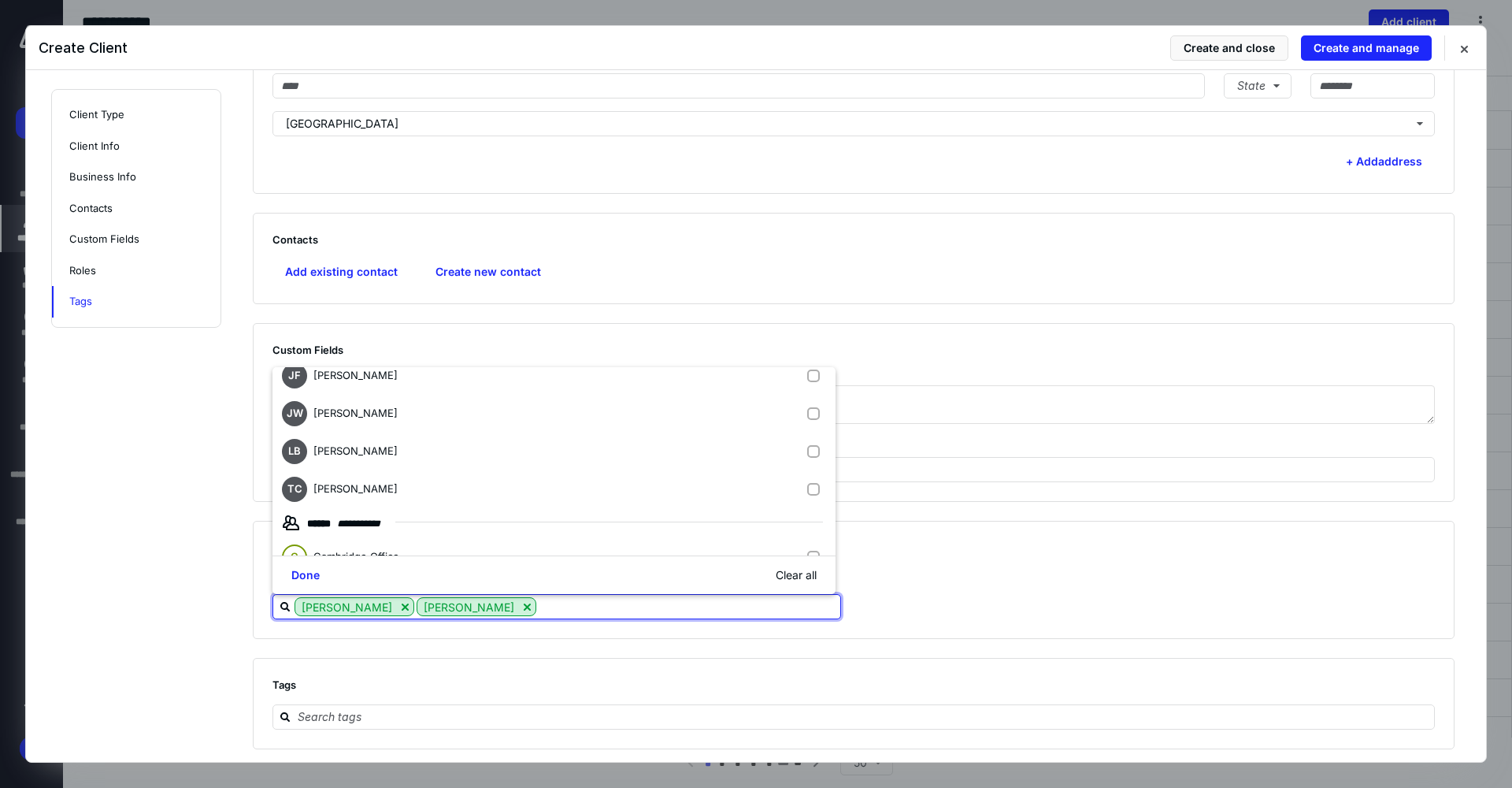 scroll, scrollTop: 315, scrollLeft: 0, axis: vertical 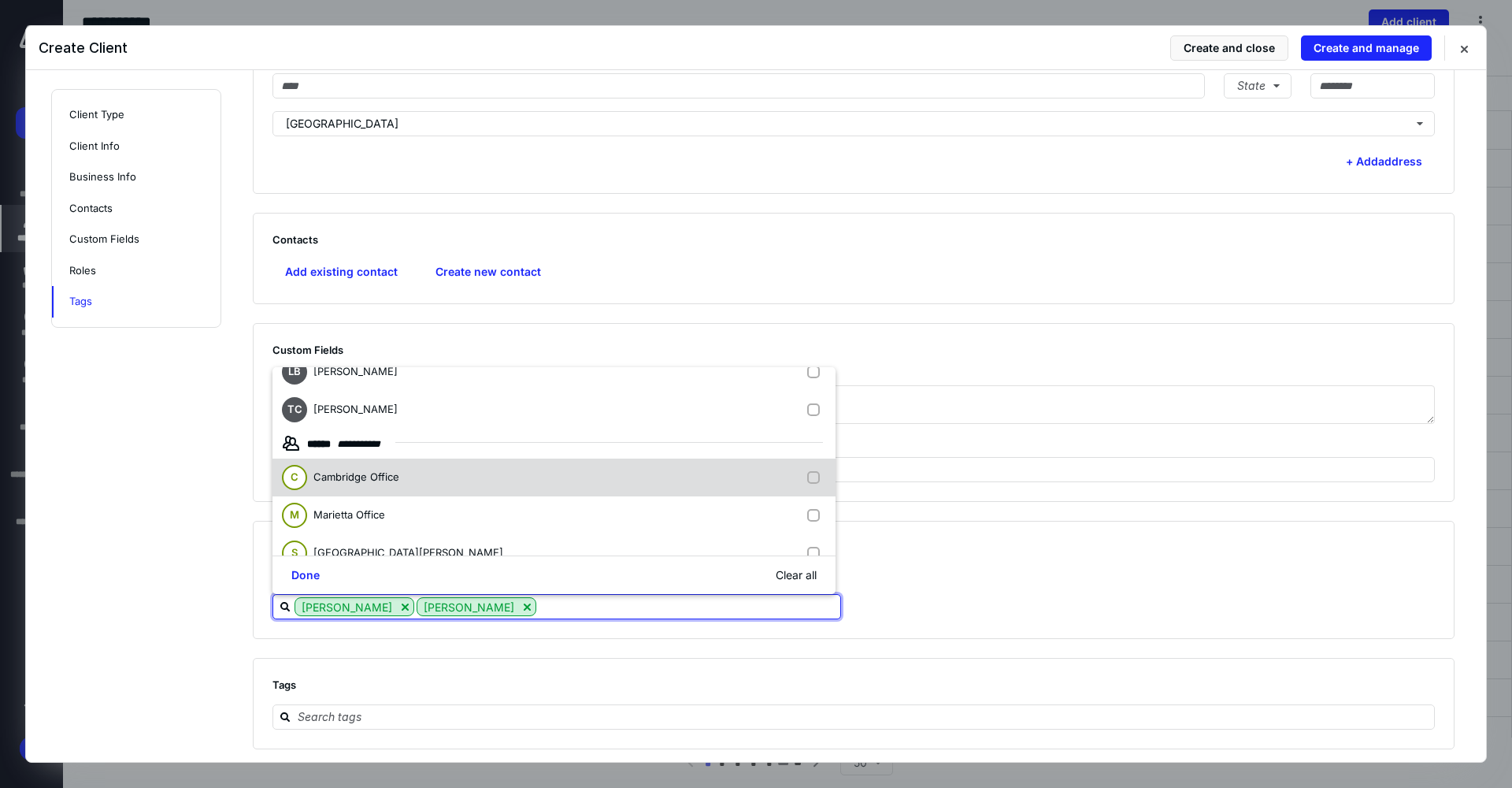 click at bounding box center (817, 478) 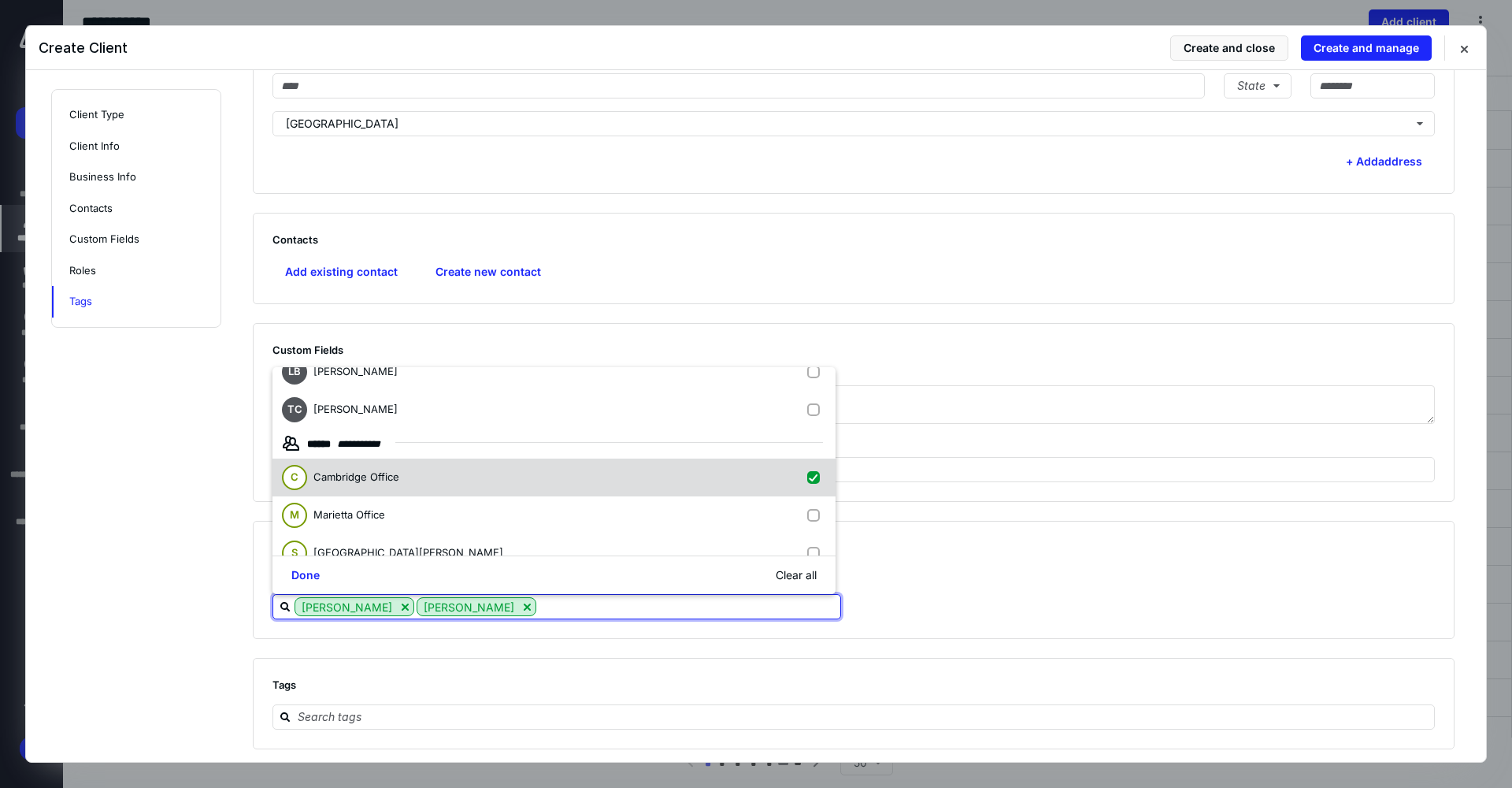 checkbox on "true" 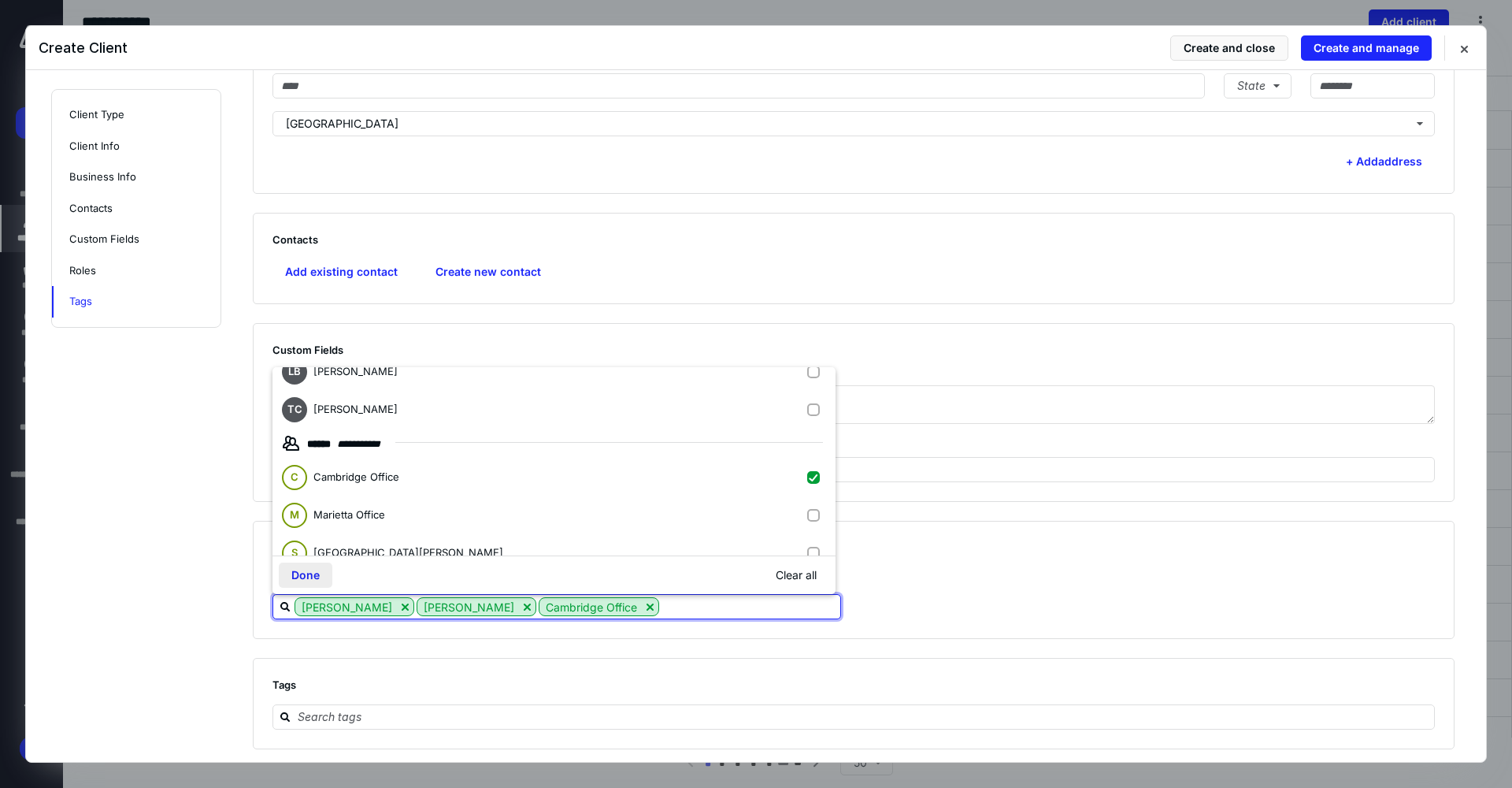 click on "Done" at bounding box center [306, 575] 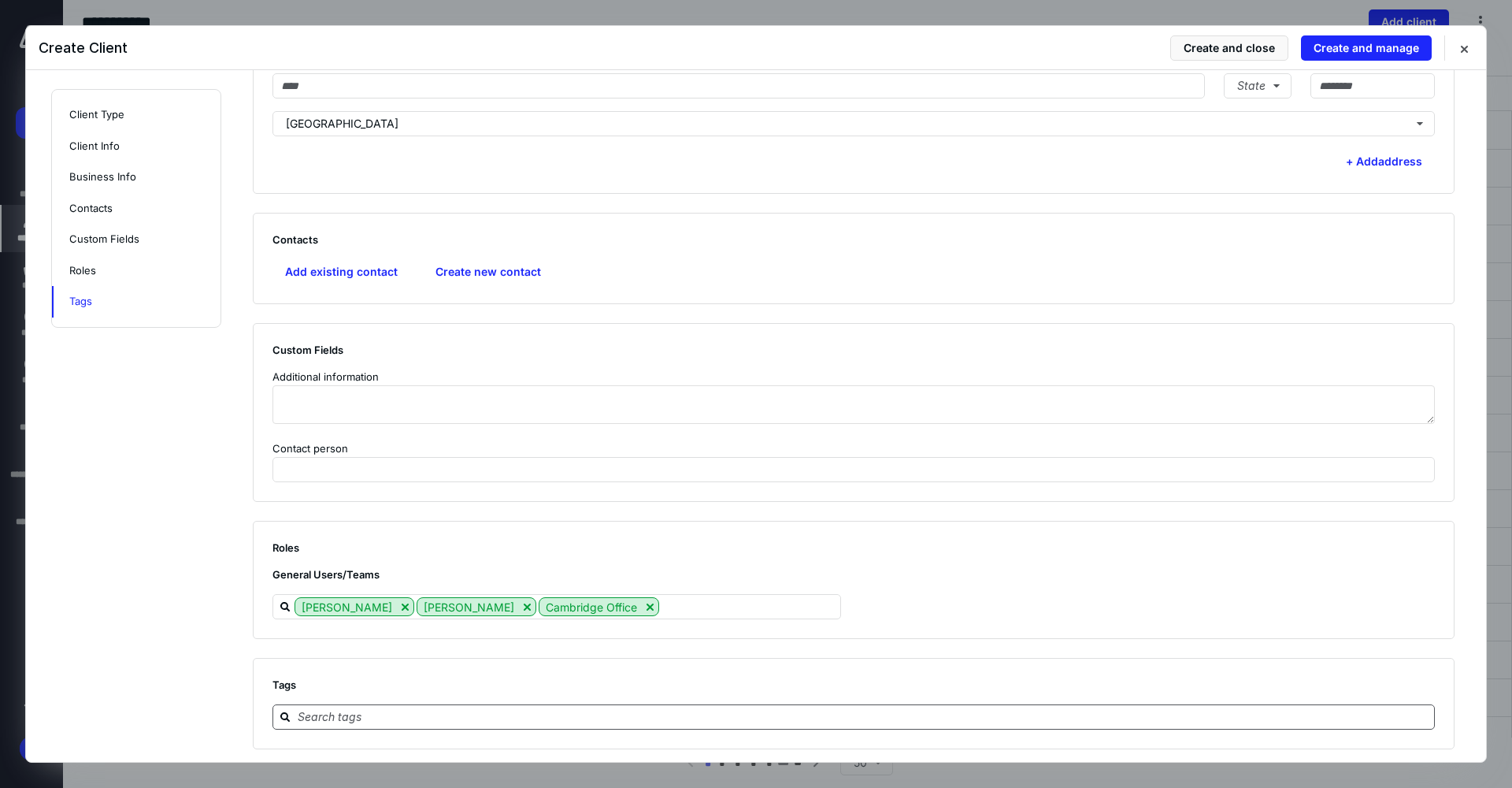 click at bounding box center [863, 716] 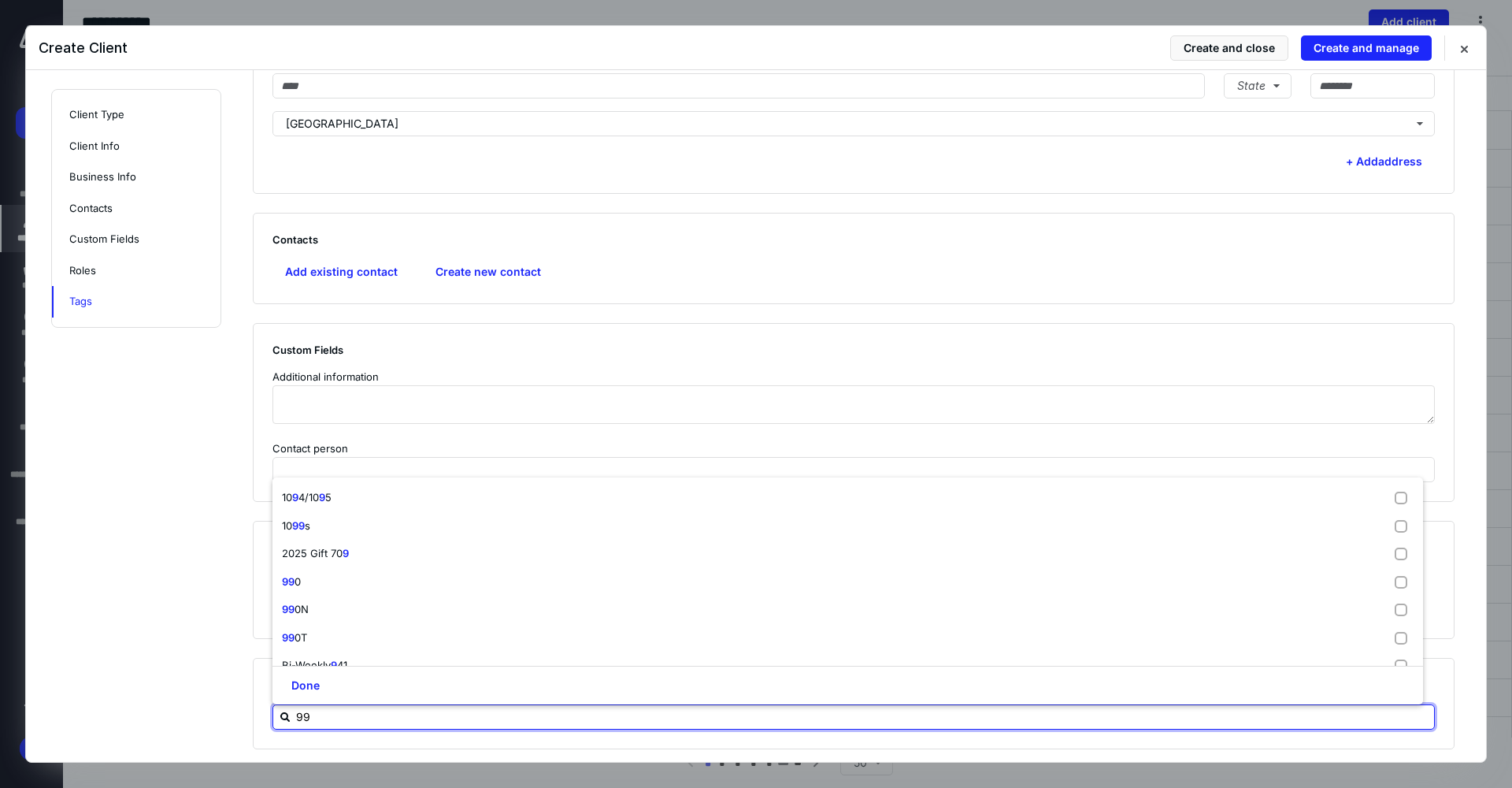 type on "990" 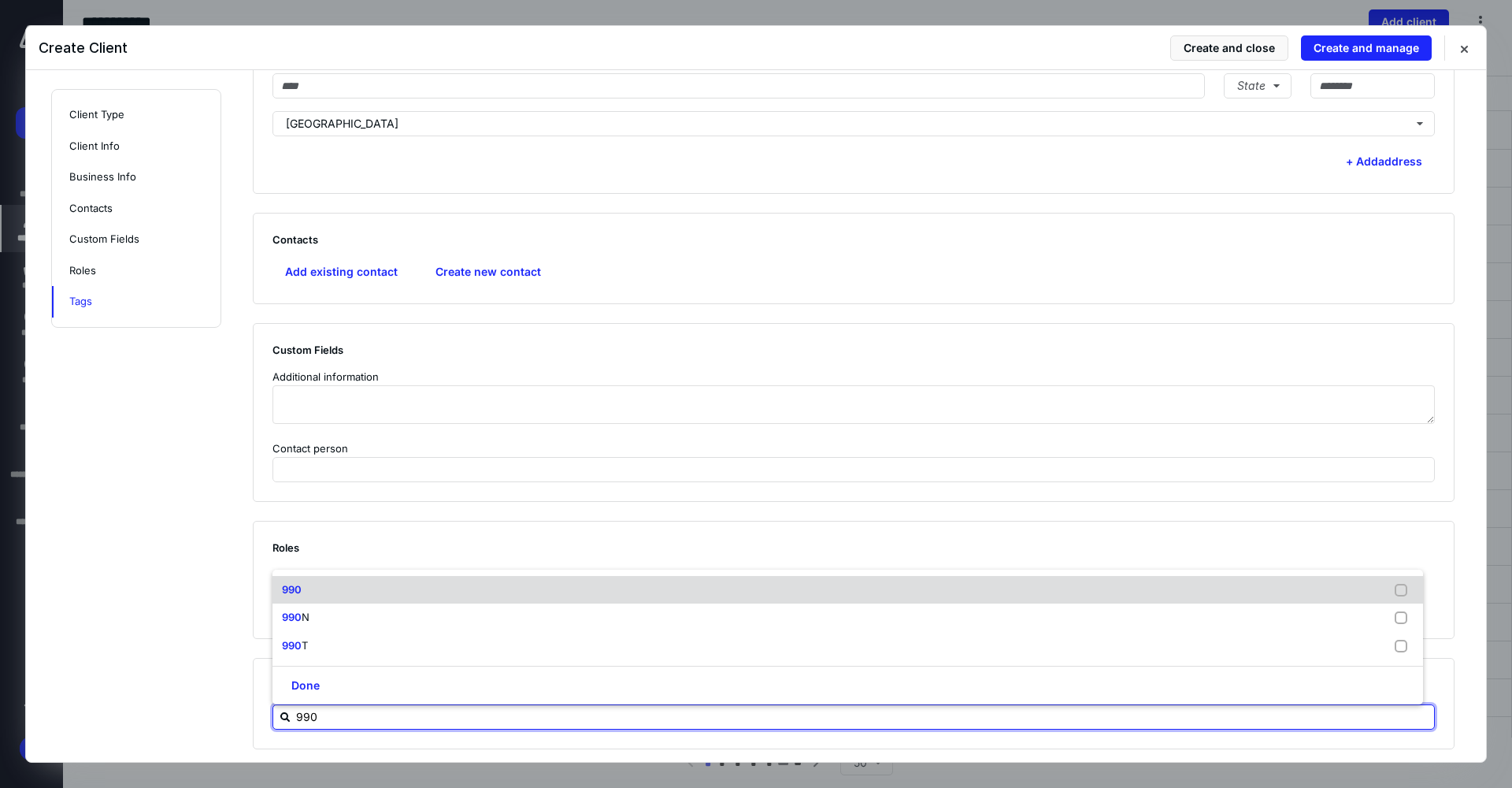 click on "990" at bounding box center [847, 590] 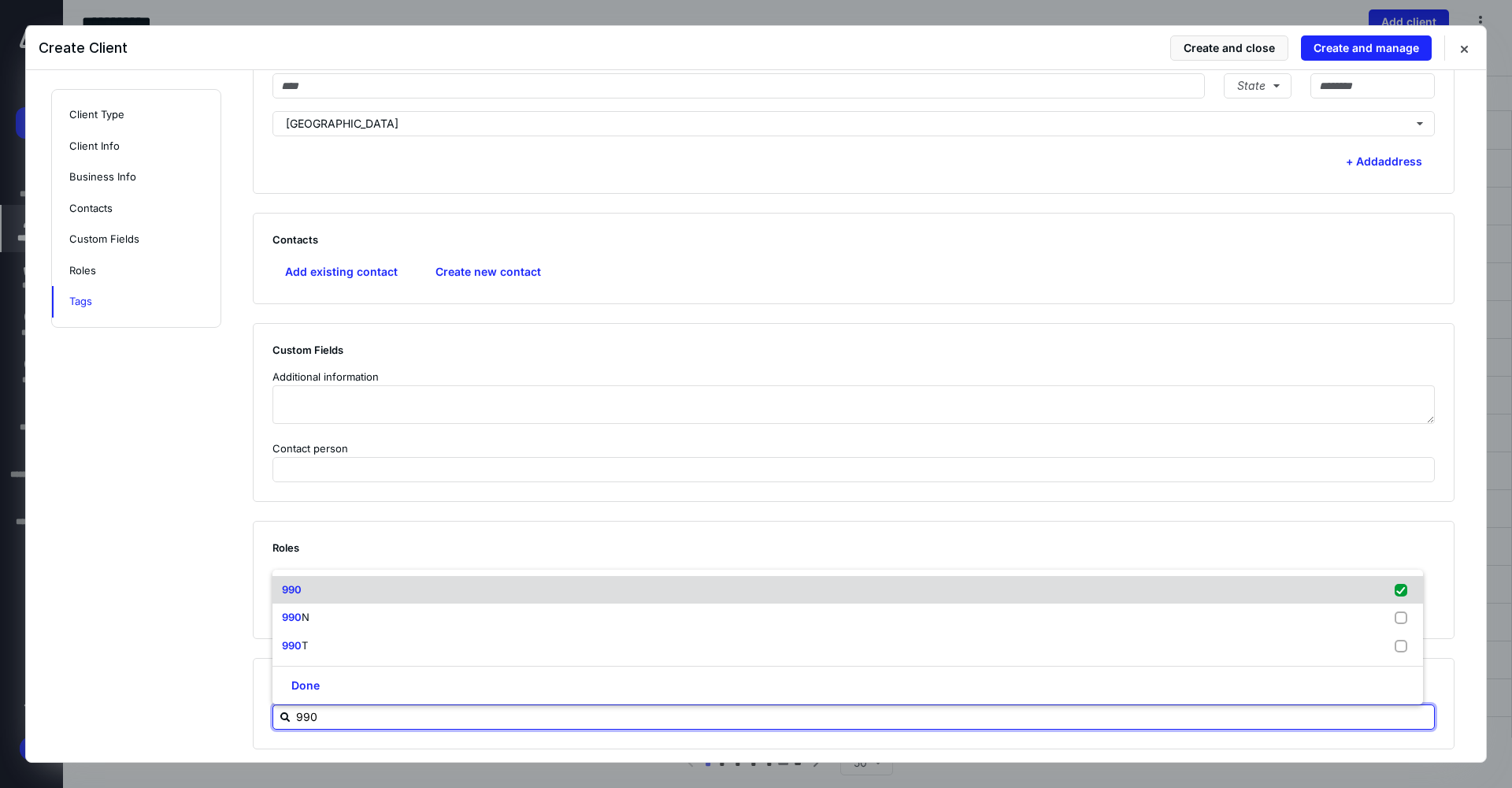 checkbox on "true" 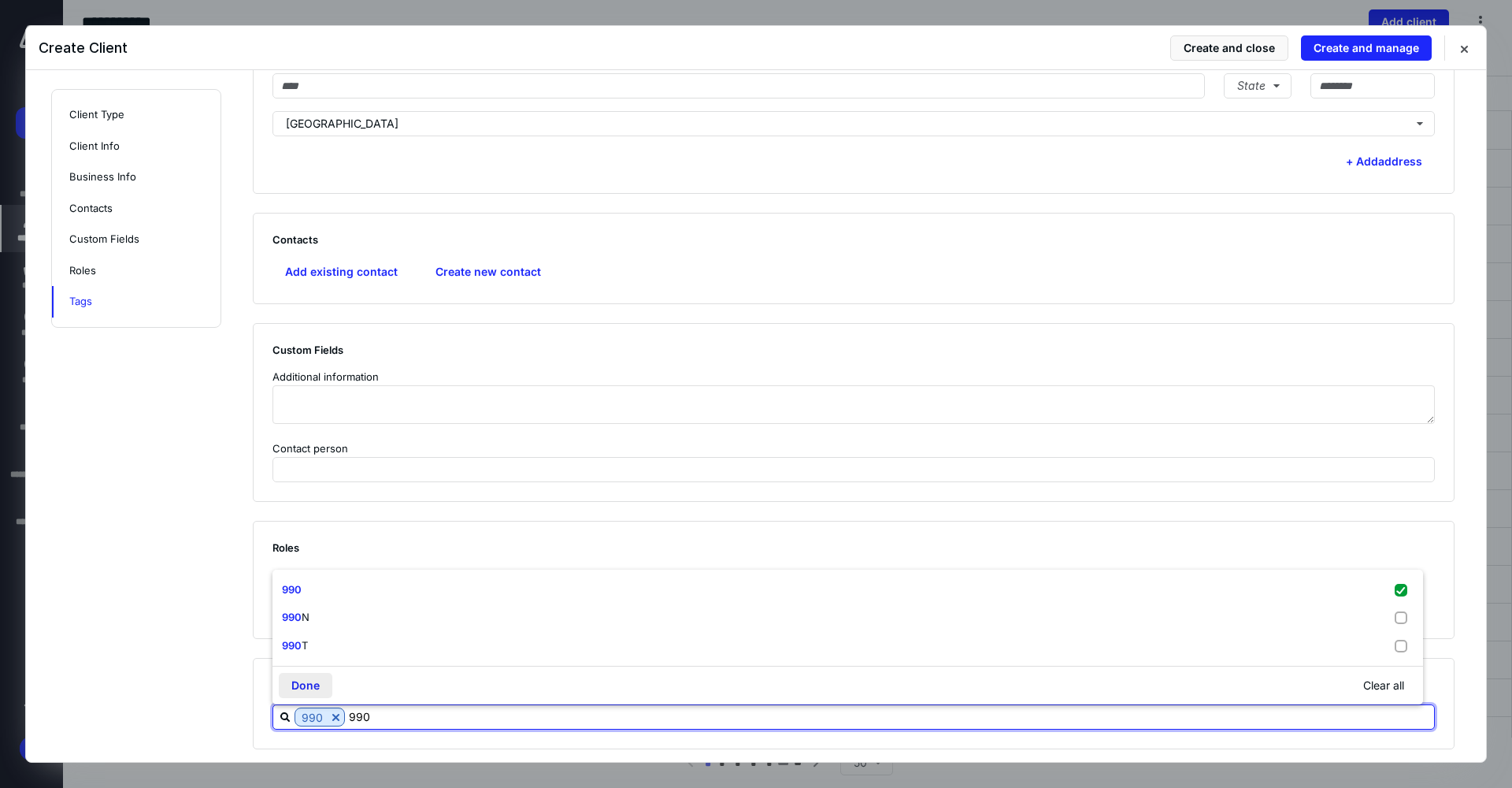 type on "990" 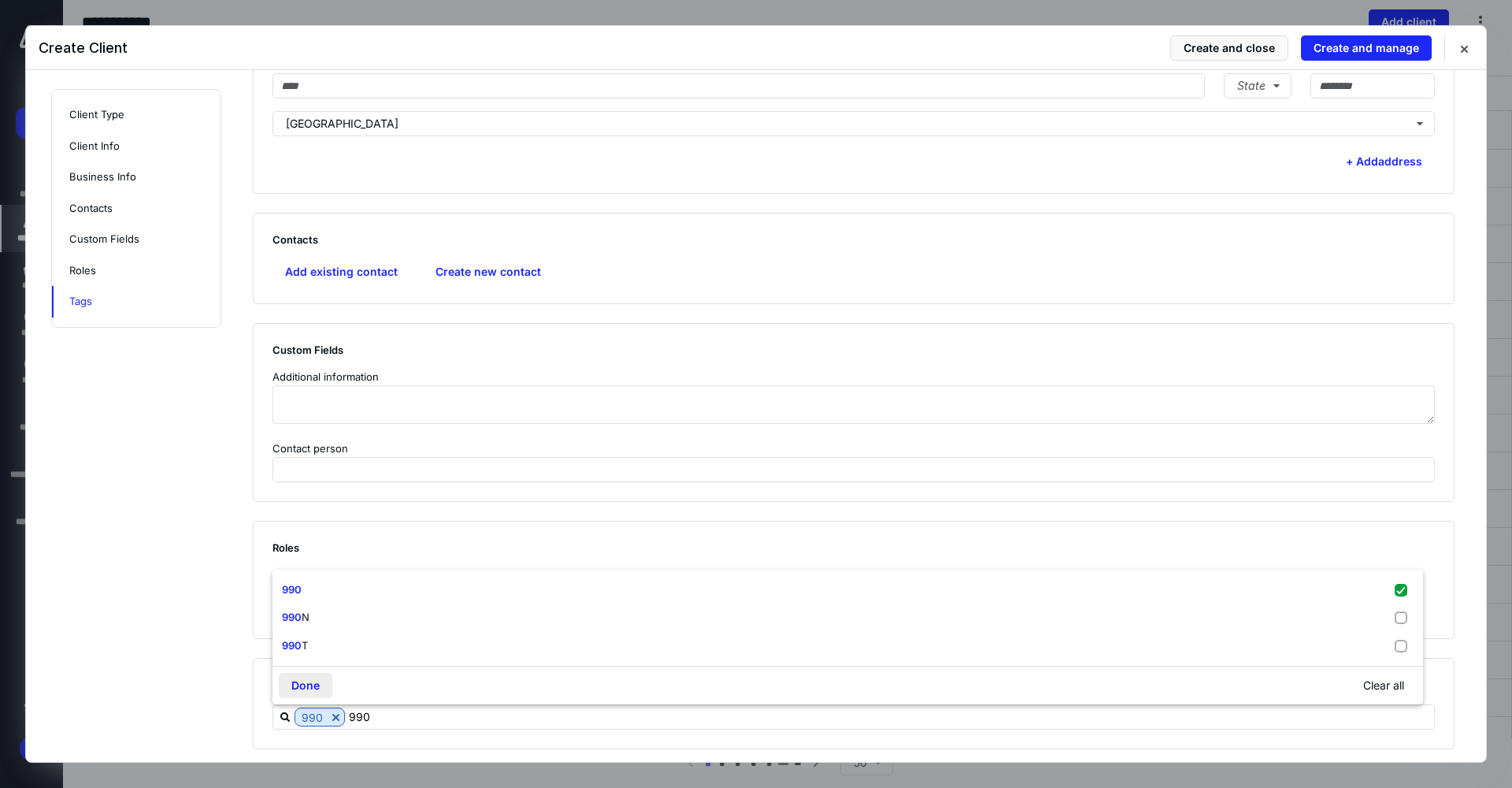 click on "Done" at bounding box center [306, 686] 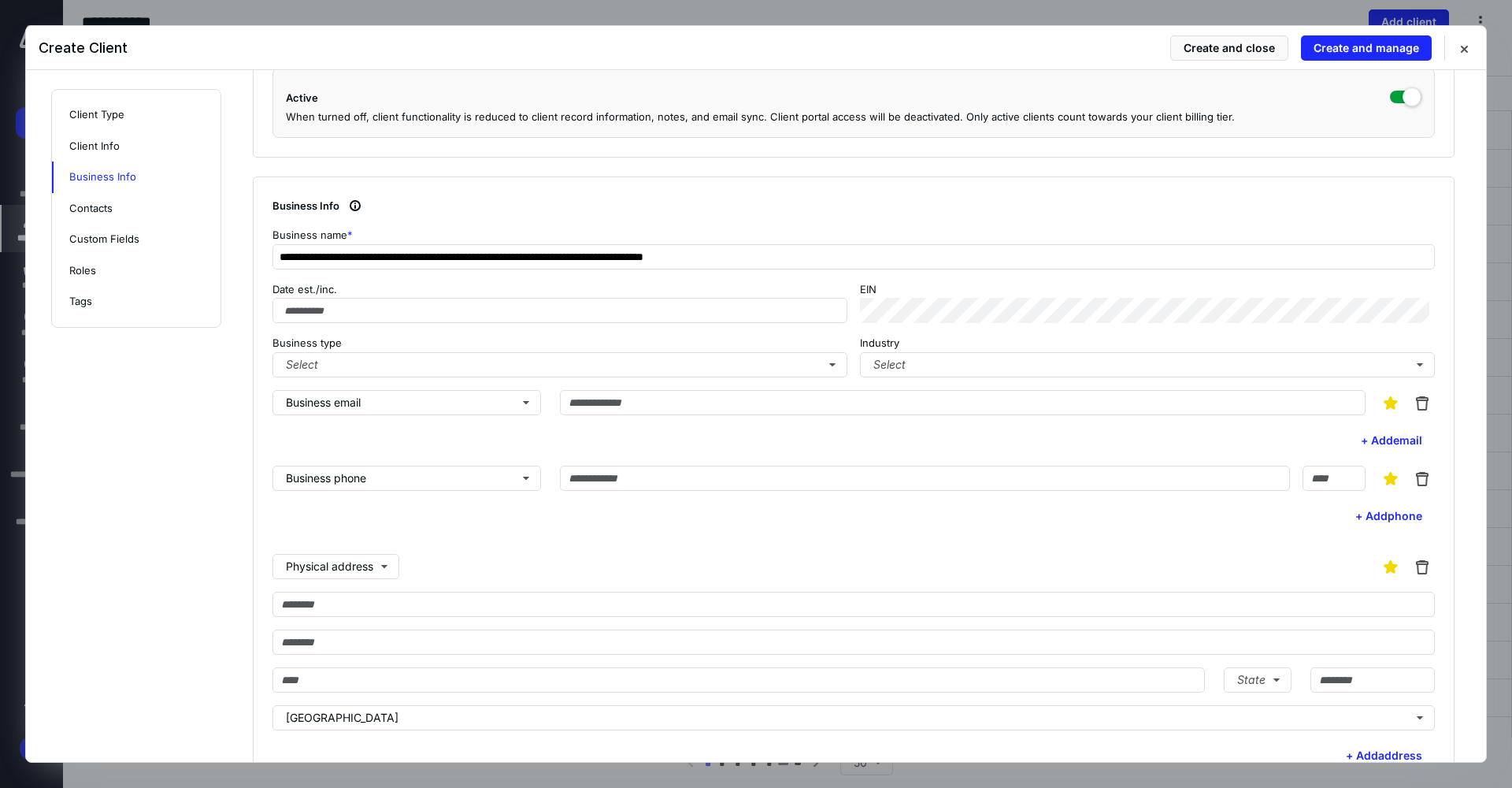 scroll, scrollTop: 429, scrollLeft: 0, axis: vertical 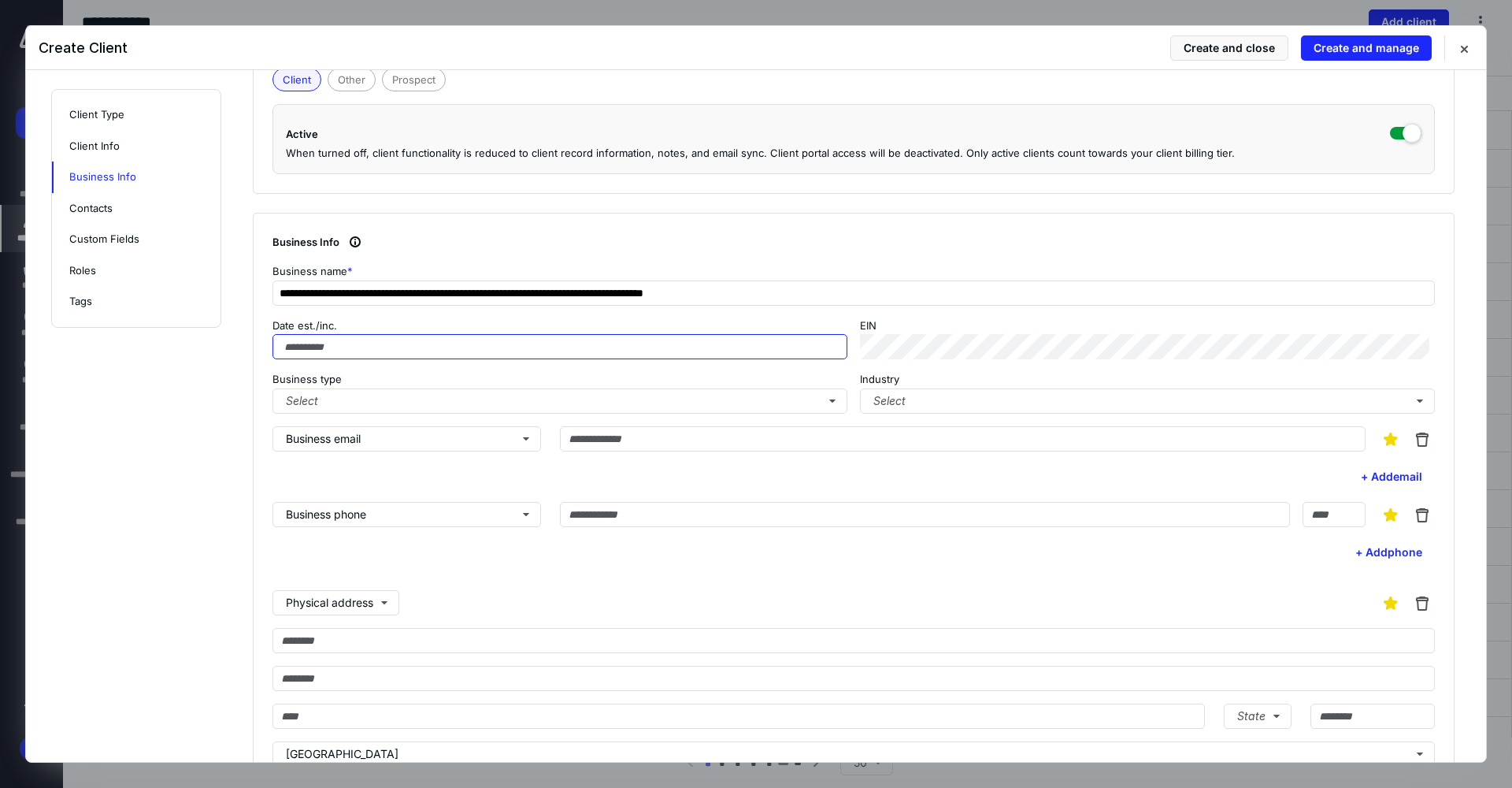click on "Date est./inc." at bounding box center [560, 347] 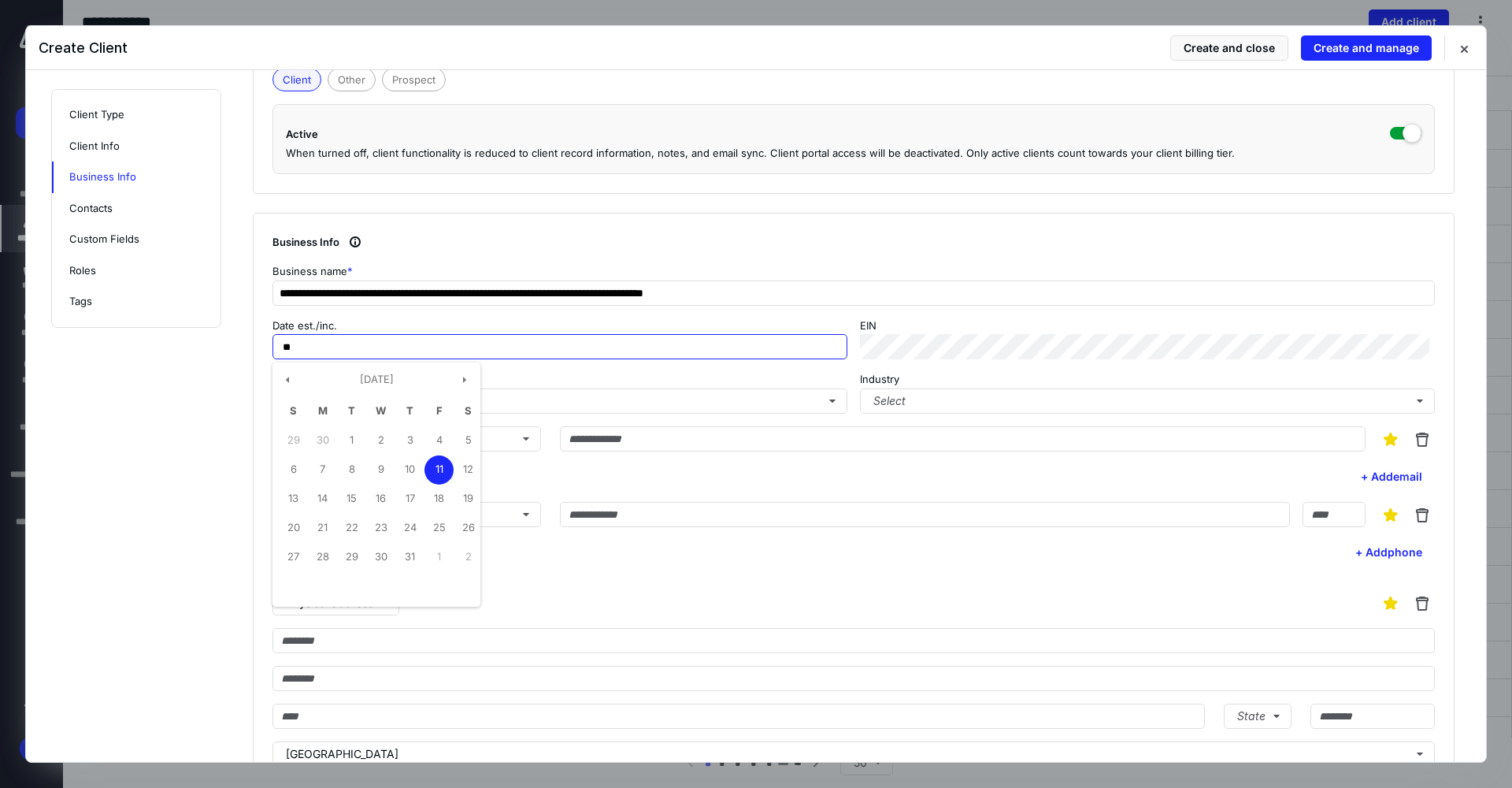 type on "*" 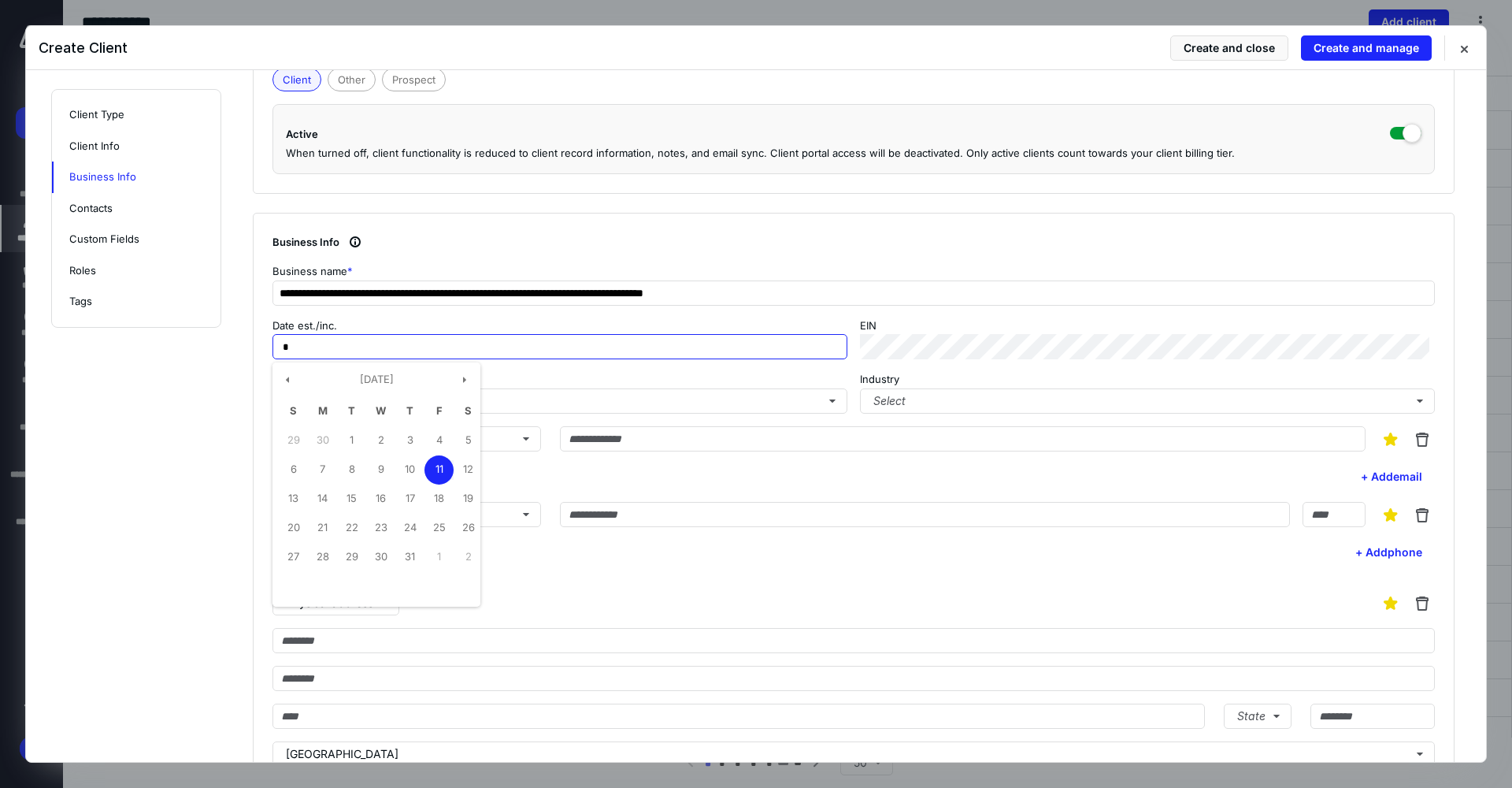 type 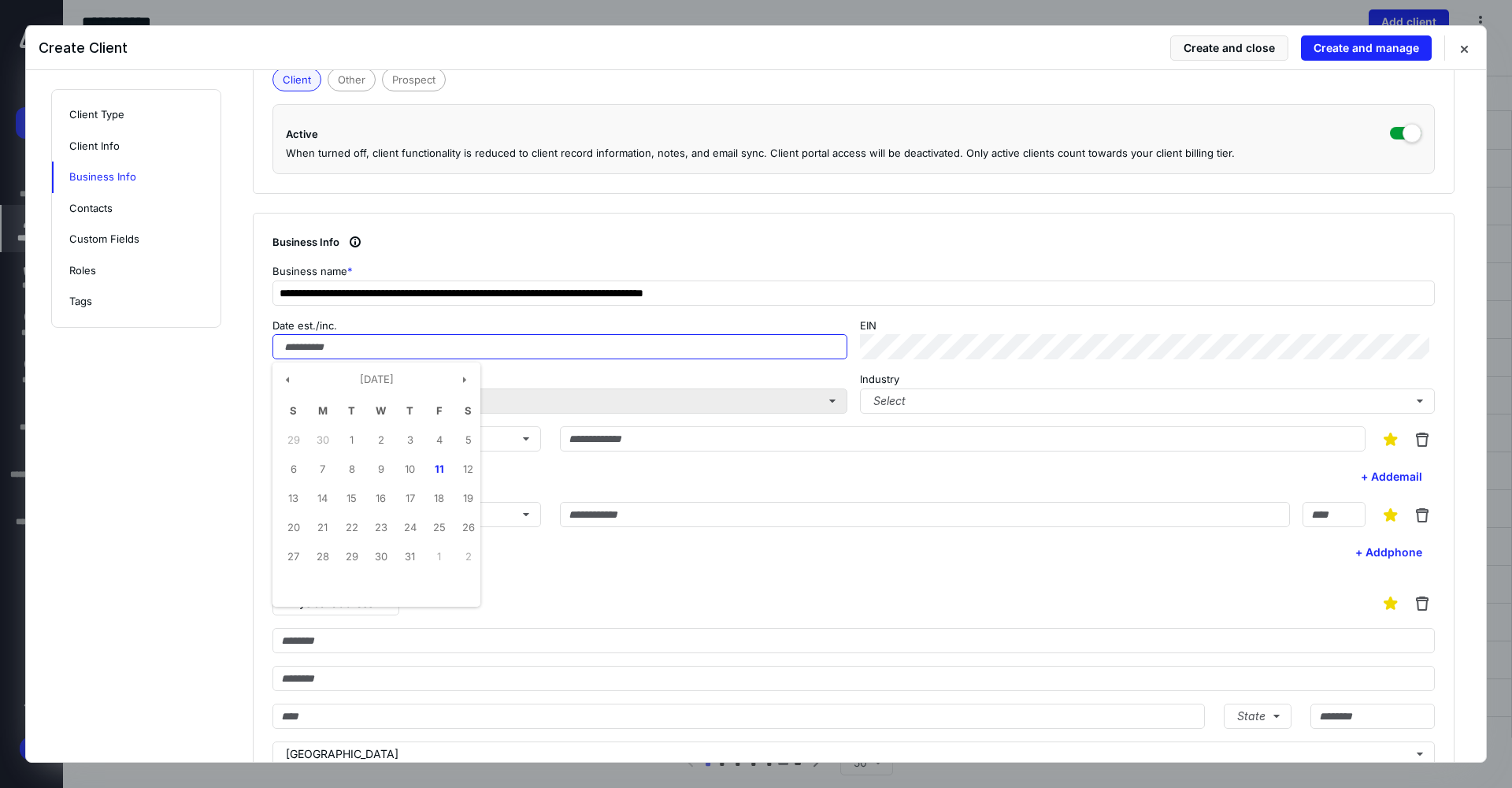click on "T" at bounding box center [410, 411] 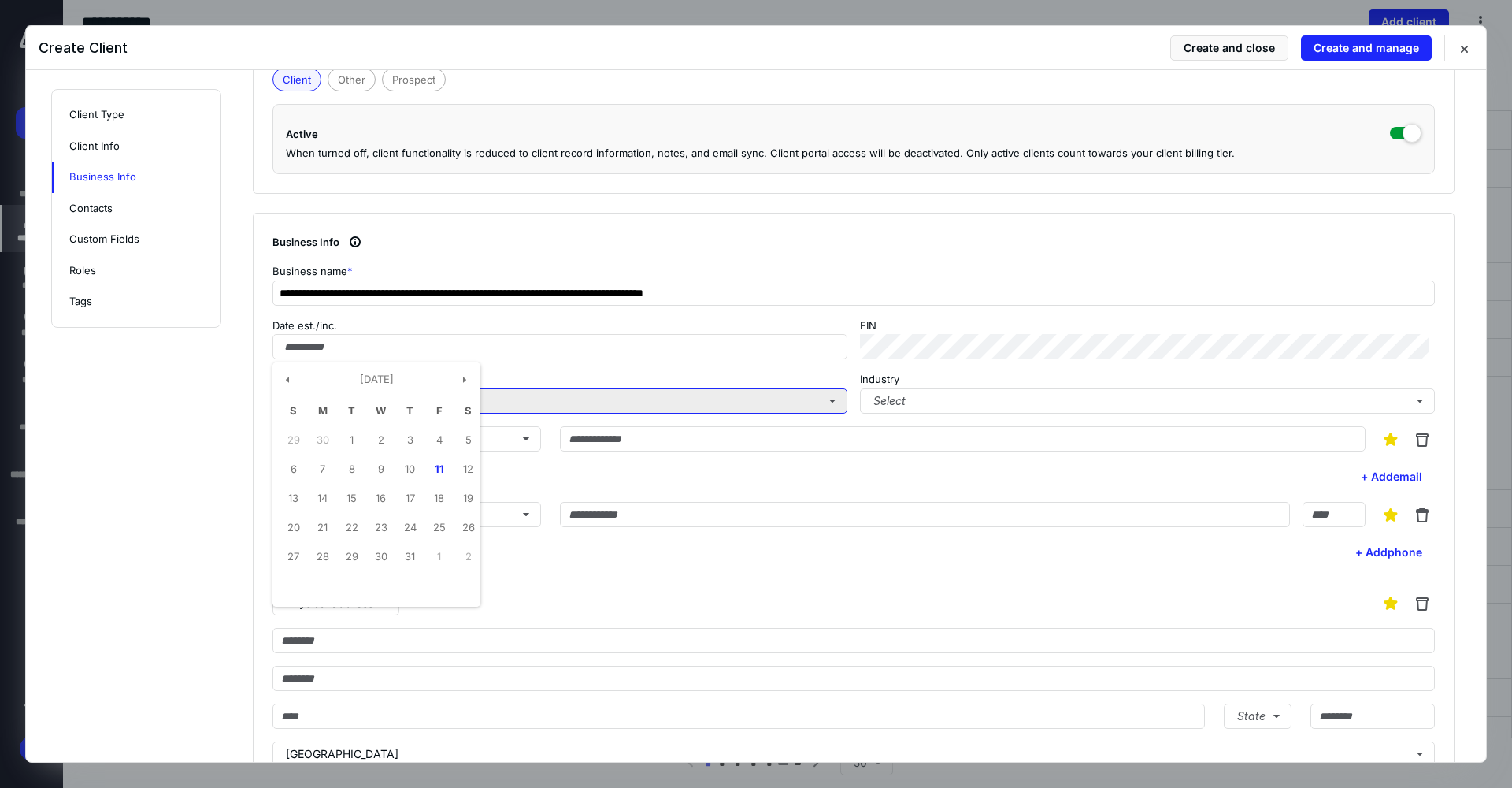 click on "Select" at bounding box center [560, 401] 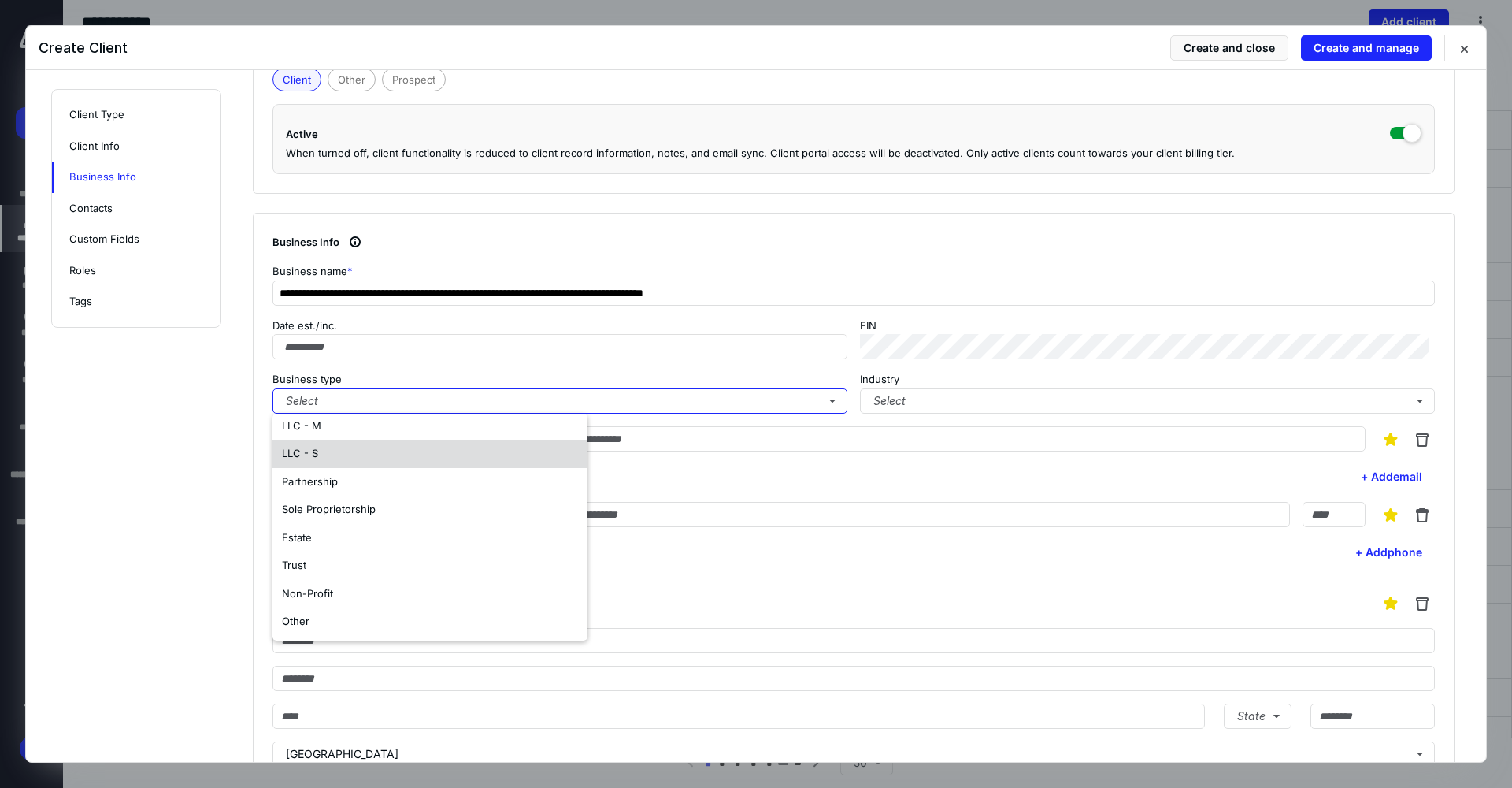 scroll, scrollTop: 94, scrollLeft: 0, axis: vertical 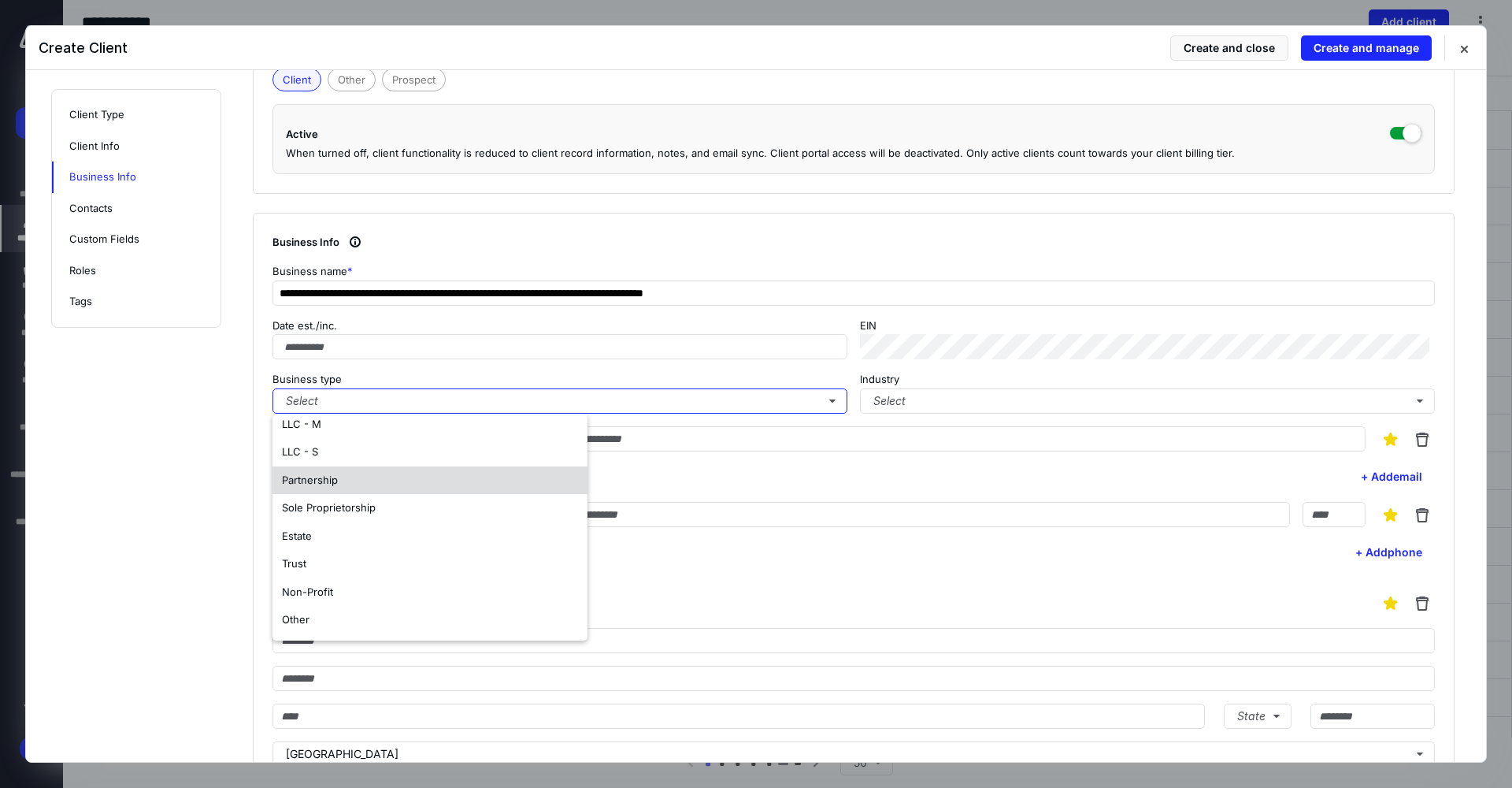 drag, startPoint x: 404, startPoint y: 593, endPoint x: 414, endPoint y: 584, distance: 13.453624 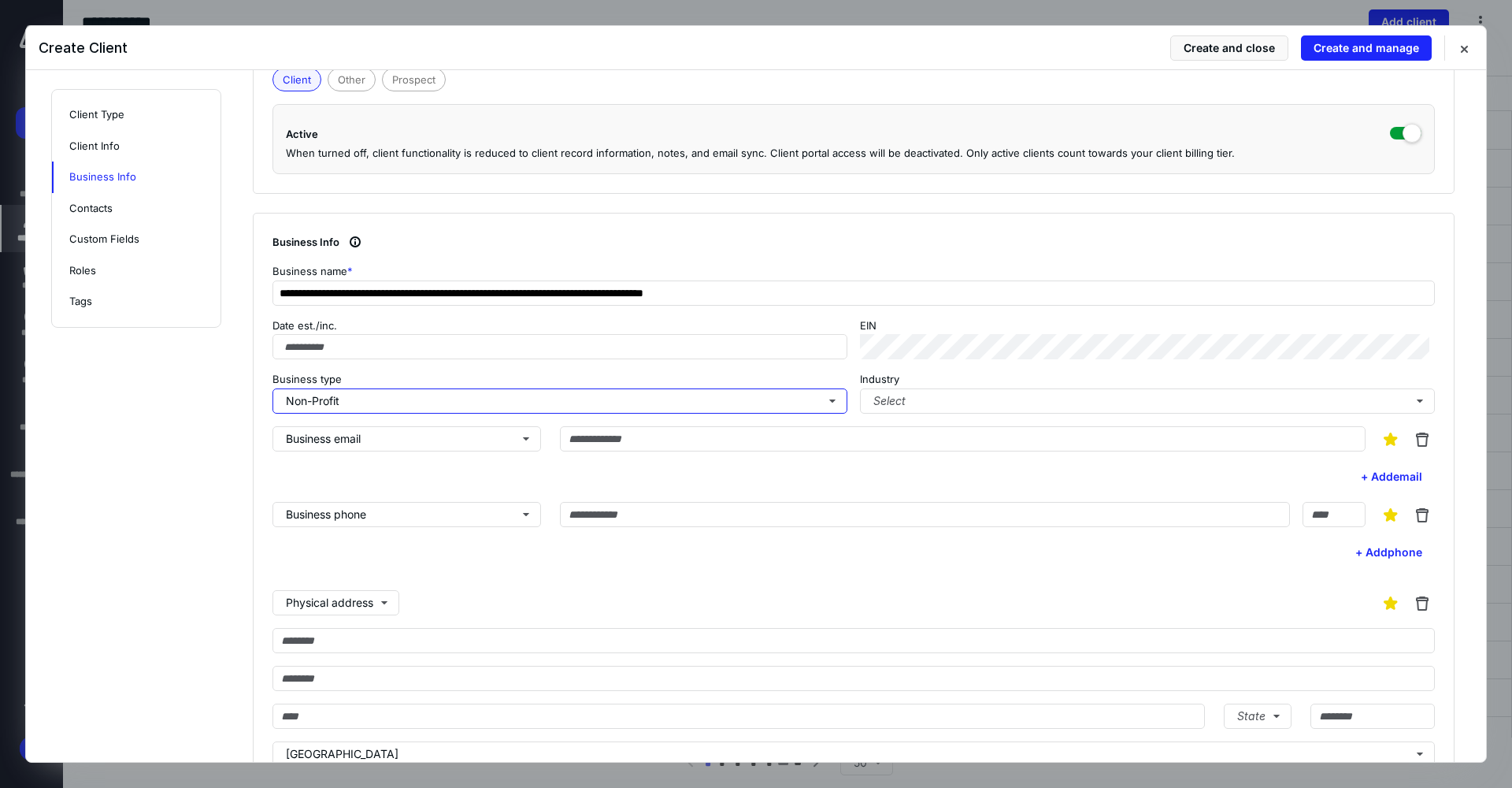 scroll, scrollTop: 0, scrollLeft: 0, axis: both 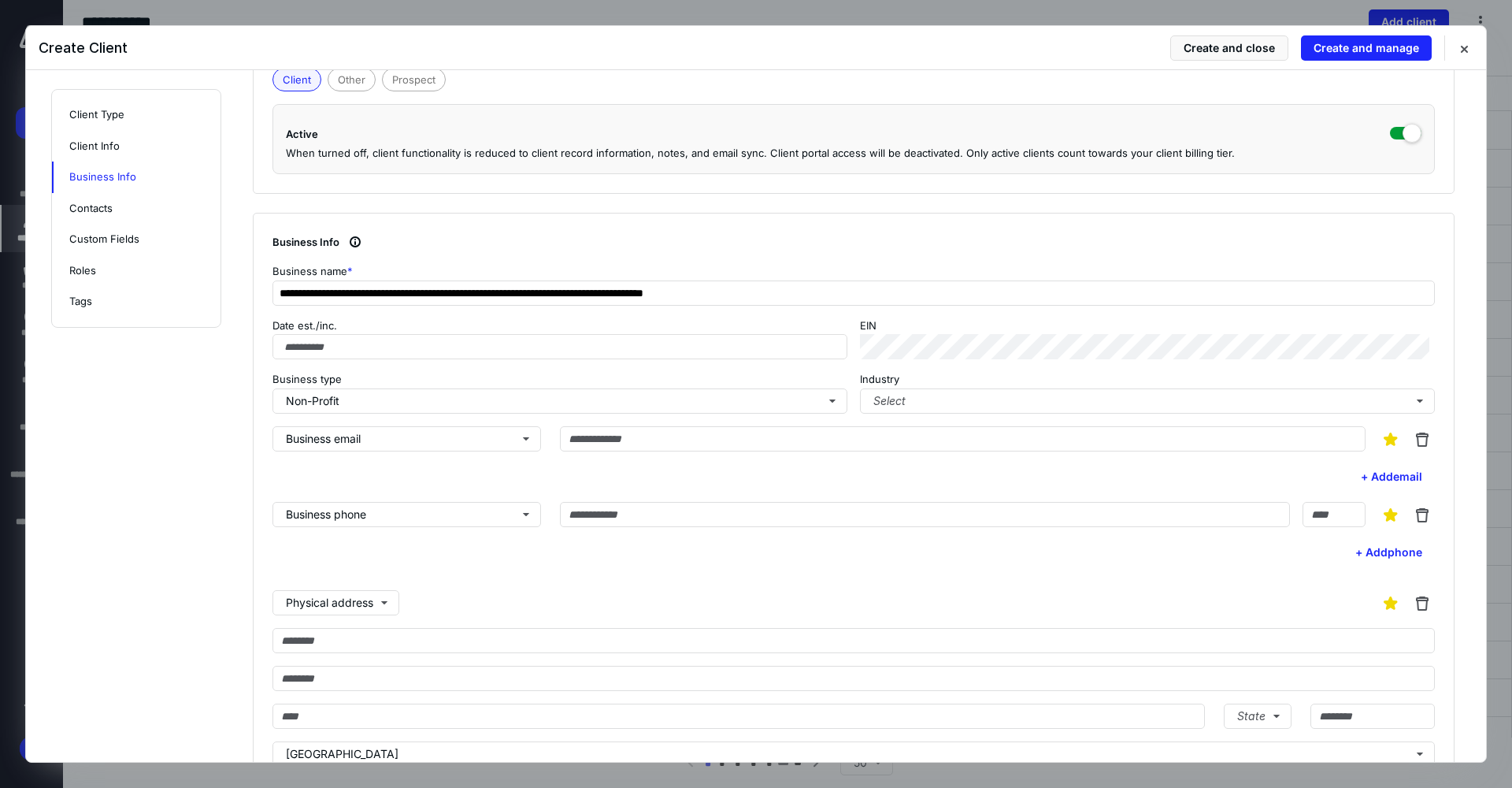 click on "Business email + Add  email" at bounding box center (854, 458) 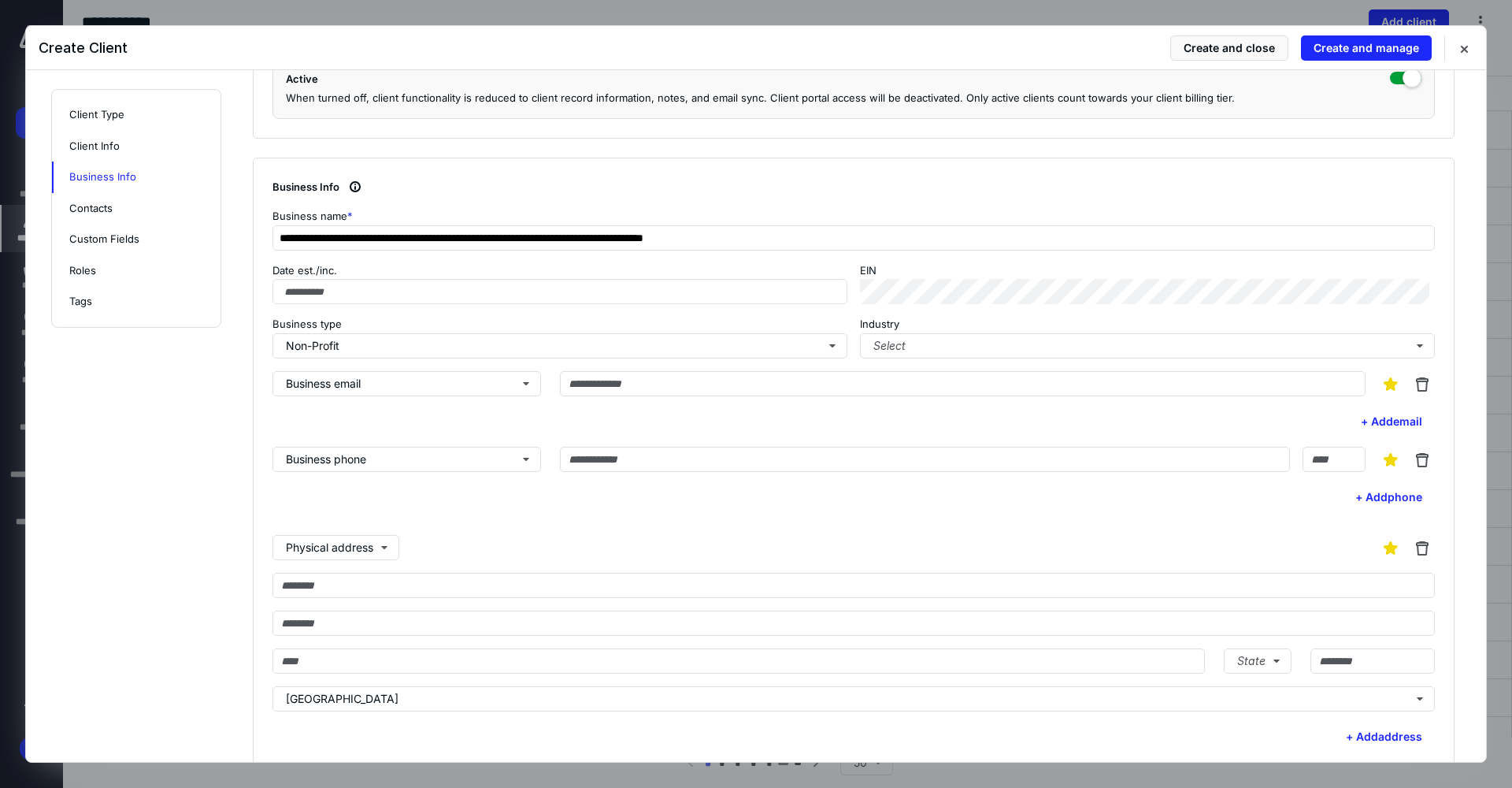 scroll, scrollTop: 507, scrollLeft: 0, axis: vertical 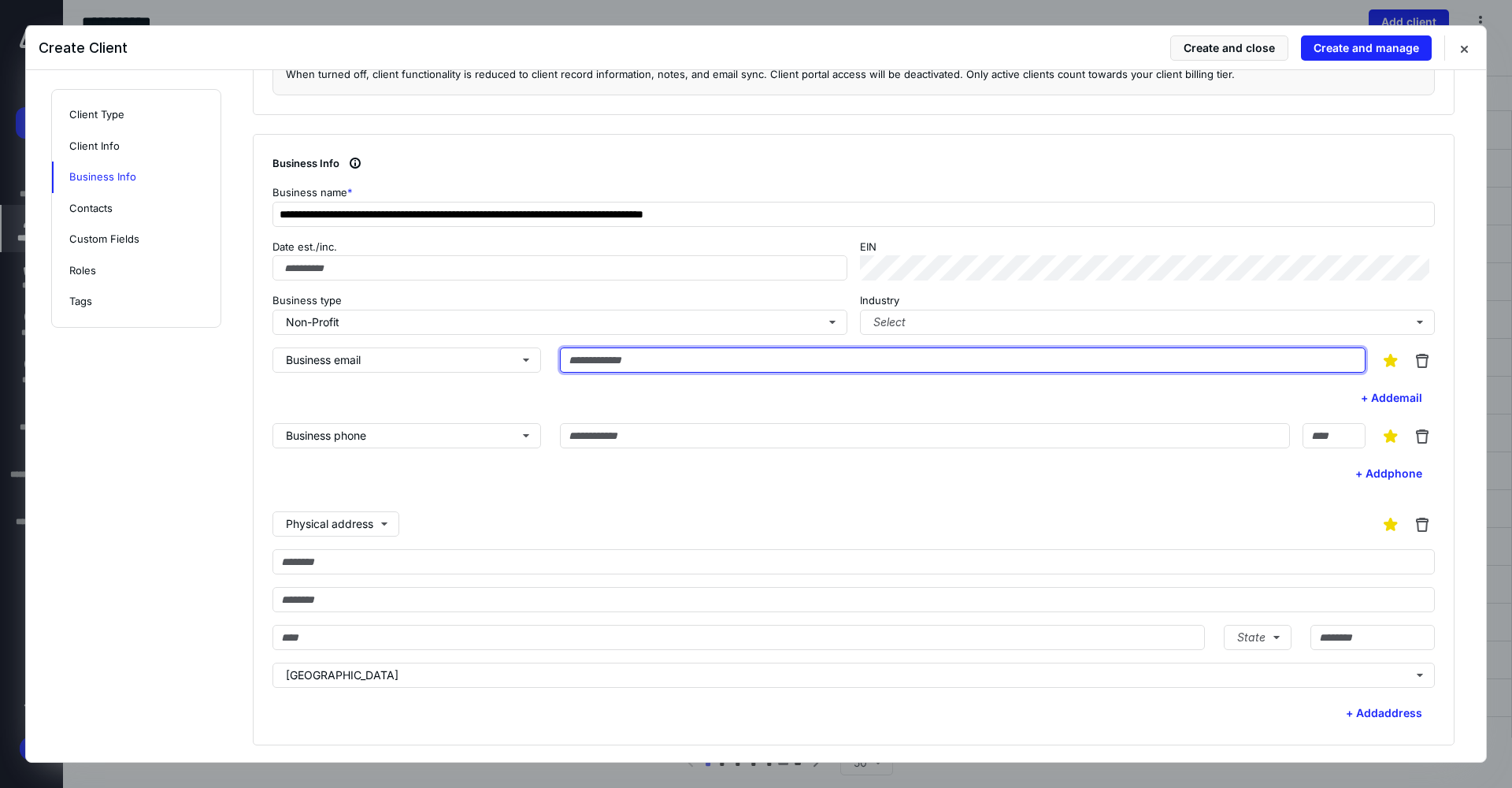 click at bounding box center (962, 360) 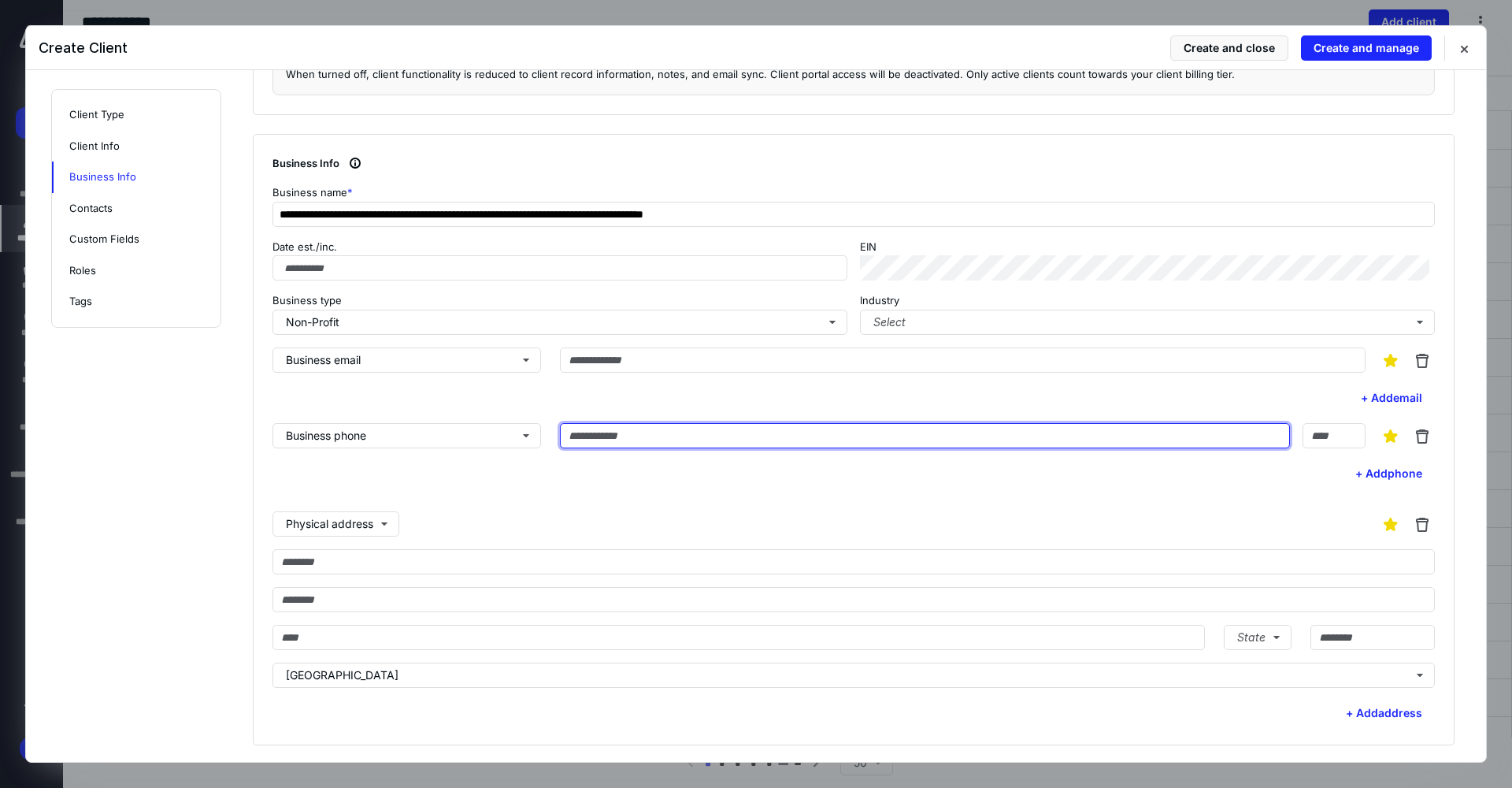 click at bounding box center [925, 436] 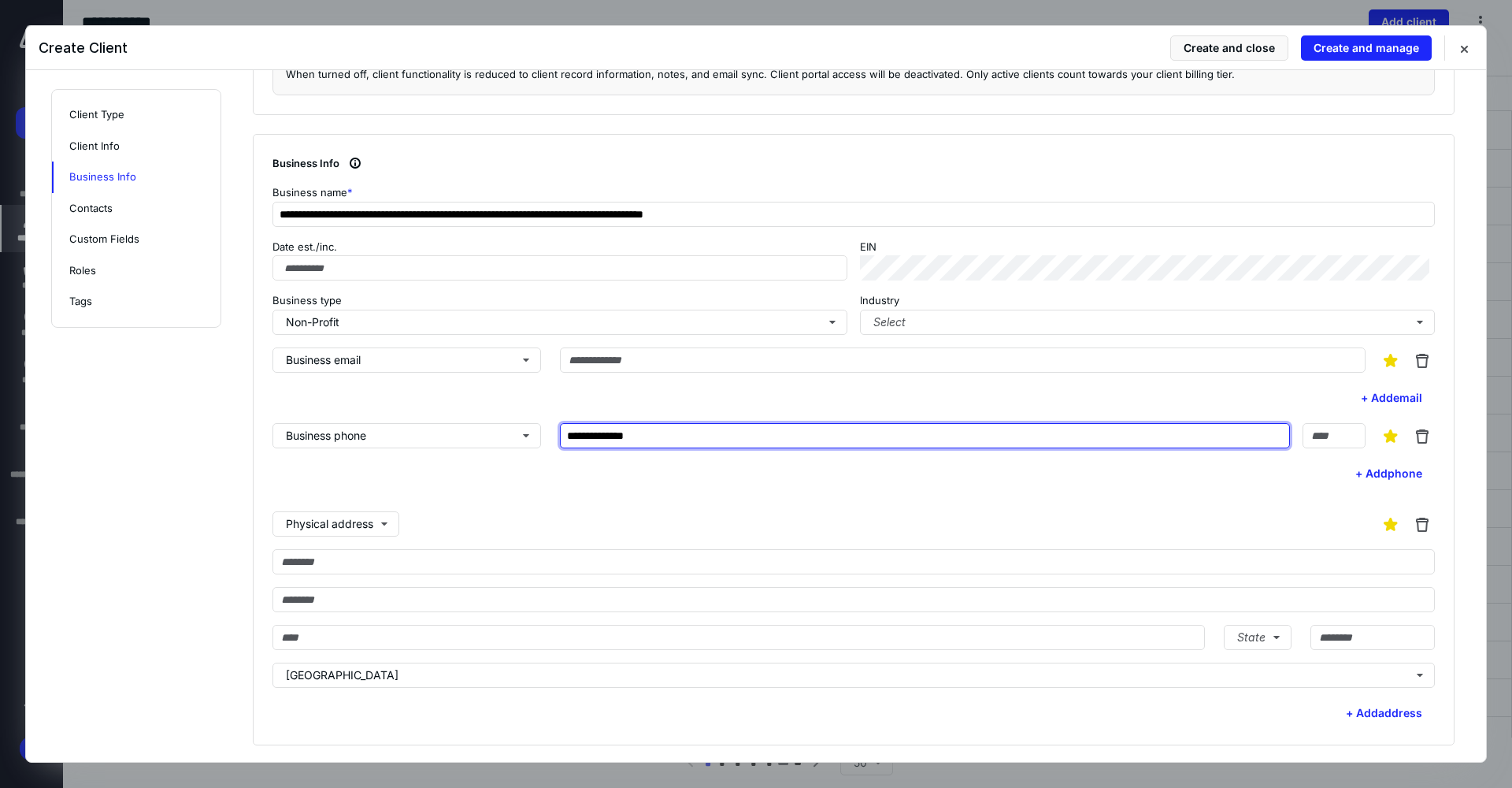 type on "**********" 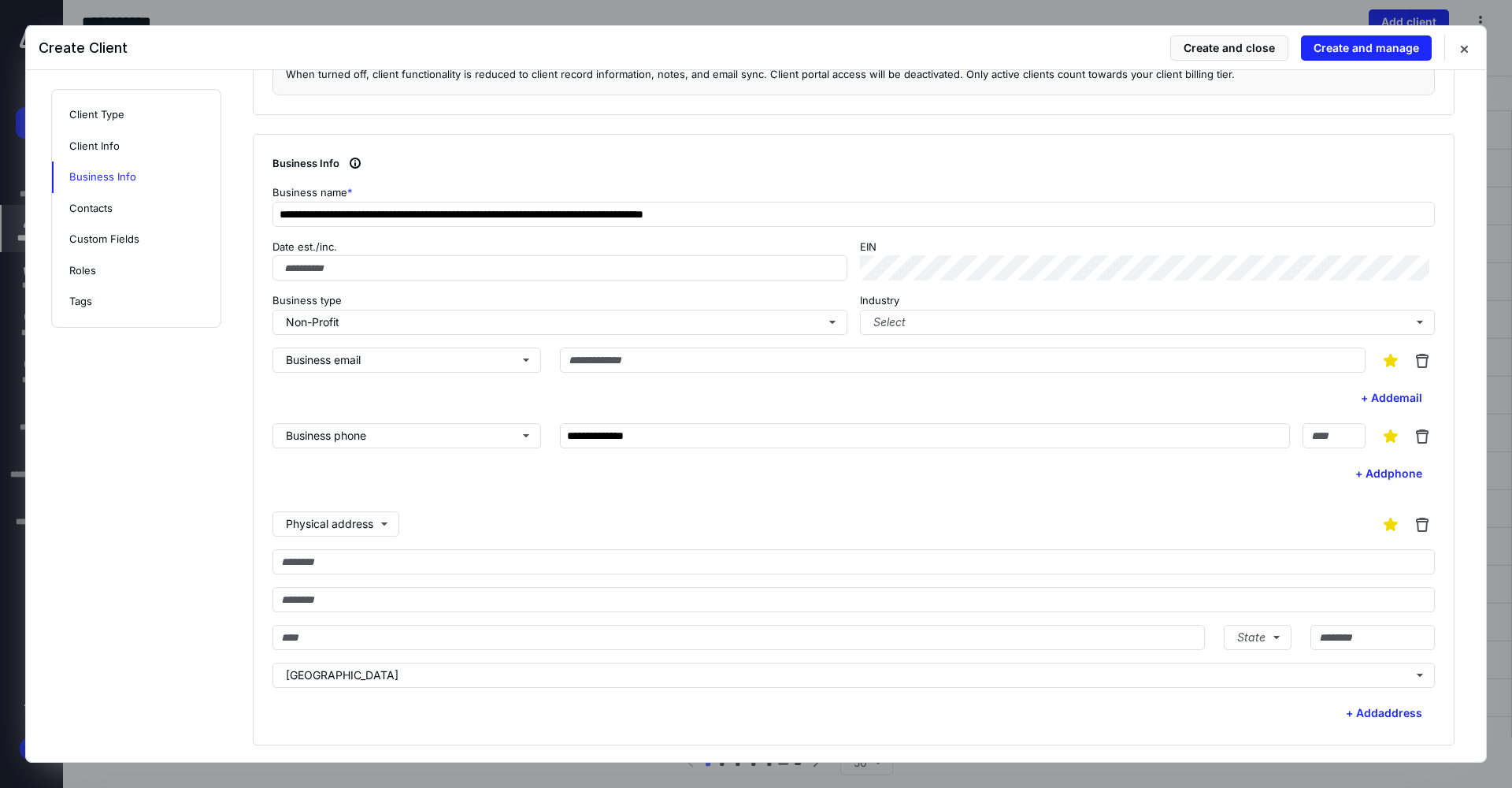 click on "**********" at bounding box center [854, 455] 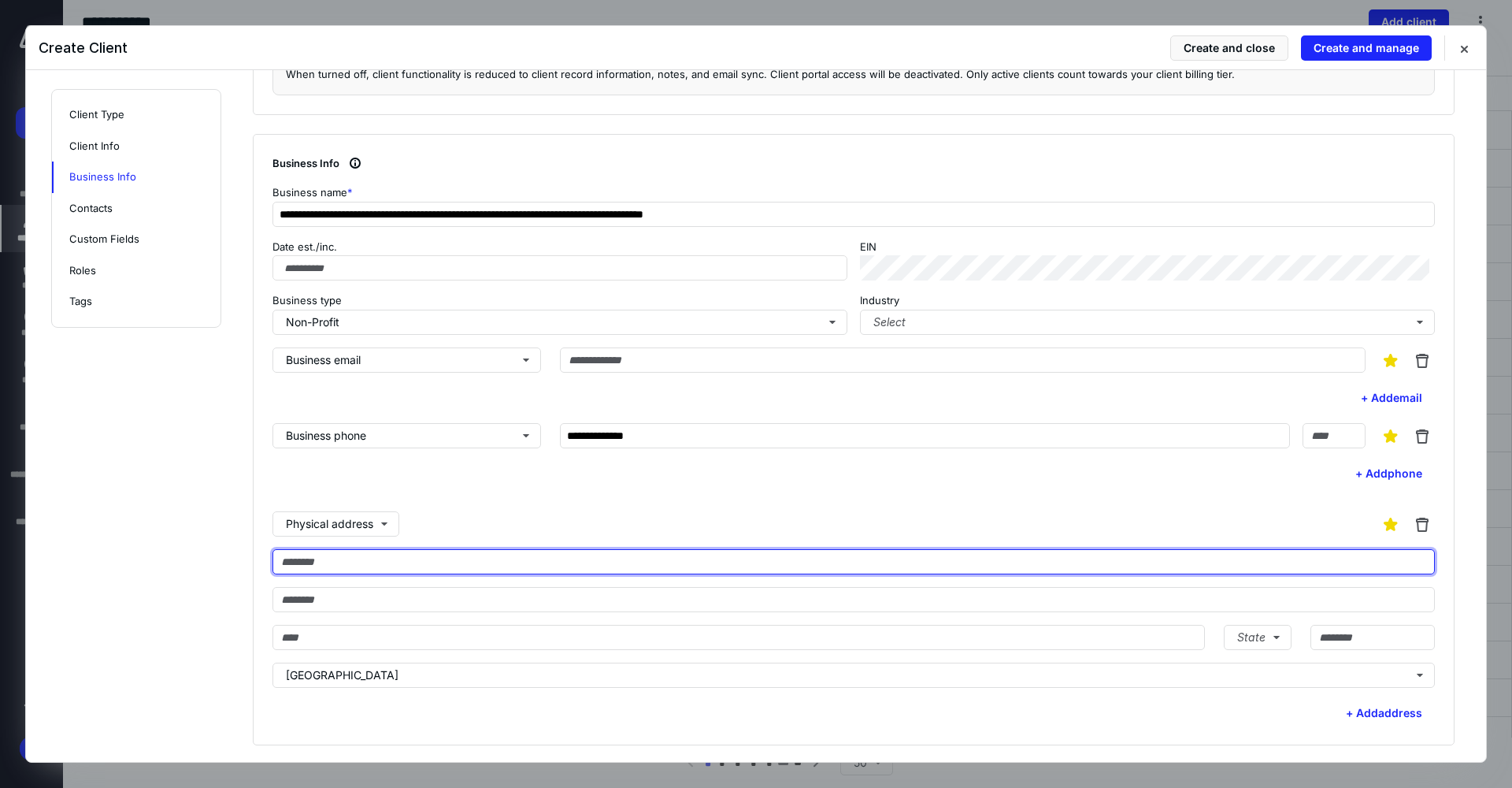 click at bounding box center [854, 562] 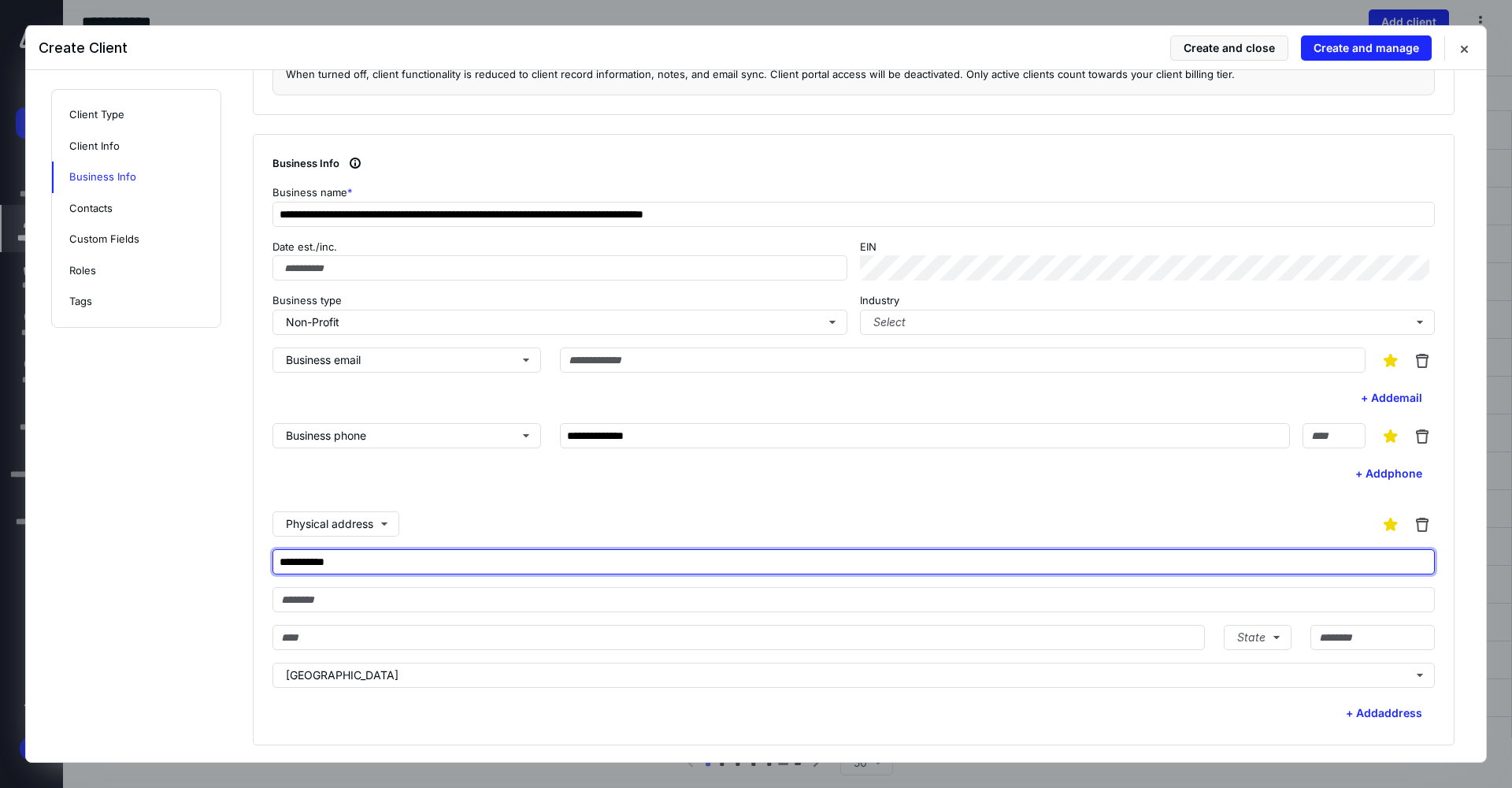 type on "**********" 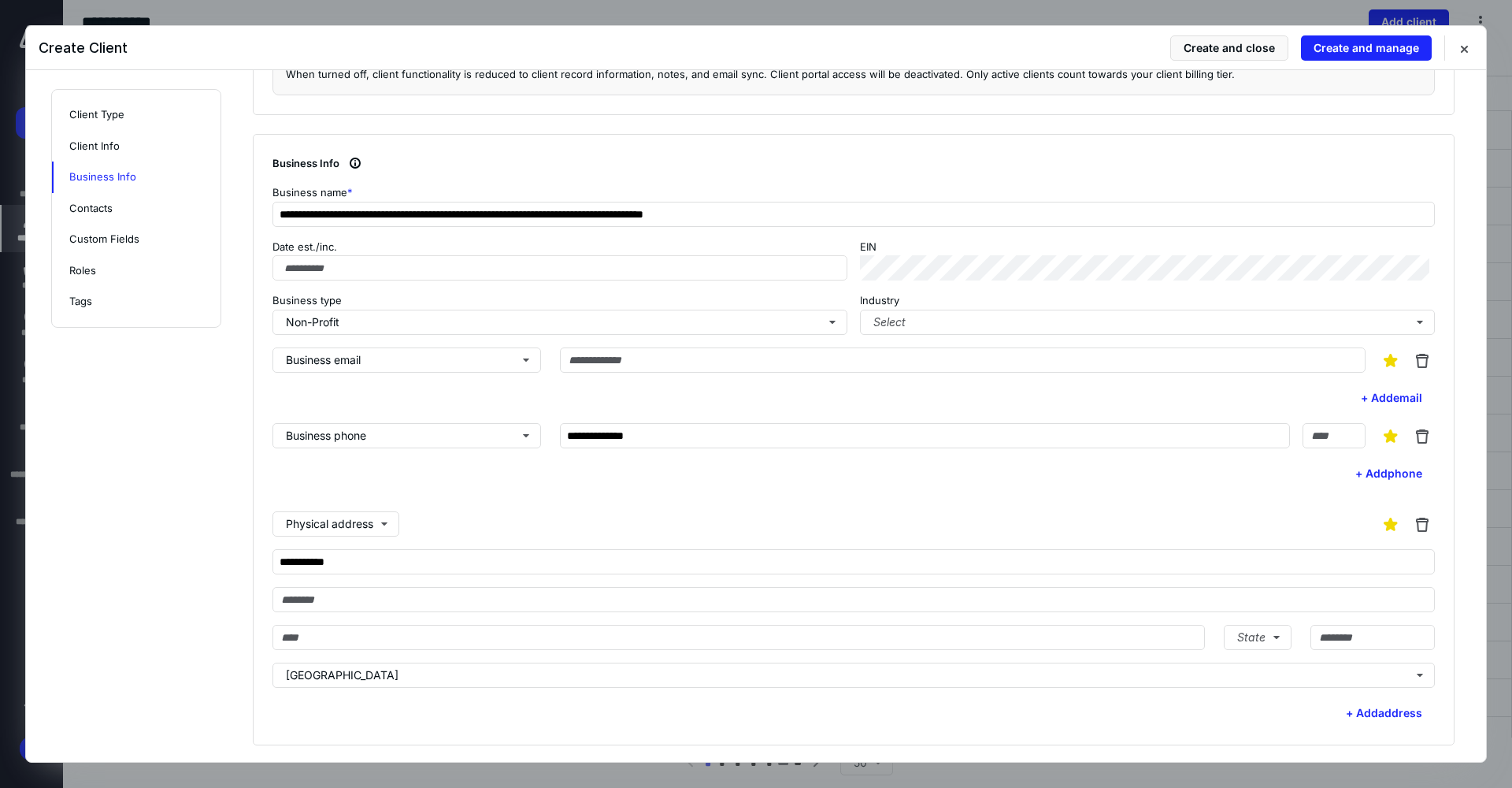 click on "**********" at bounding box center [756, 438] 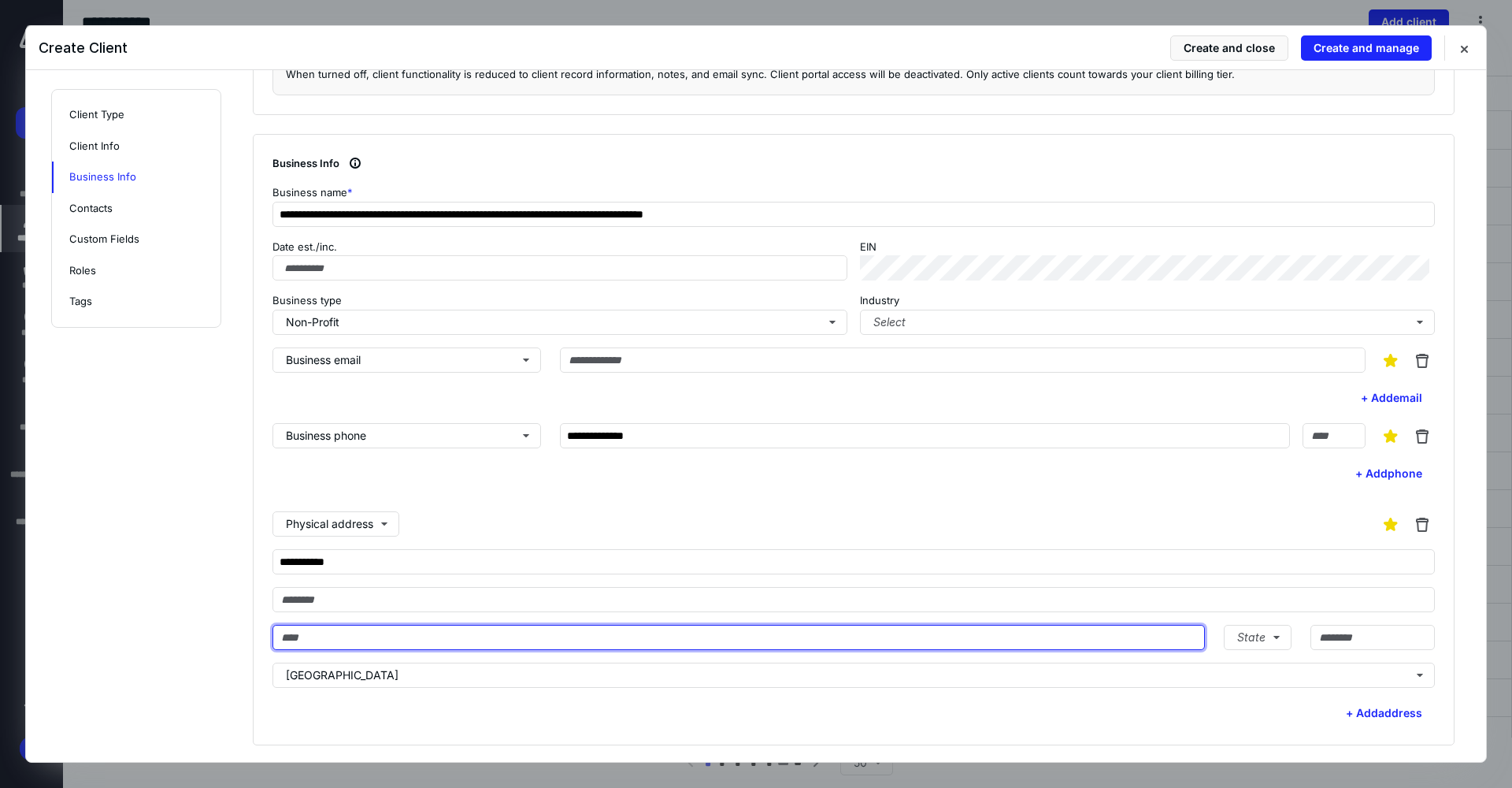 click at bounding box center [739, 637] 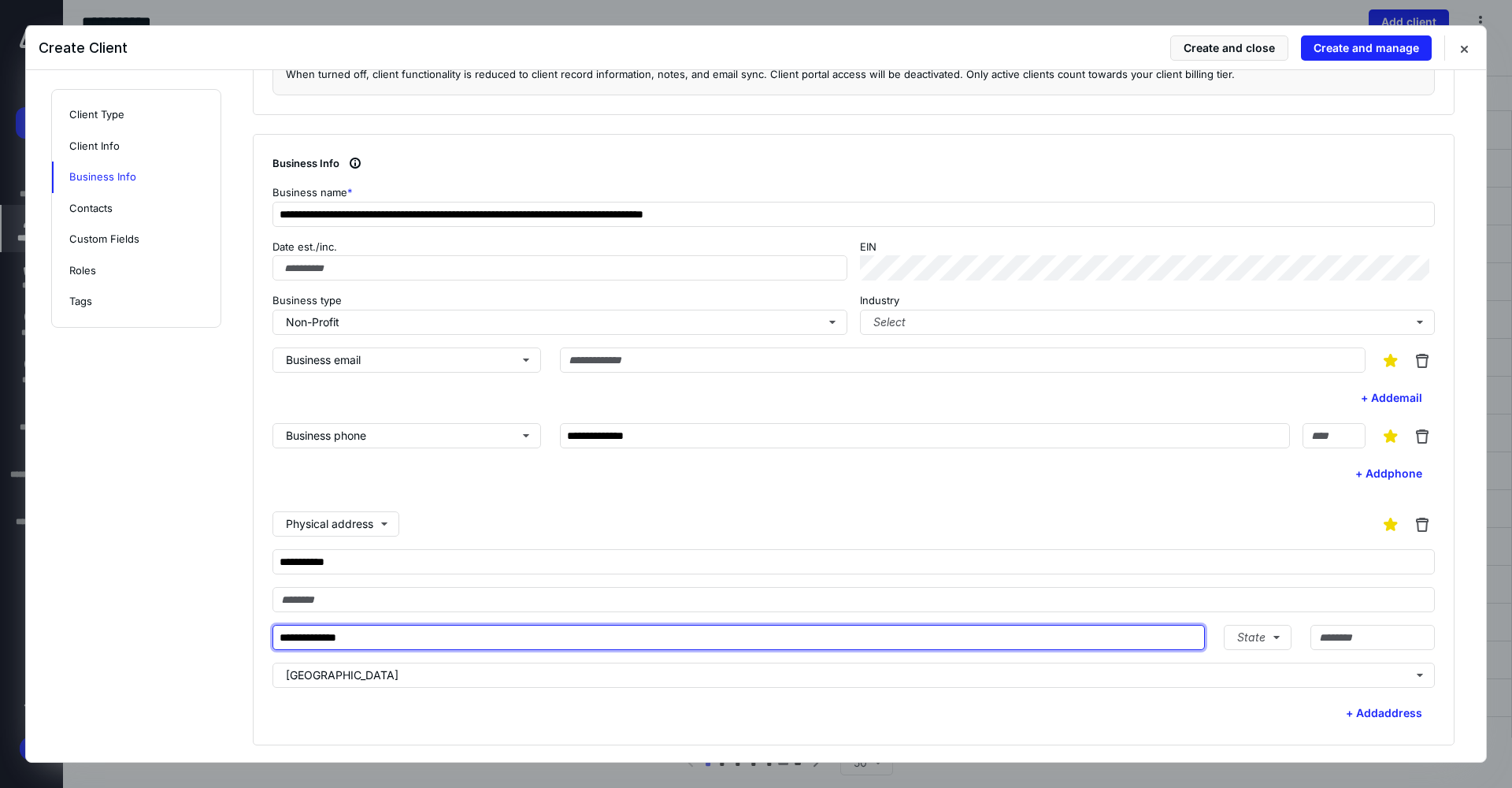 type on "**********" 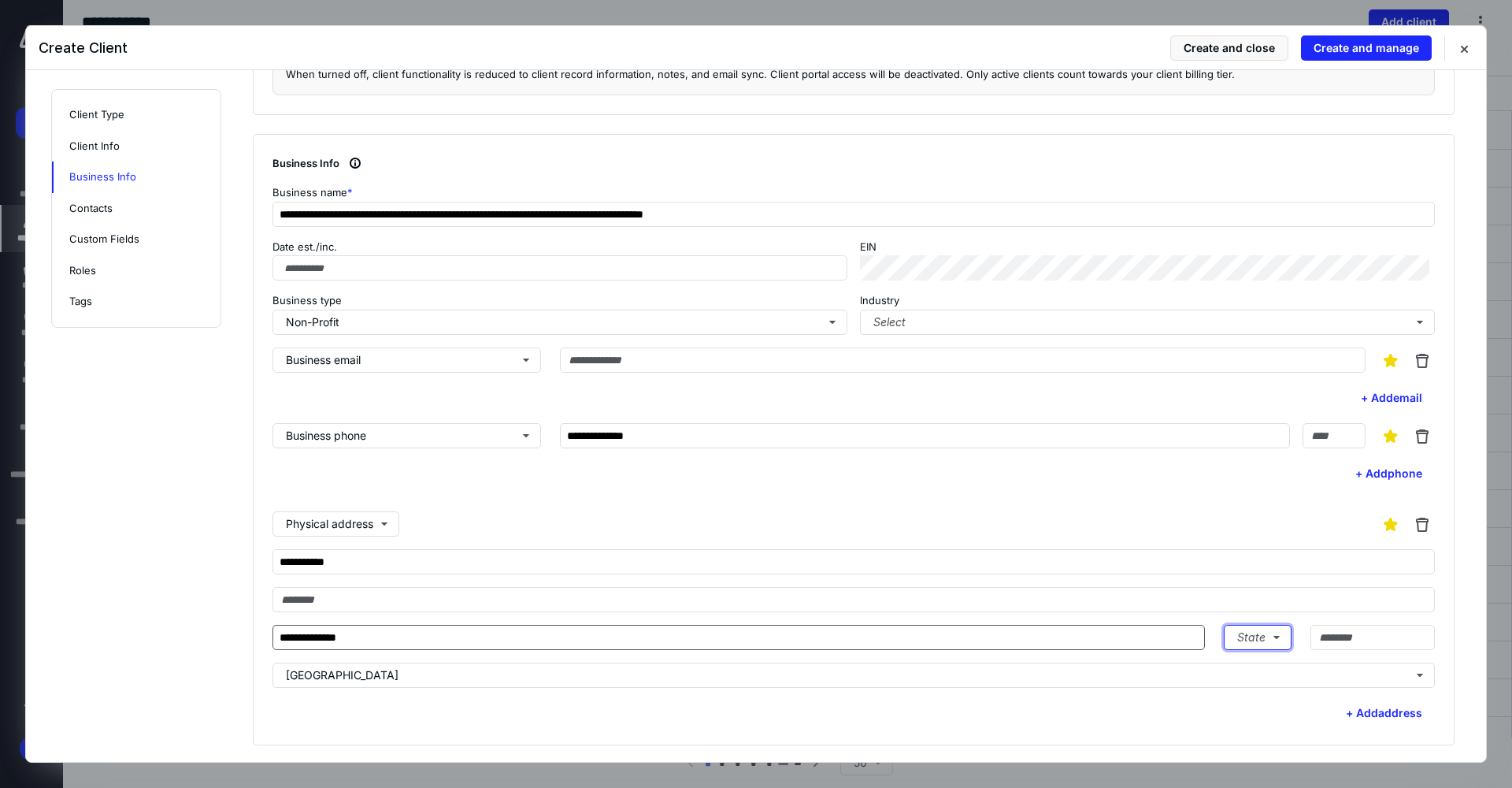 type 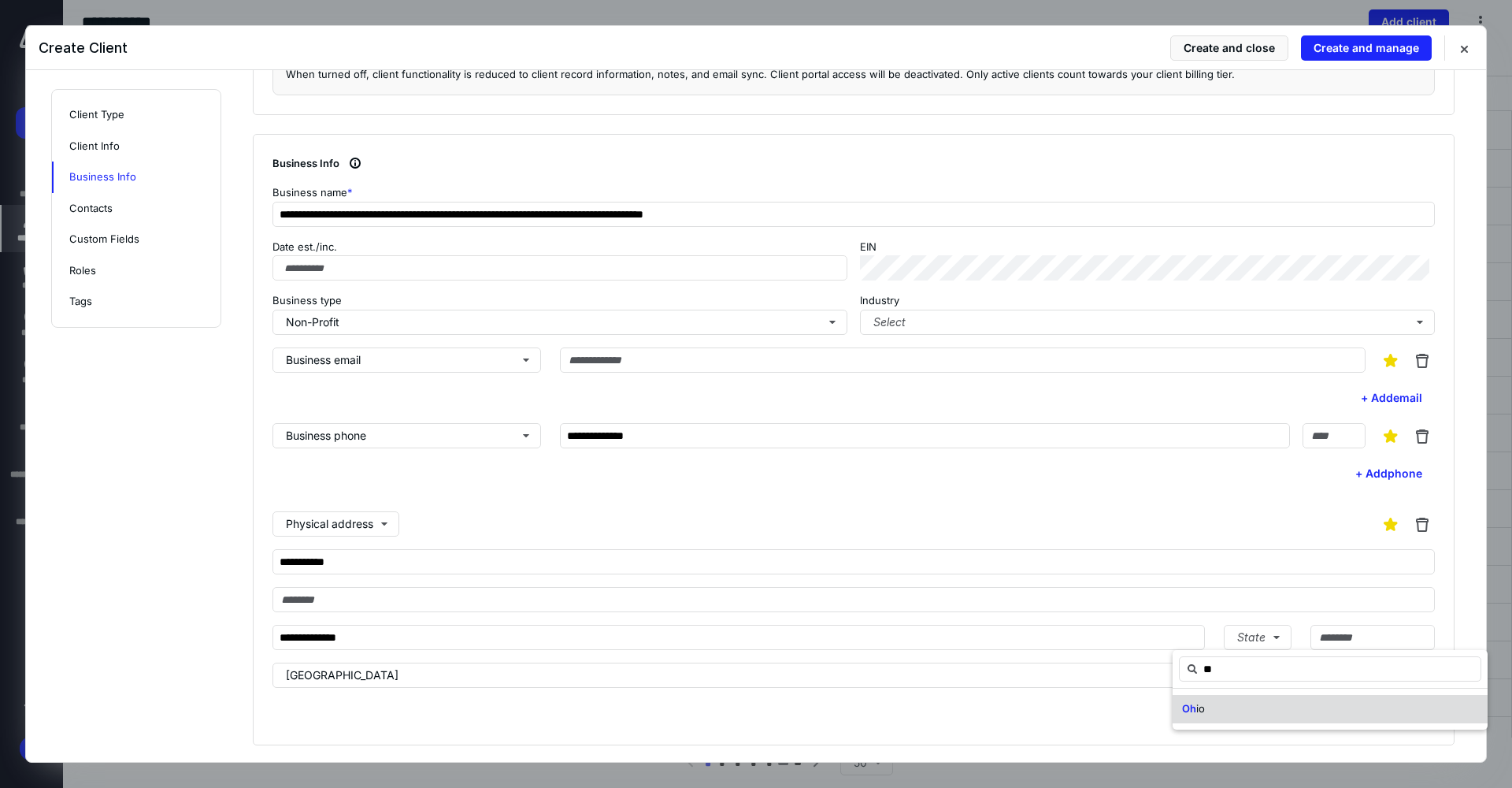 click on "Oh io" at bounding box center (1193, 709) 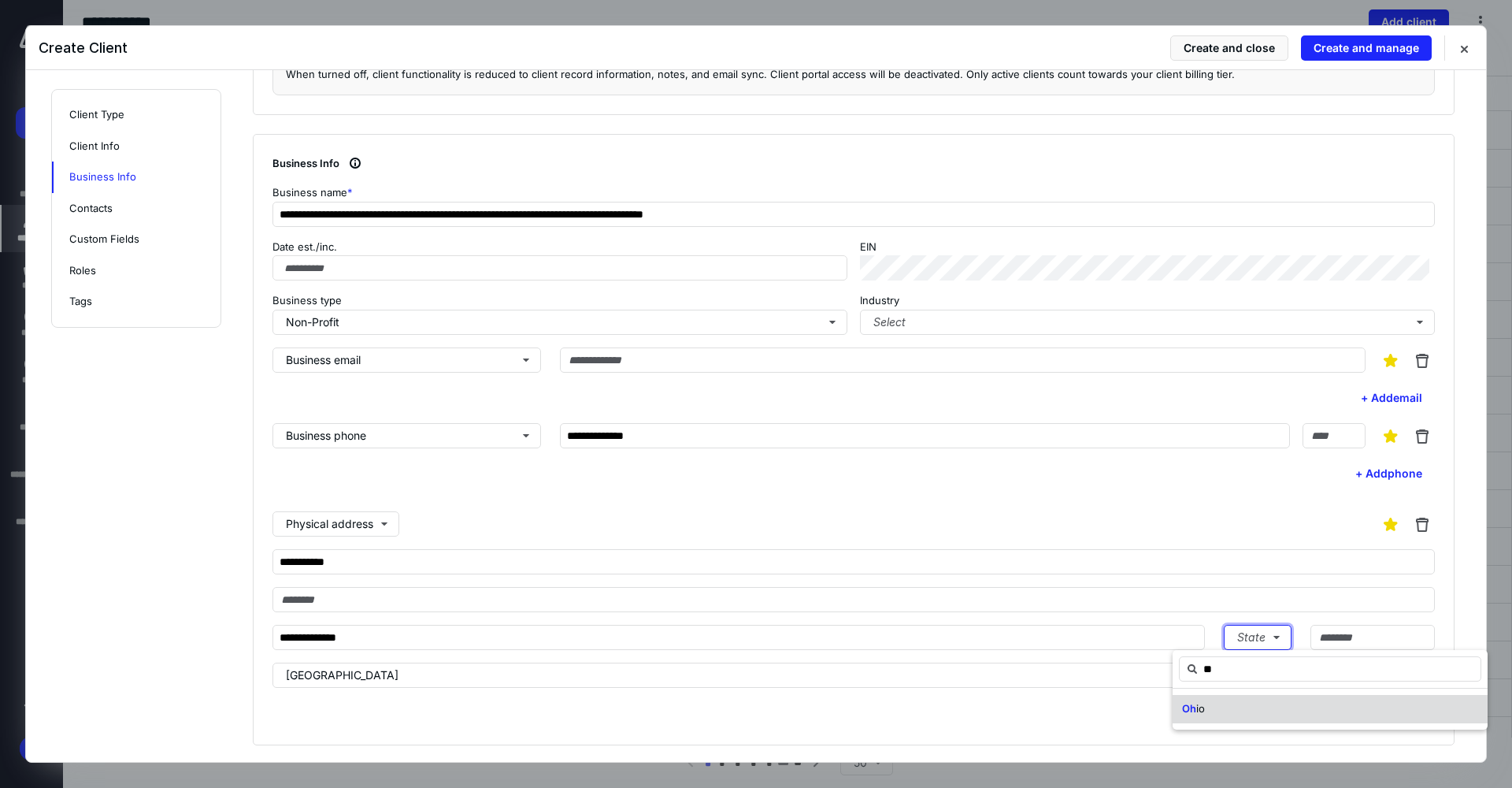 type 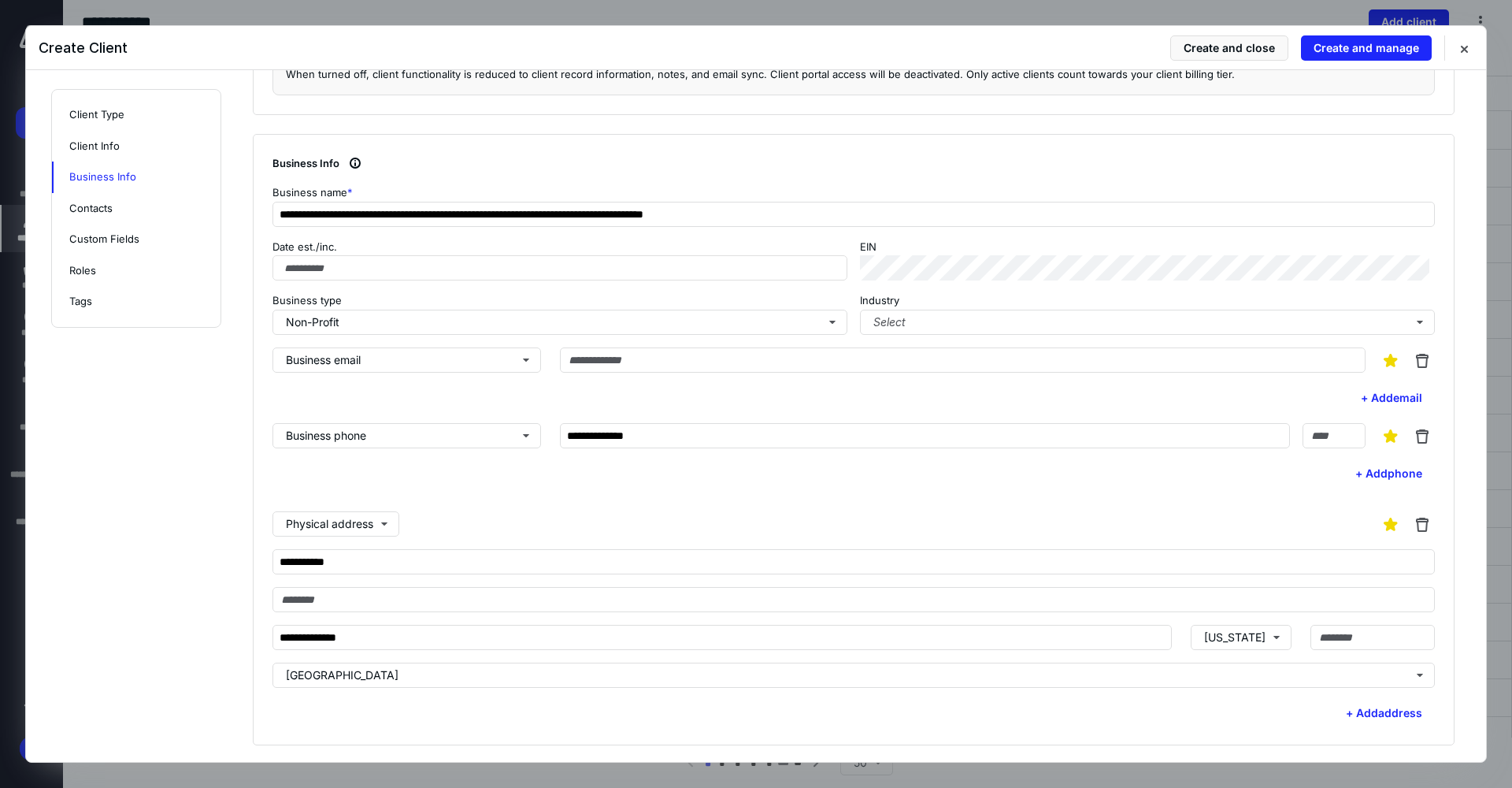 click on "**********" at bounding box center [854, 619] 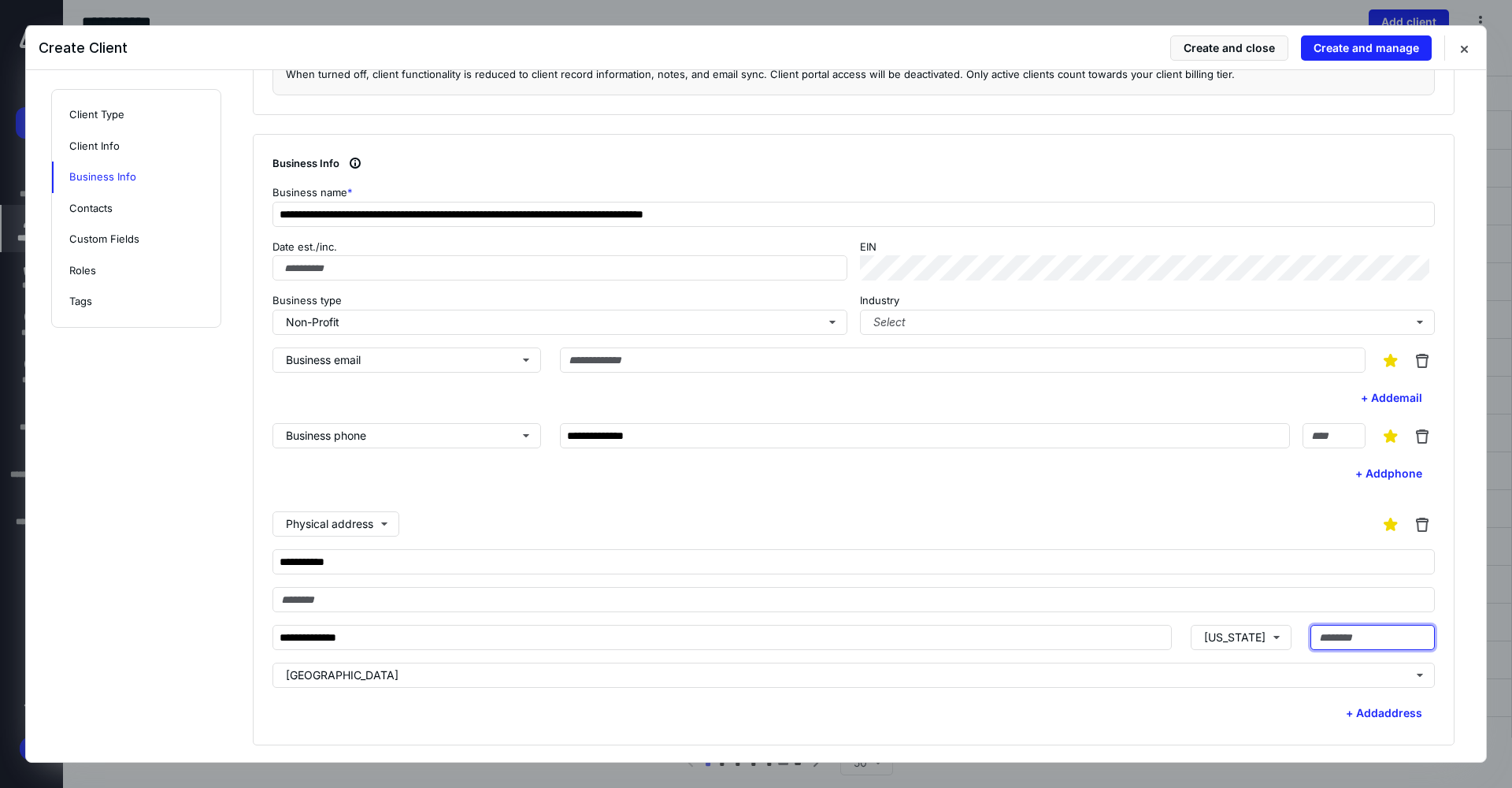 click at bounding box center (1373, 637) 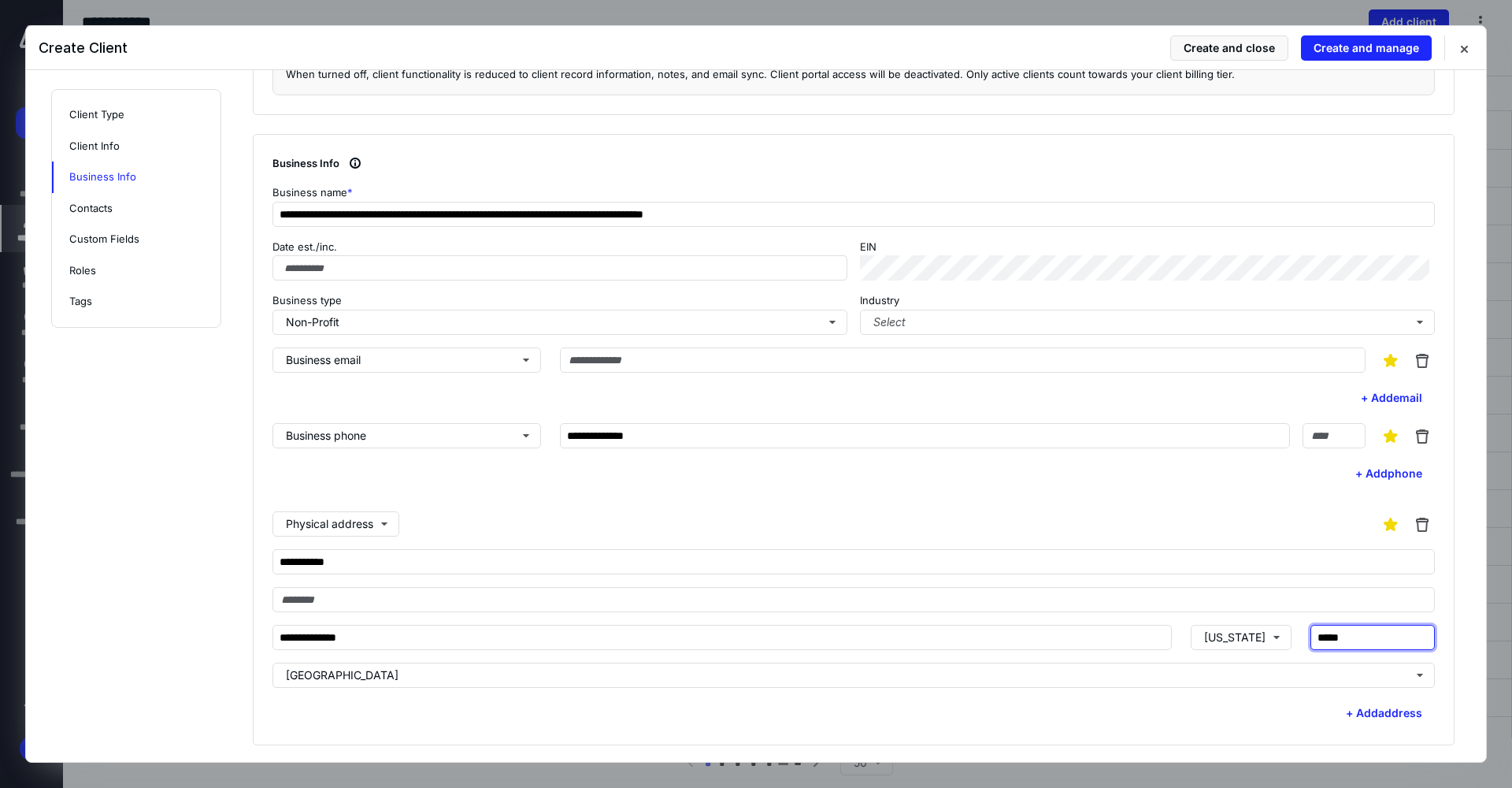type on "*****" 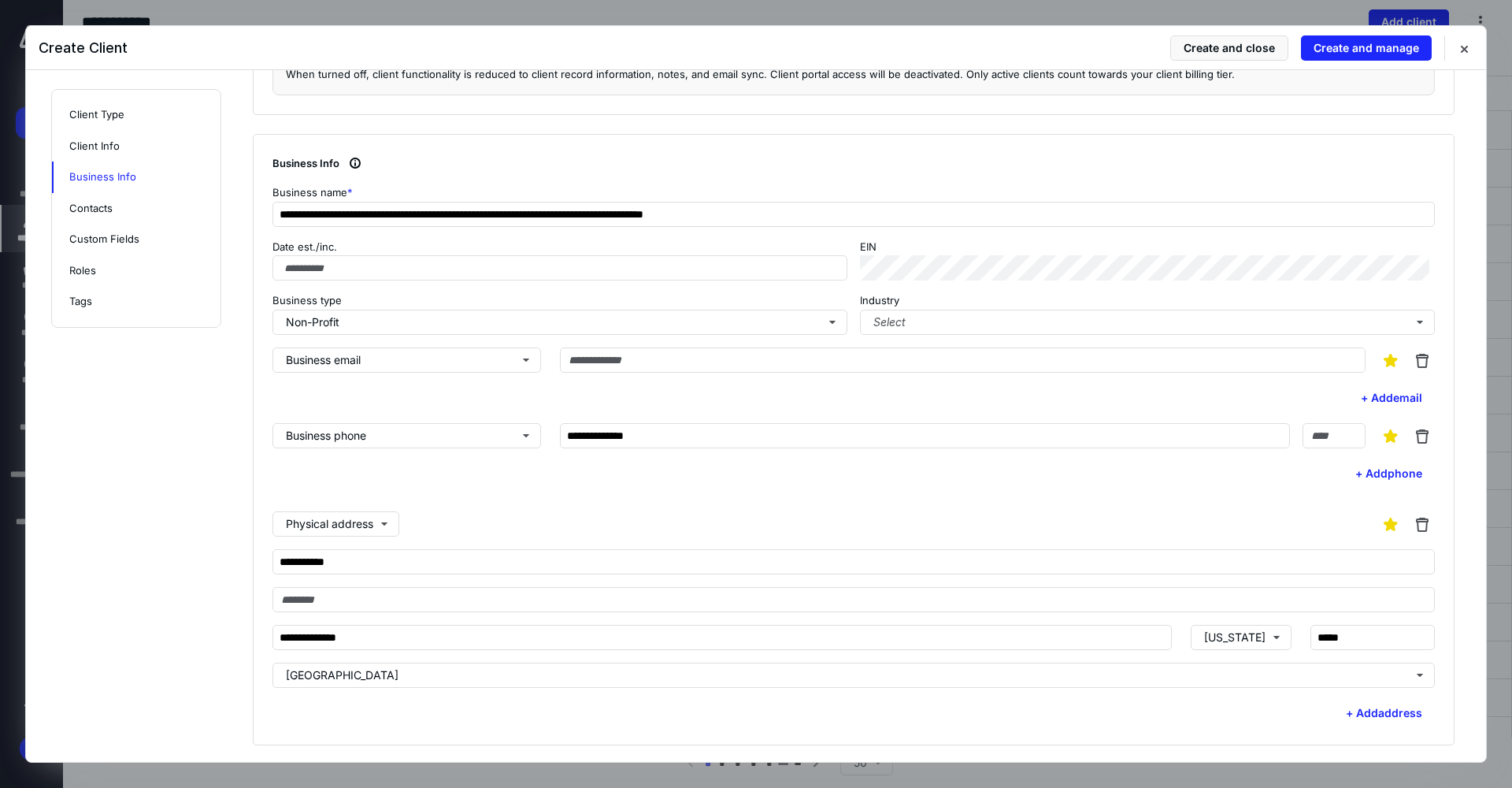 click on "Physical address" at bounding box center (854, 524) 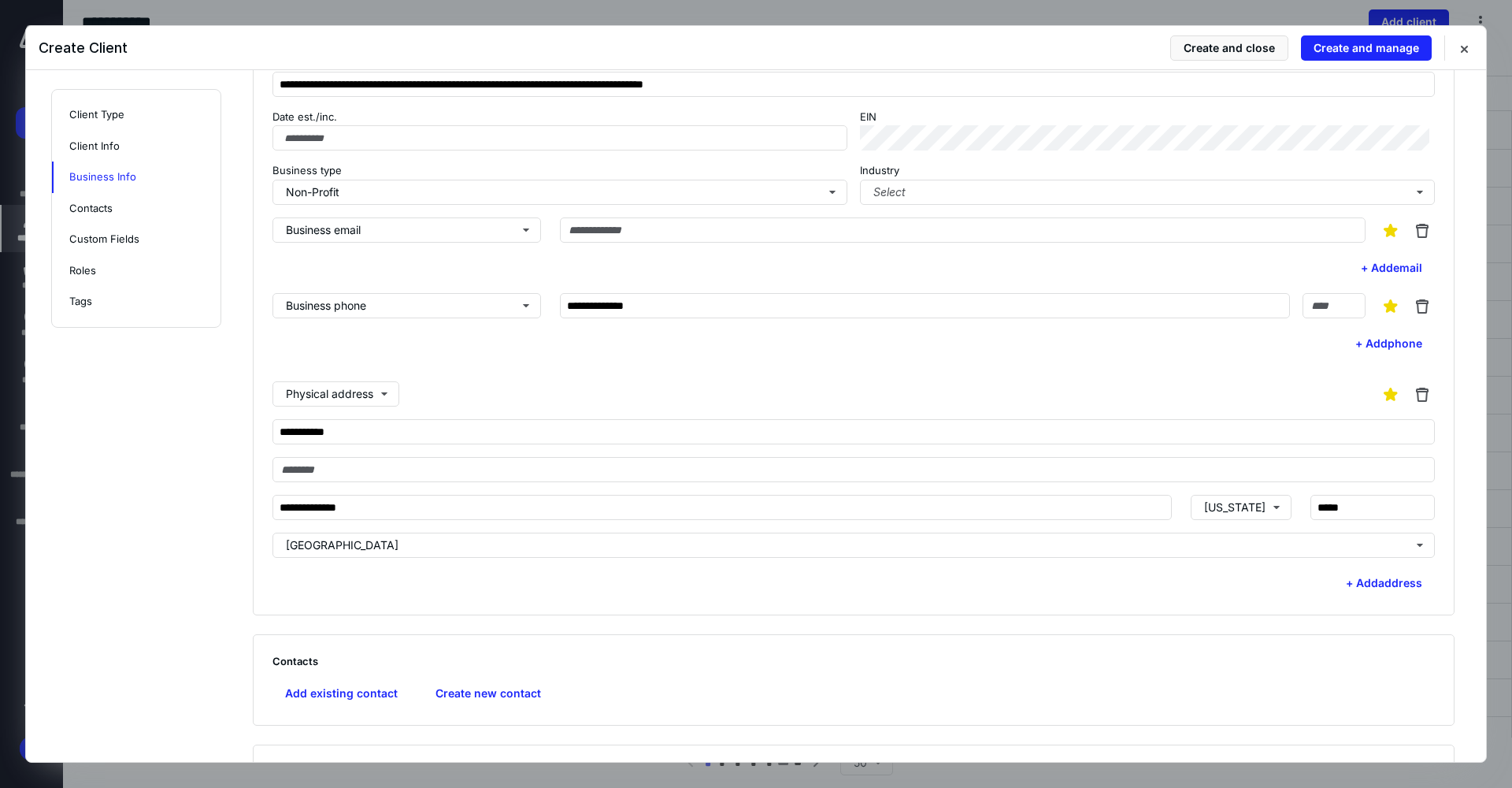 scroll, scrollTop: 665, scrollLeft: 0, axis: vertical 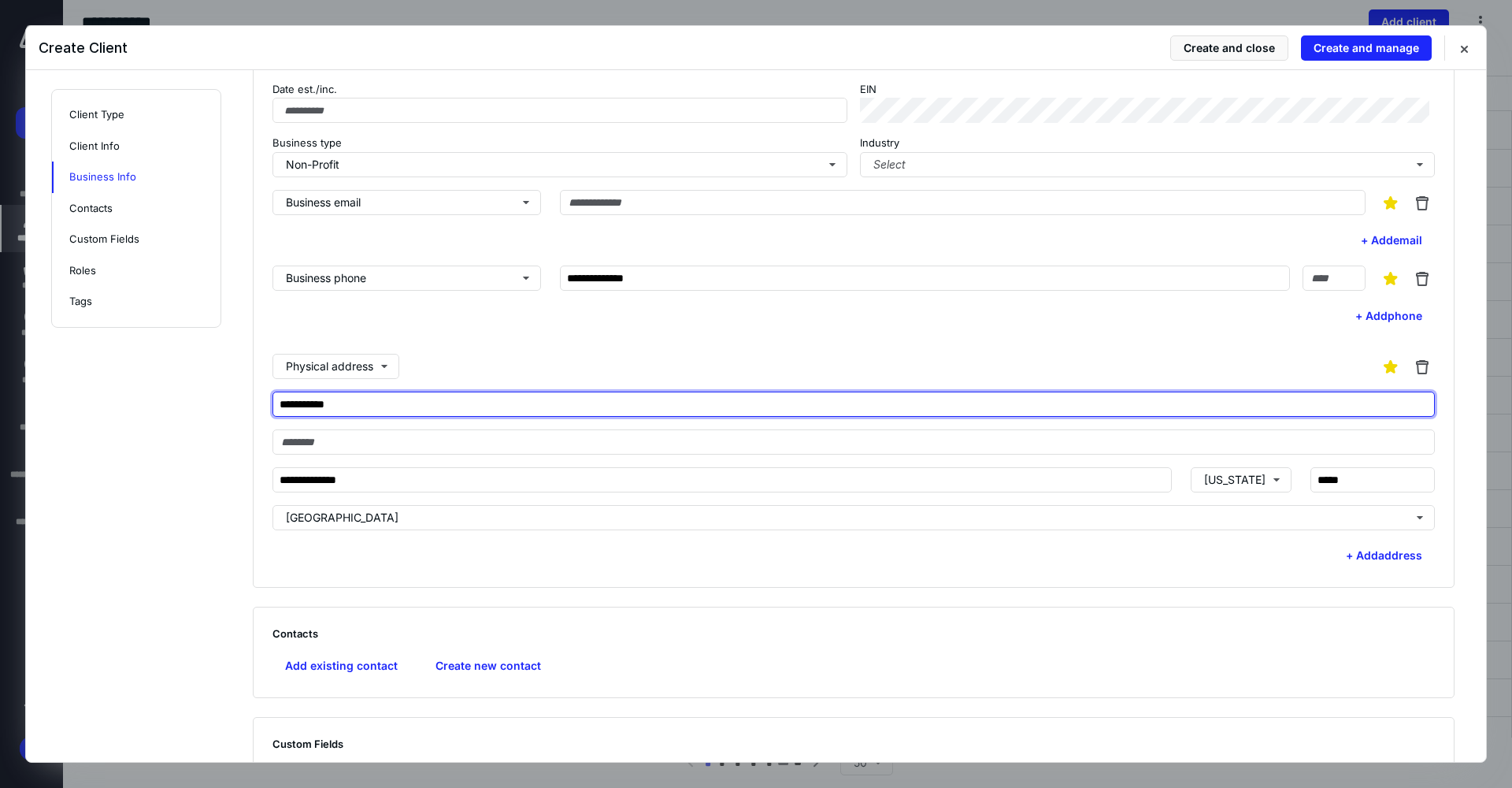drag, startPoint x: 300, startPoint y: 401, endPoint x: 303, endPoint y: 411, distance: 10.440307 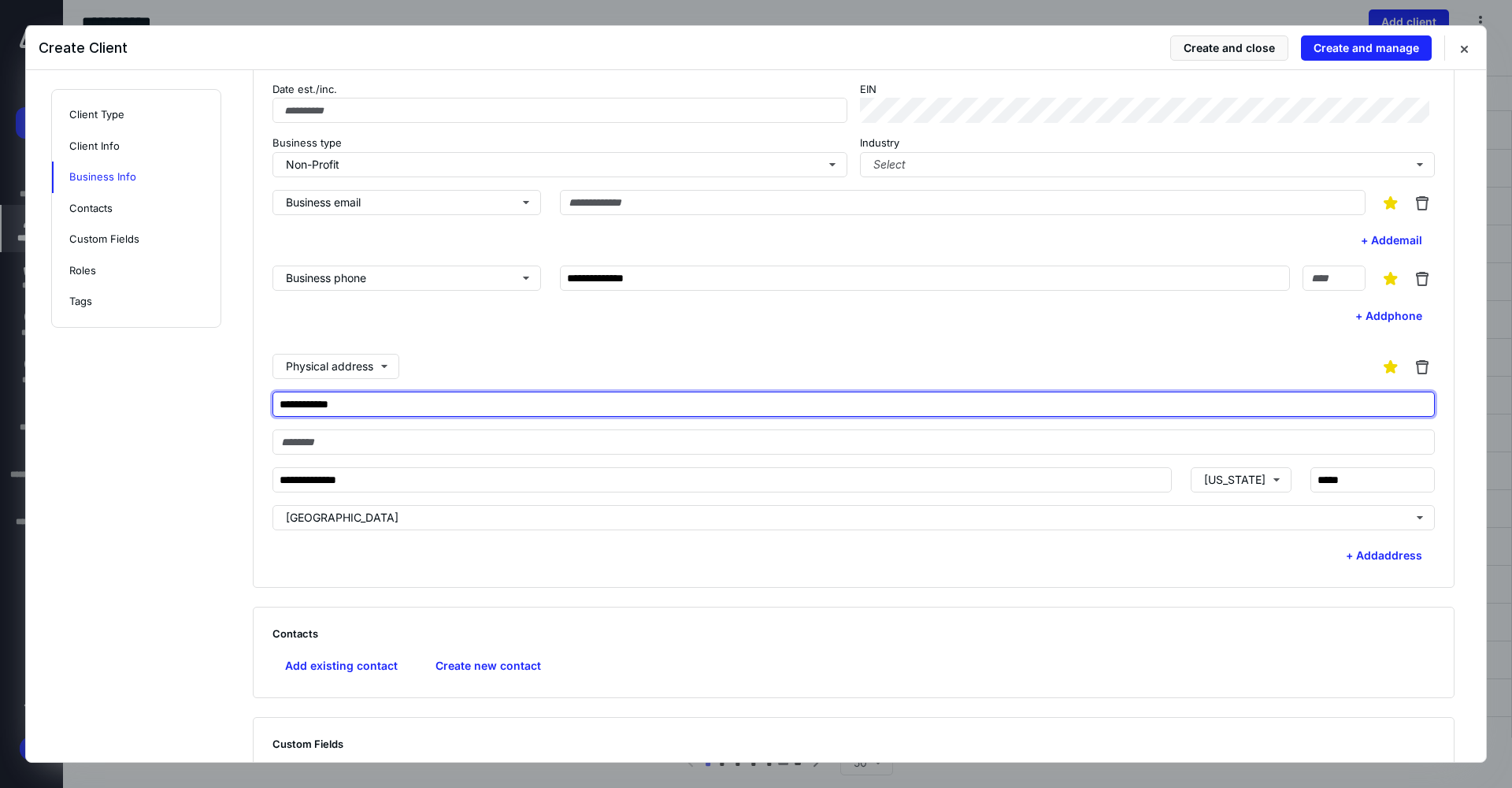type on "**********" 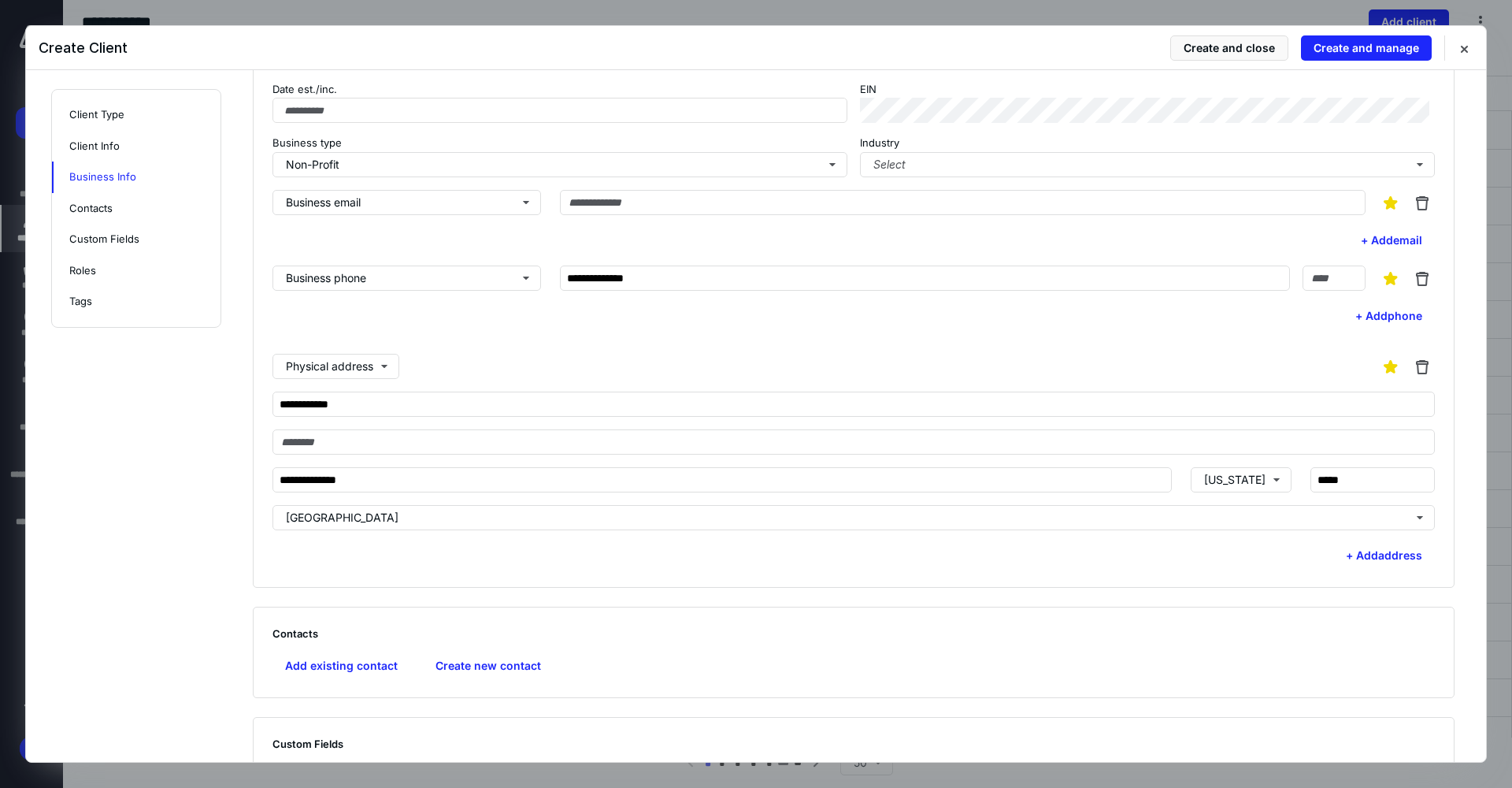 click on "**********" at bounding box center (756, 281) 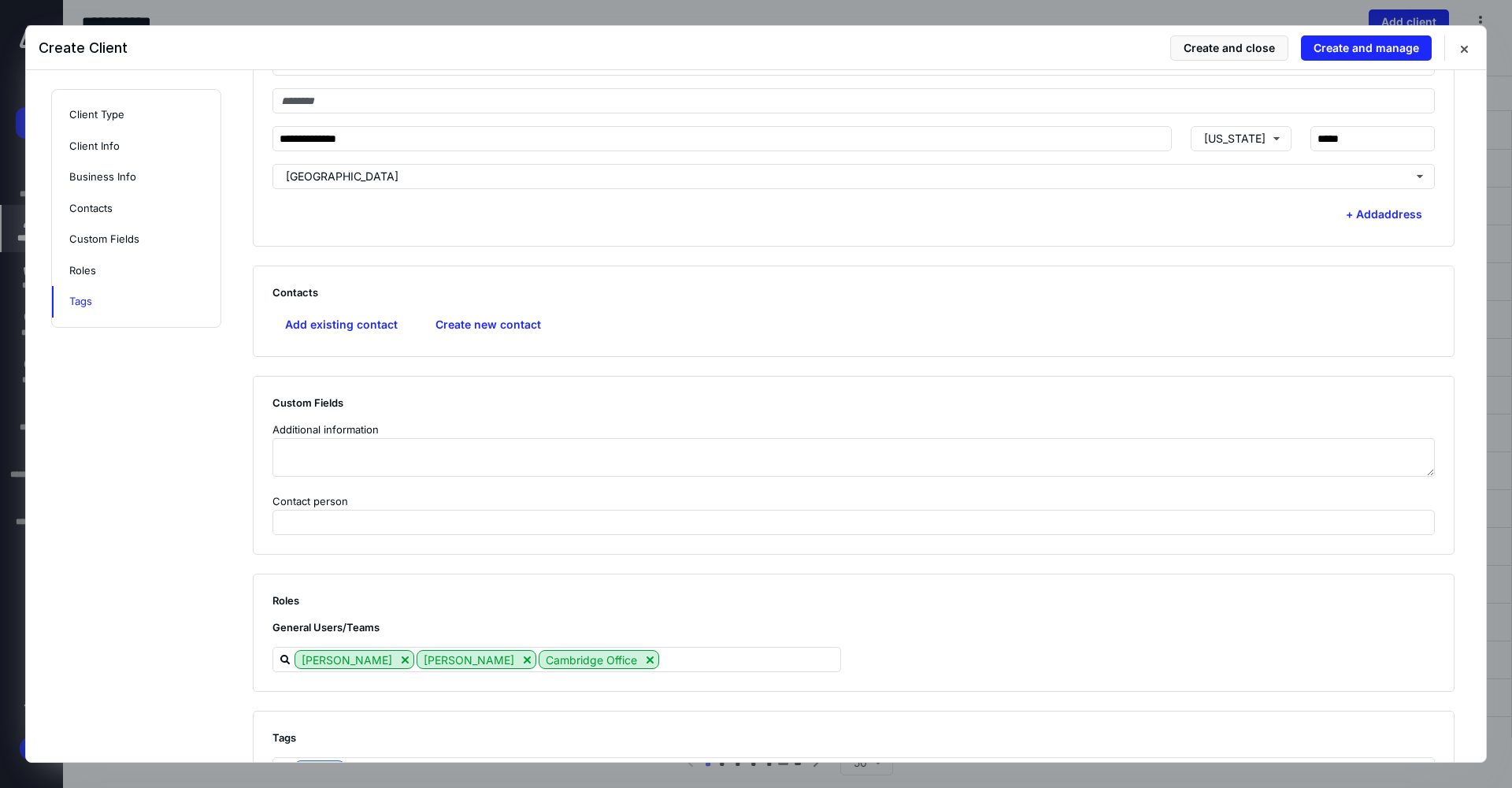 scroll, scrollTop: 1059, scrollLeft: 0, axis: vertical 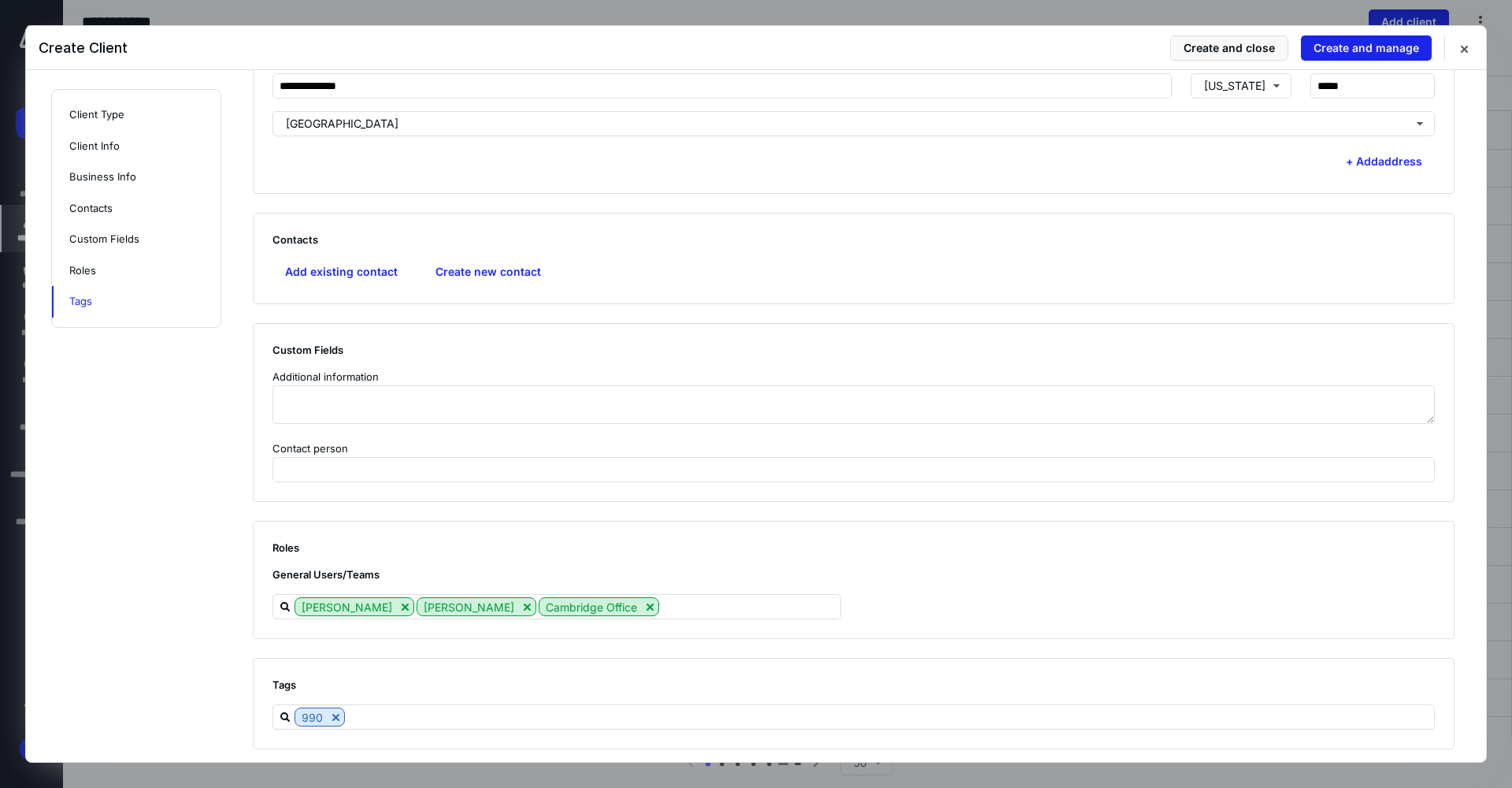 click on "Create and manage" at bounding box center (1366, 48) 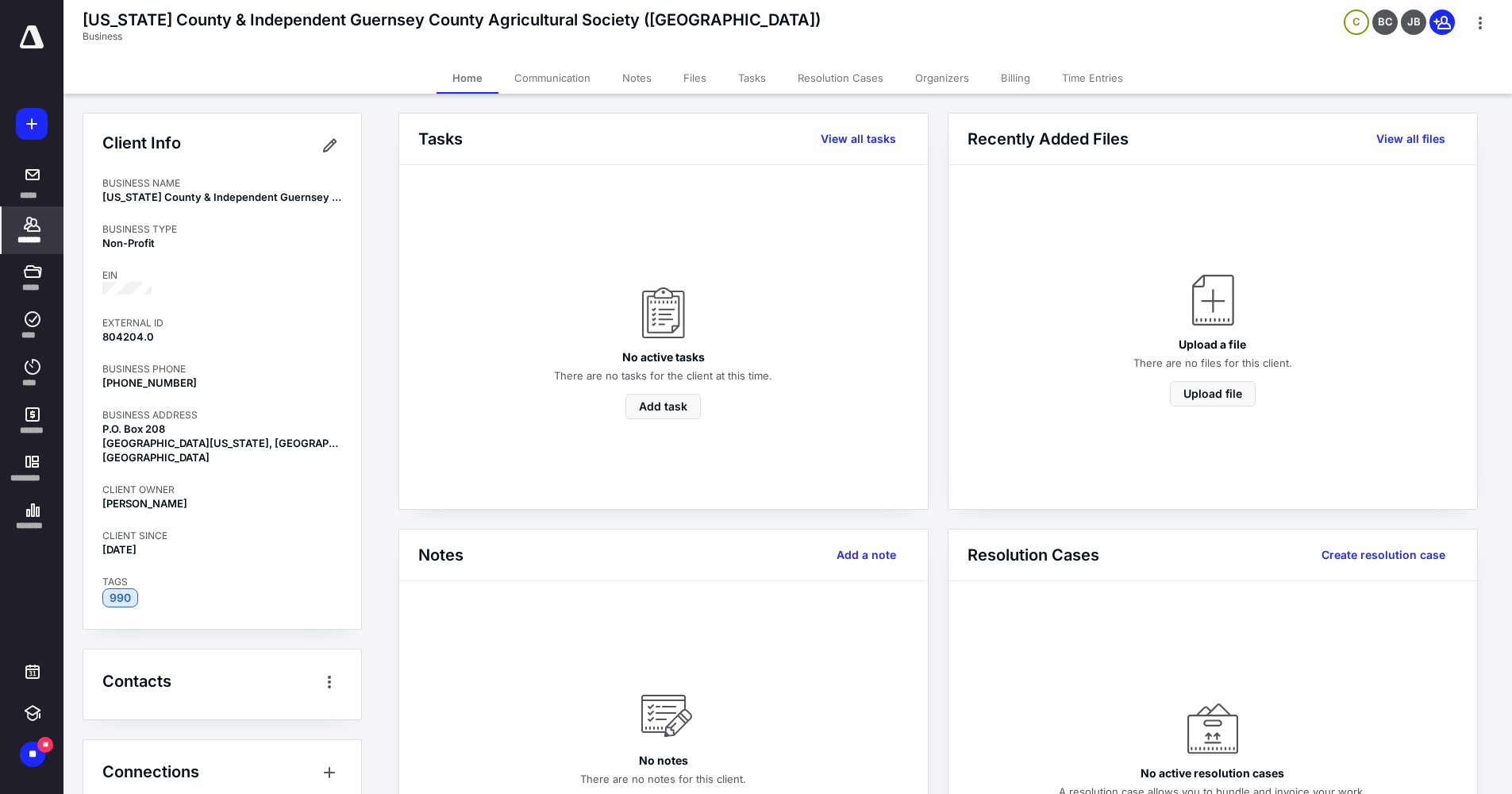 click 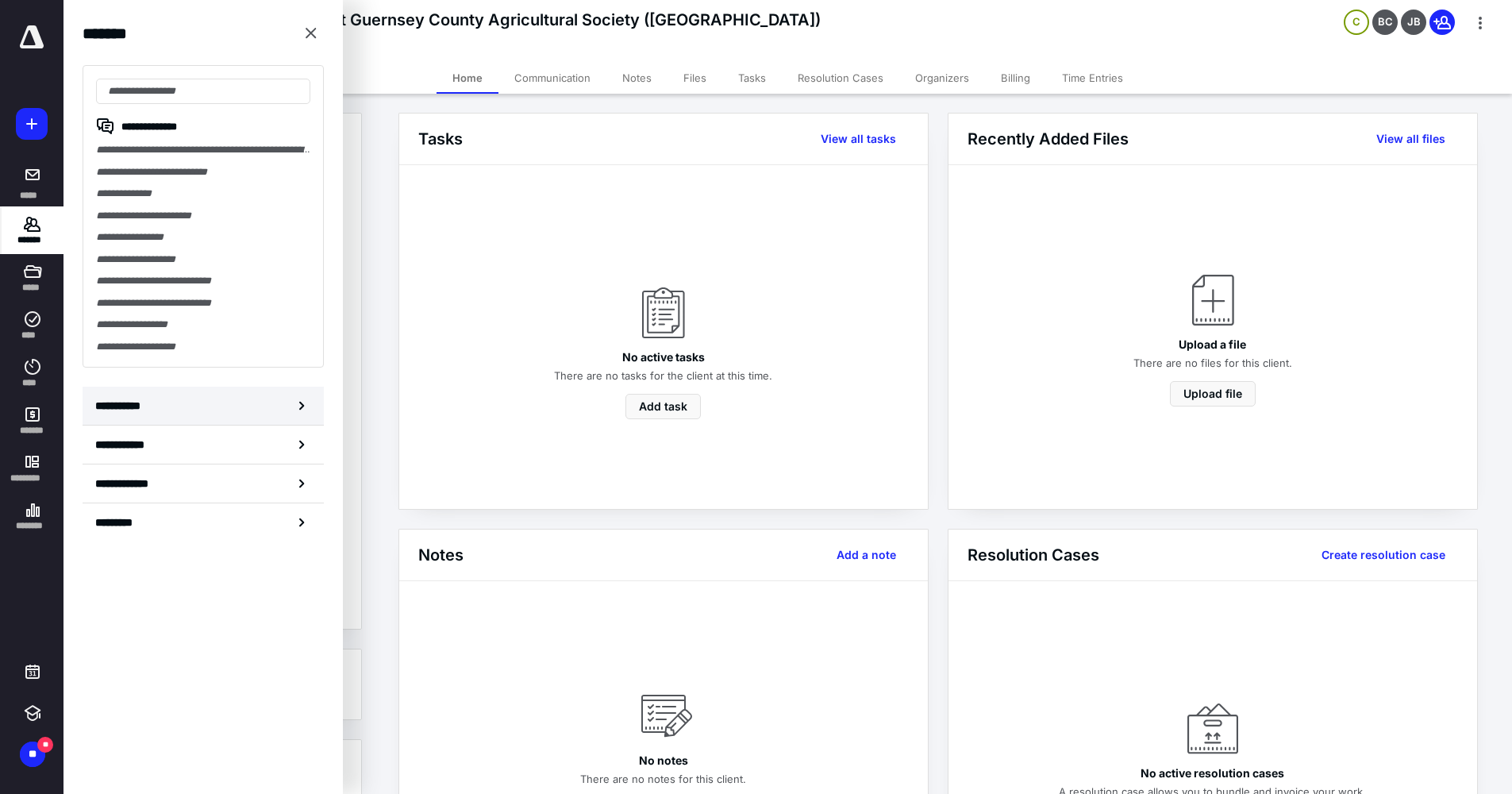 click on "**********" at bounding box center [203, 406] 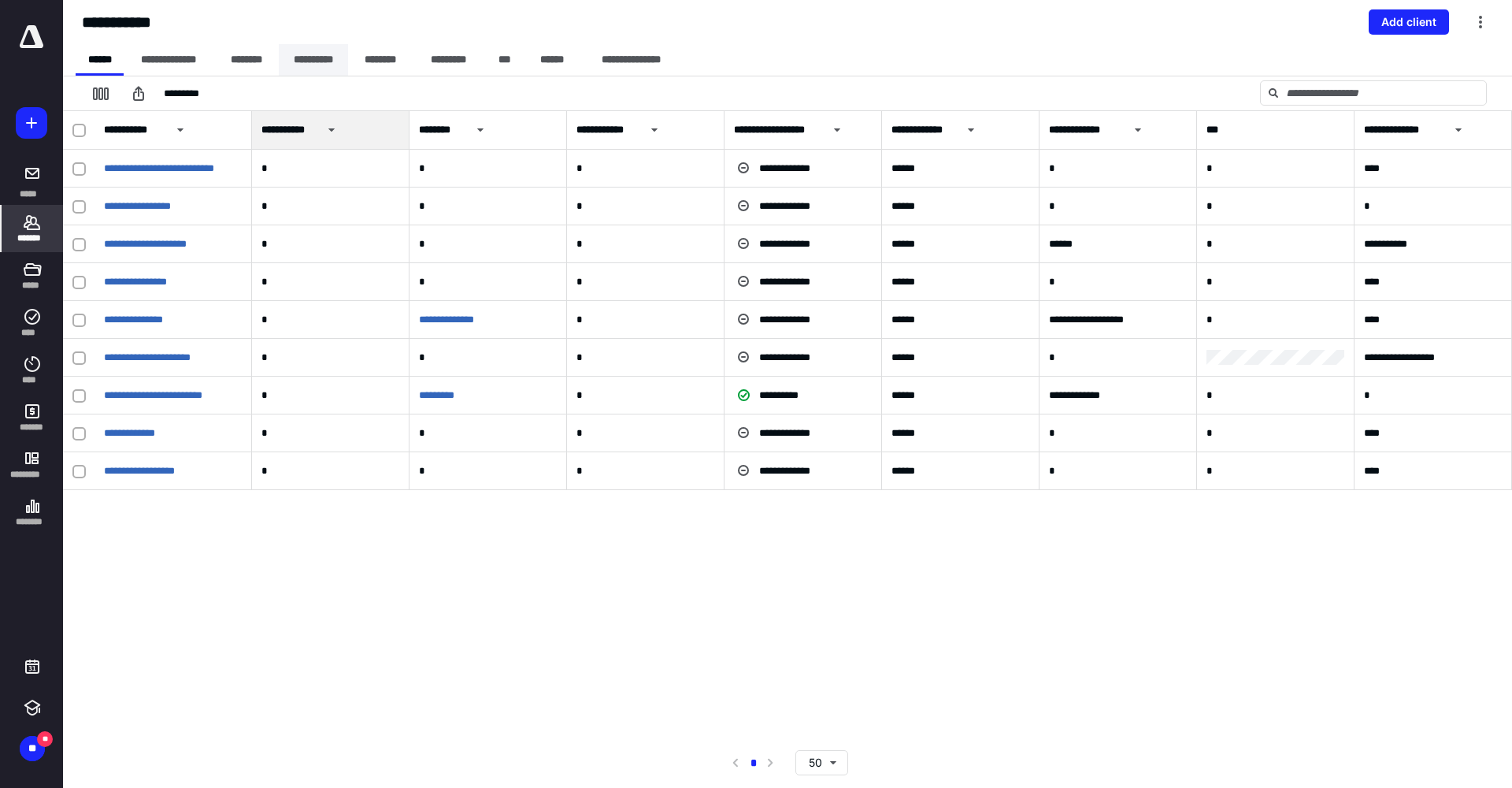 click on "**********" at bounding box center [313, 60] 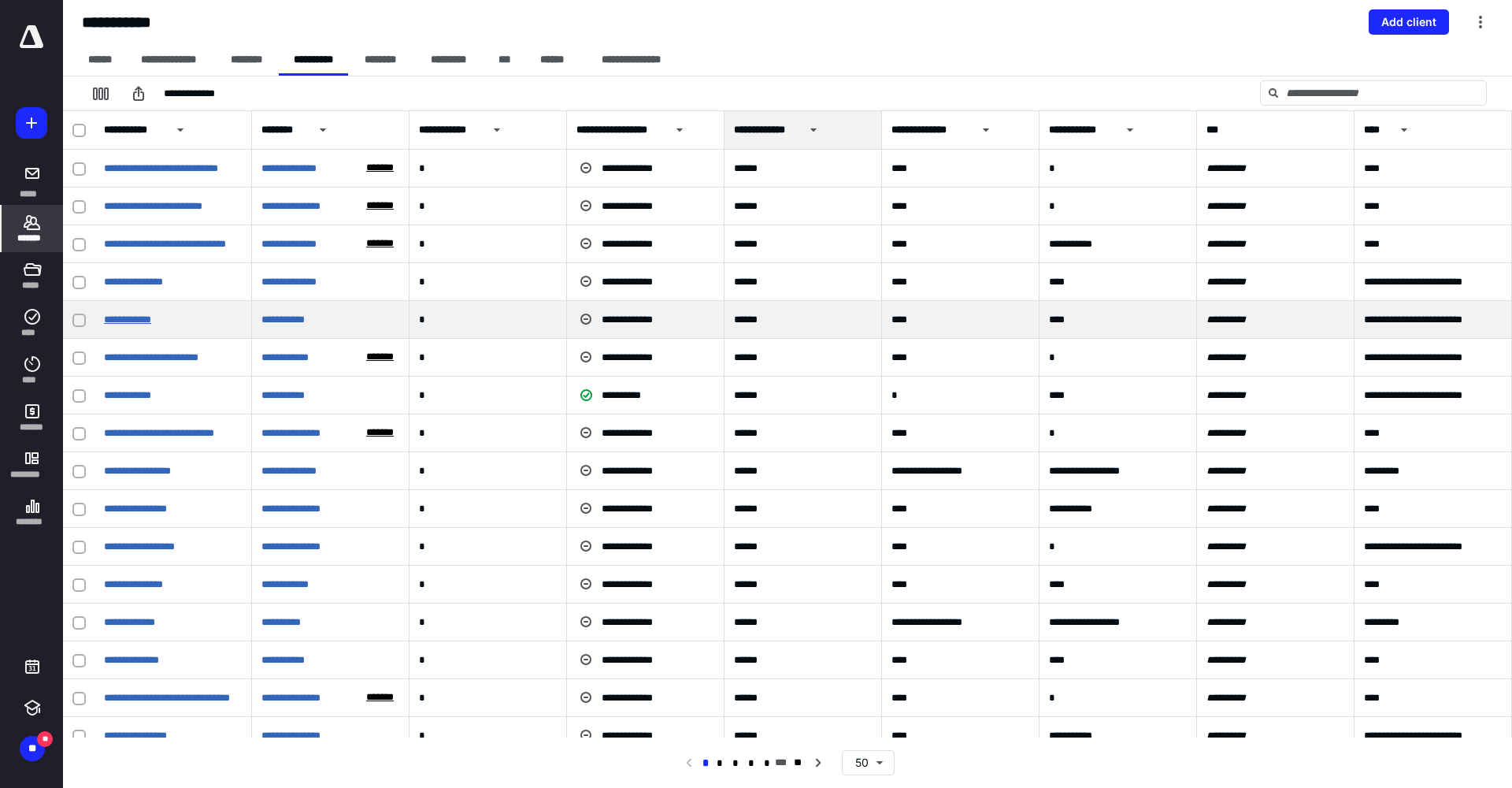 click on "**********" at bounding box center [128, 319] 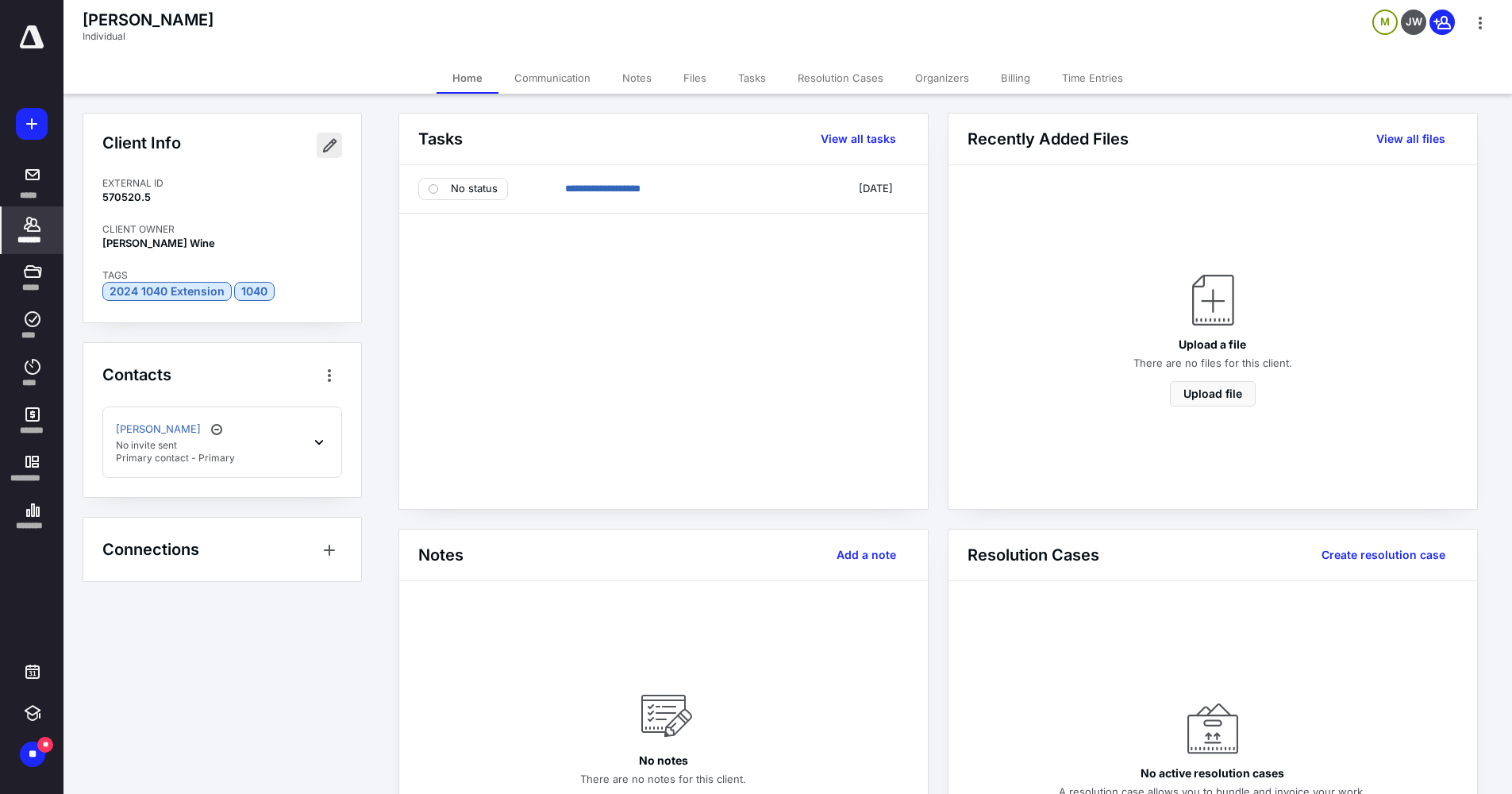 click at bounding box center [329, 145] 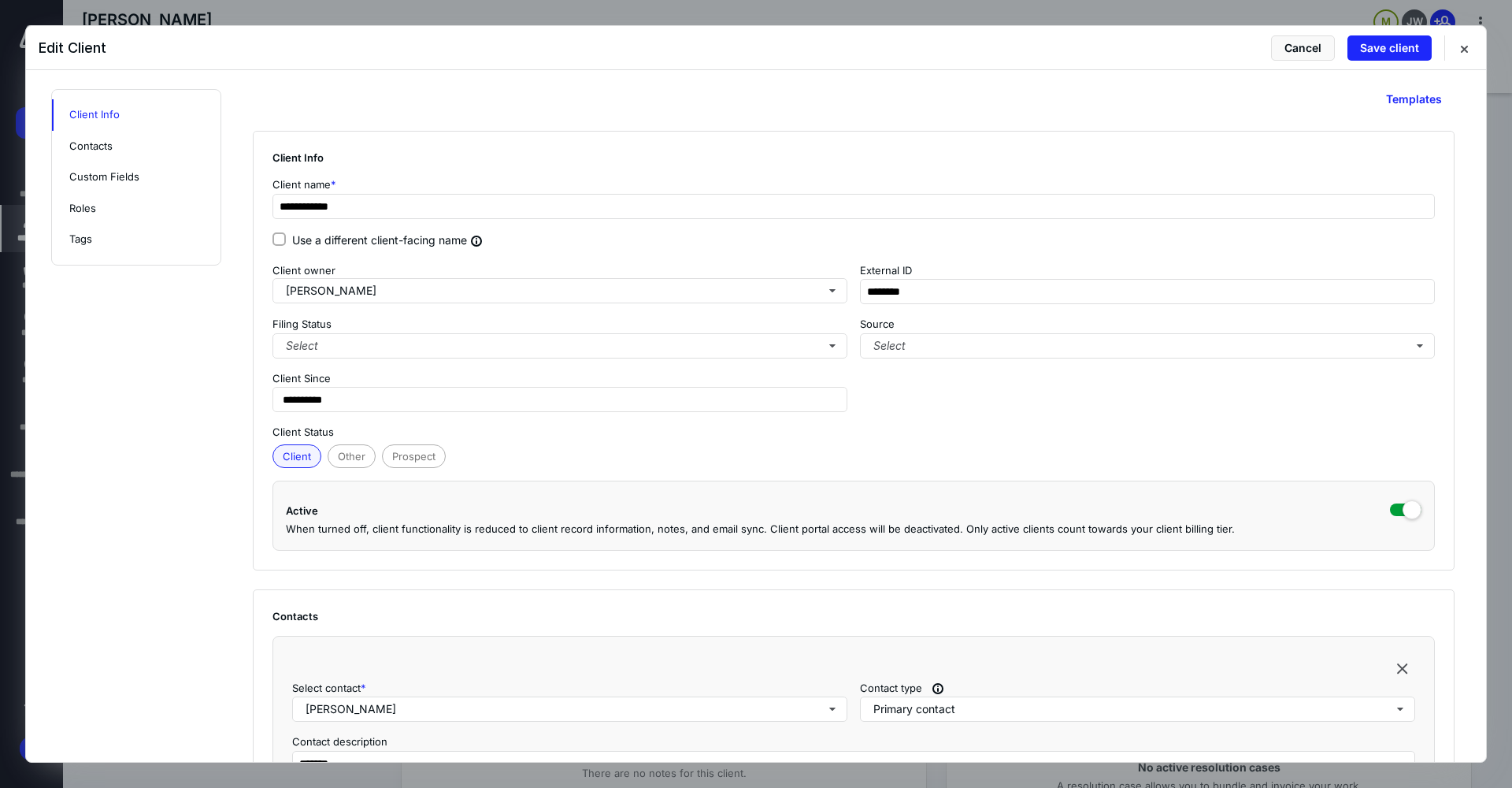 scroll, scrollTop: 0, scrollLeft: 0, axis: both 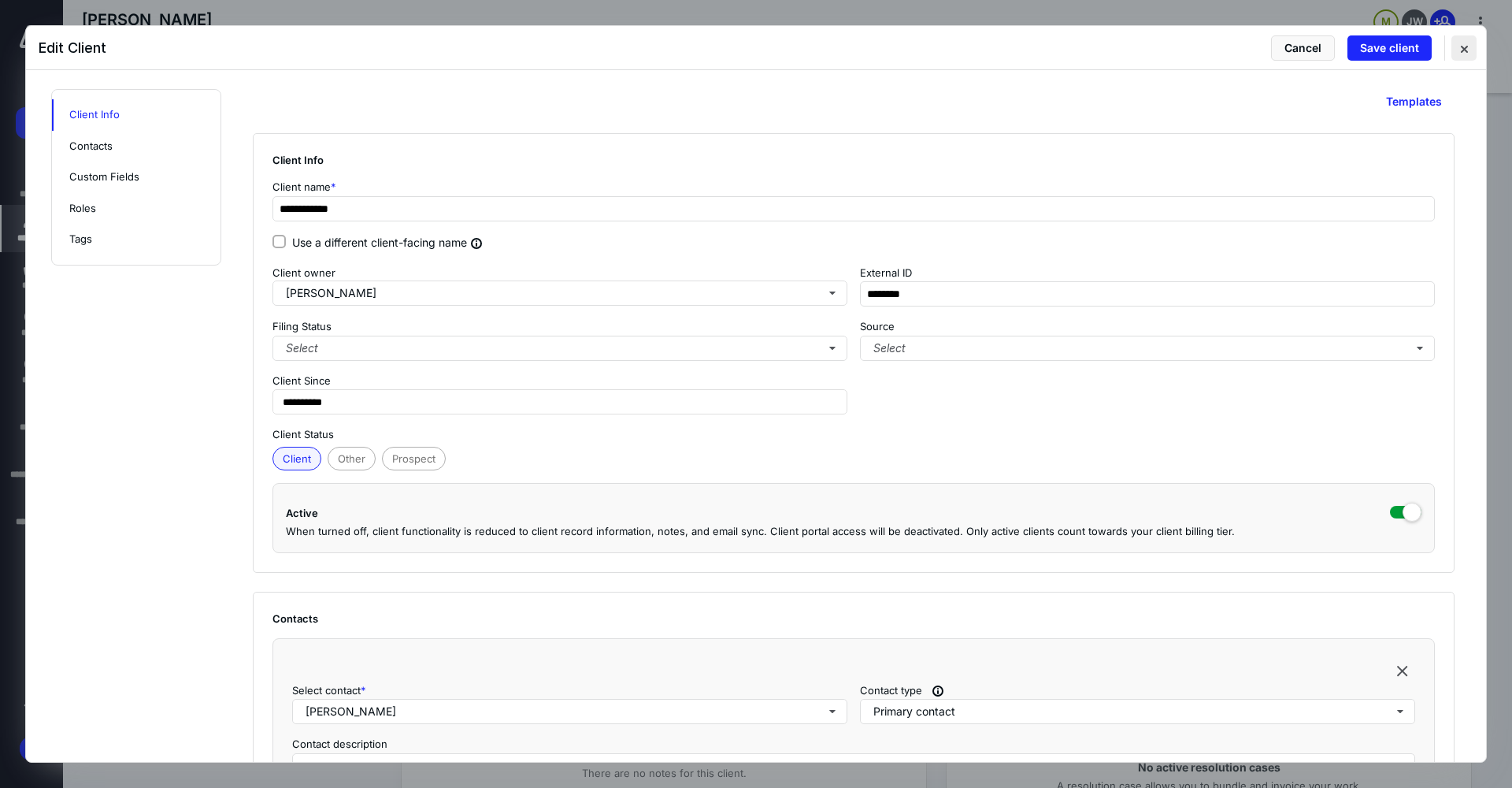 click at bounding box center [1464, 48] 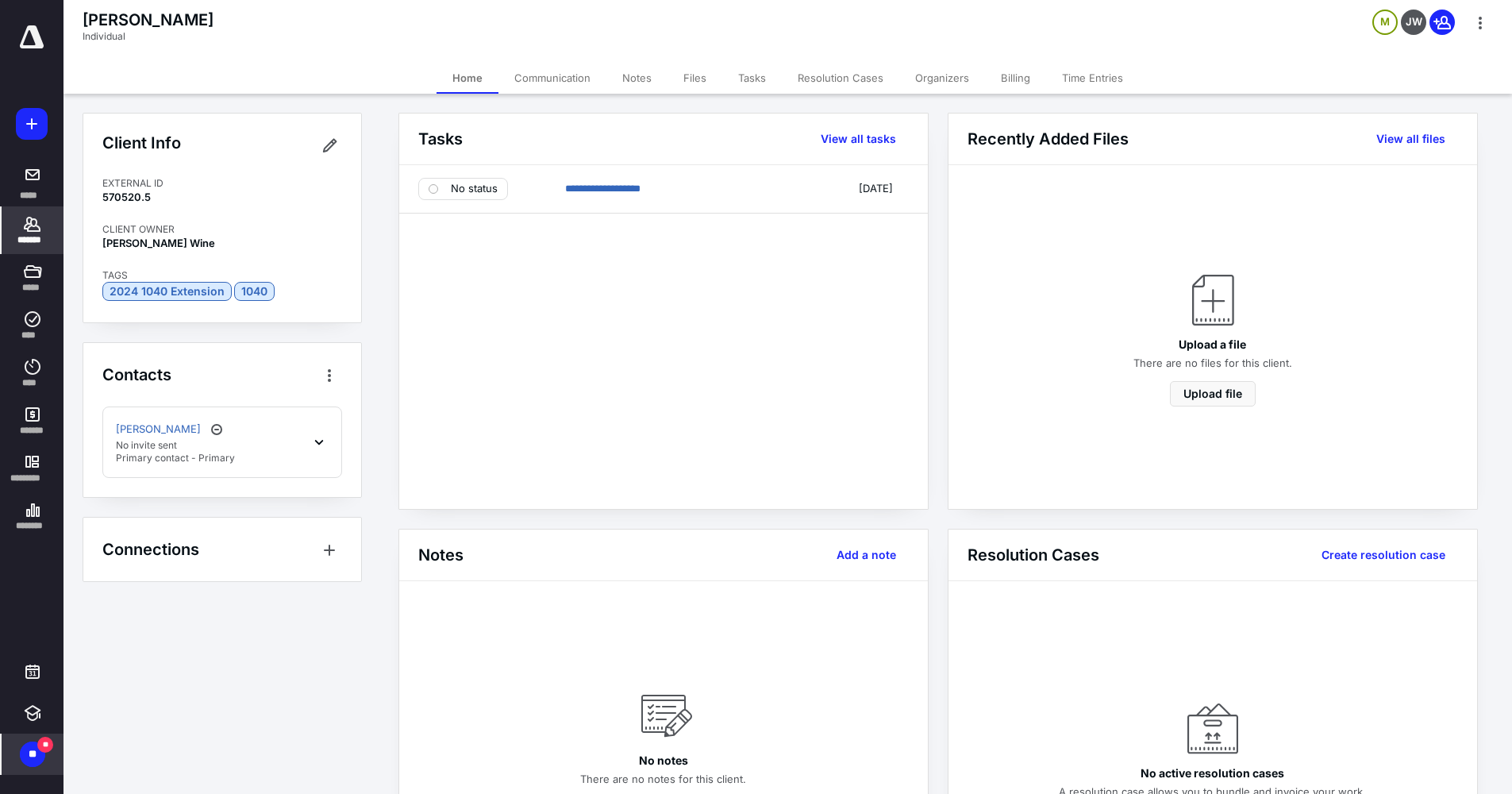 click on "** **" at bounding box center [33, 754] 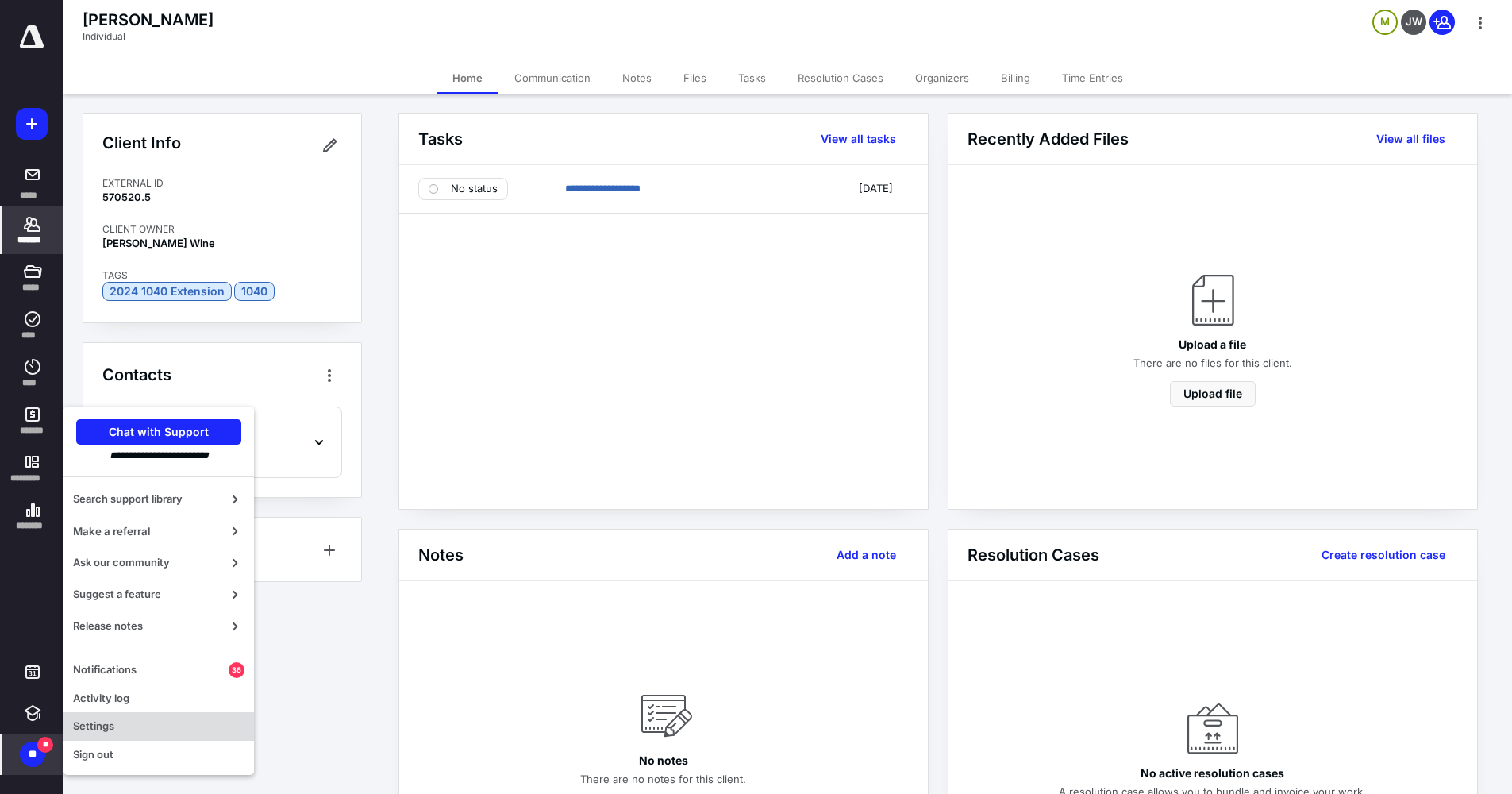 click on "Settings" at bounding box center [159, 727] 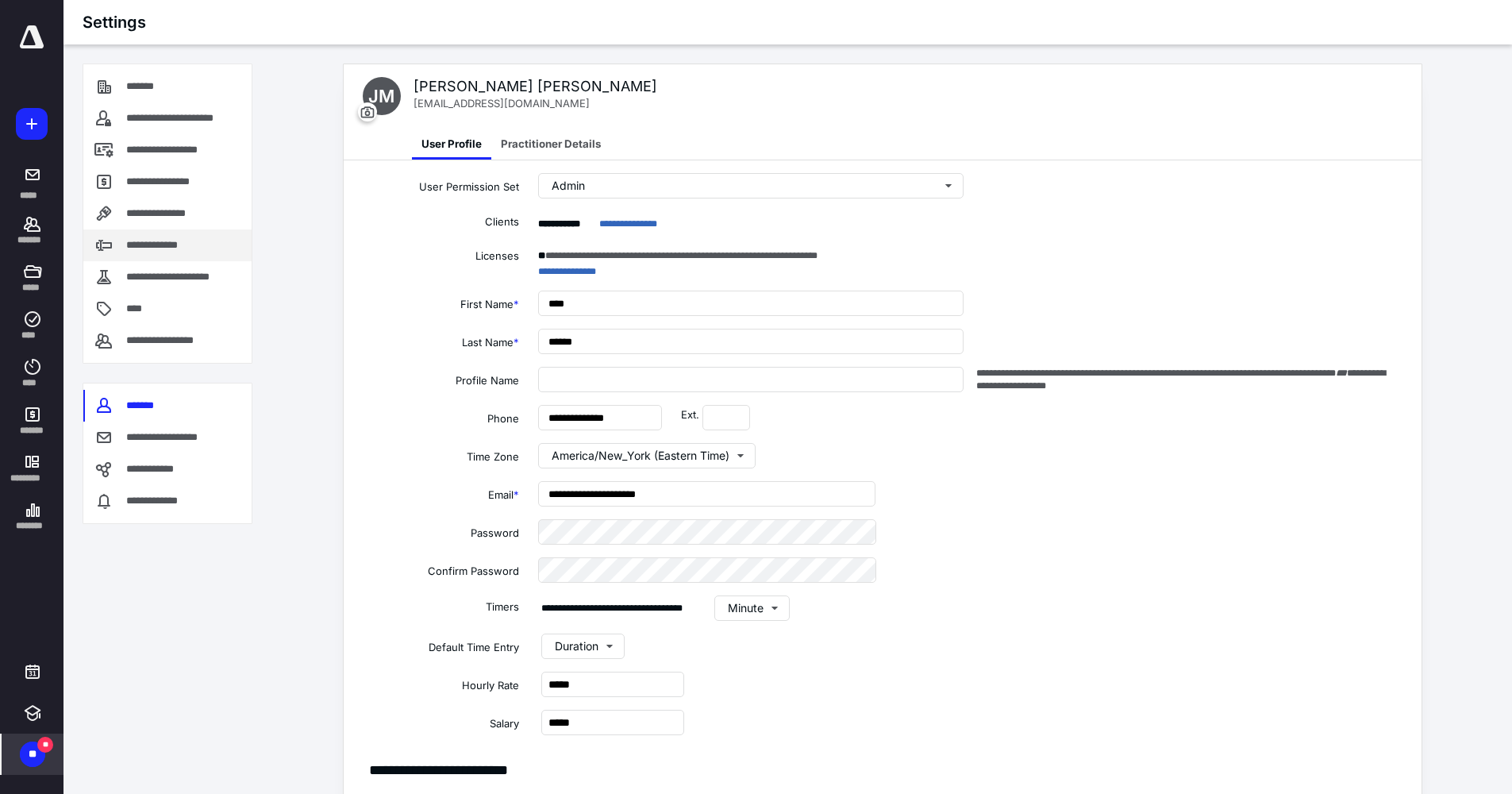 click on "**********" at bounding box center [160, 245] 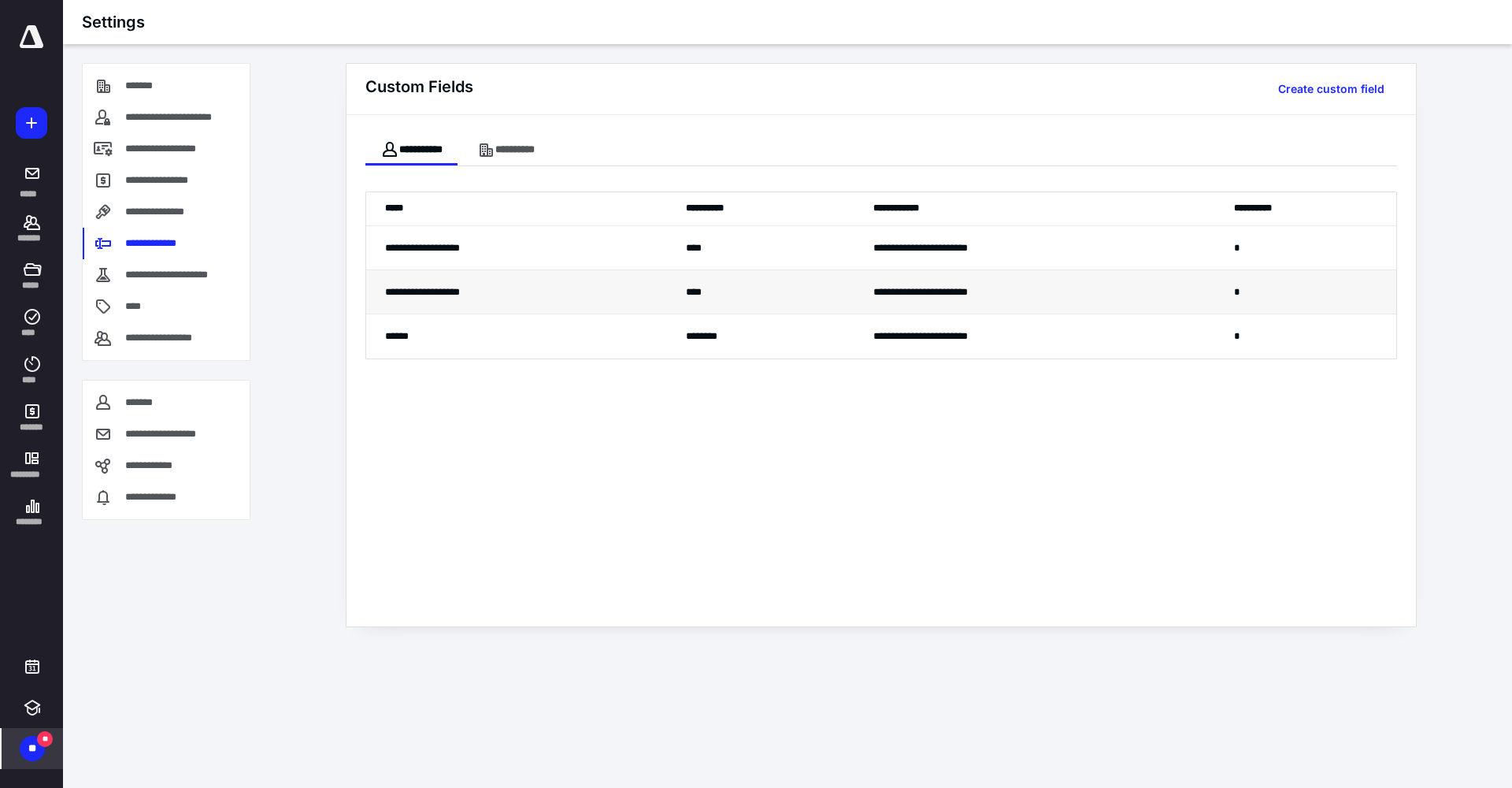 click on "**********" at bounding box center [517, 292] 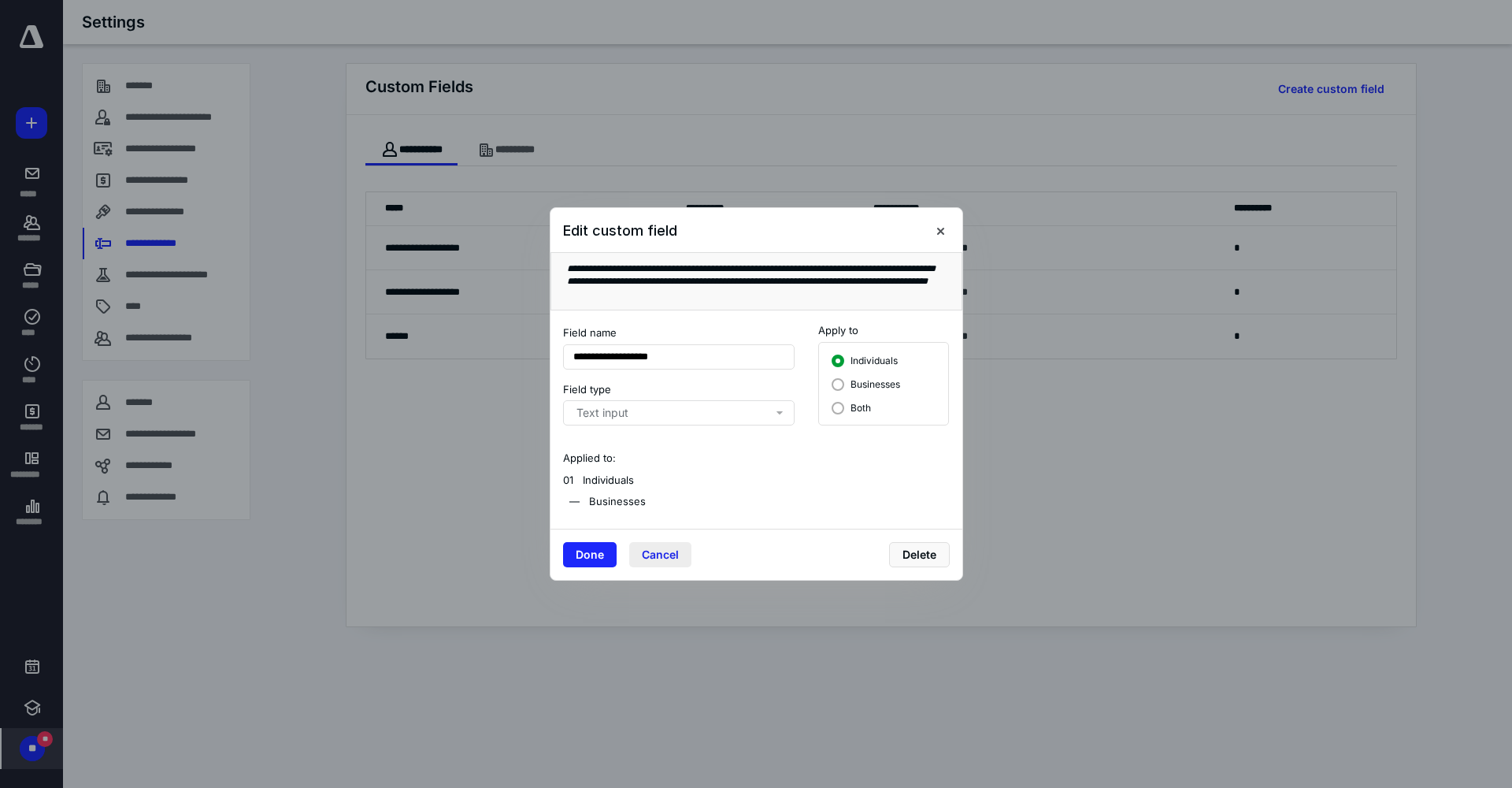 click on "Cancel" at bounding box center (660, 555) 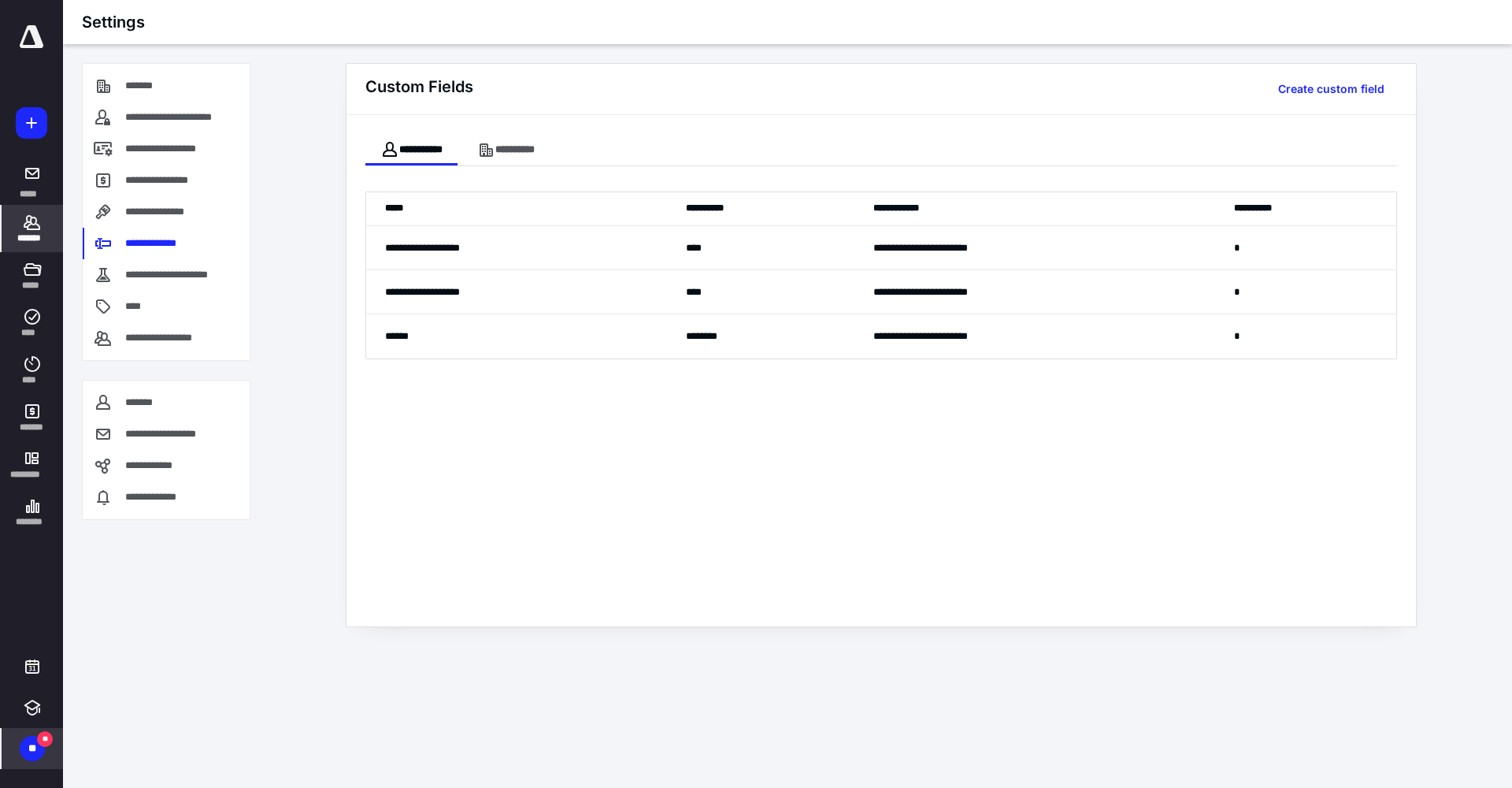click on "*******" at bounding box center (32, 238) 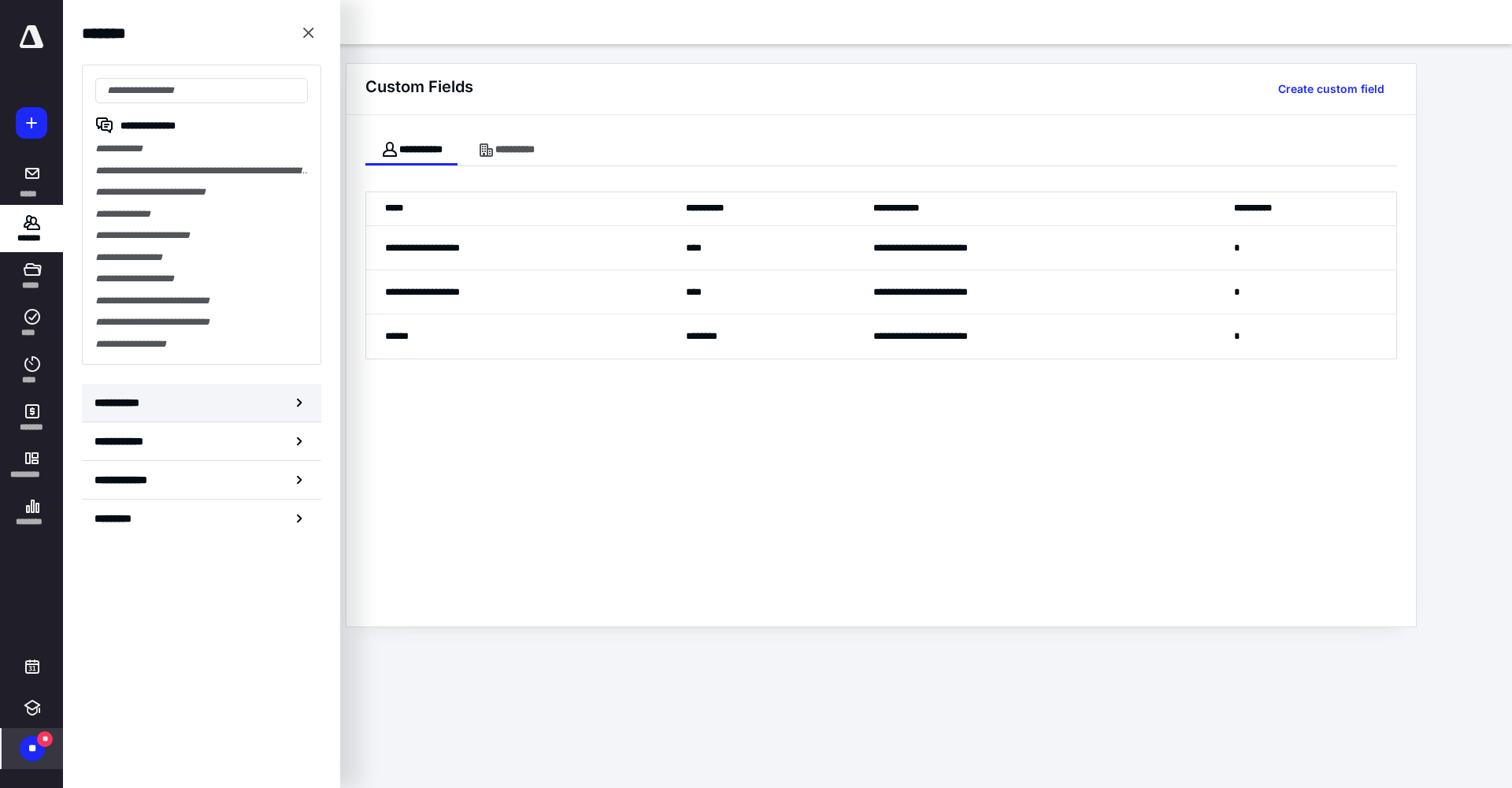 click on "**********" at bounding box center (120, 403) 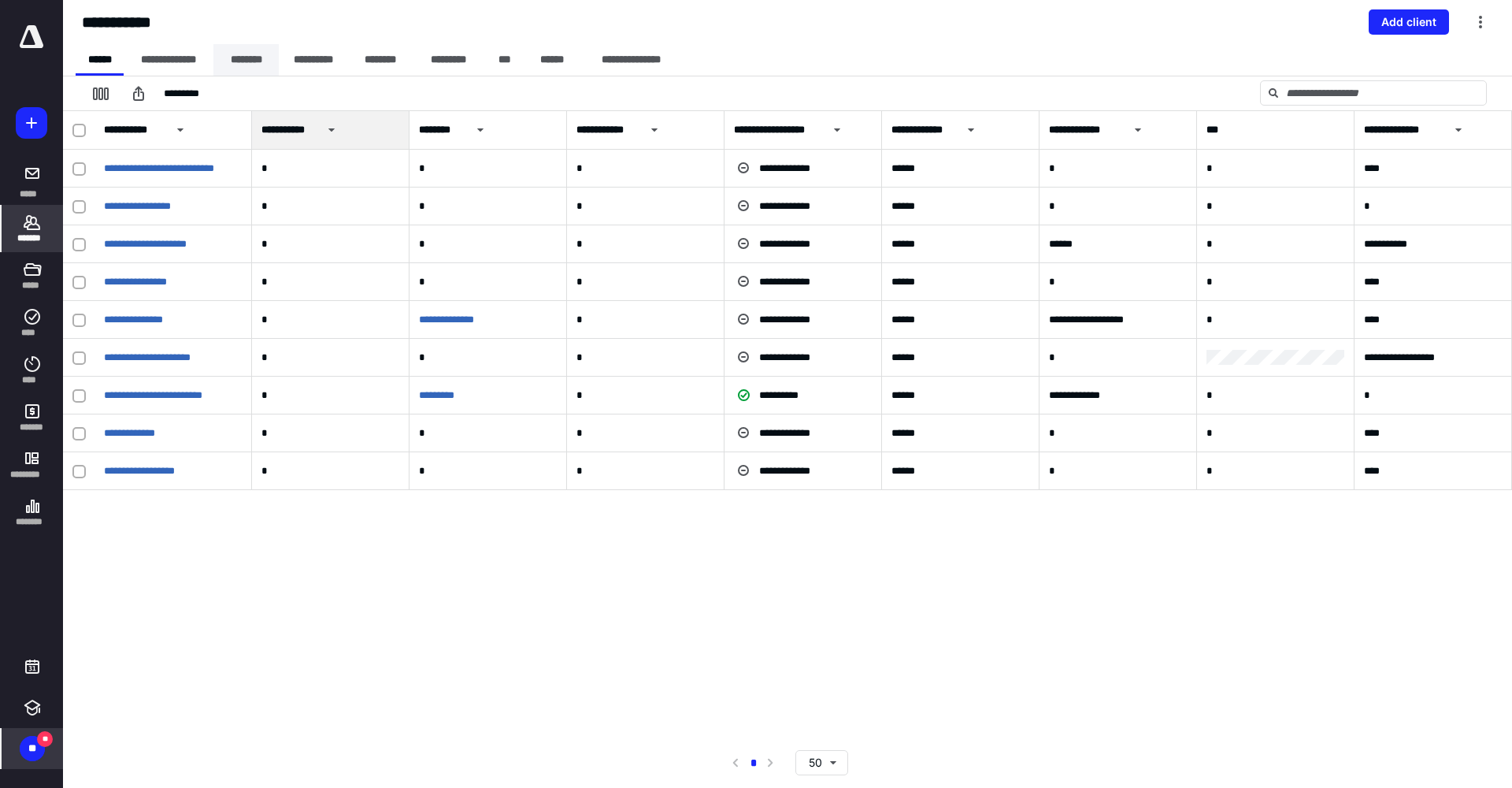 click on "********" at bounding box center (246, 60) 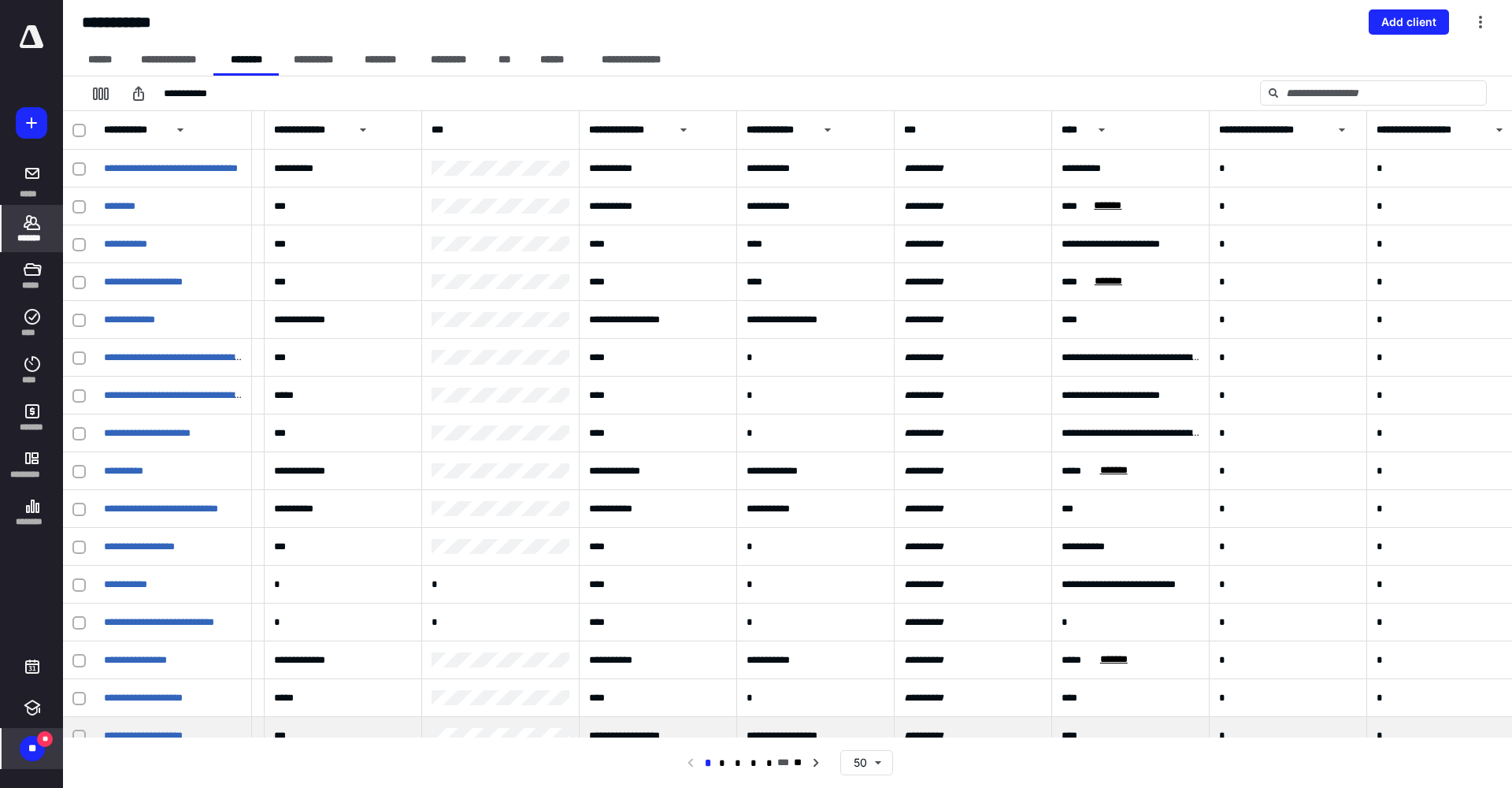 scroll, scrollTop: 0, scrollLeft: 625, axis: horizontal 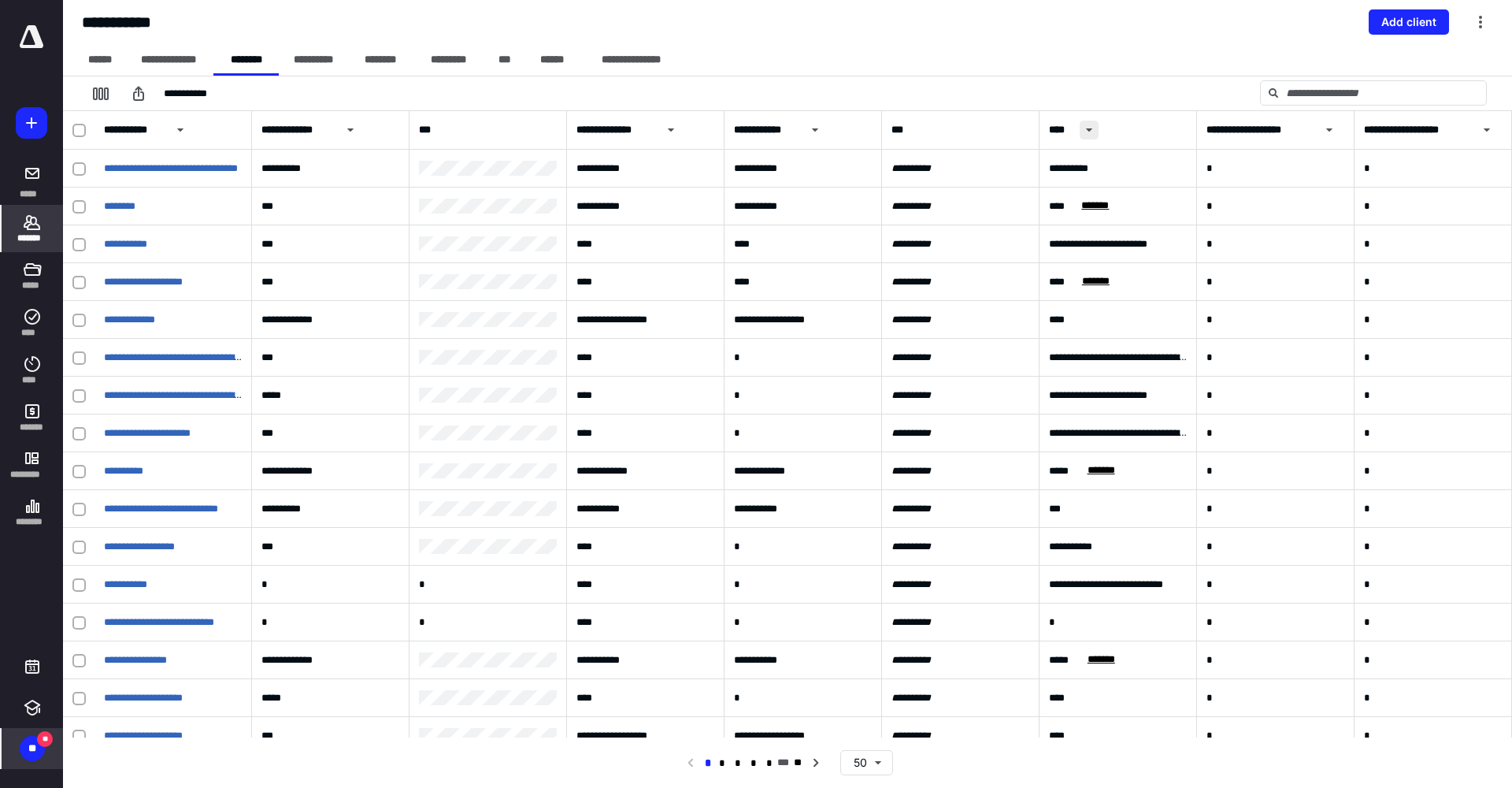 click at bounding box center (1089, 130) 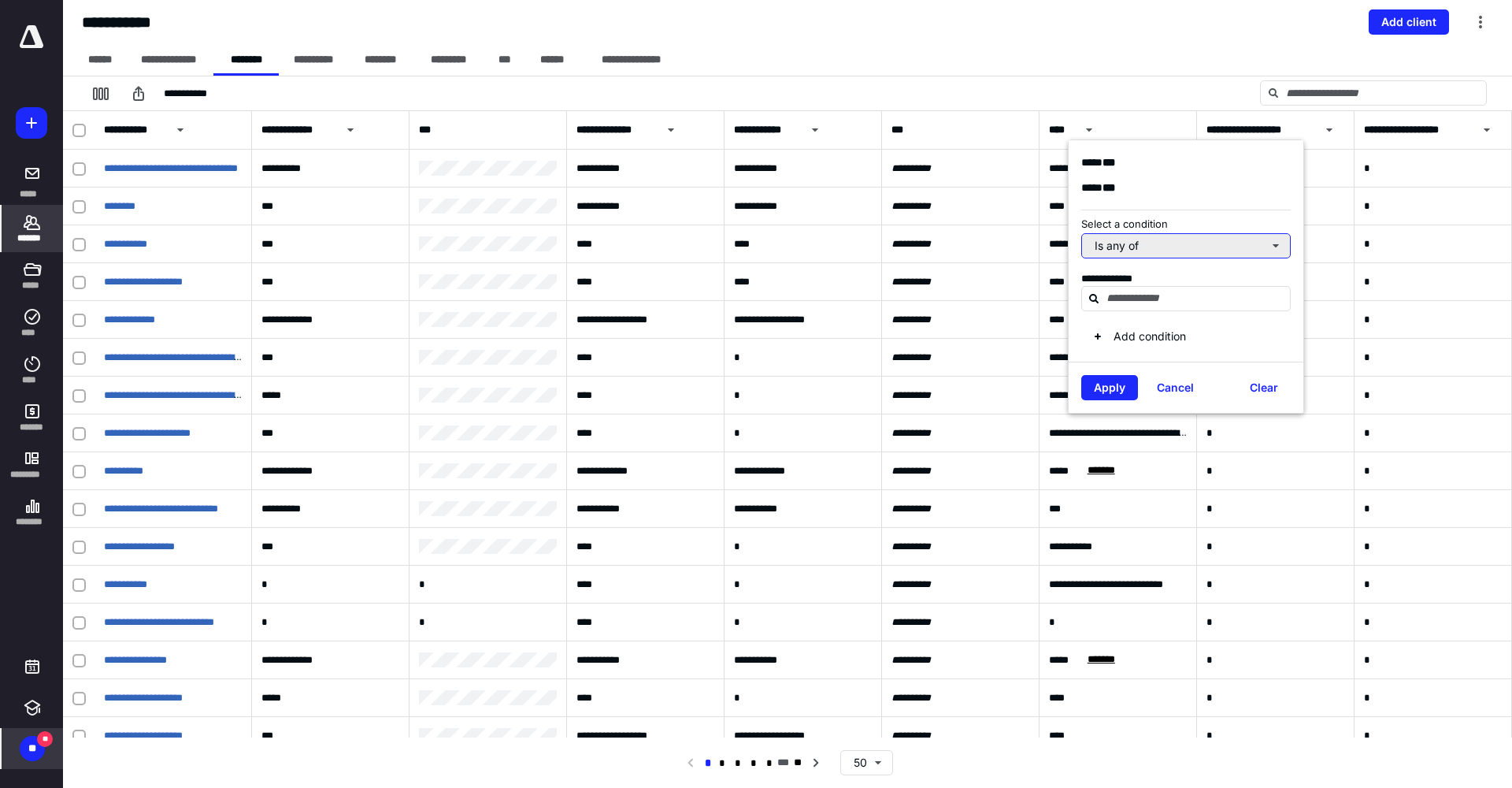 click on "Is any of" at bounding box center (1186, 246) 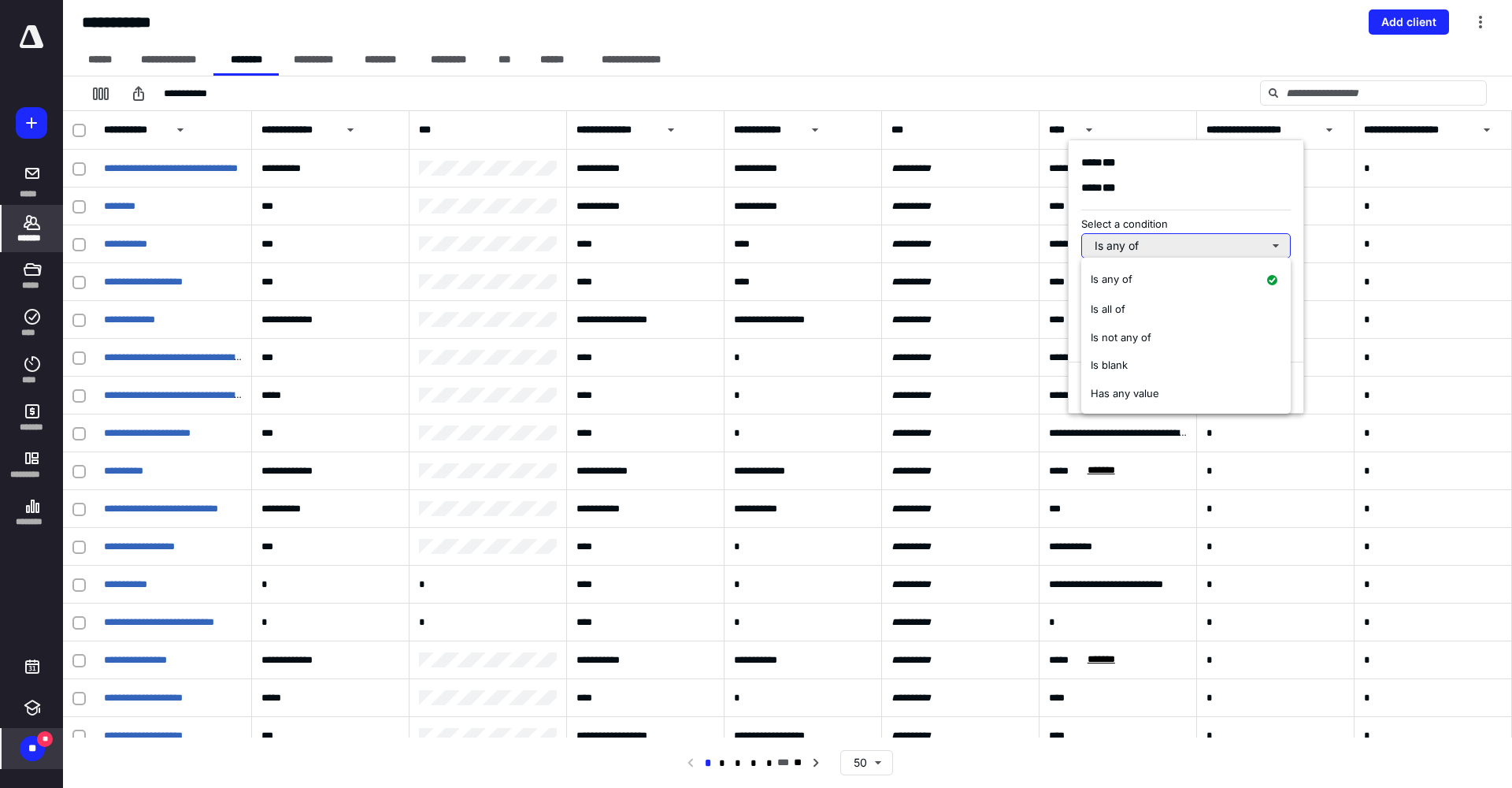 click on "Is any of" at bounding box center (1186, 246) 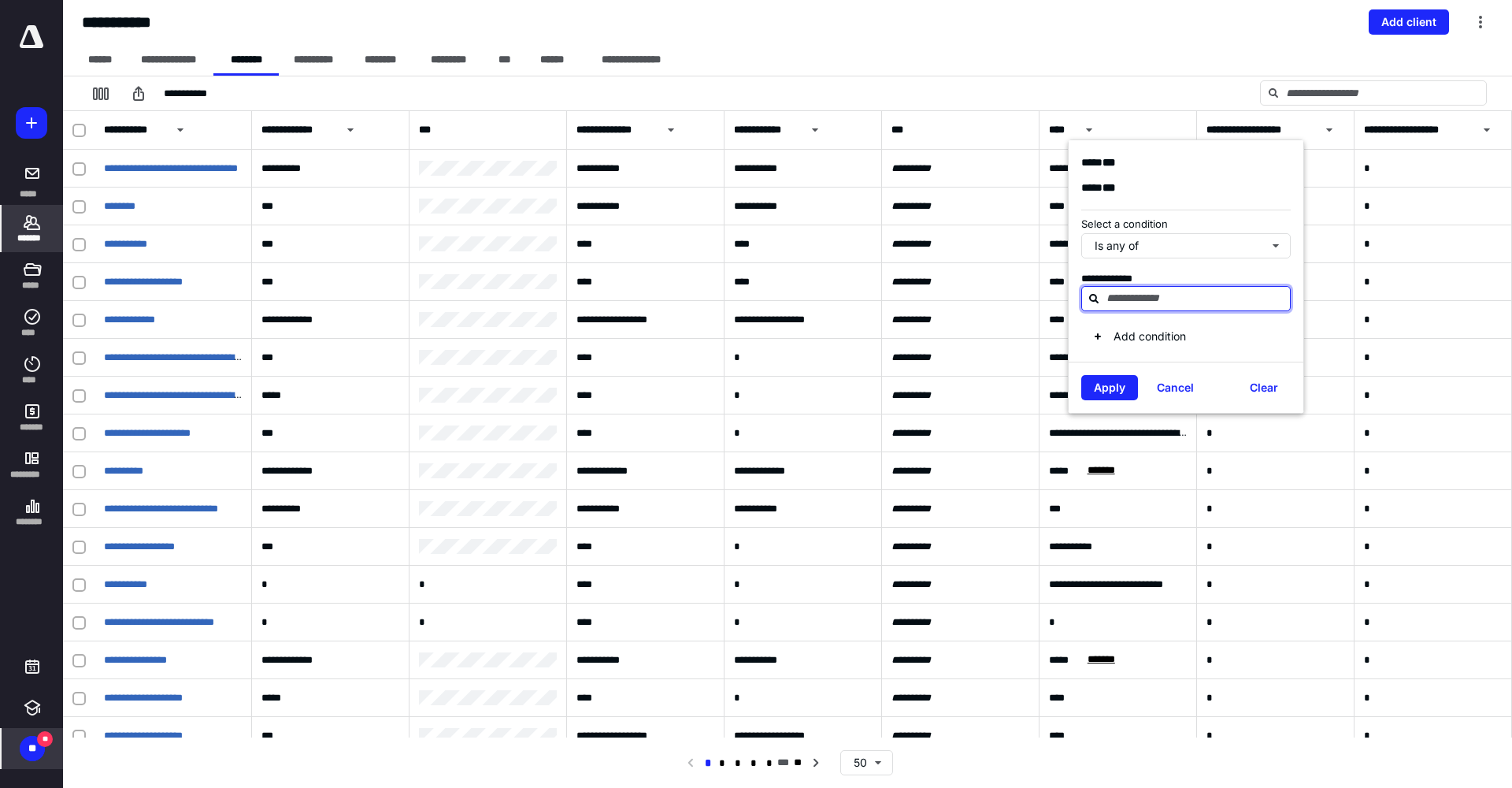 click at bounding box center [1195, 298] 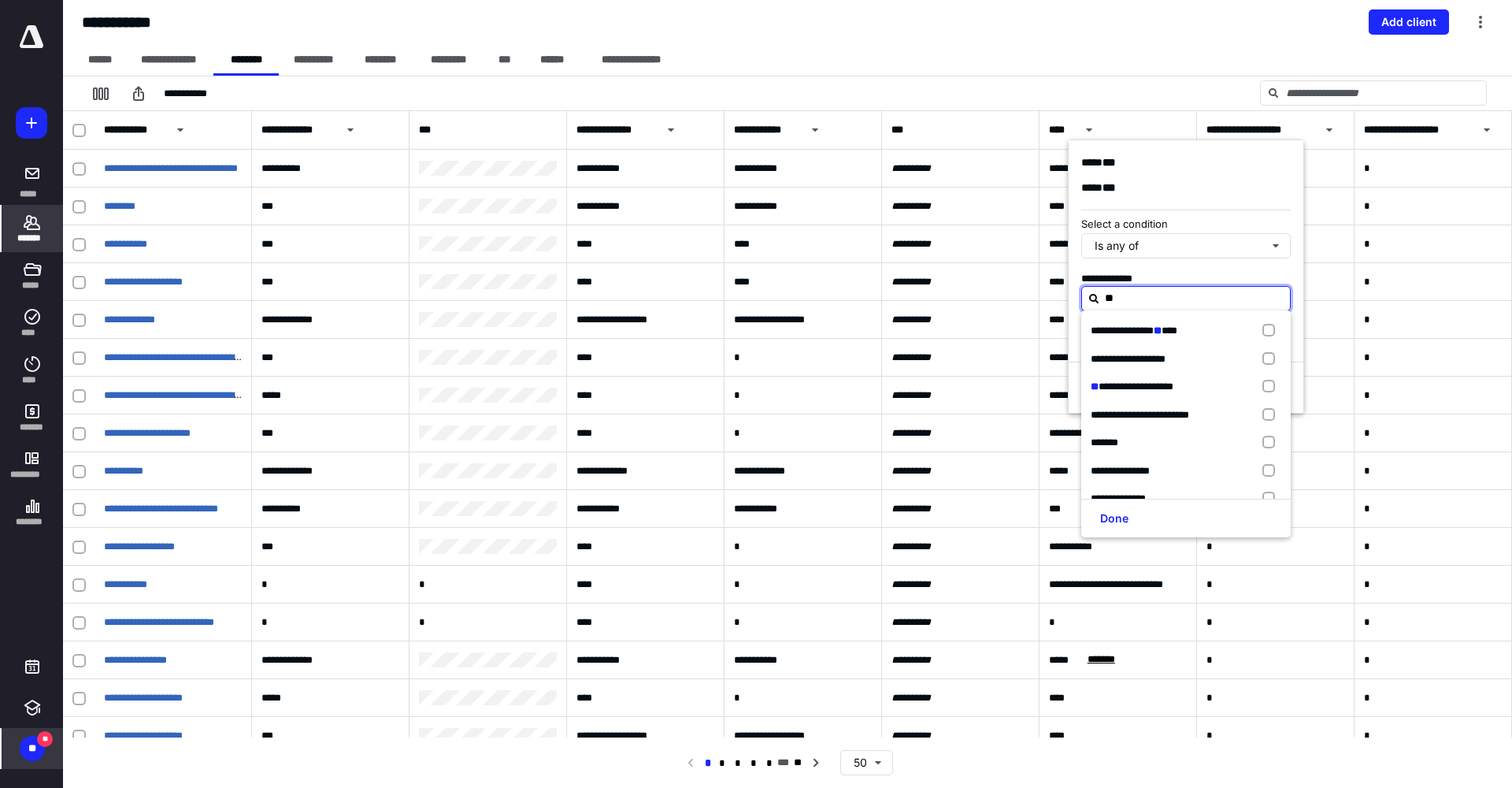type on "***" 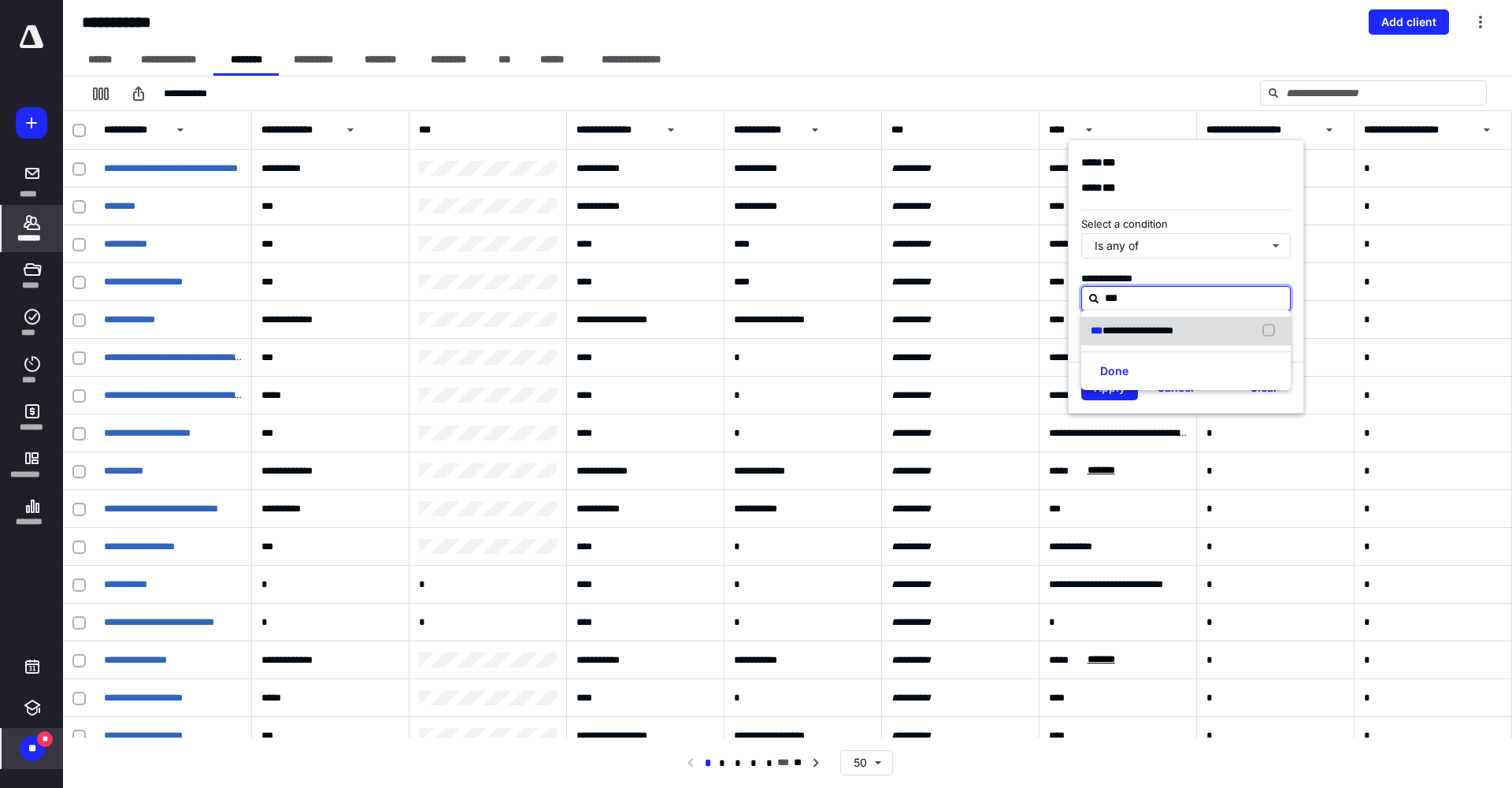 click at bounding box center (1272, 331) 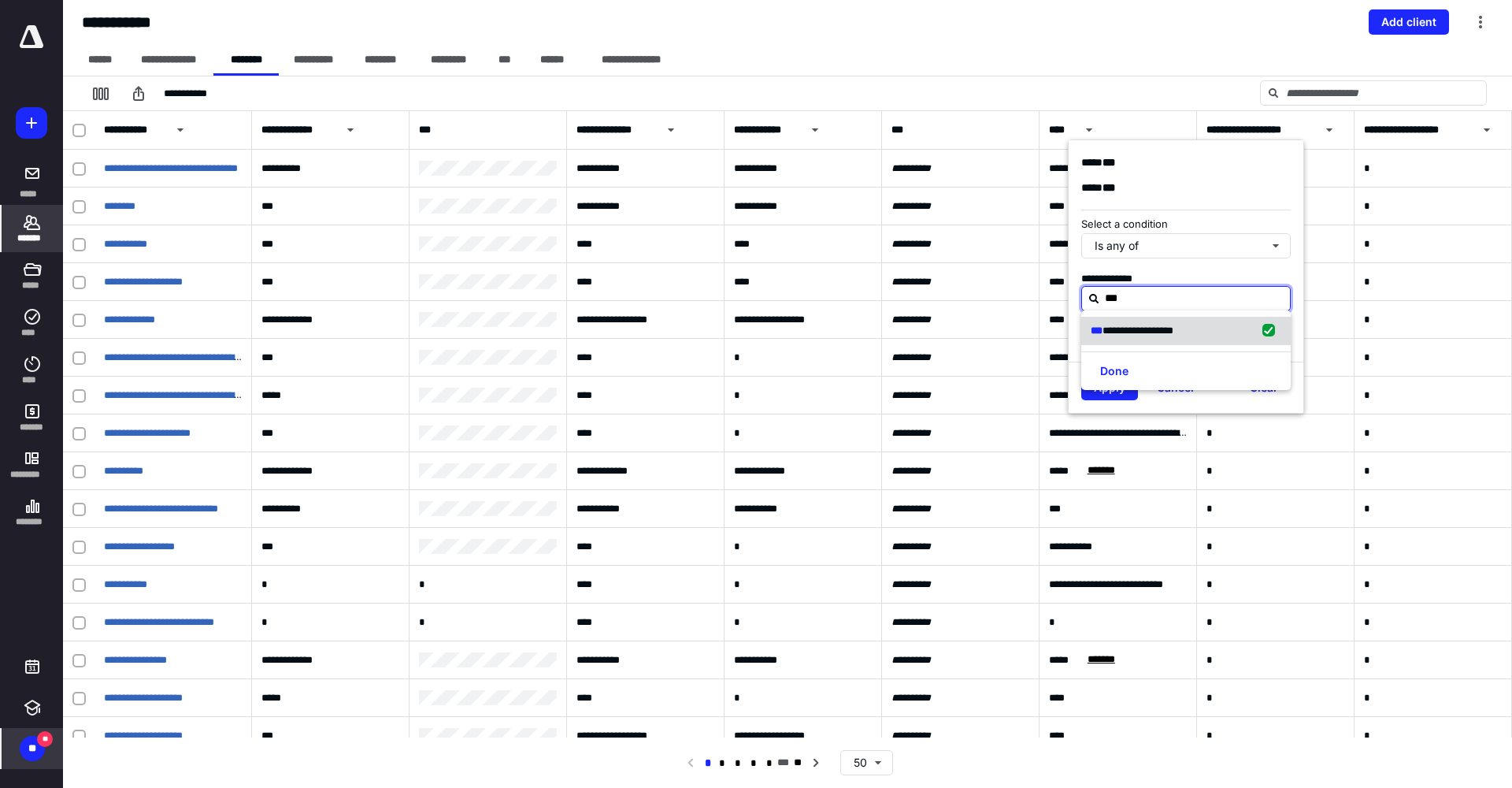 checkbox on "true" 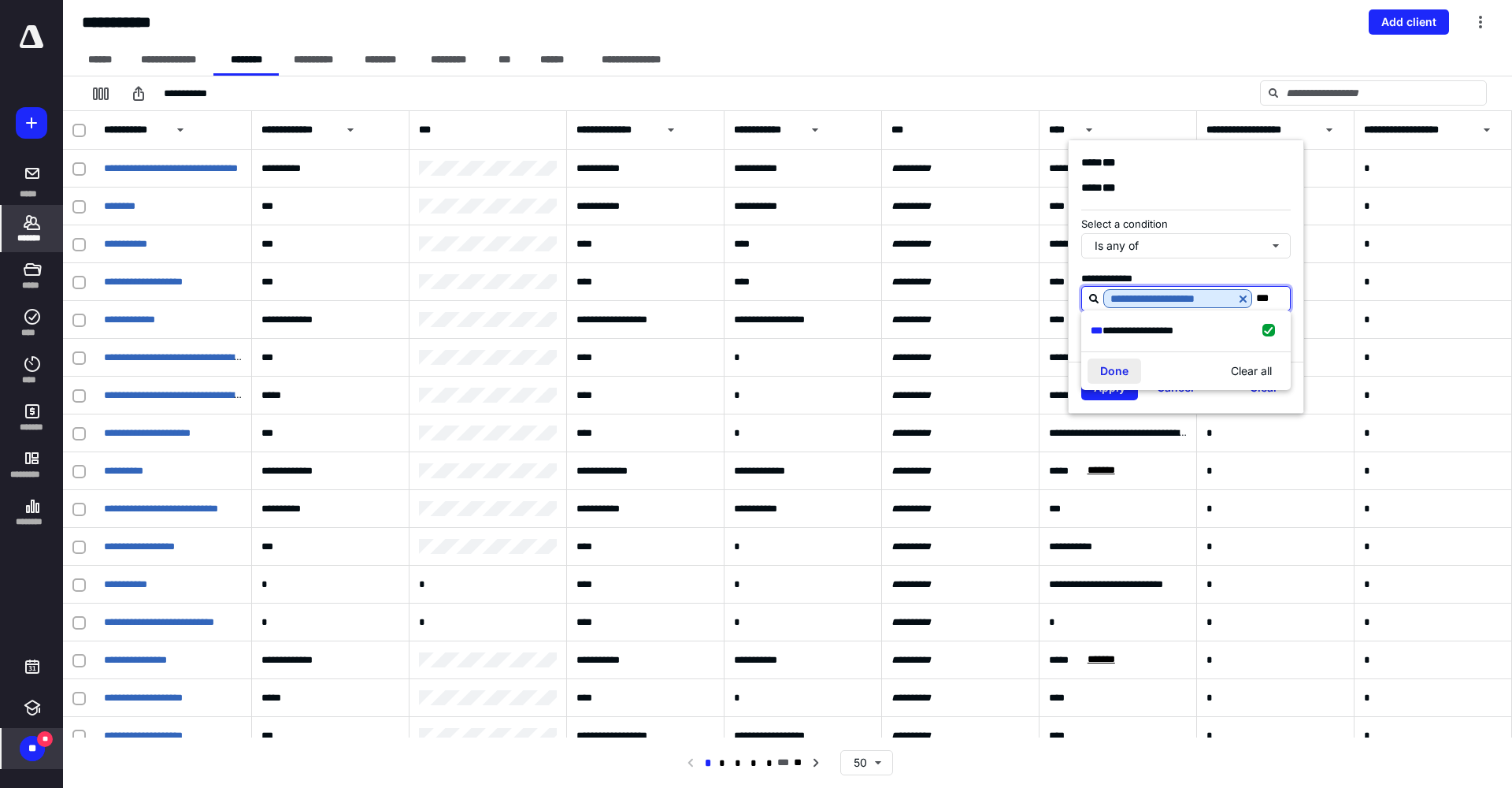 type on "***" 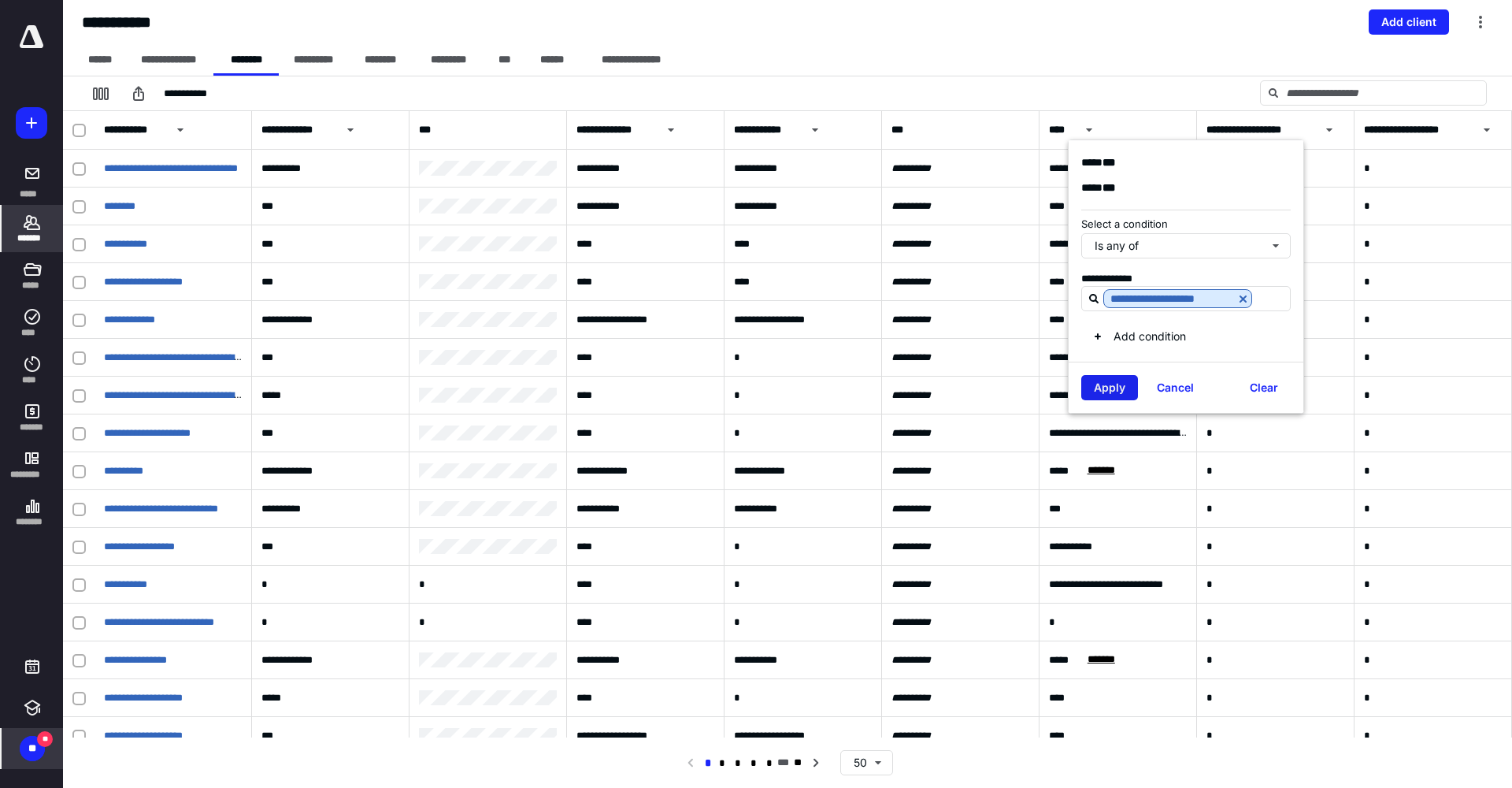 click on "Apply" at bounding box center [1110, 388] 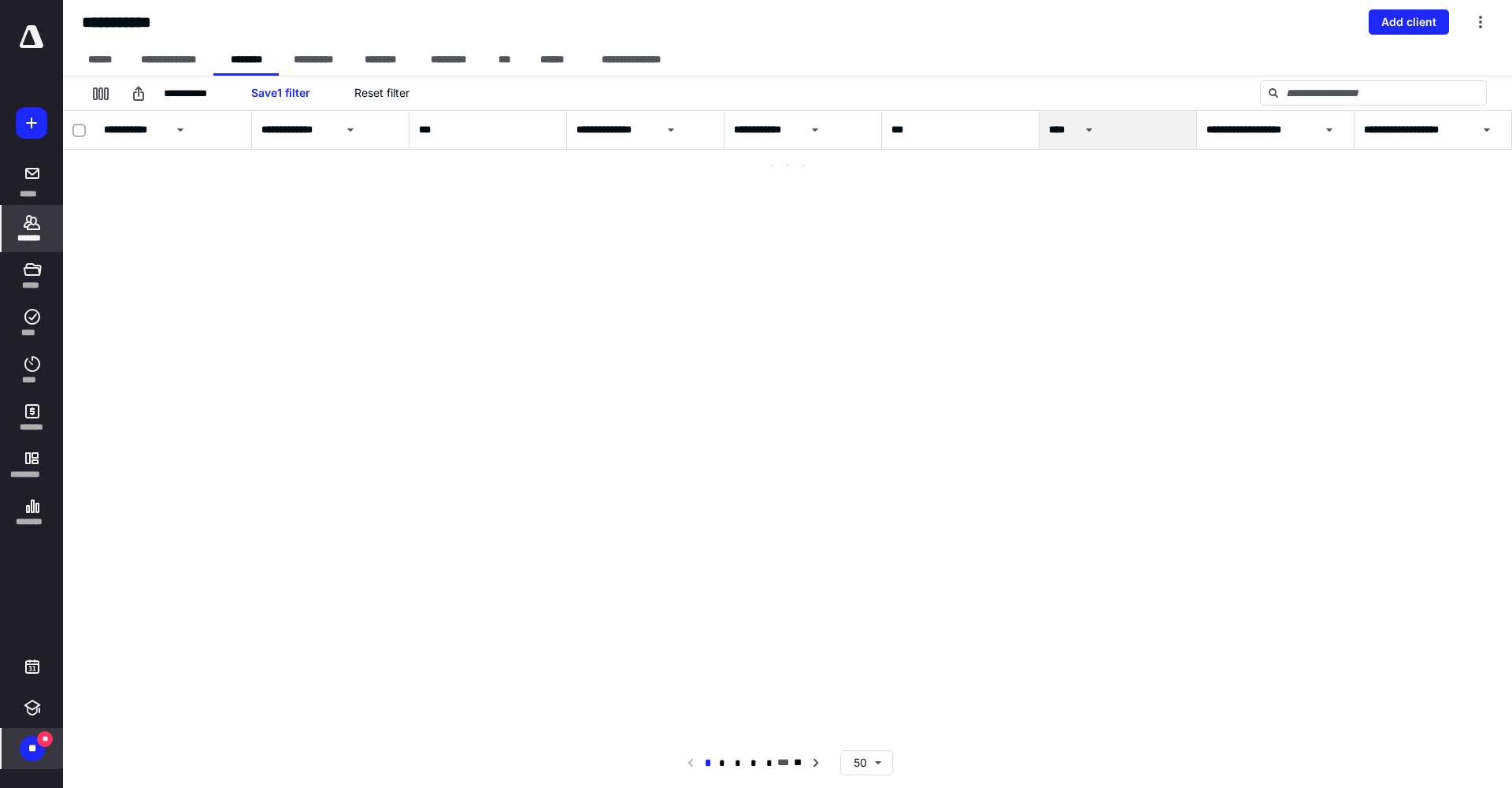 scroll, scrollTop: 0, scrollLeft: 630, axis: horizontal 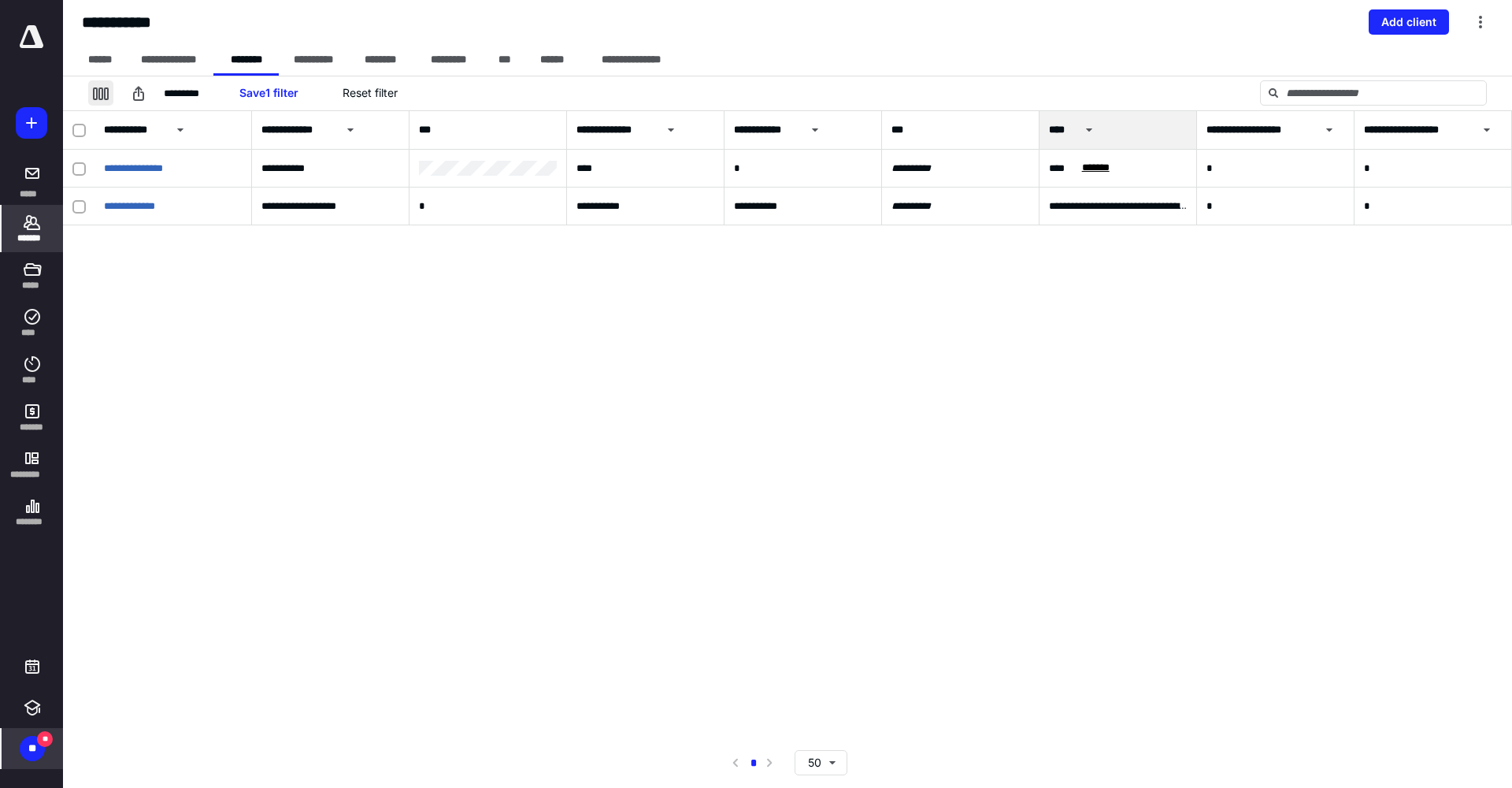 click at bounding box center (101, 93) 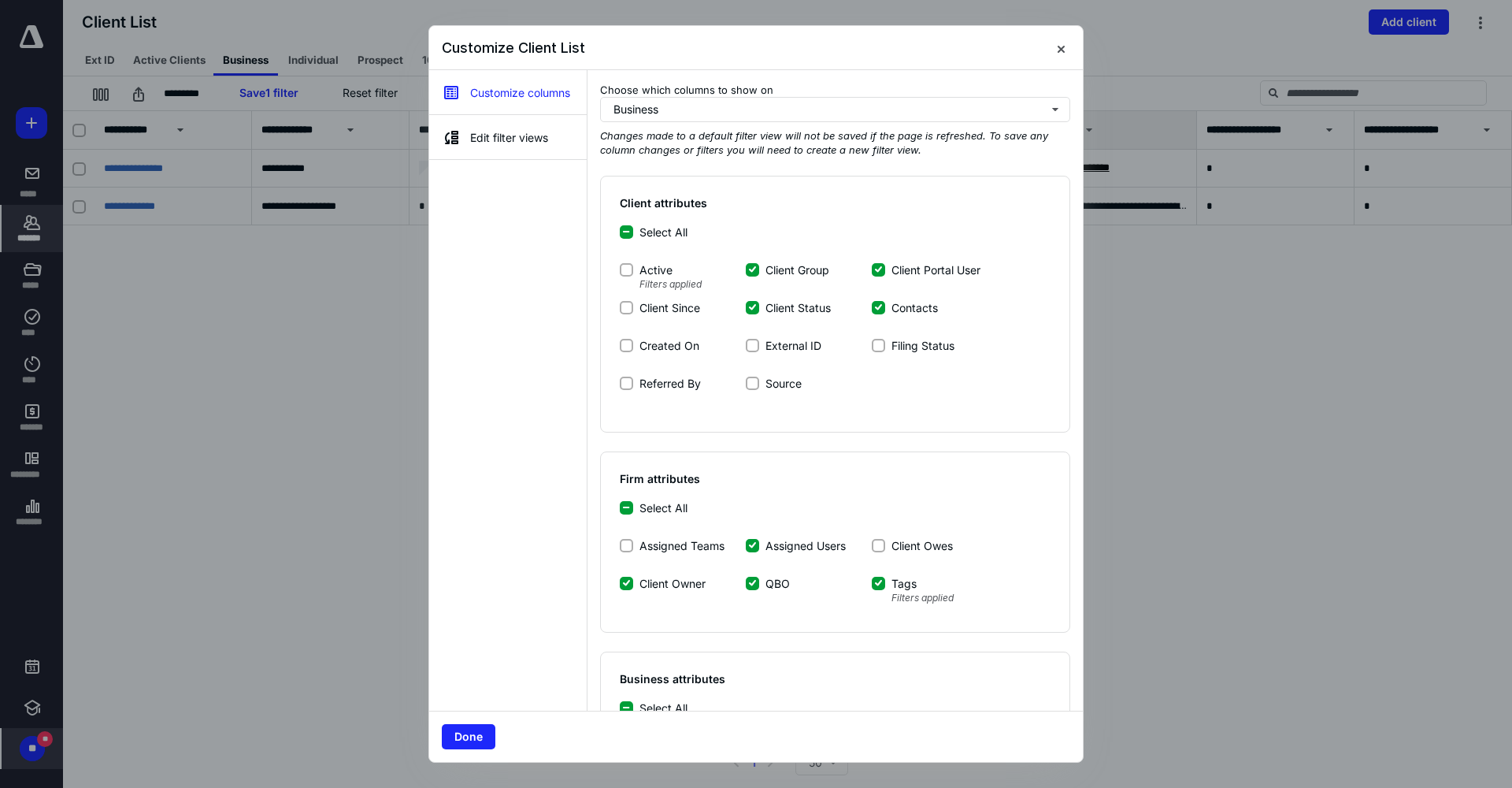 click 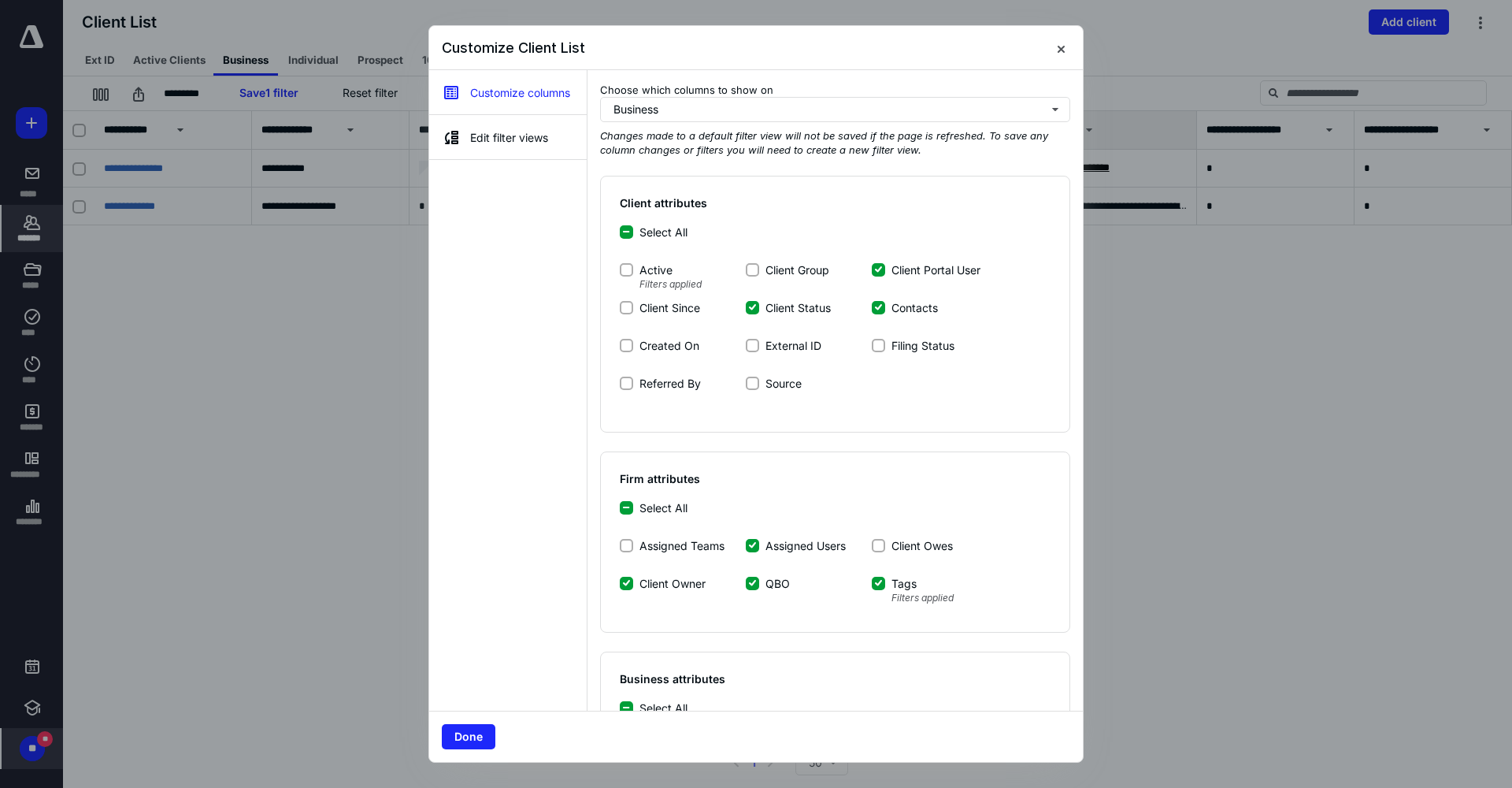 scroll, scrollTop: 0, scrollLeft: 472, axis: horizontal 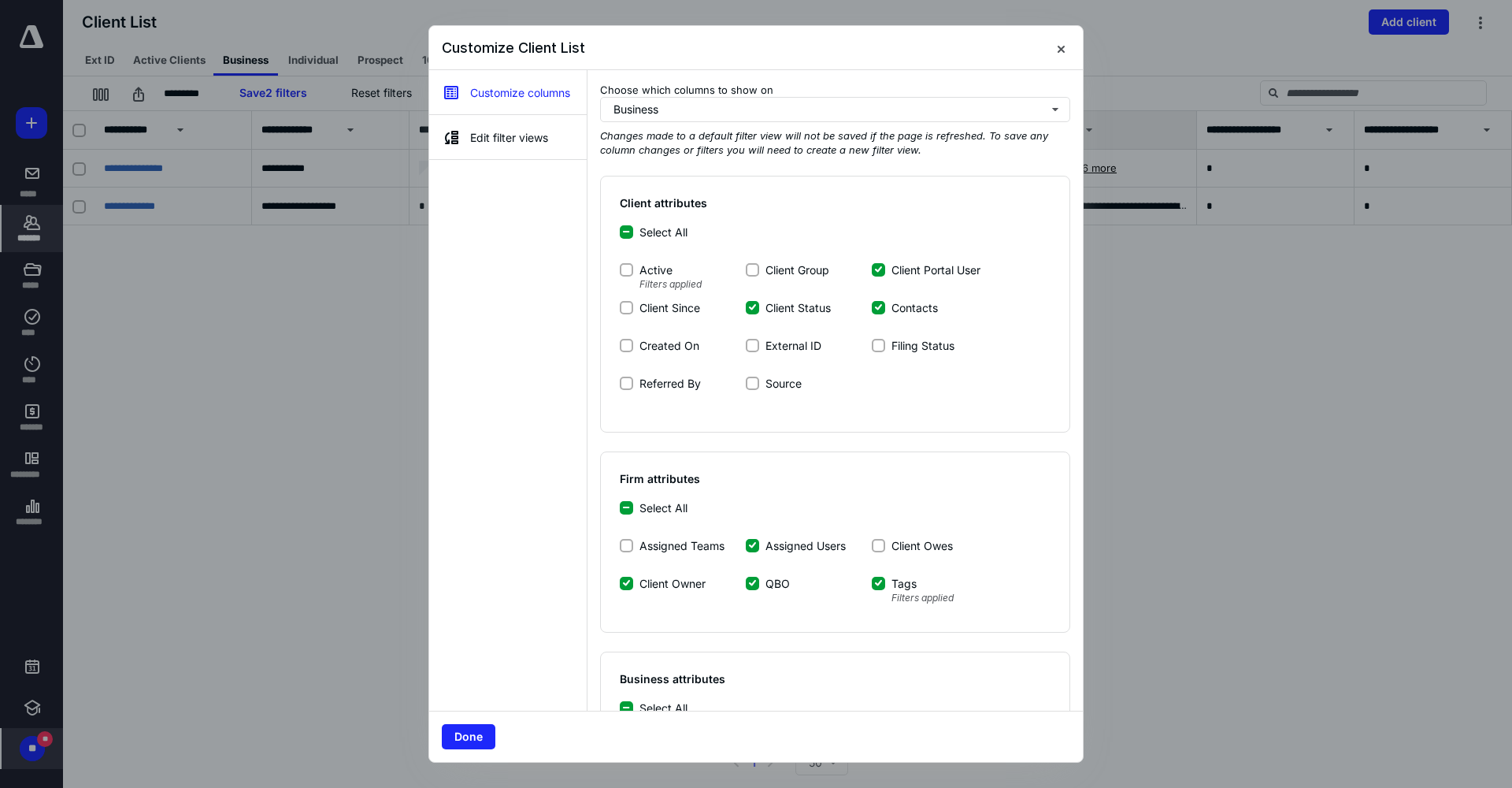click 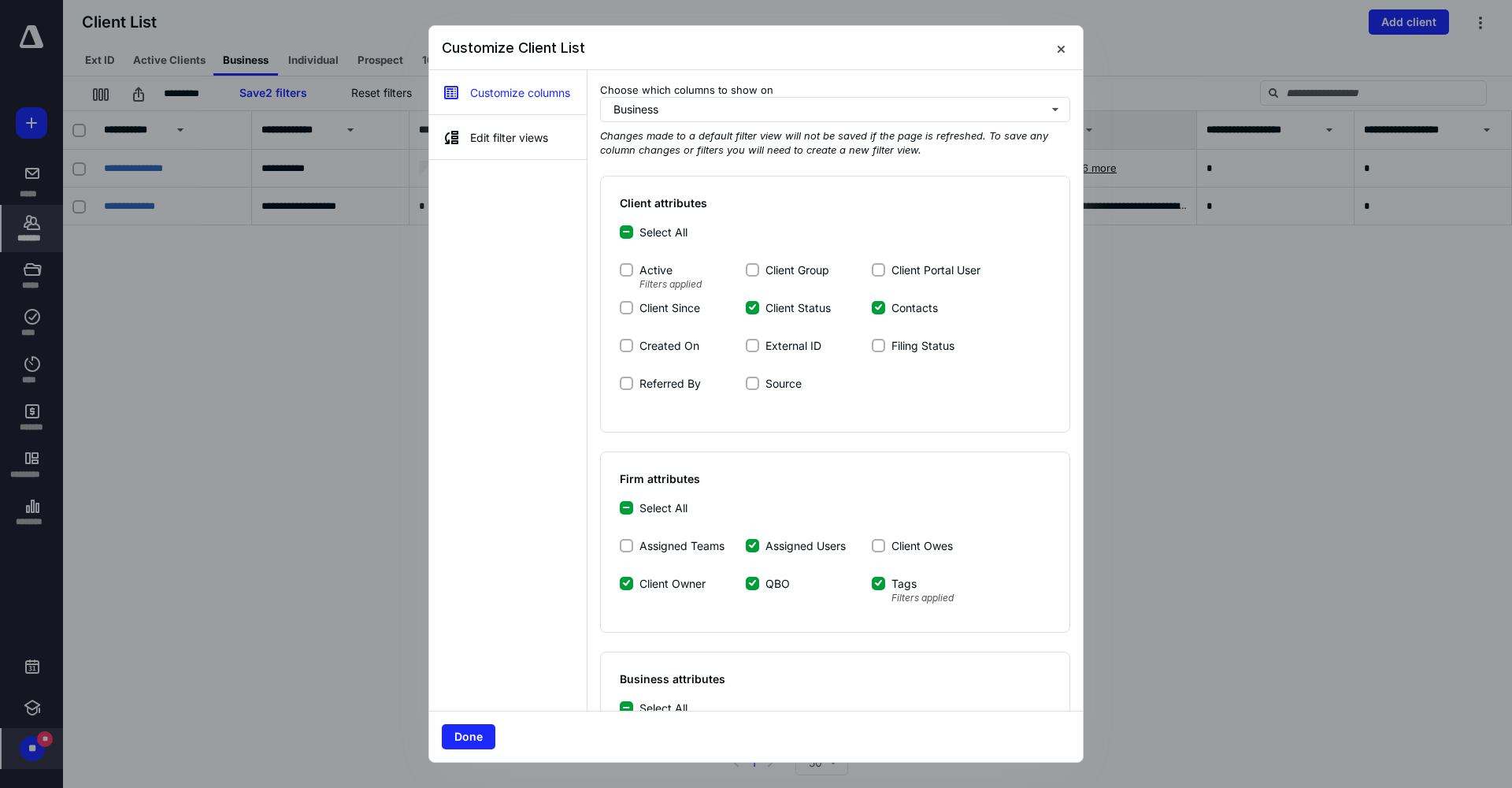 click on "Contacts" at bounding box center [878, 307] 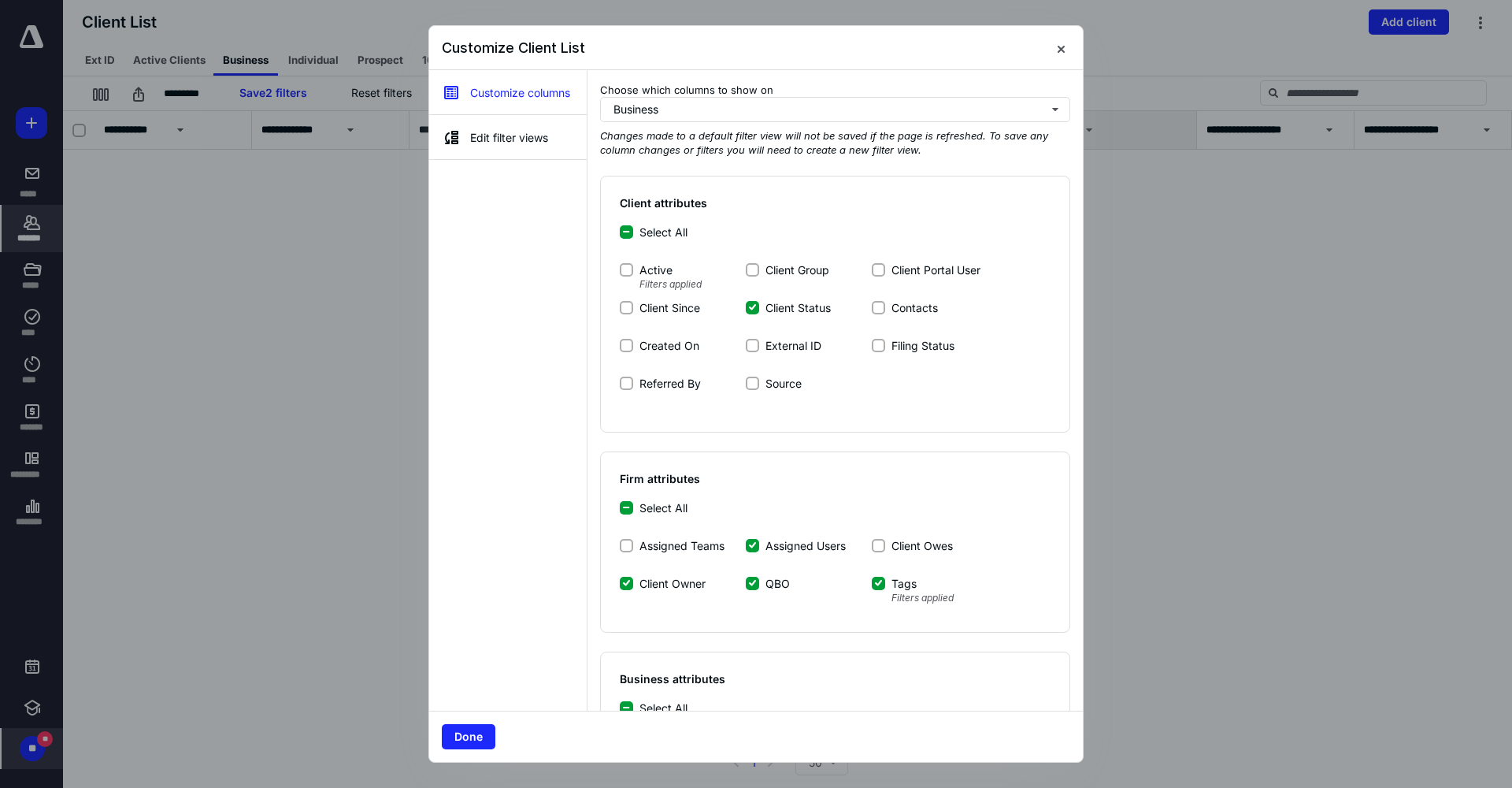 scroll, scrollTop: 0, scrollLeft: 158, axis: horizontal 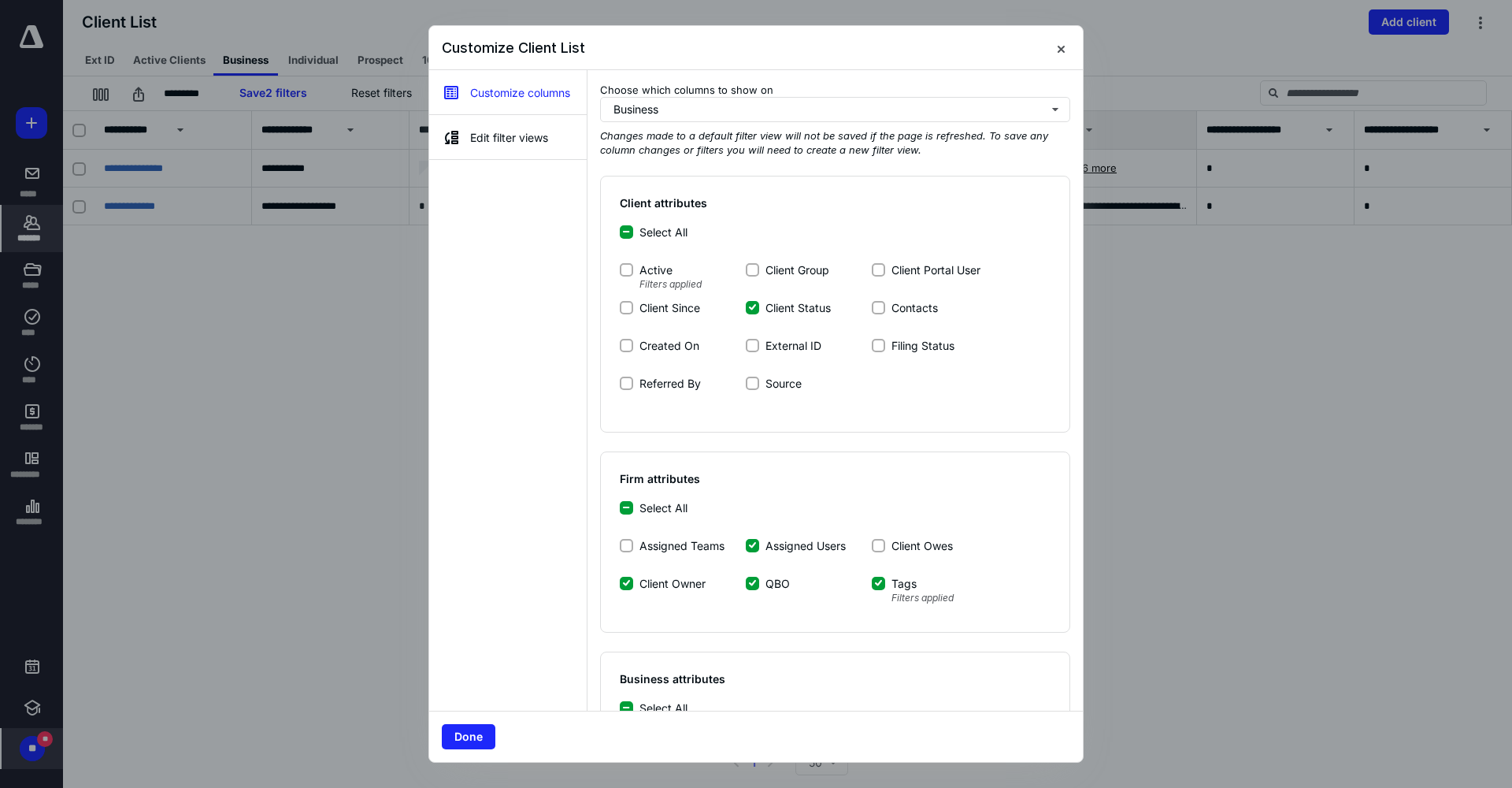 click on "Client Status" at bounding box center (752, 307) 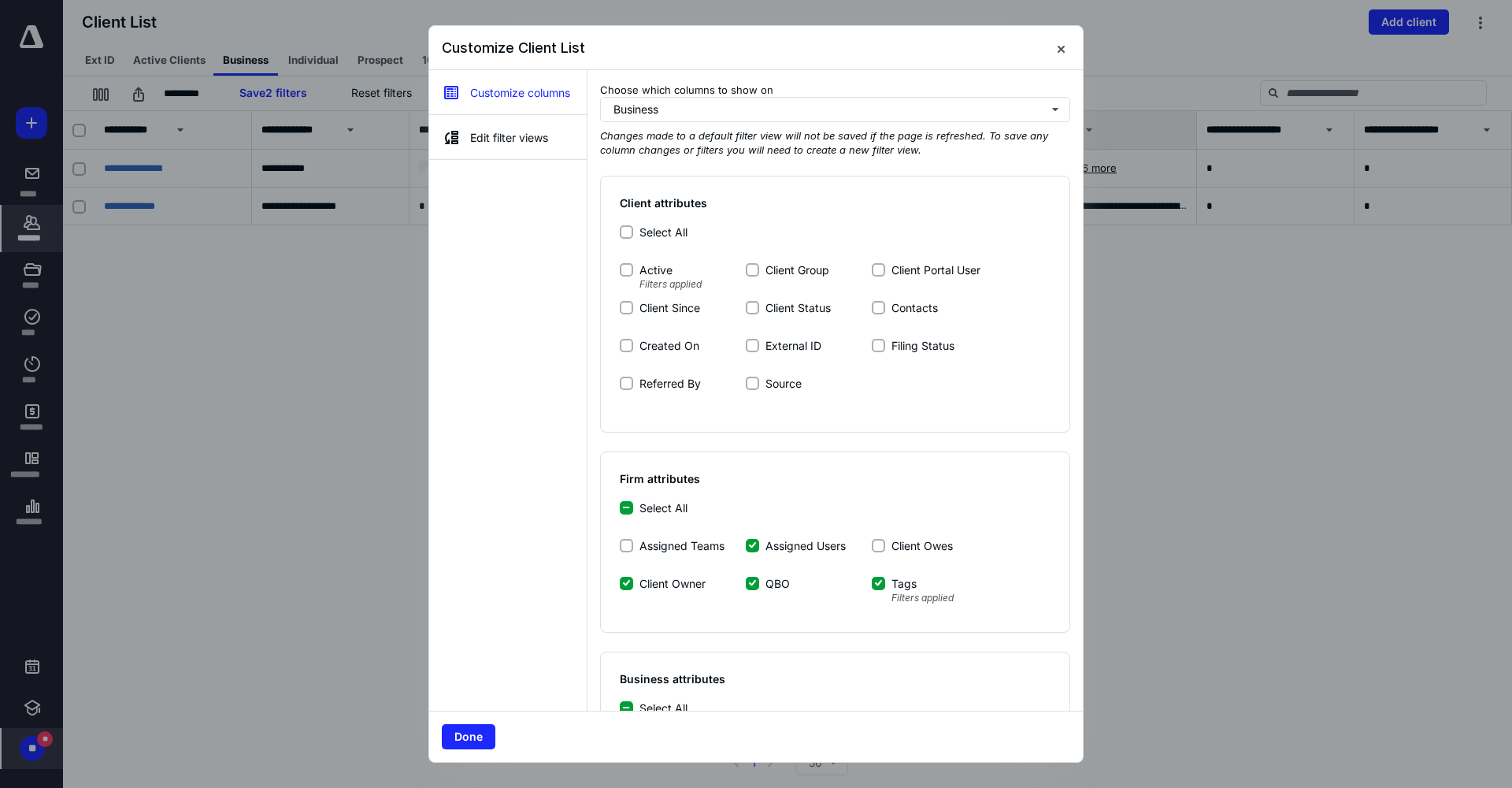 scroll, scrollTop: 0, scrollLeft: 0, axis: both 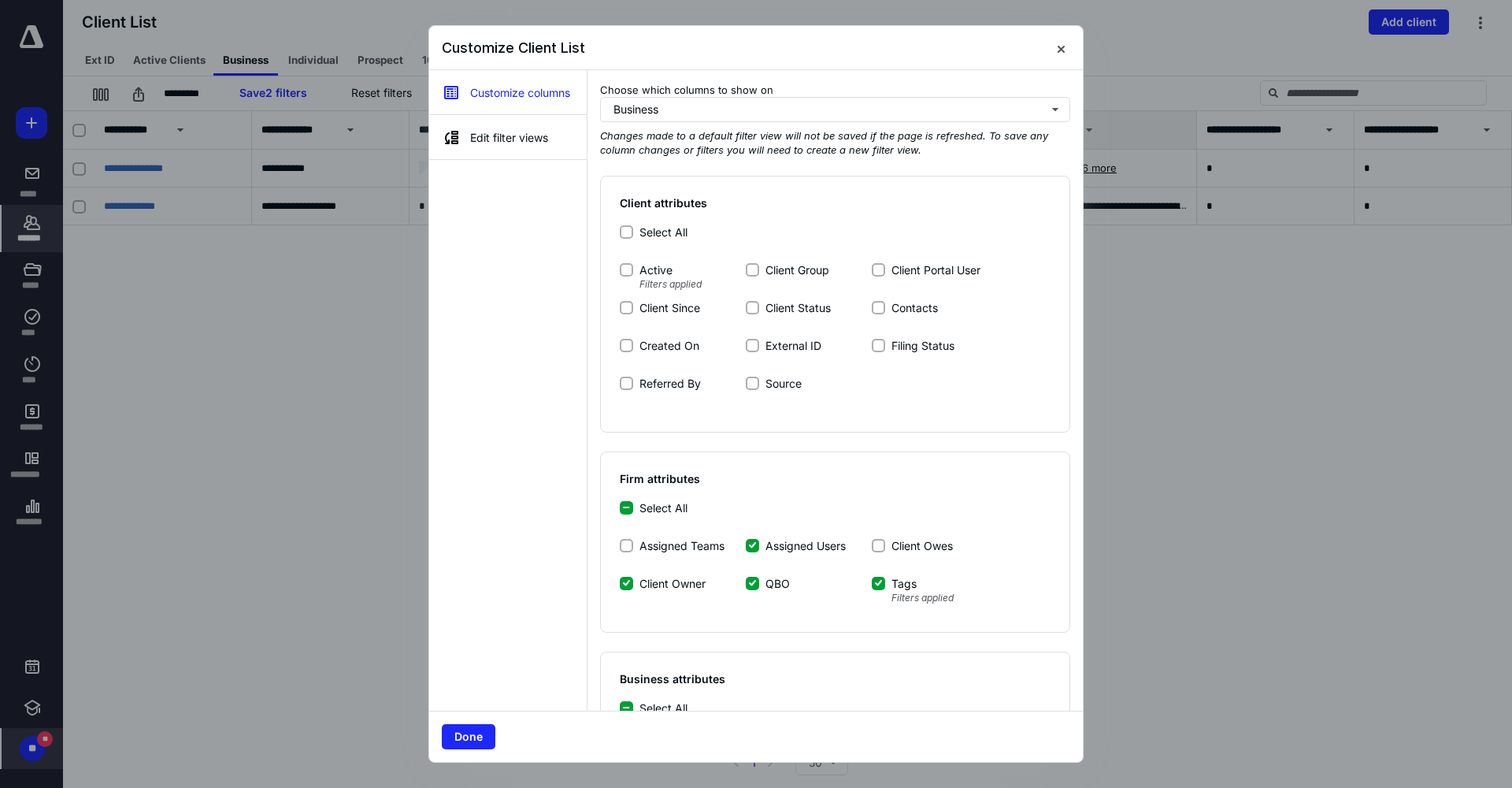 click on "Client Status" at bounding box center [752, 307] 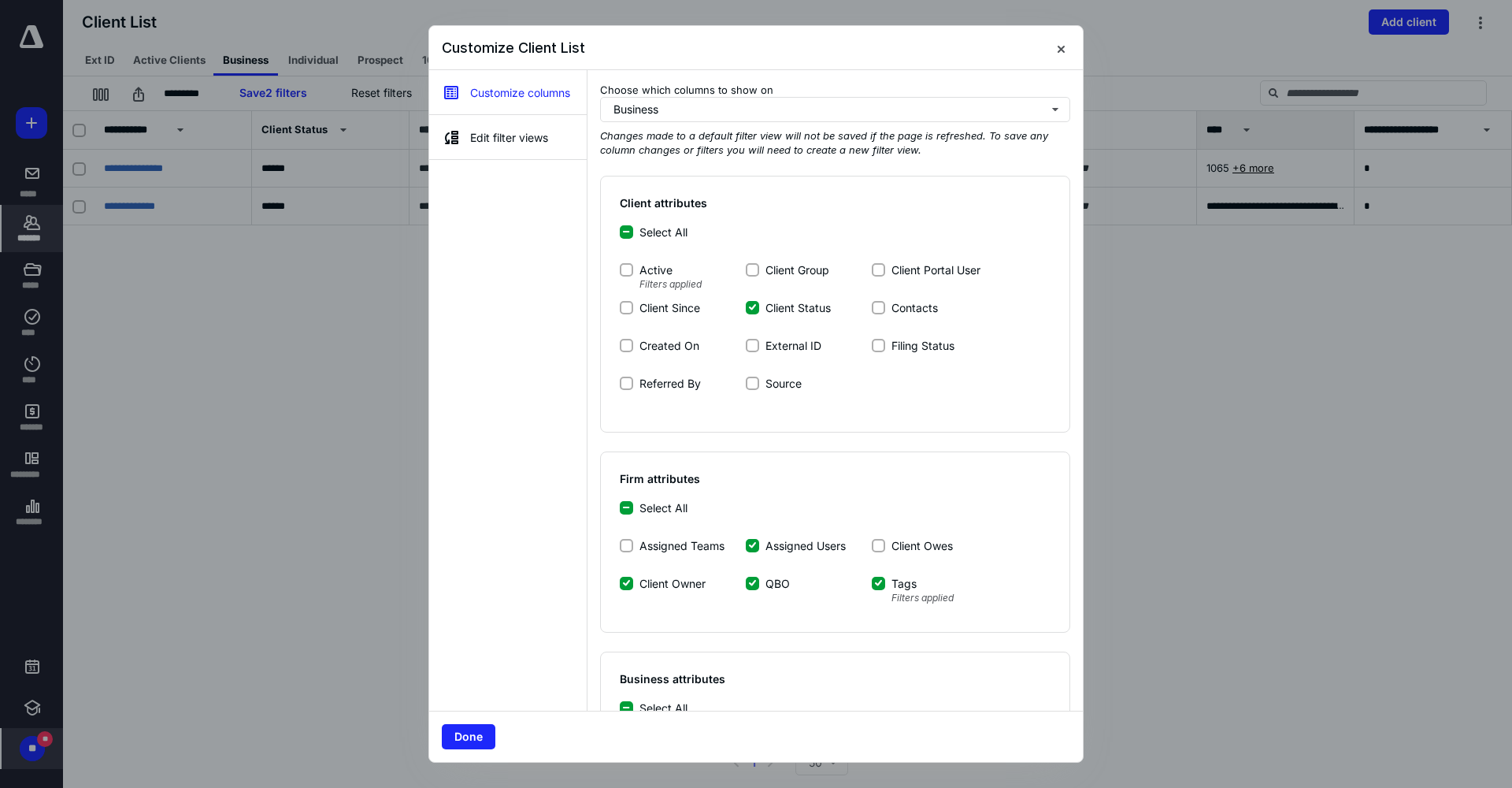 click 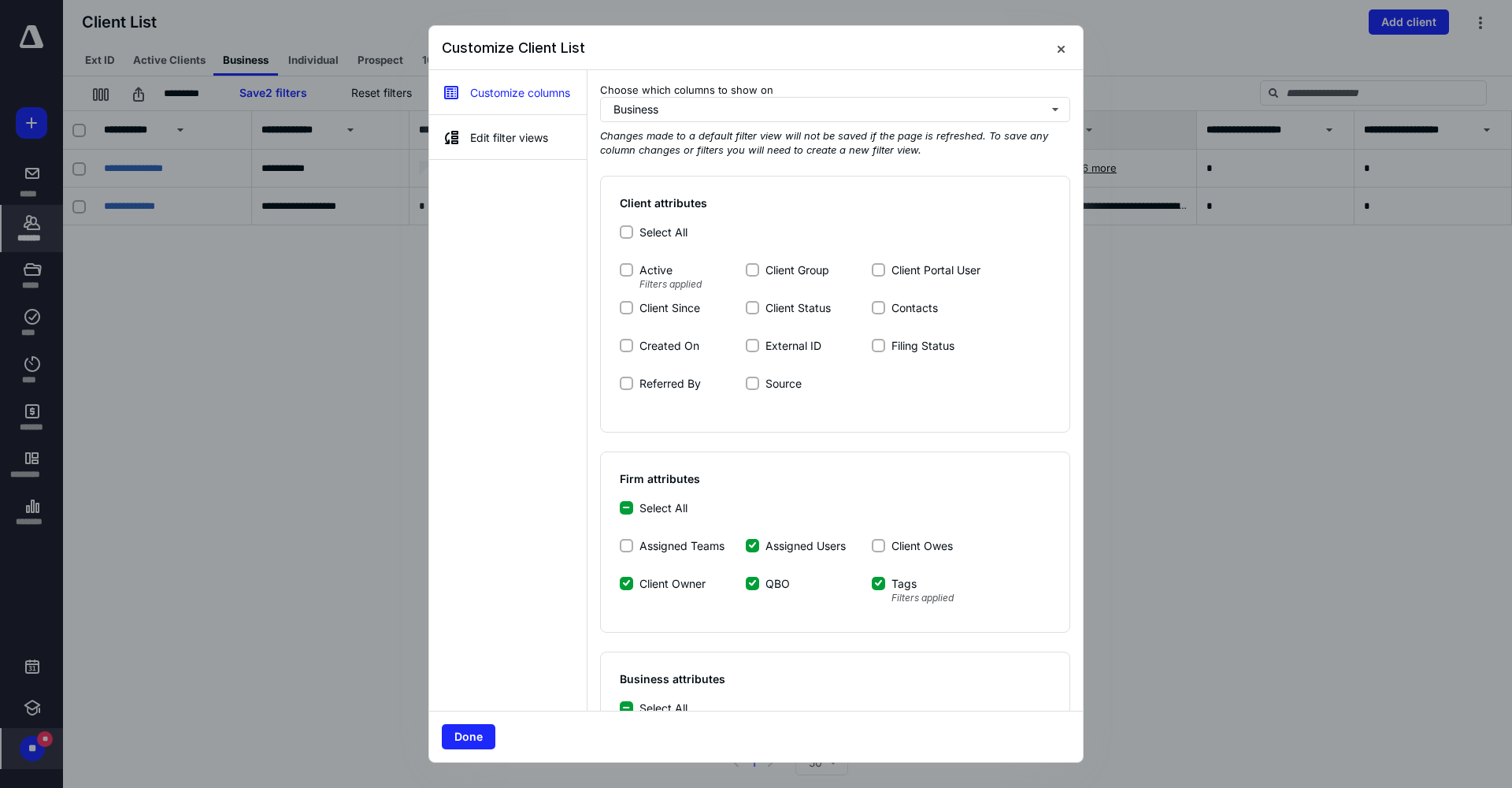 click on "QBO" at bounding box center (752, 583) 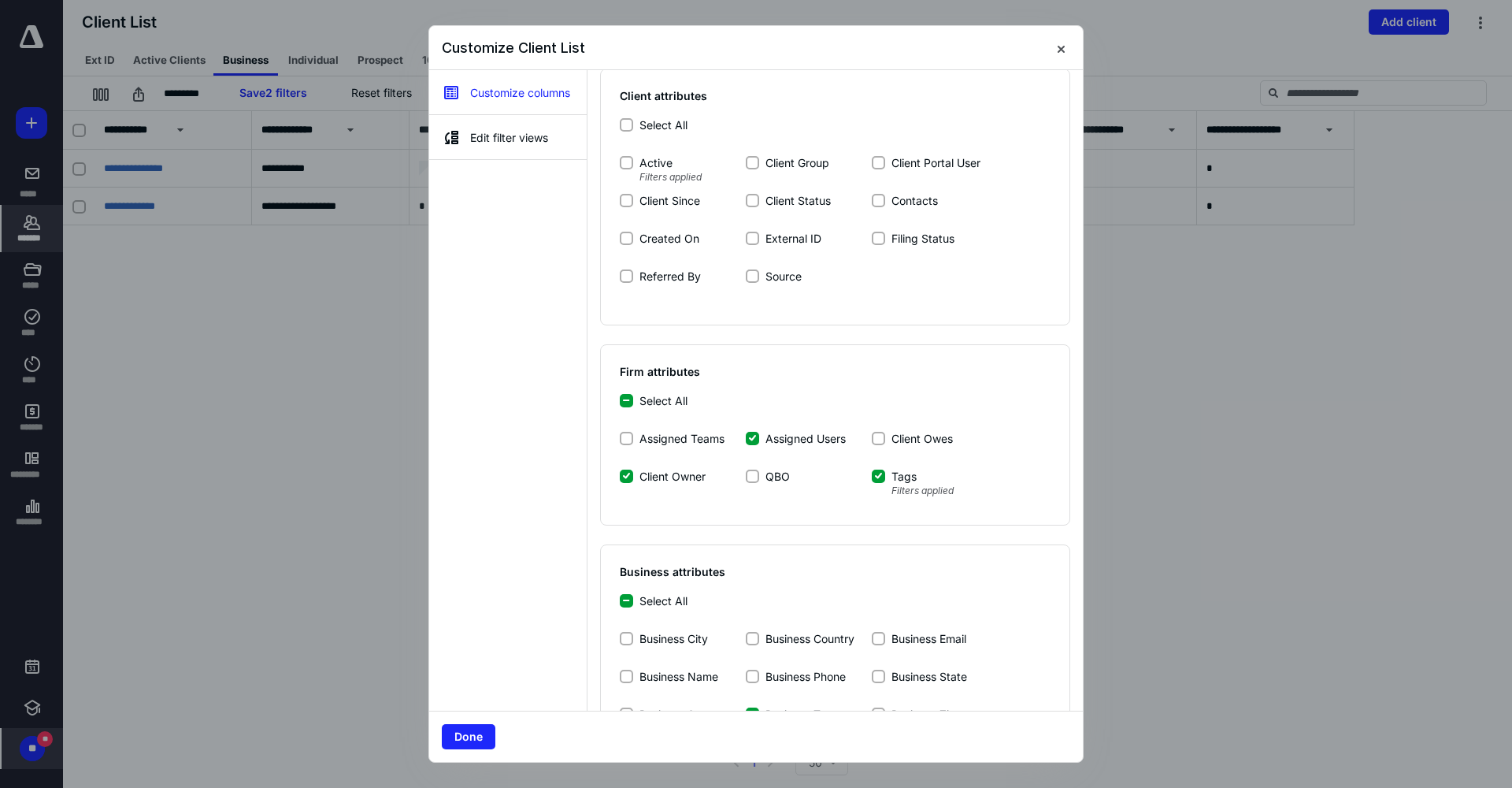 scroll, scrollTop: 236, scrollLeft: 0, axis: vertical 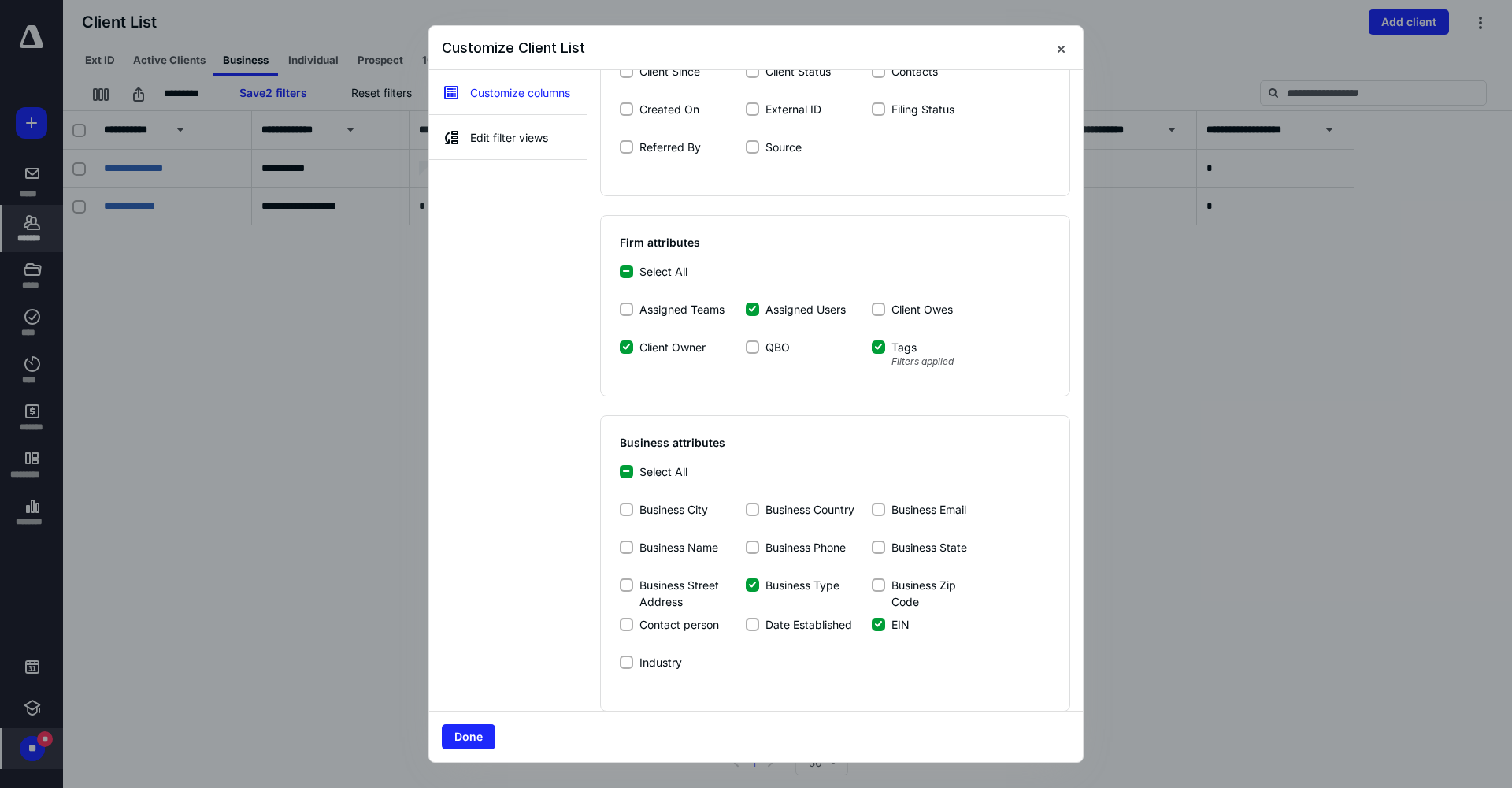 click on "EIN" at bounding box center (878, 624) 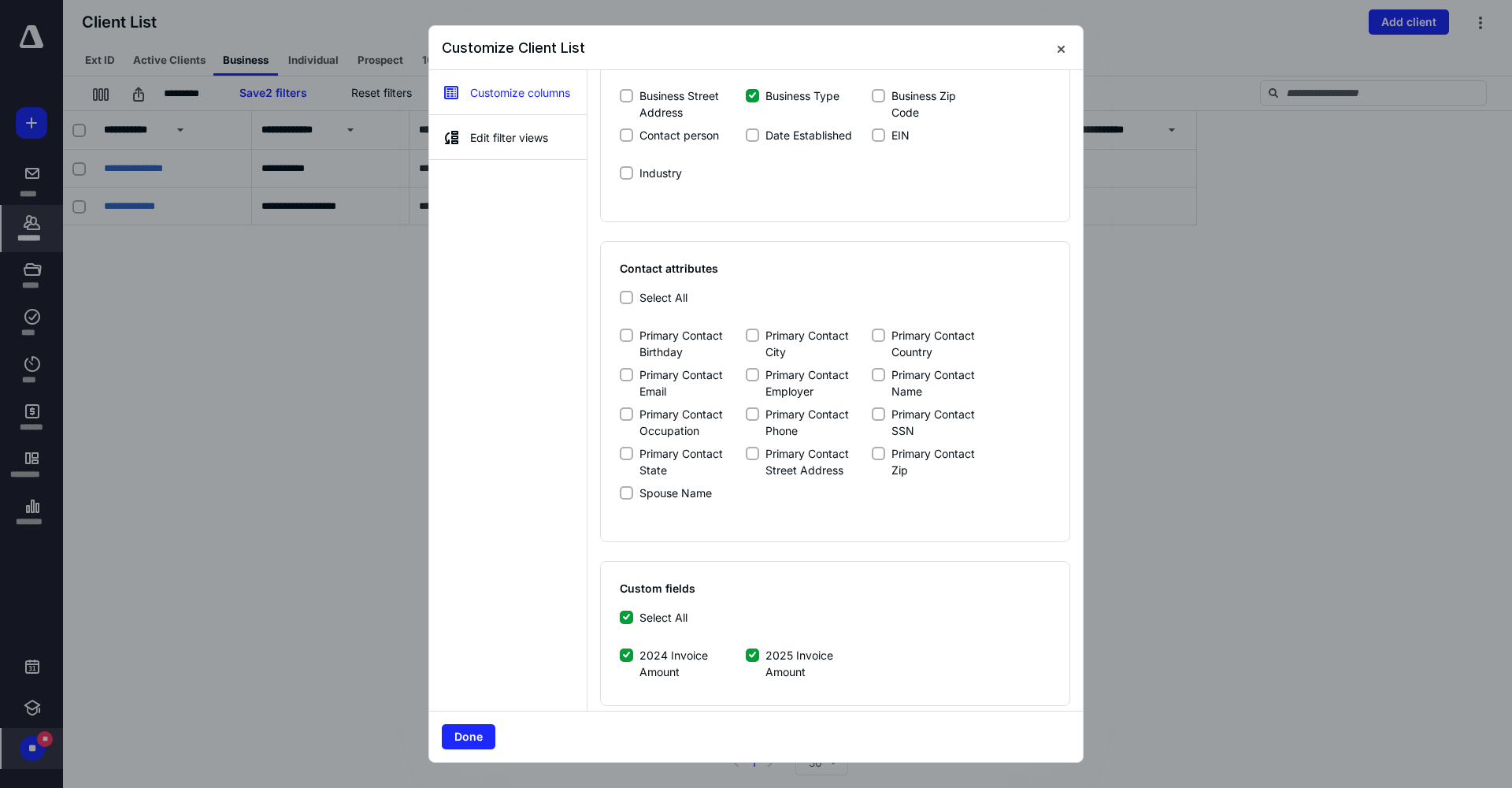 scroll, scrollTop: 734, scrollLeft: 0, axis: vertical 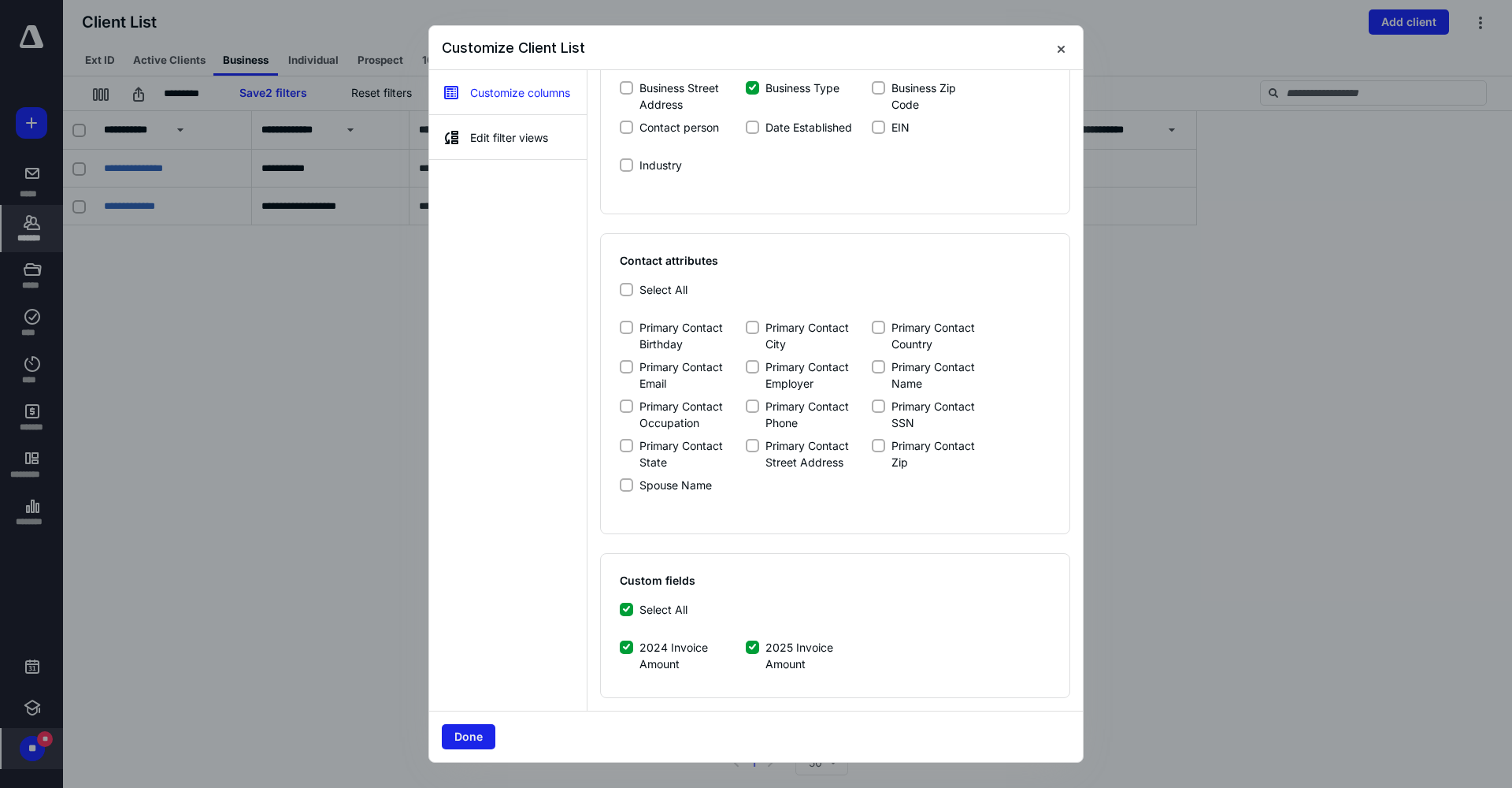 click on "Done" at bounding box center [469, 737] 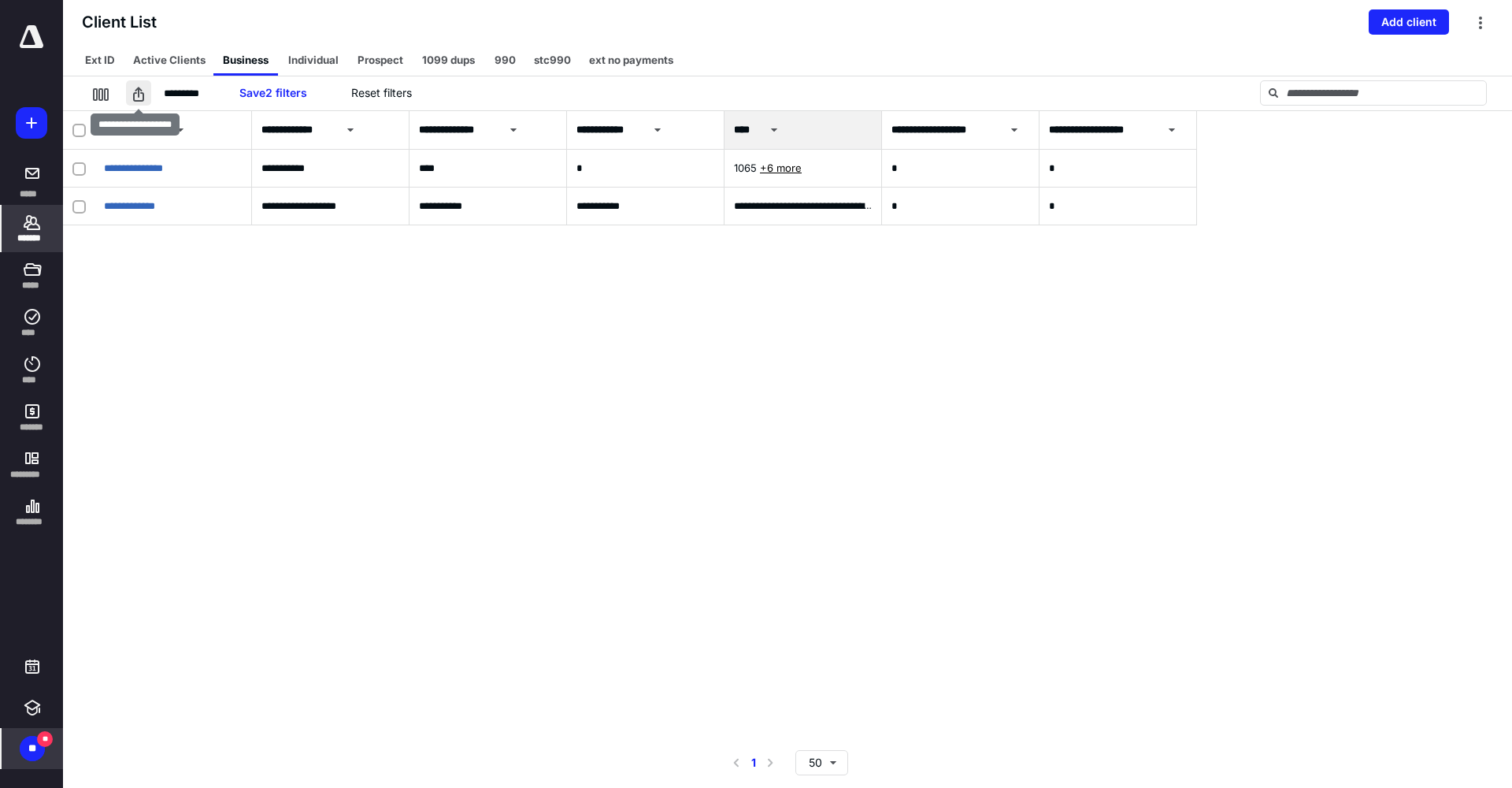 click at bounding box center [139, 93] 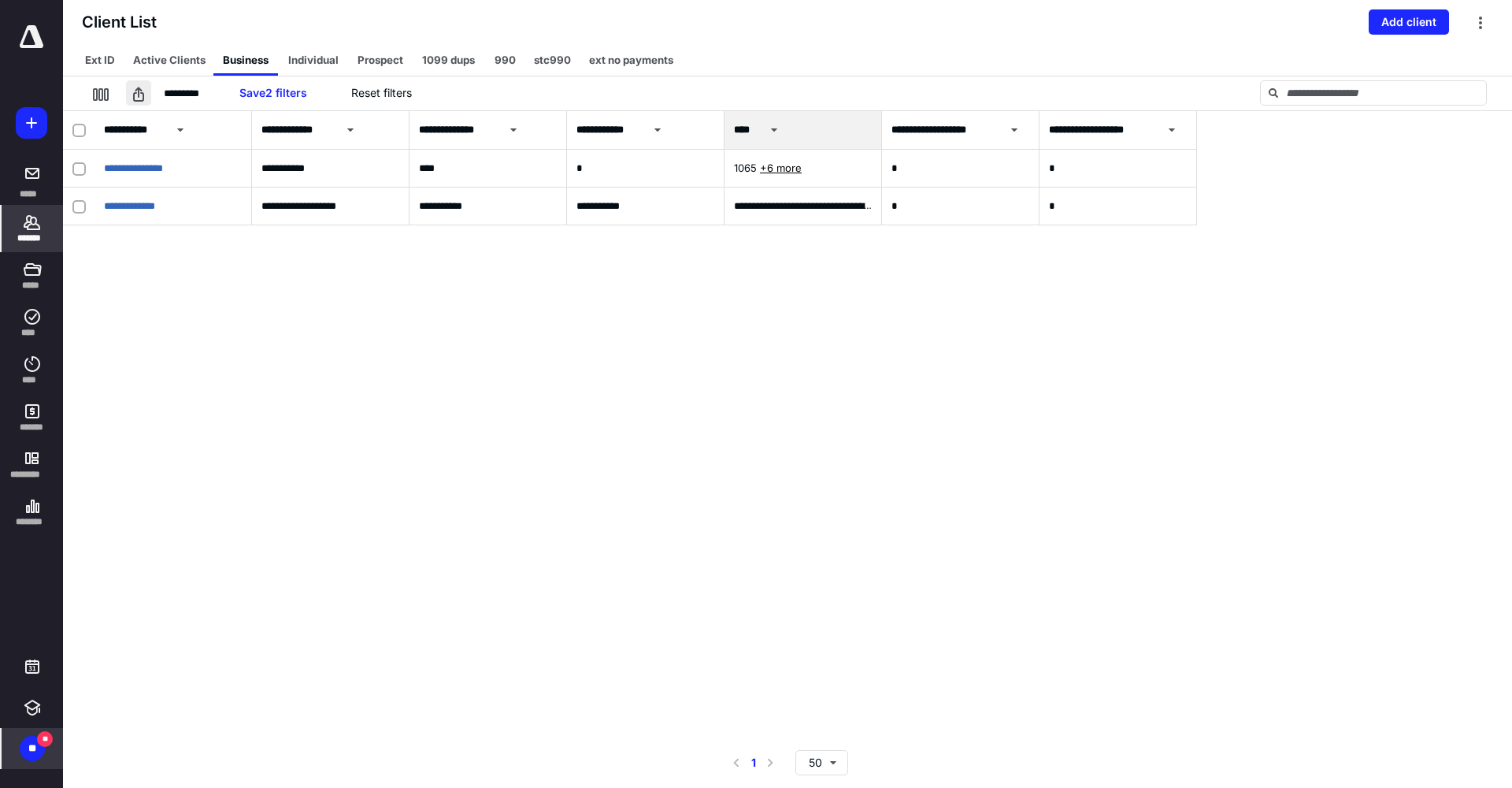 click at bounding box center (139, 93) 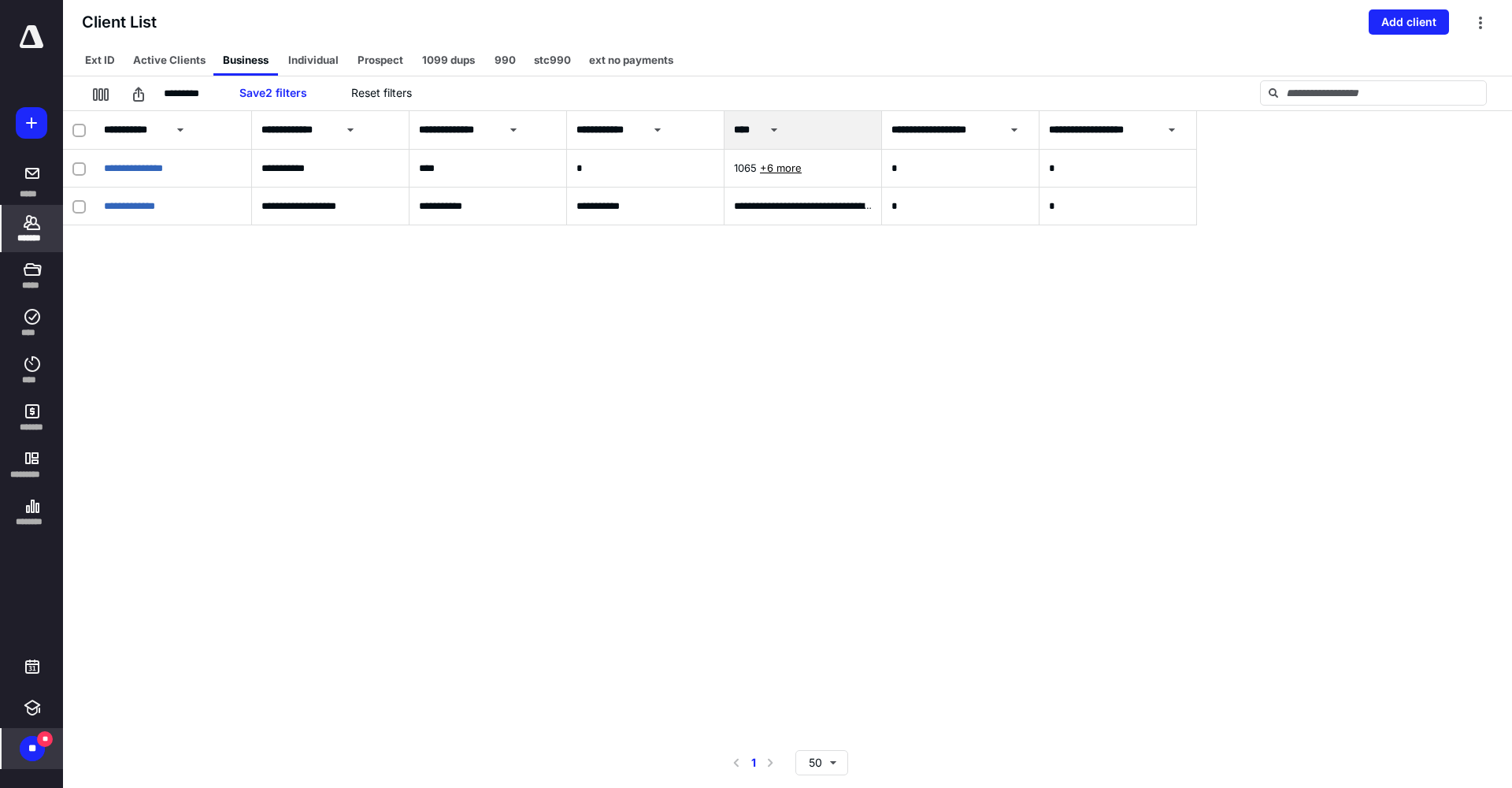 click on "Client List Add client" at bounding box center (788, 22) 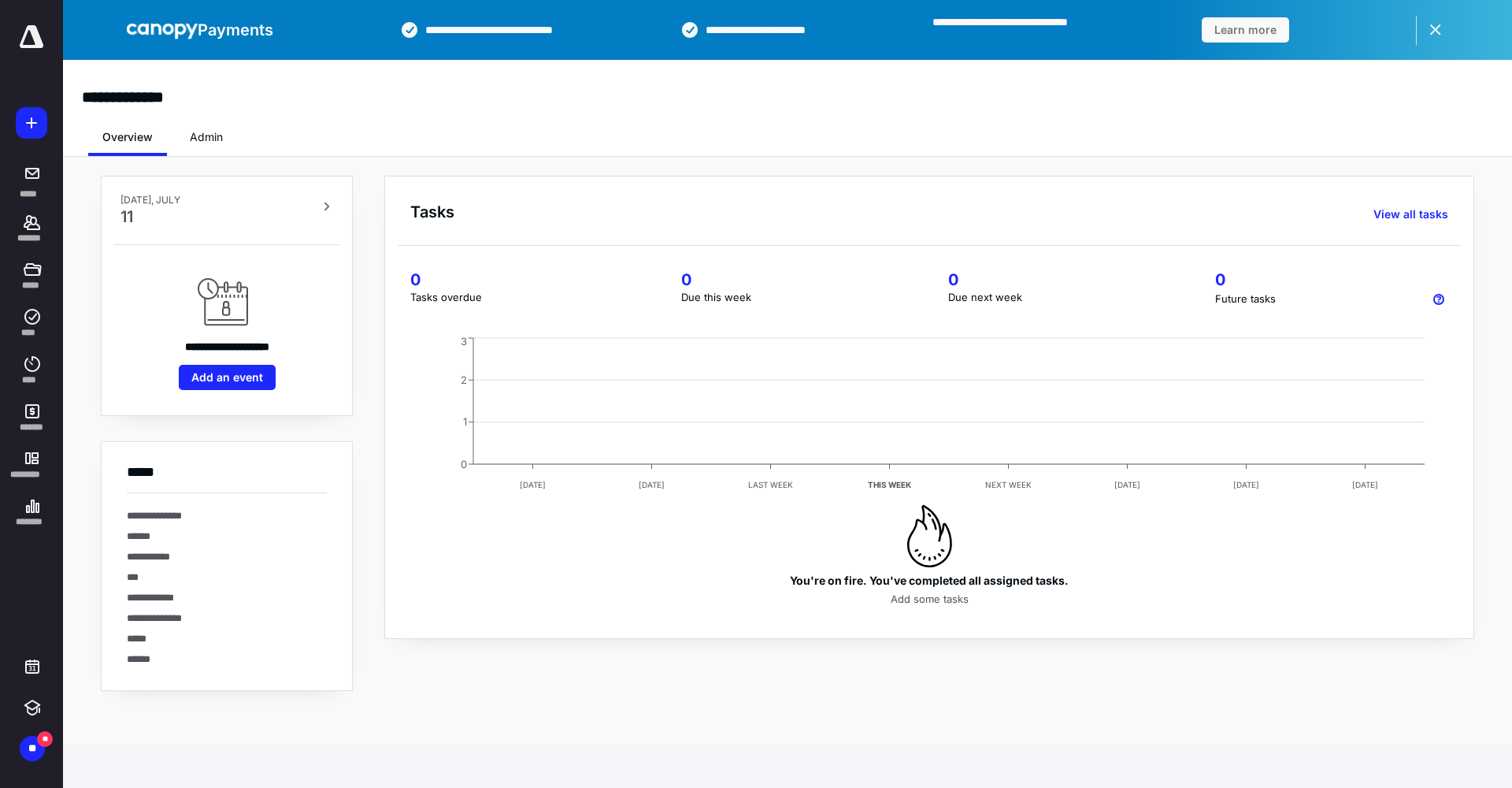 scroll, scrollTop: 0, scrollLeft: 0, axis: both 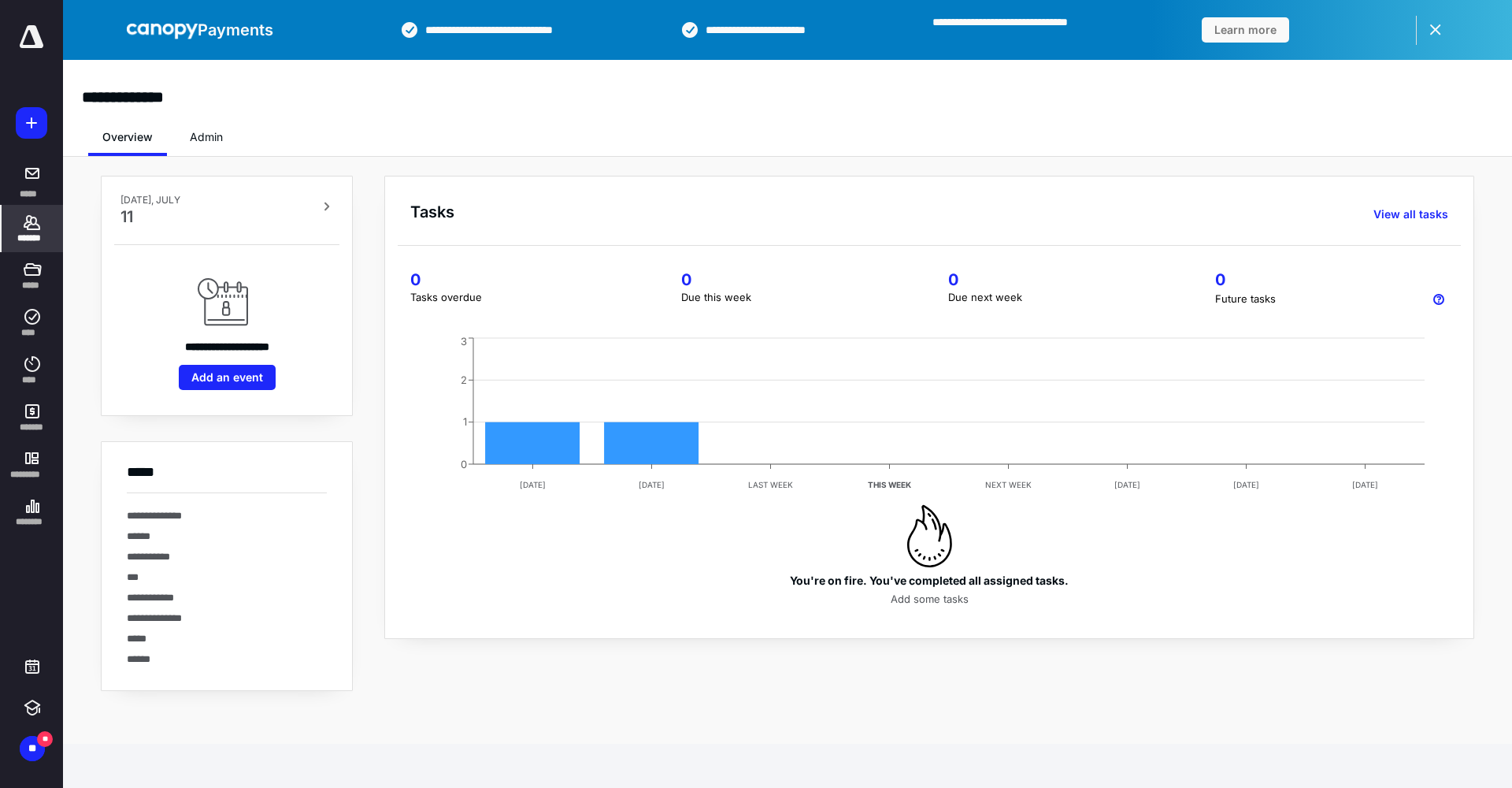 click on "*******" at bounding box center [32, 238] 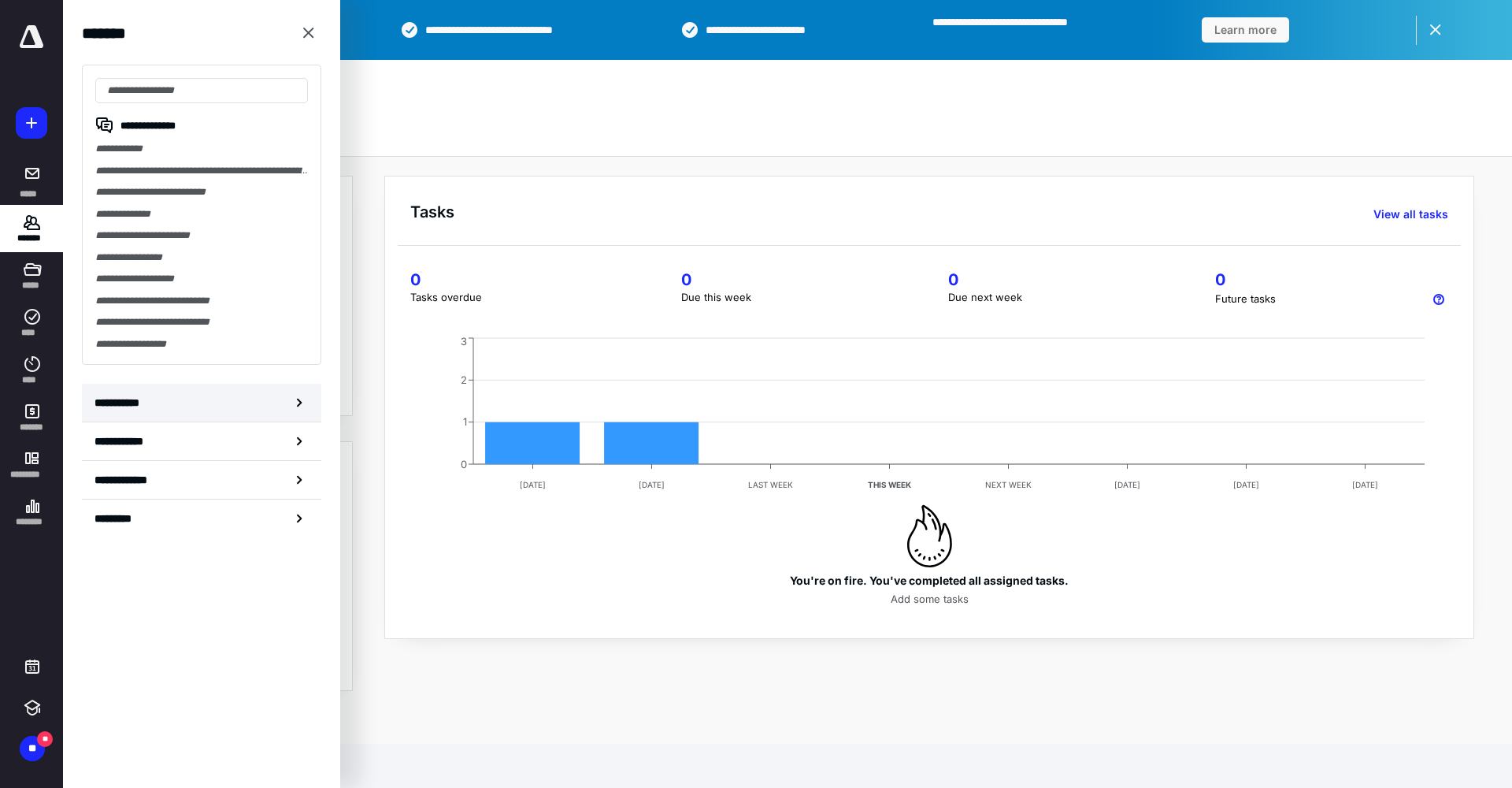 click on "**********" at bounding box center [120, 403] 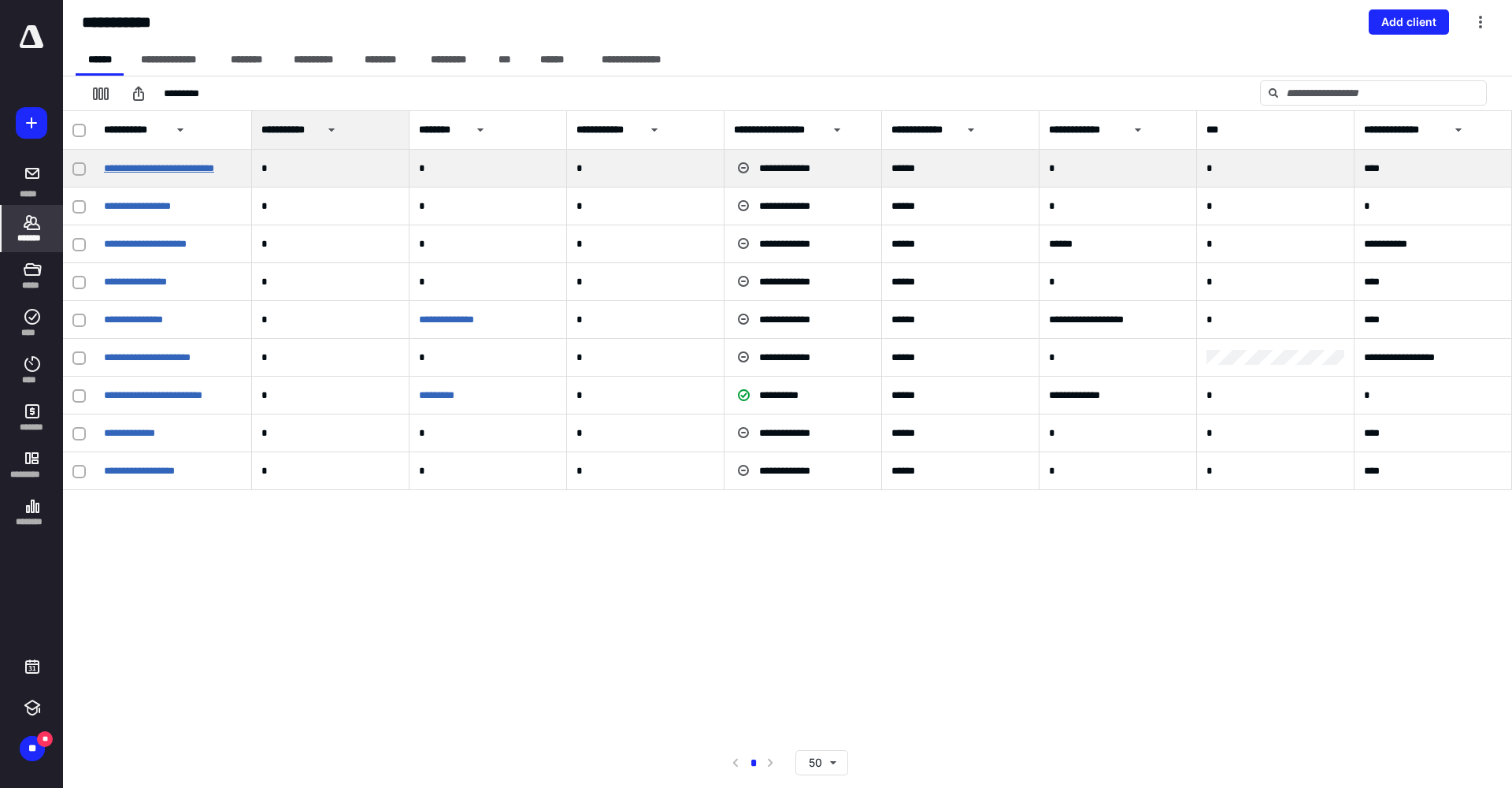 click on "**********" at bounding box center [159, 168] 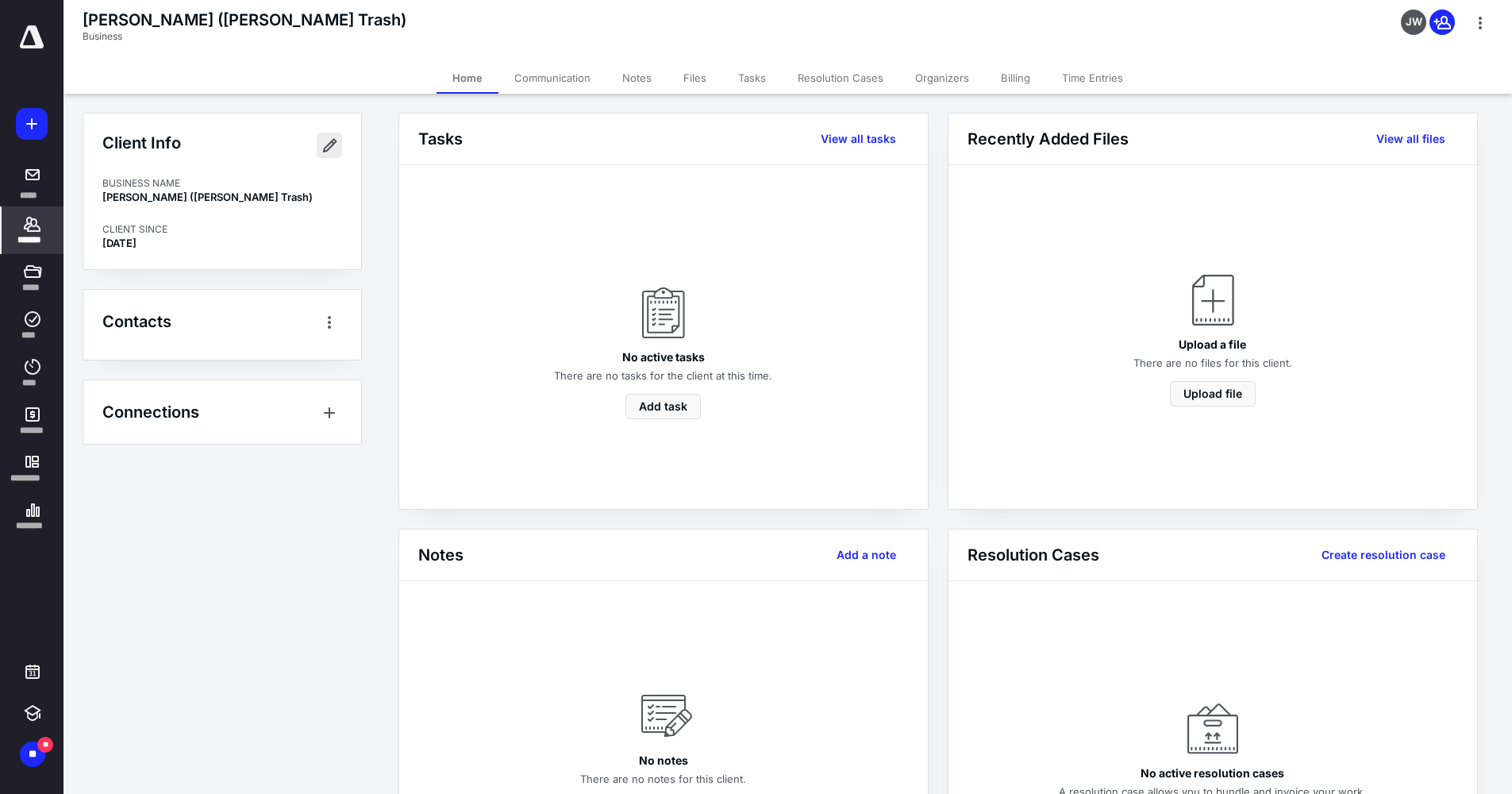 click at bounding box center [329, 145] 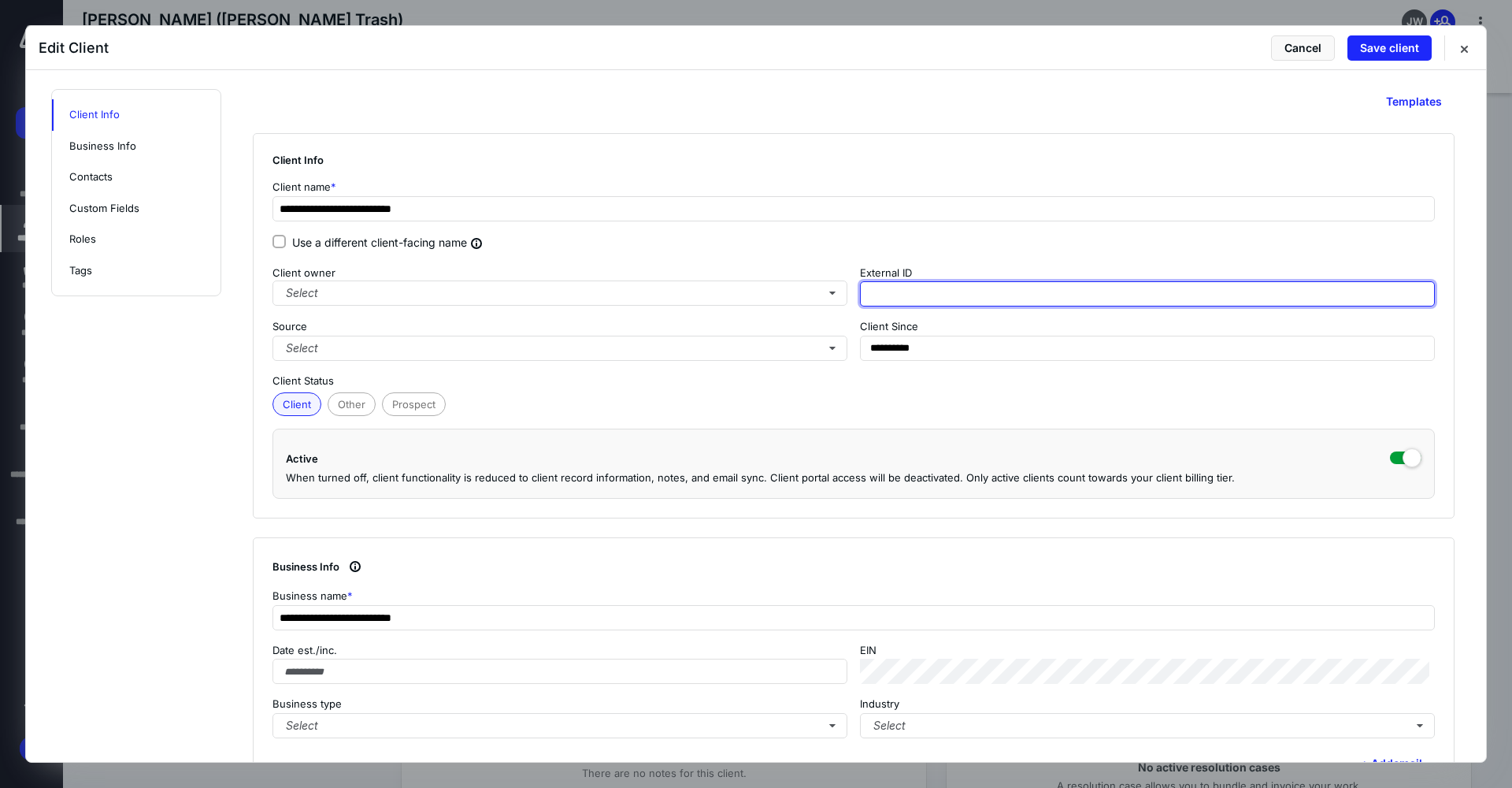 click at bounding box center [1147, 294] 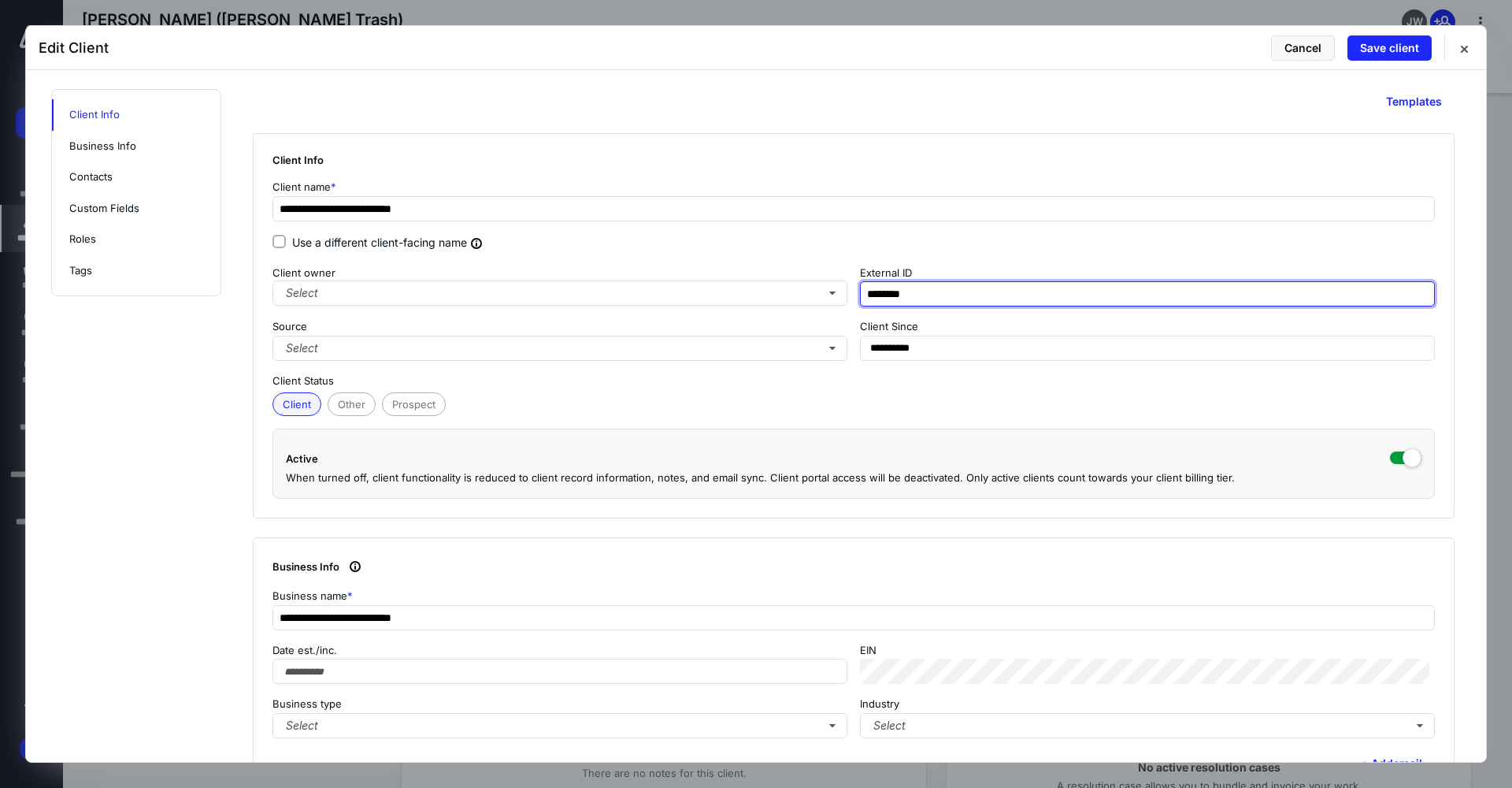 type on "********" 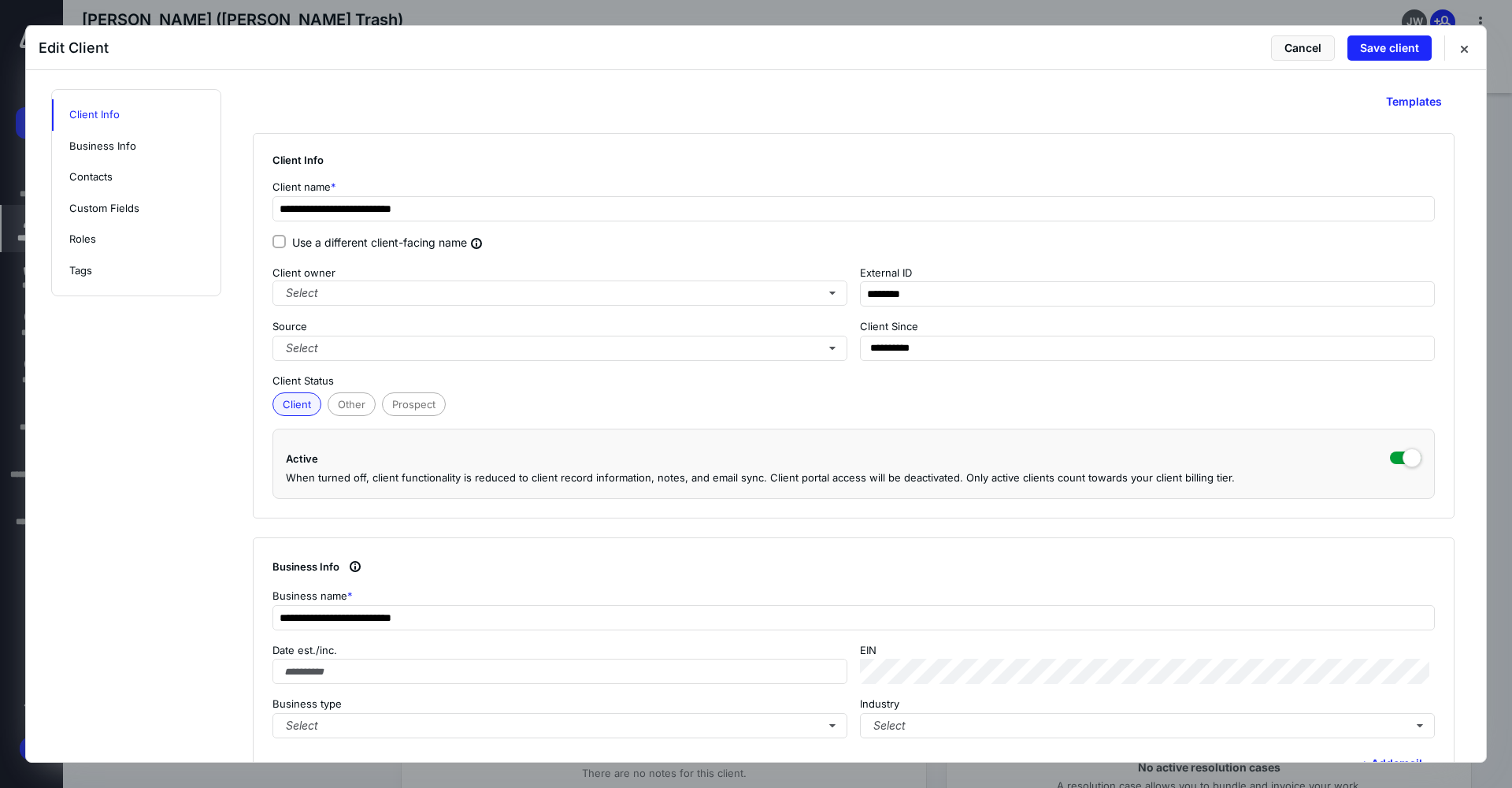click on "**********" at bounding box center (863, 755) 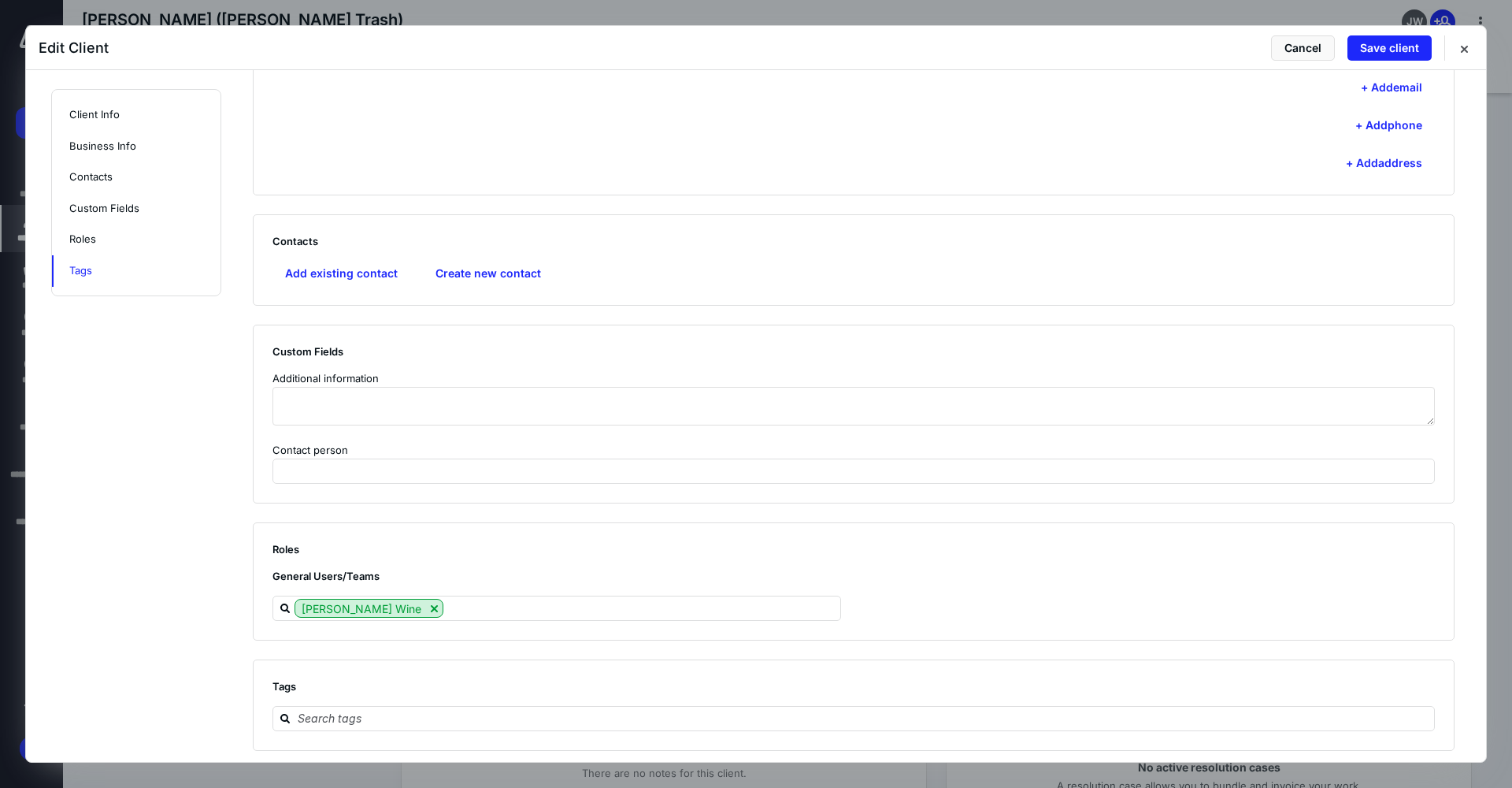 scroll, scrollTop: 678, scrollLeft: 0, axis: vertical 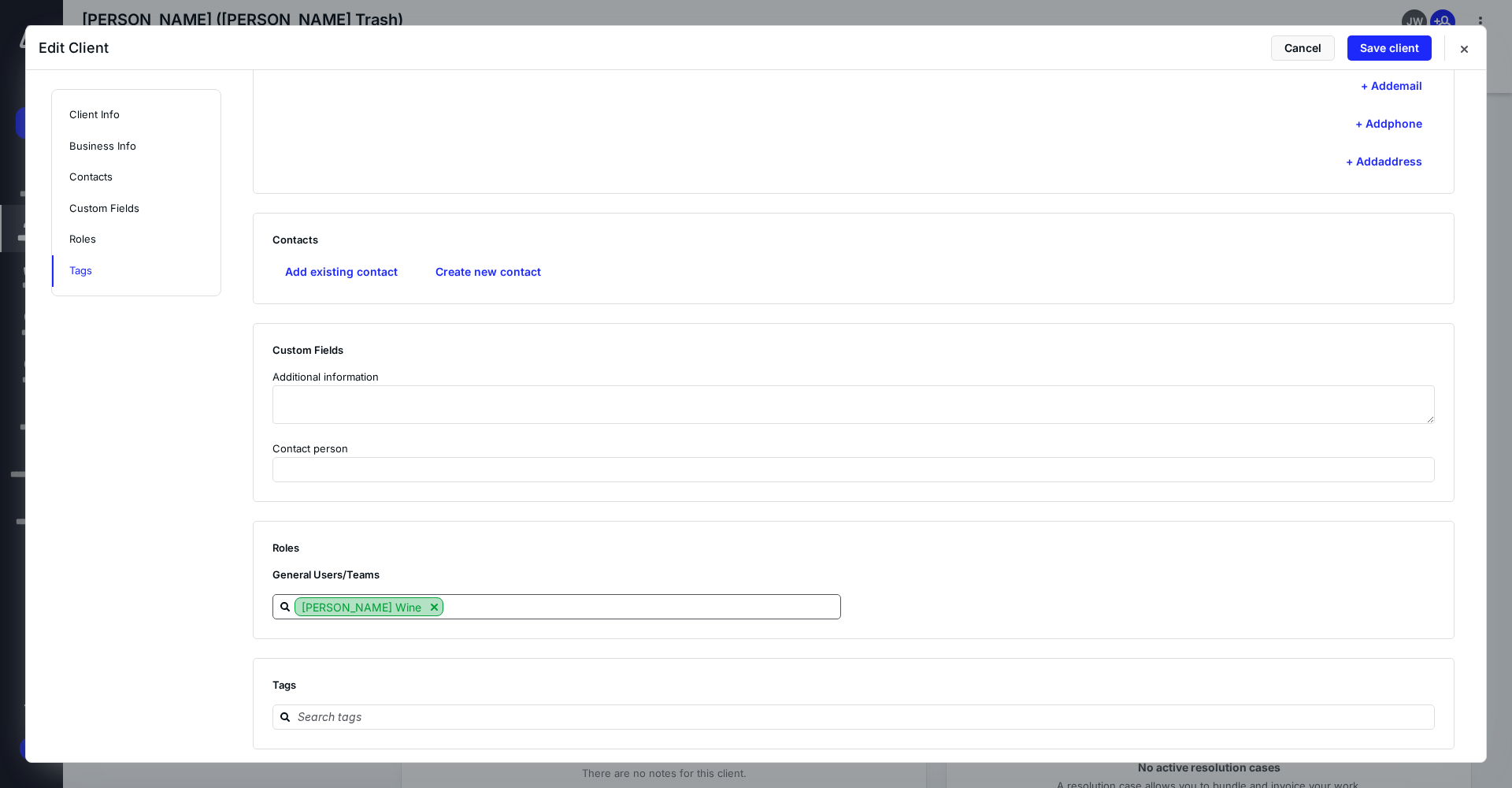 click at bounding box center [434, 607] 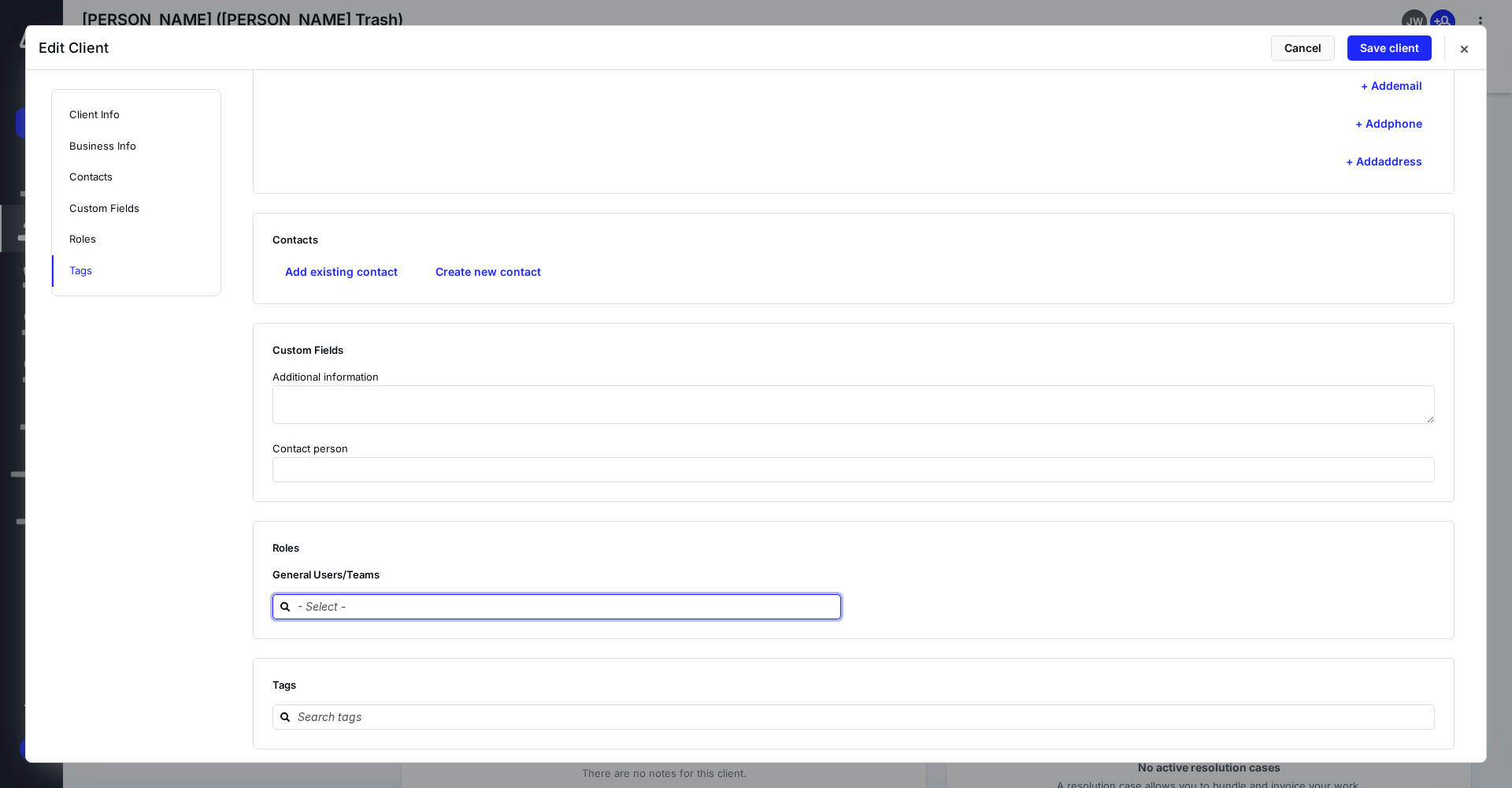 click at bounding box center [566, 606] 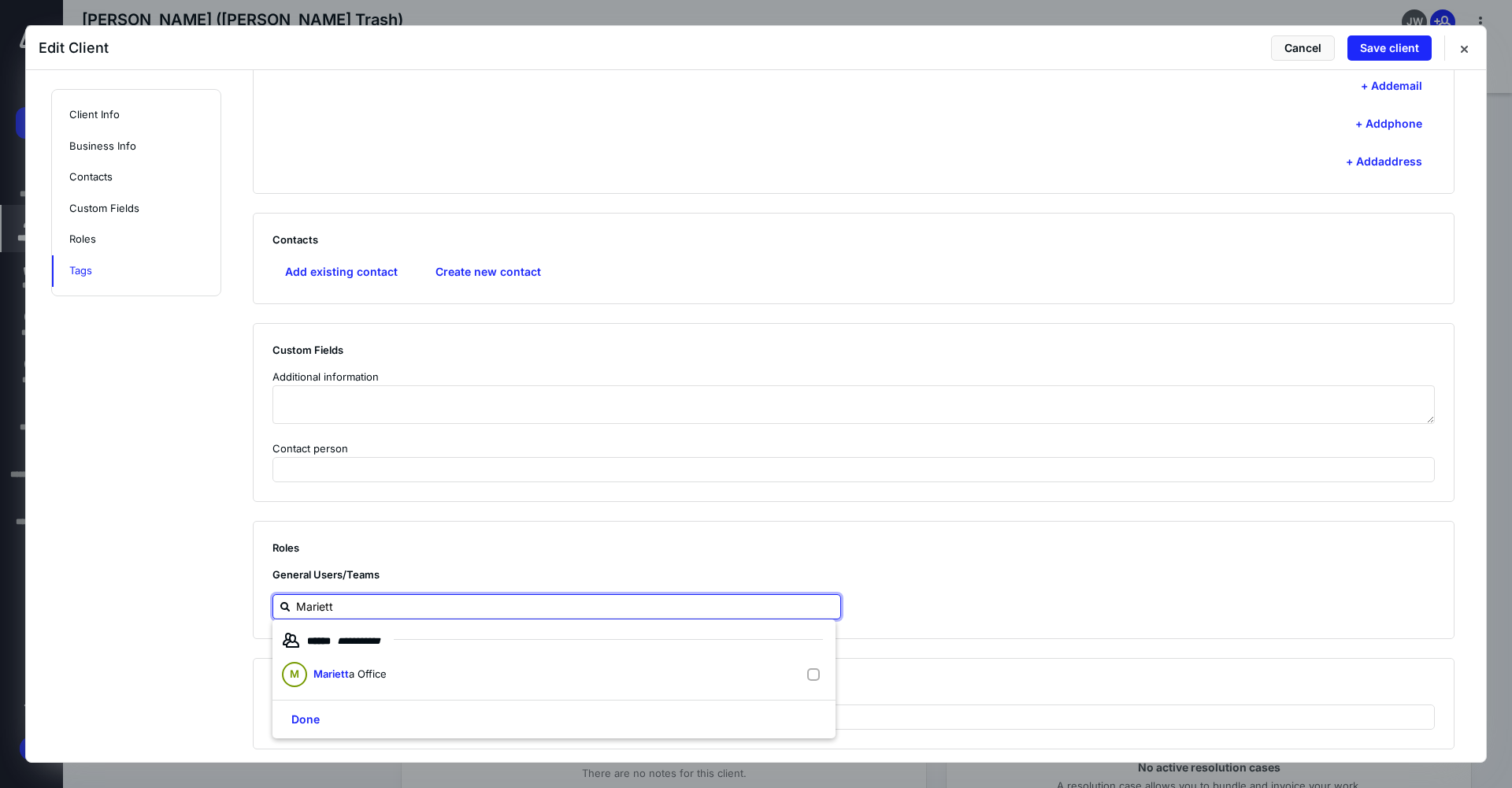 type on "Marietta" 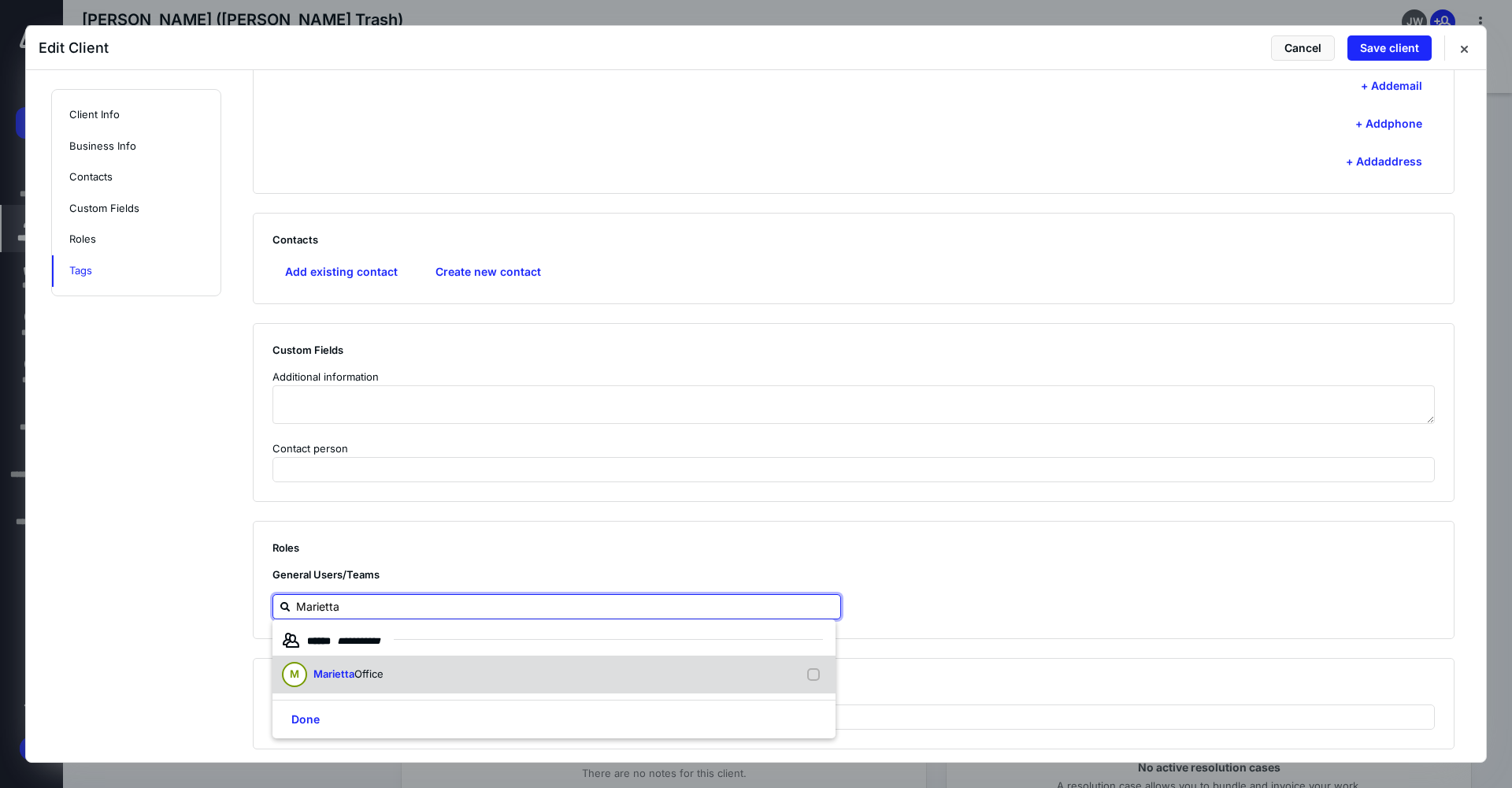 click on "Office" at bounding box center (369, 674) 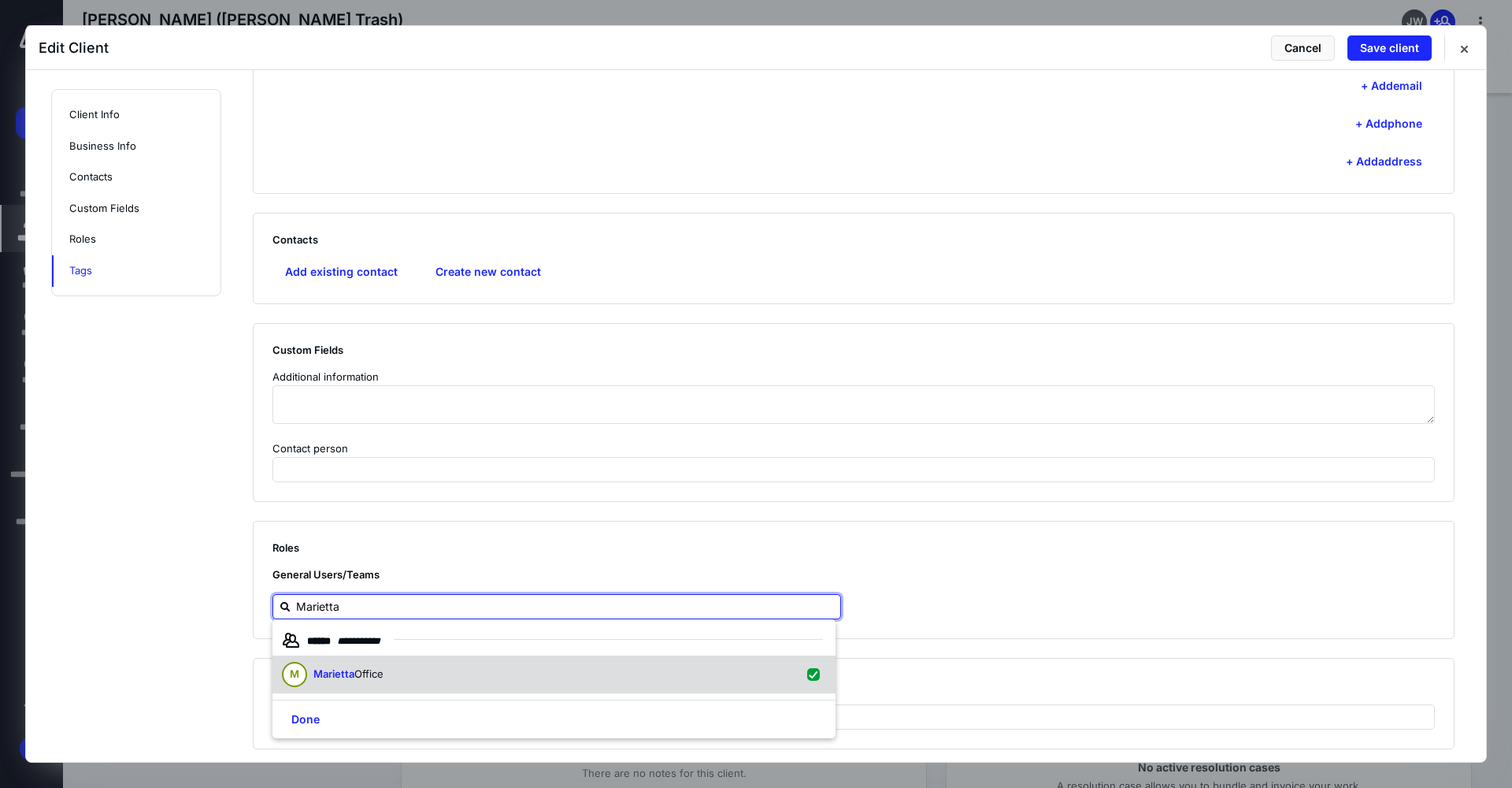 checkbox on "true" 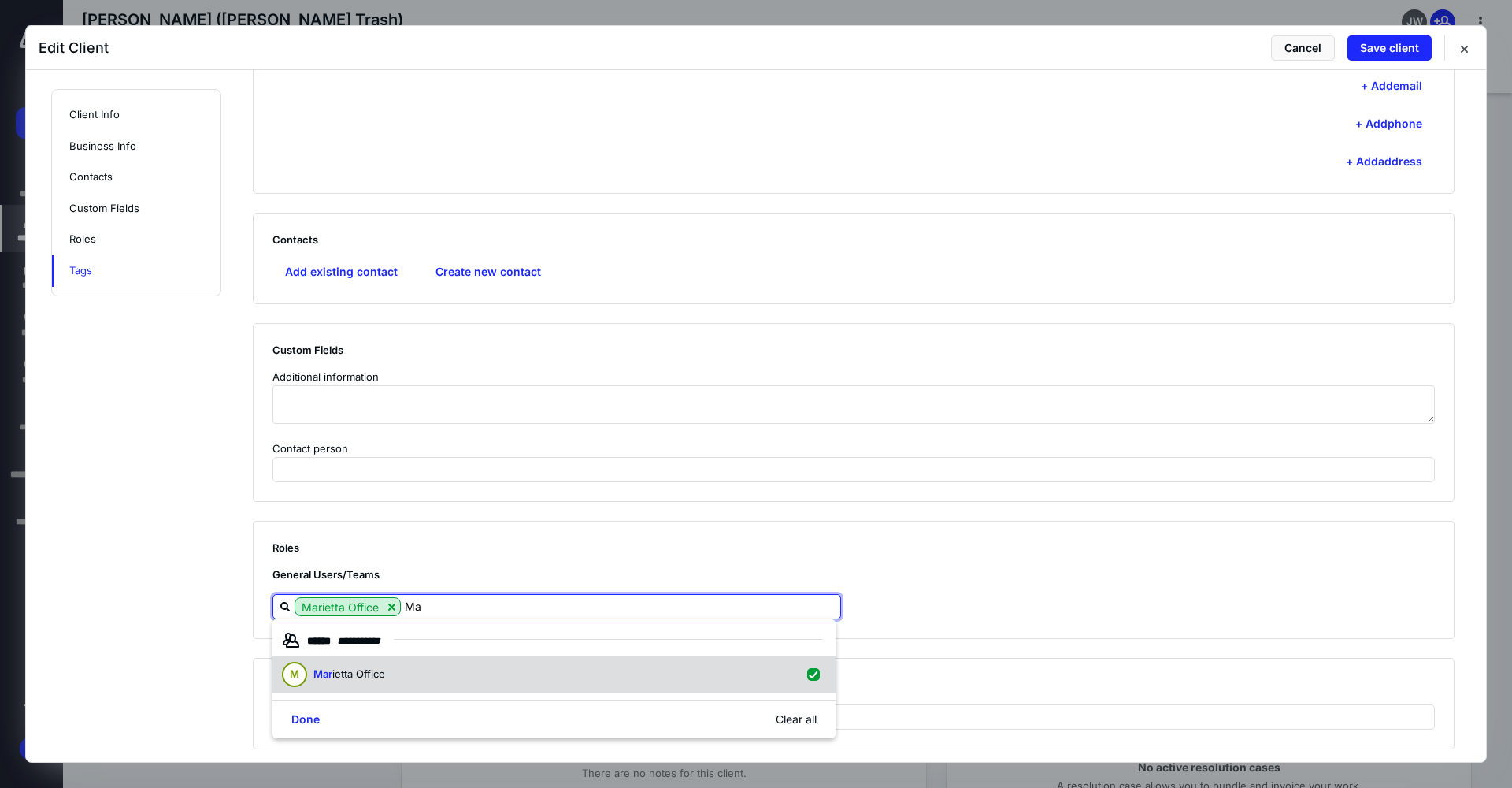 type on "M" 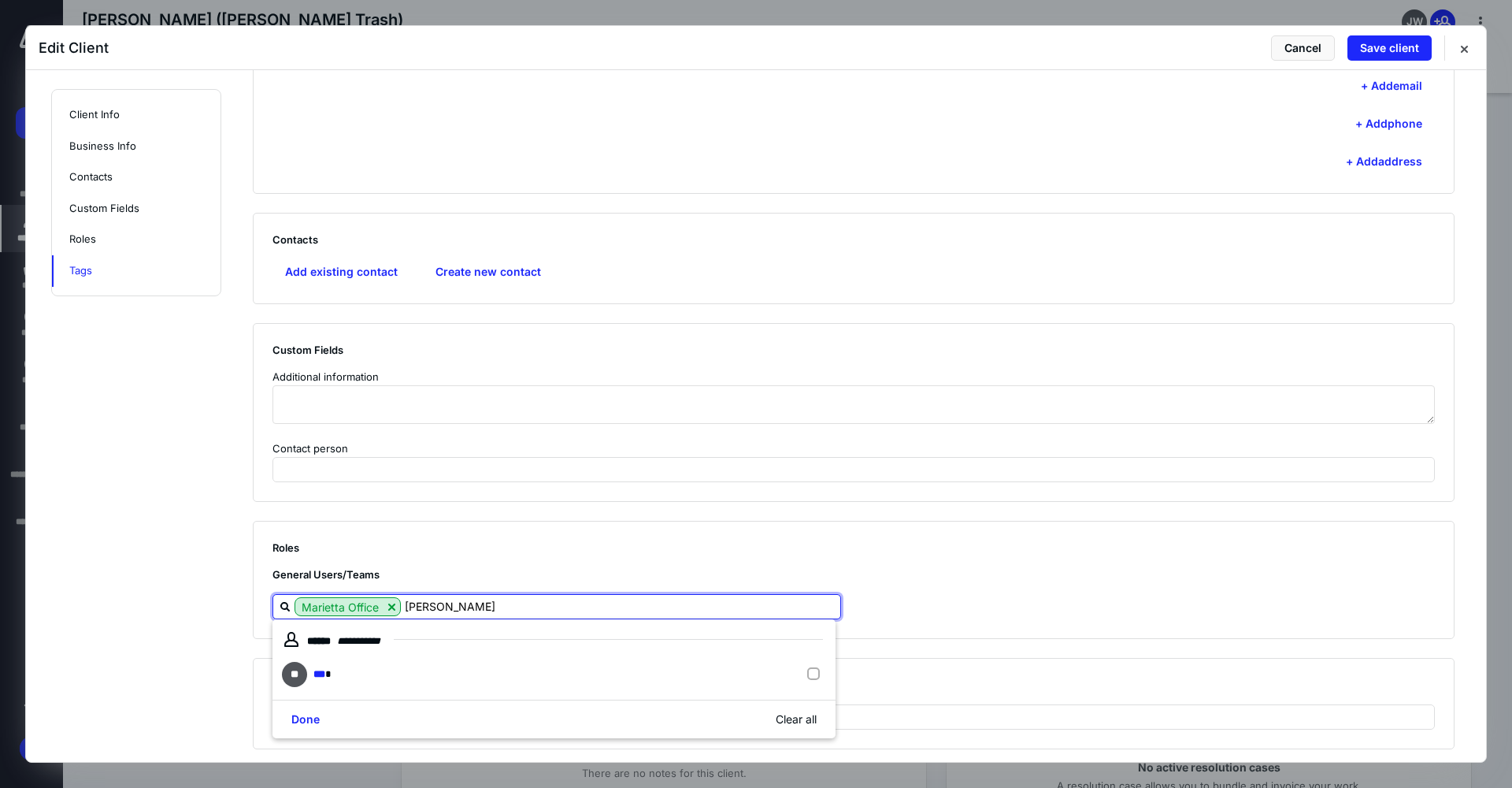 type on "JOsh" 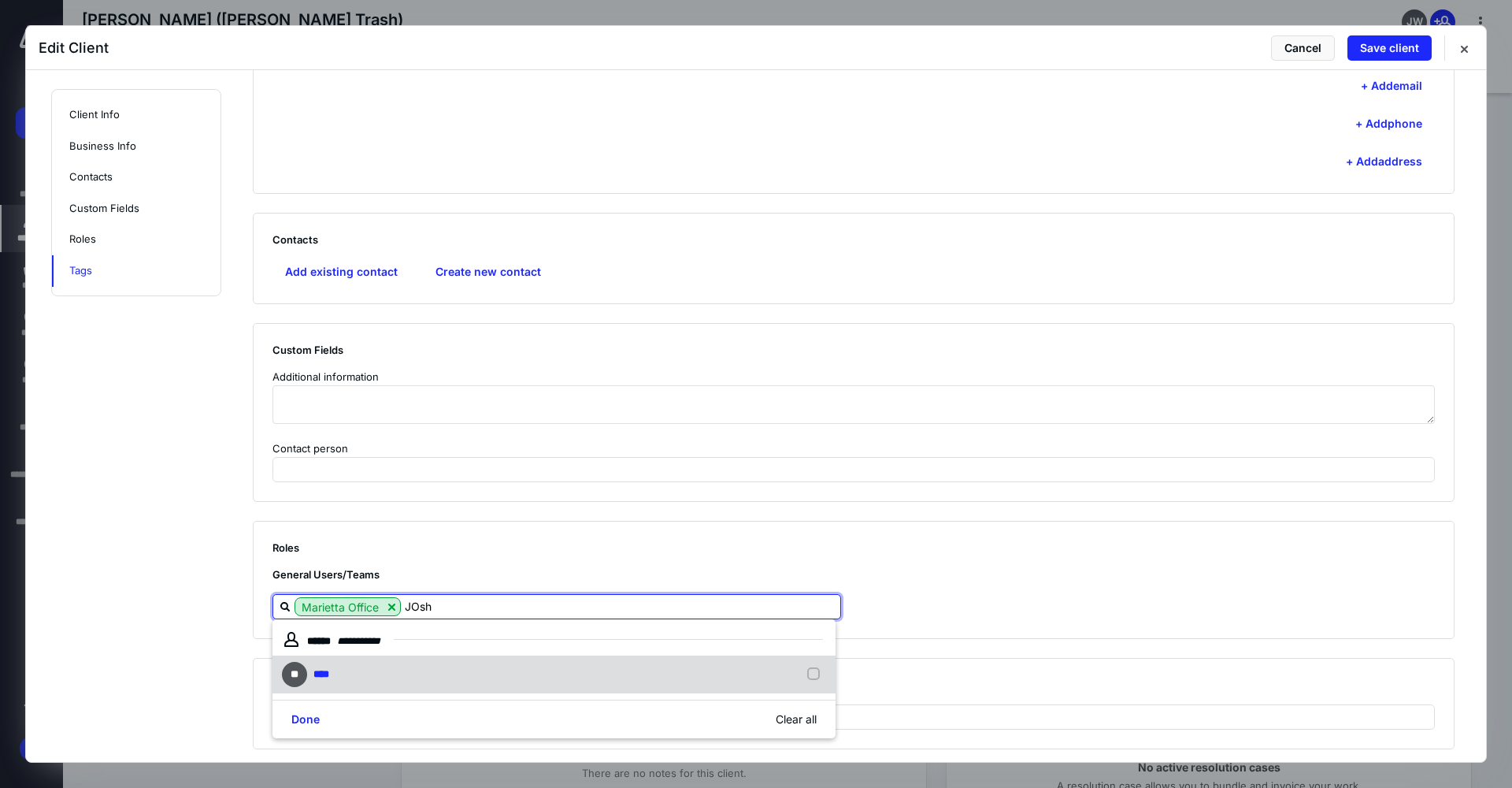 click on "** ****" at bounding box center [554, 675] 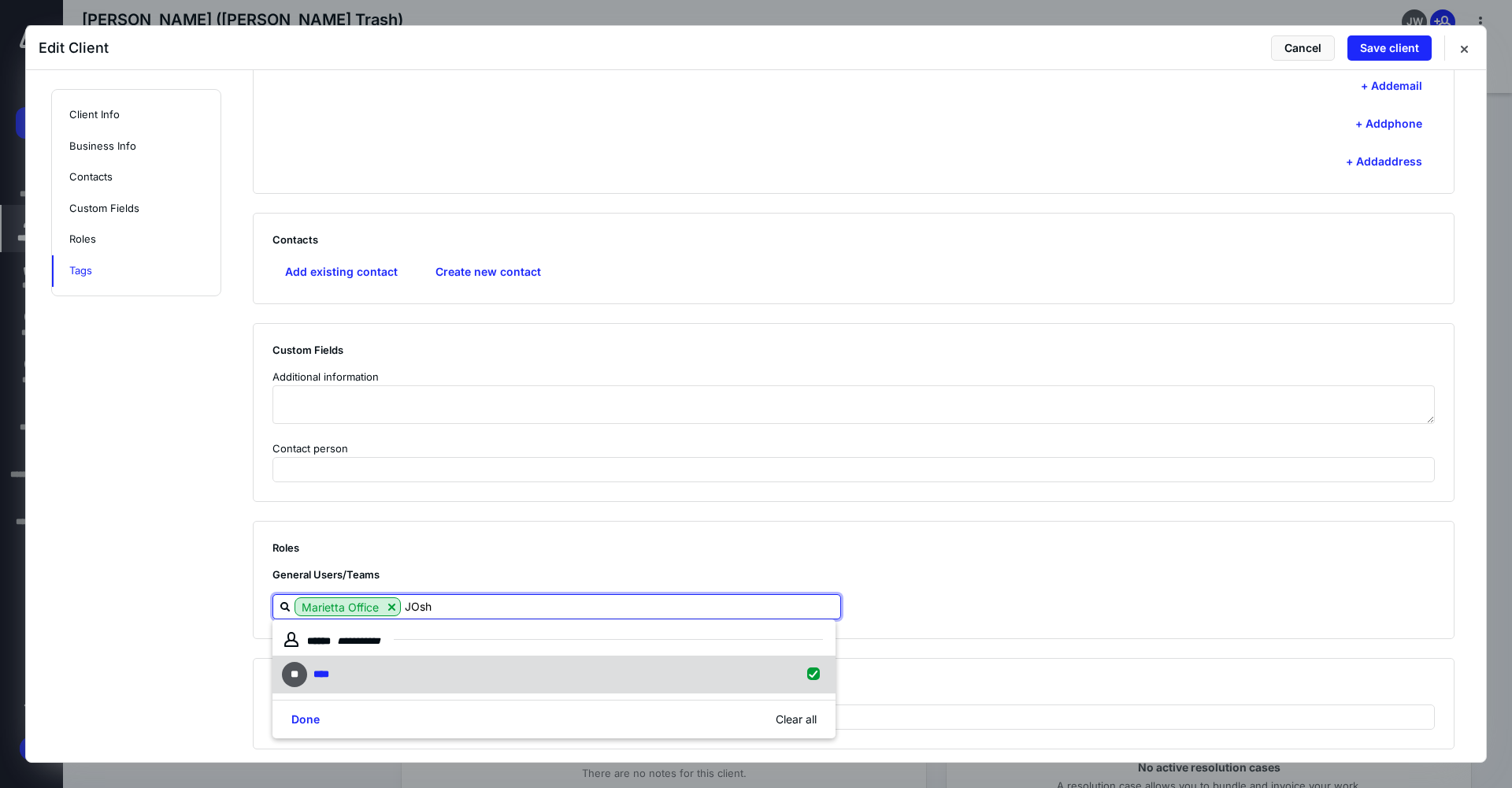 checkbox on "true" 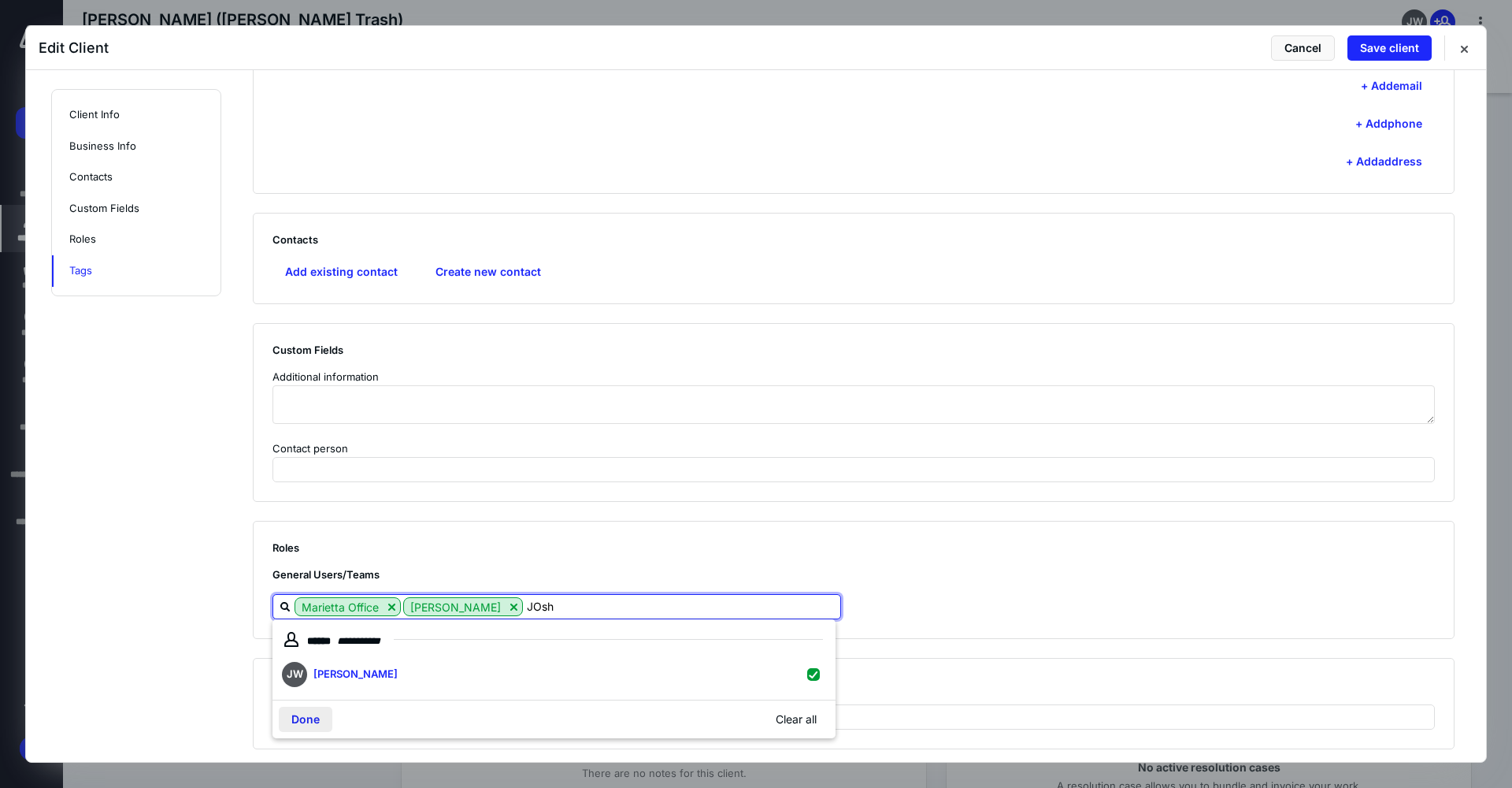 type on "JOsh" 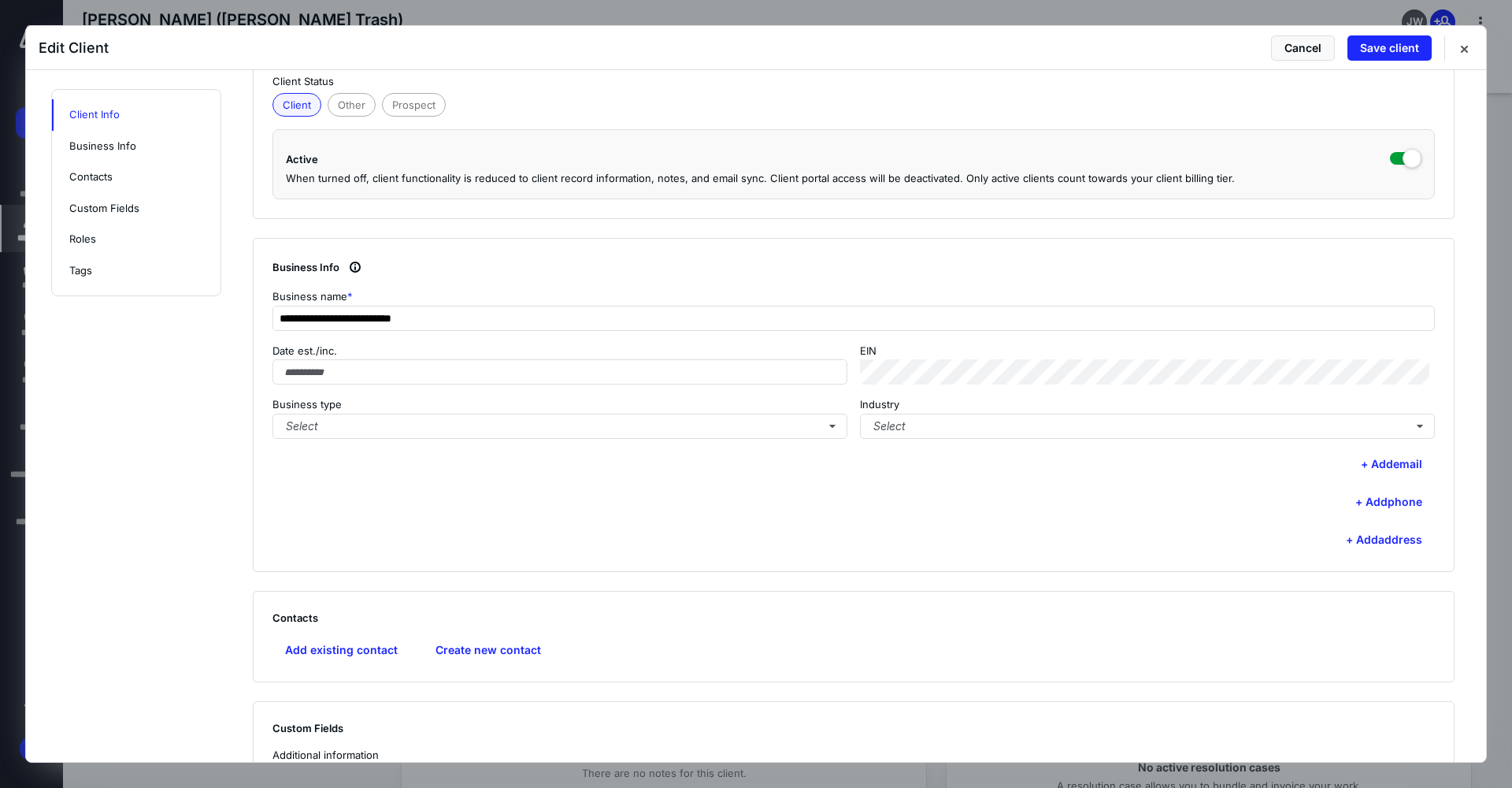 scroll, scrollTop: 441, scrollLeft: 0, axis: vertical 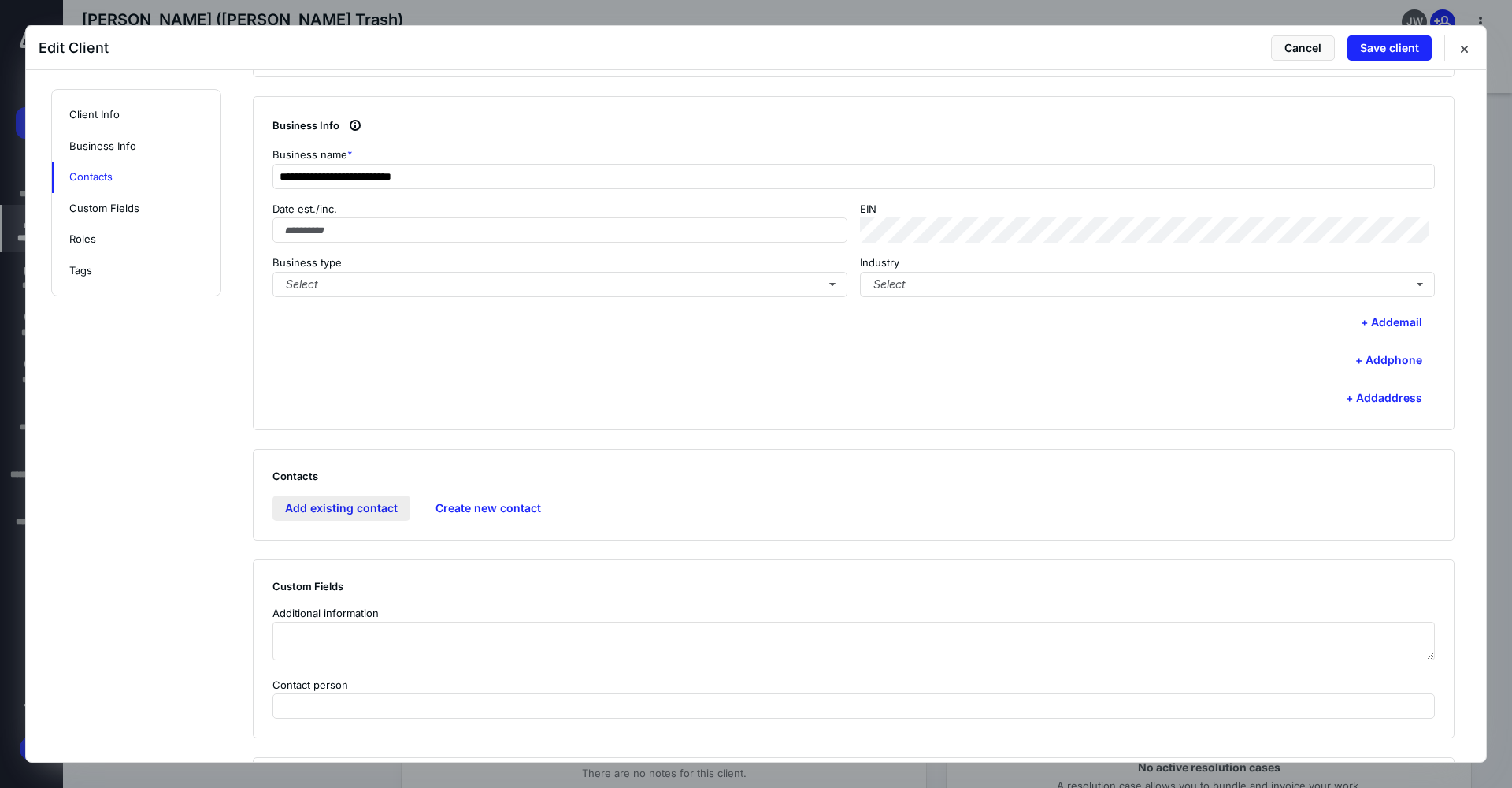 click on "Add existing contact" at bounding box center (341, 508) 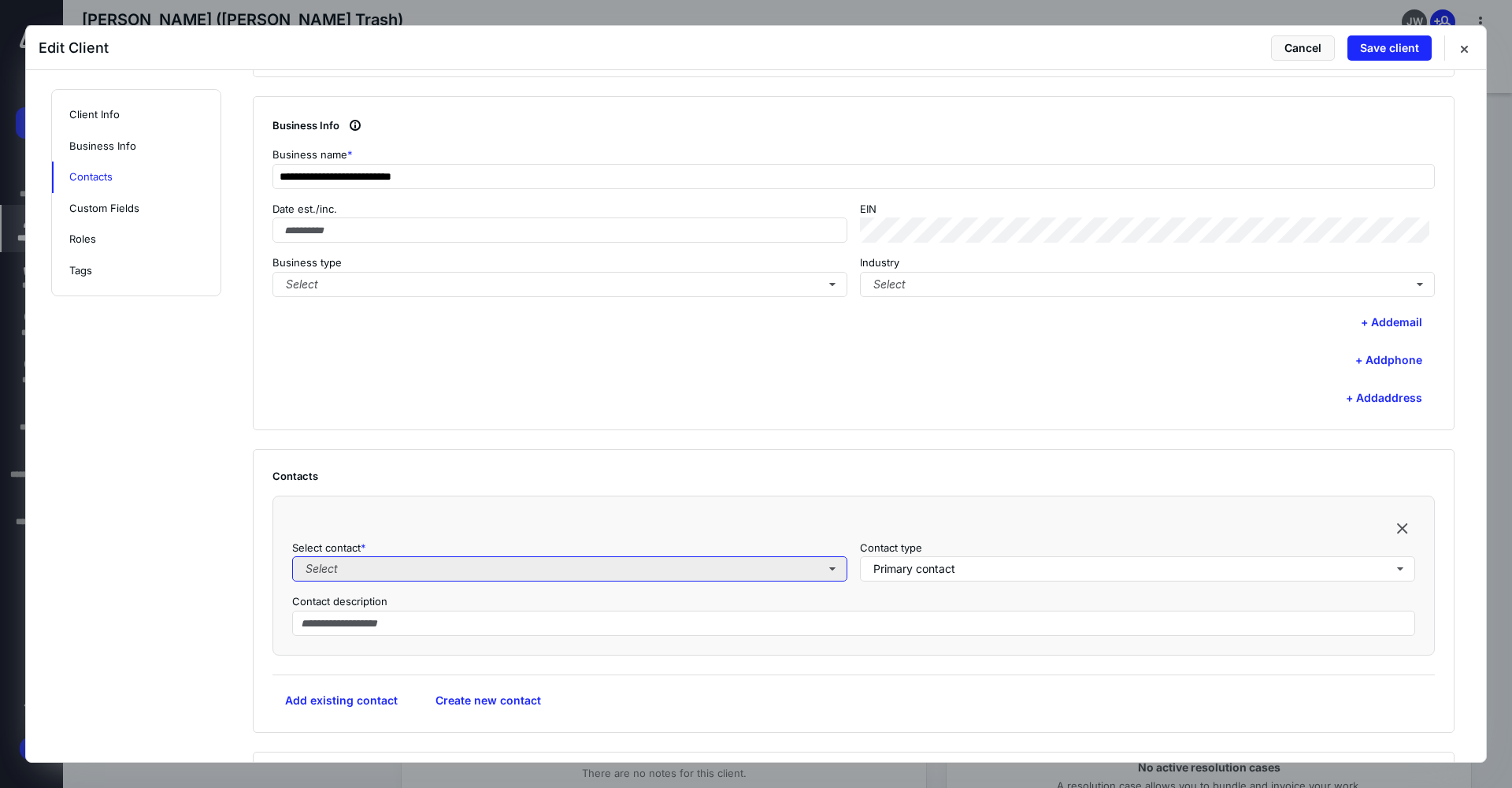 click on "Select" at bounding box center (569, 569) 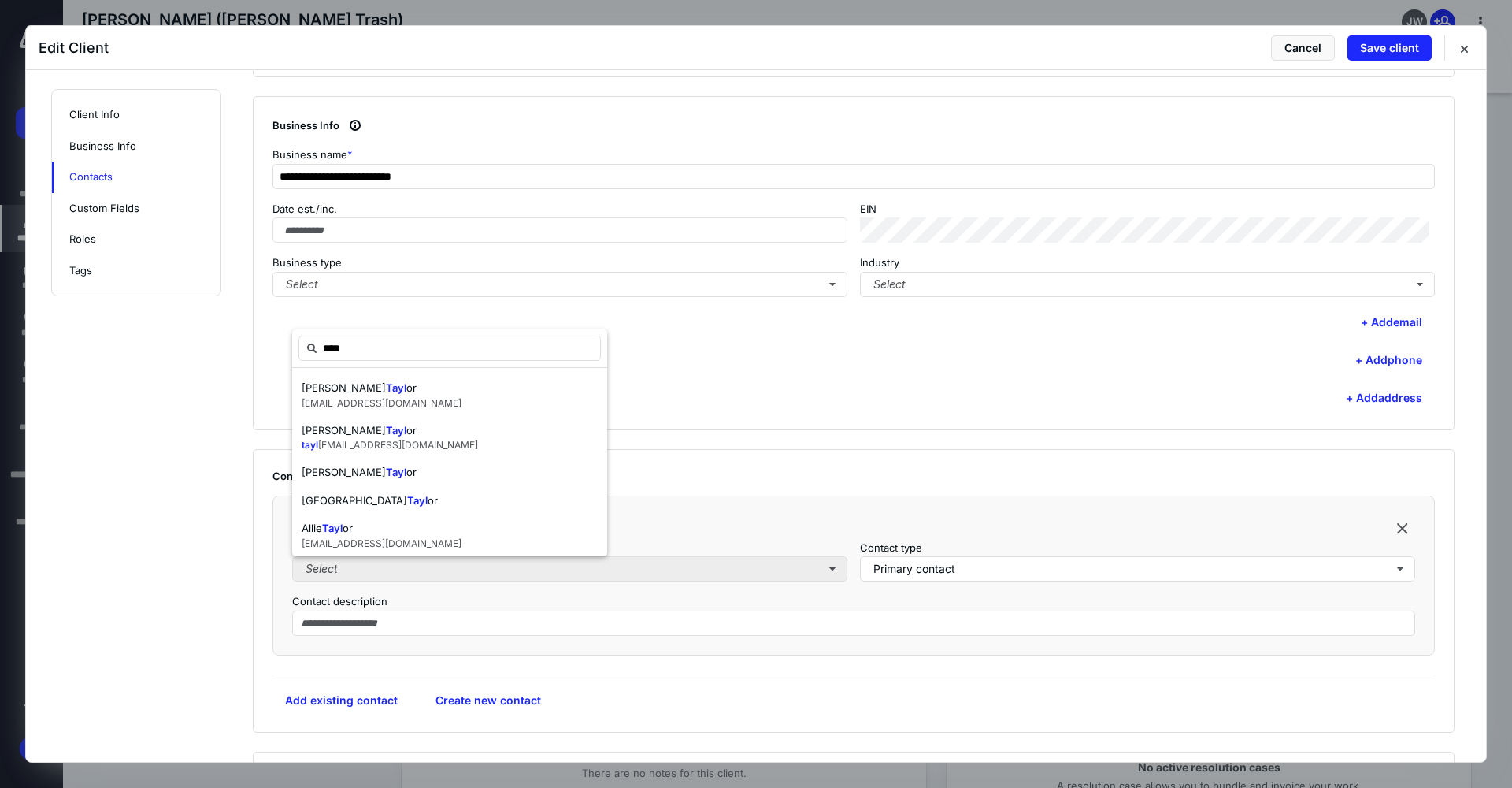 type on "*****" 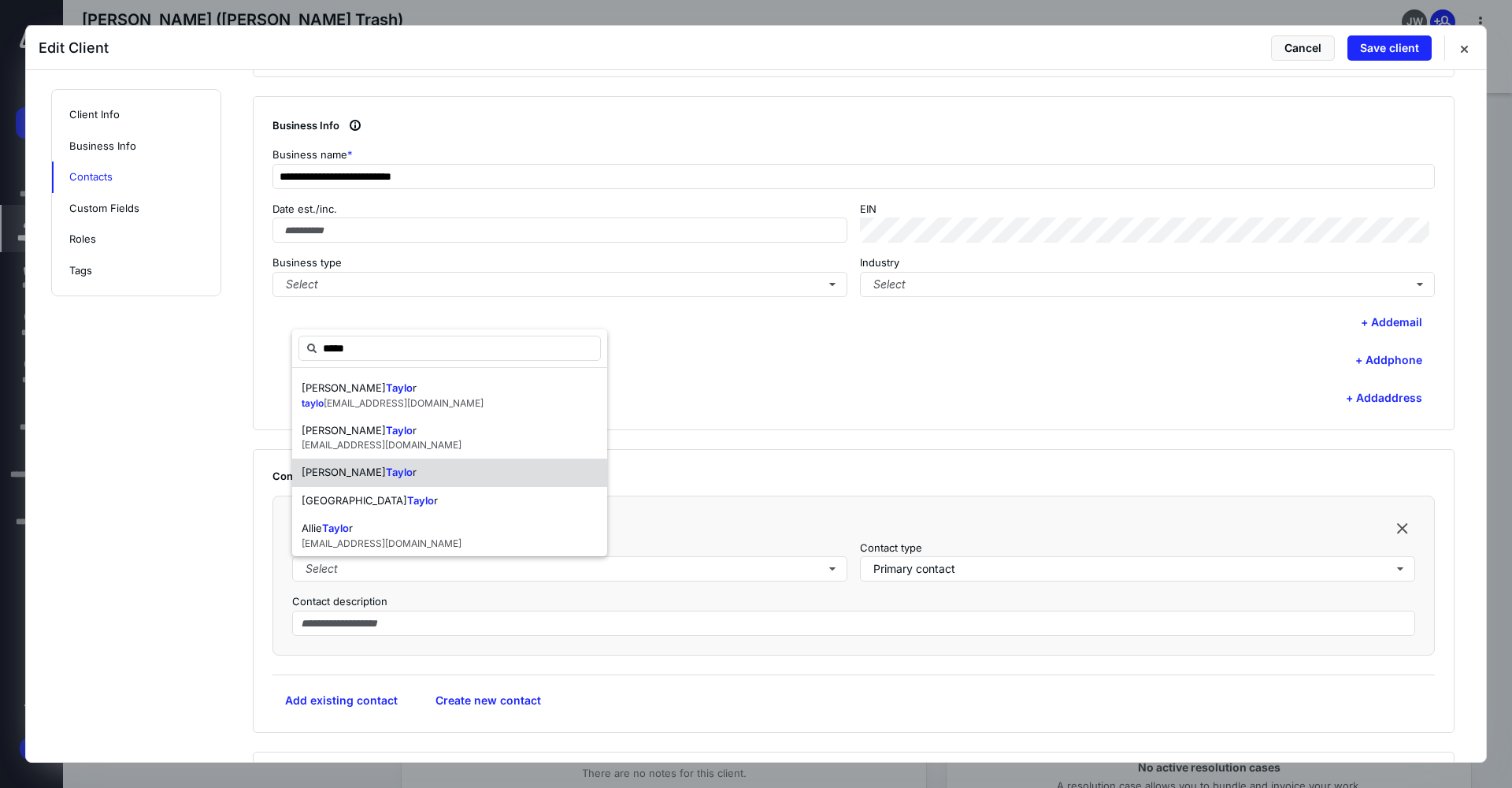 click on "[PERSON_NAME] r" at bounding box center [450, 473] 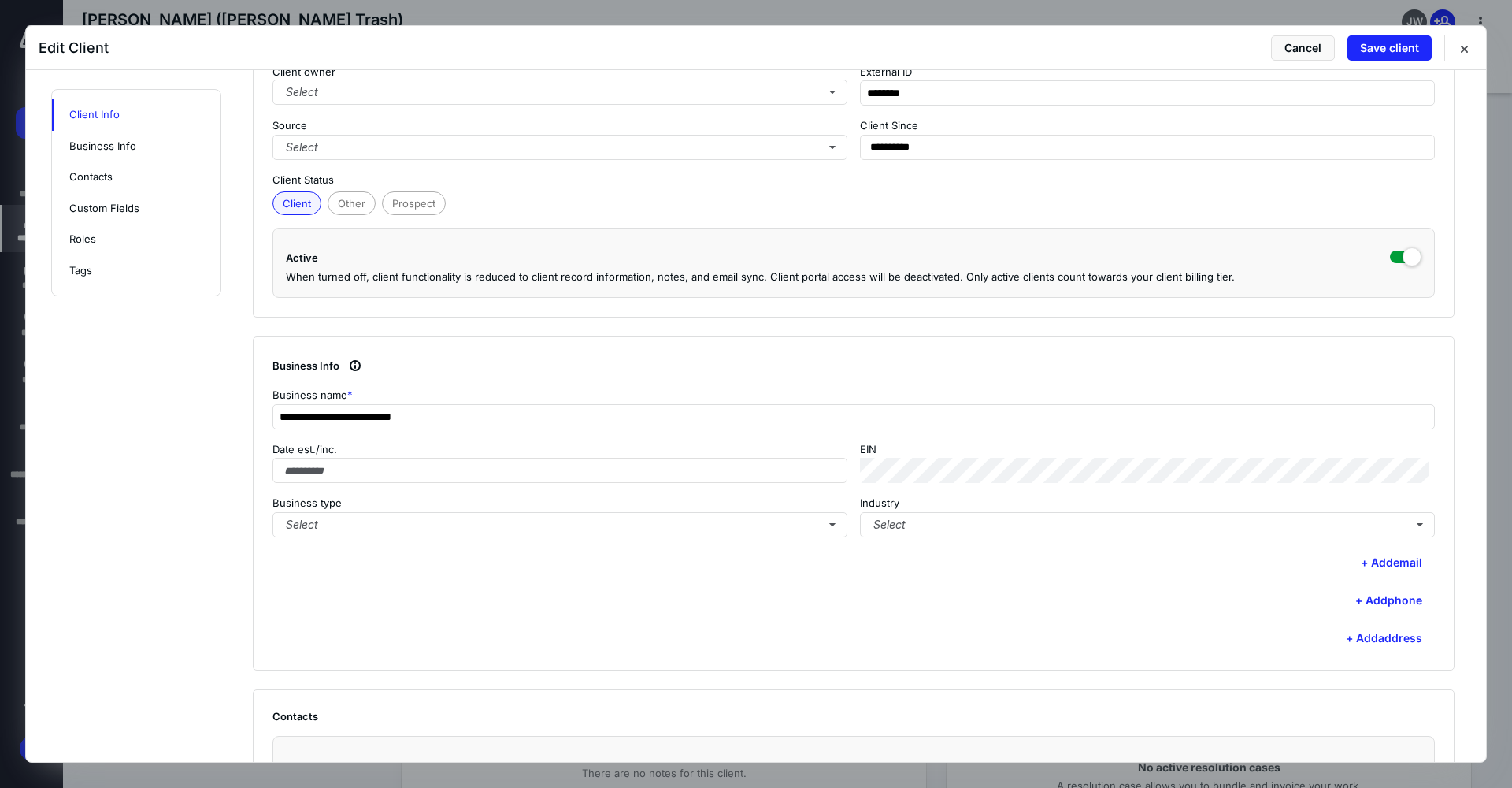 scroll, scrollTop: 315, scrollLeft: 0, axis: vertical 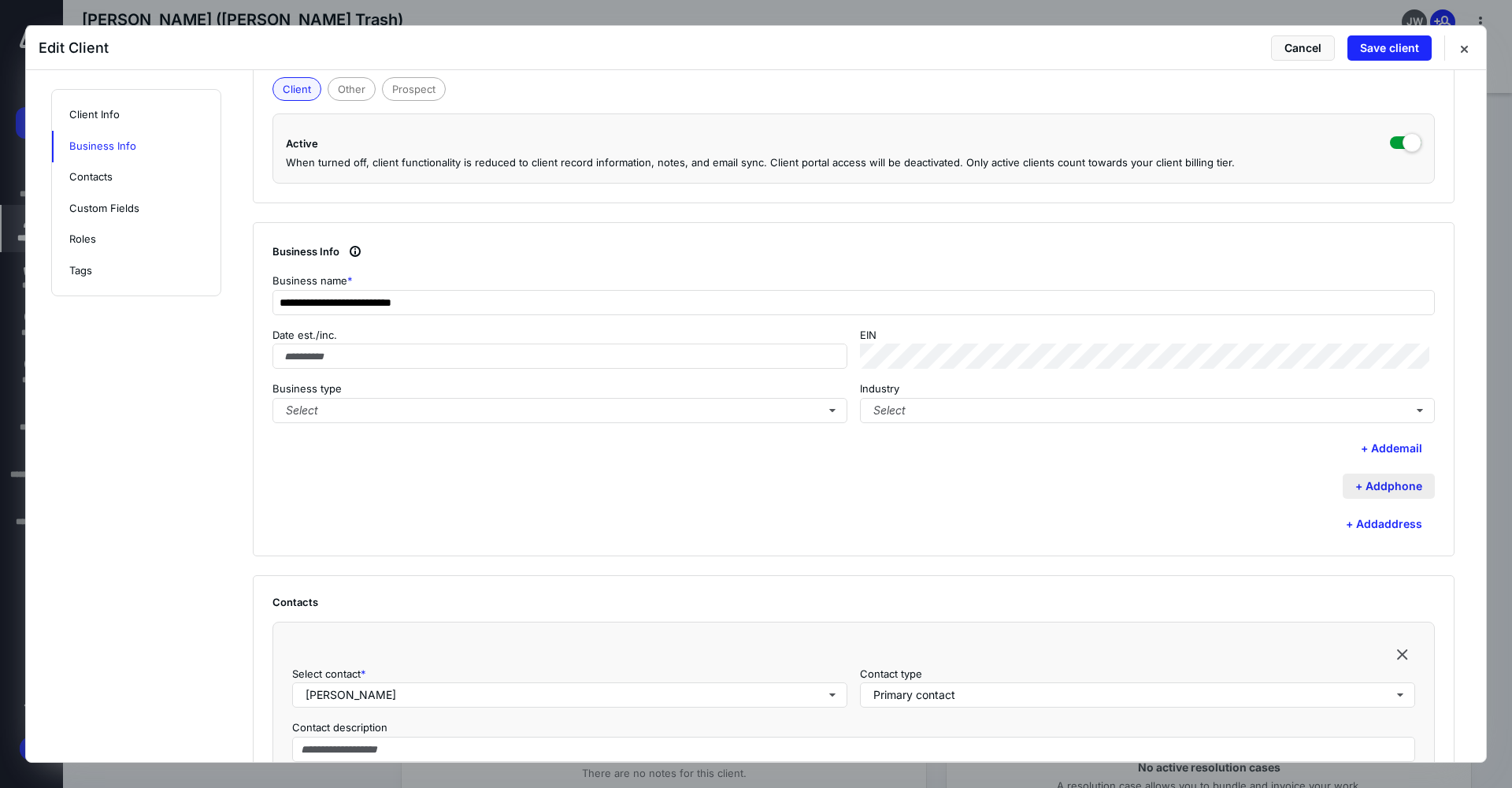 click on "+ Add  phone" at bounding box center [1388, 486] 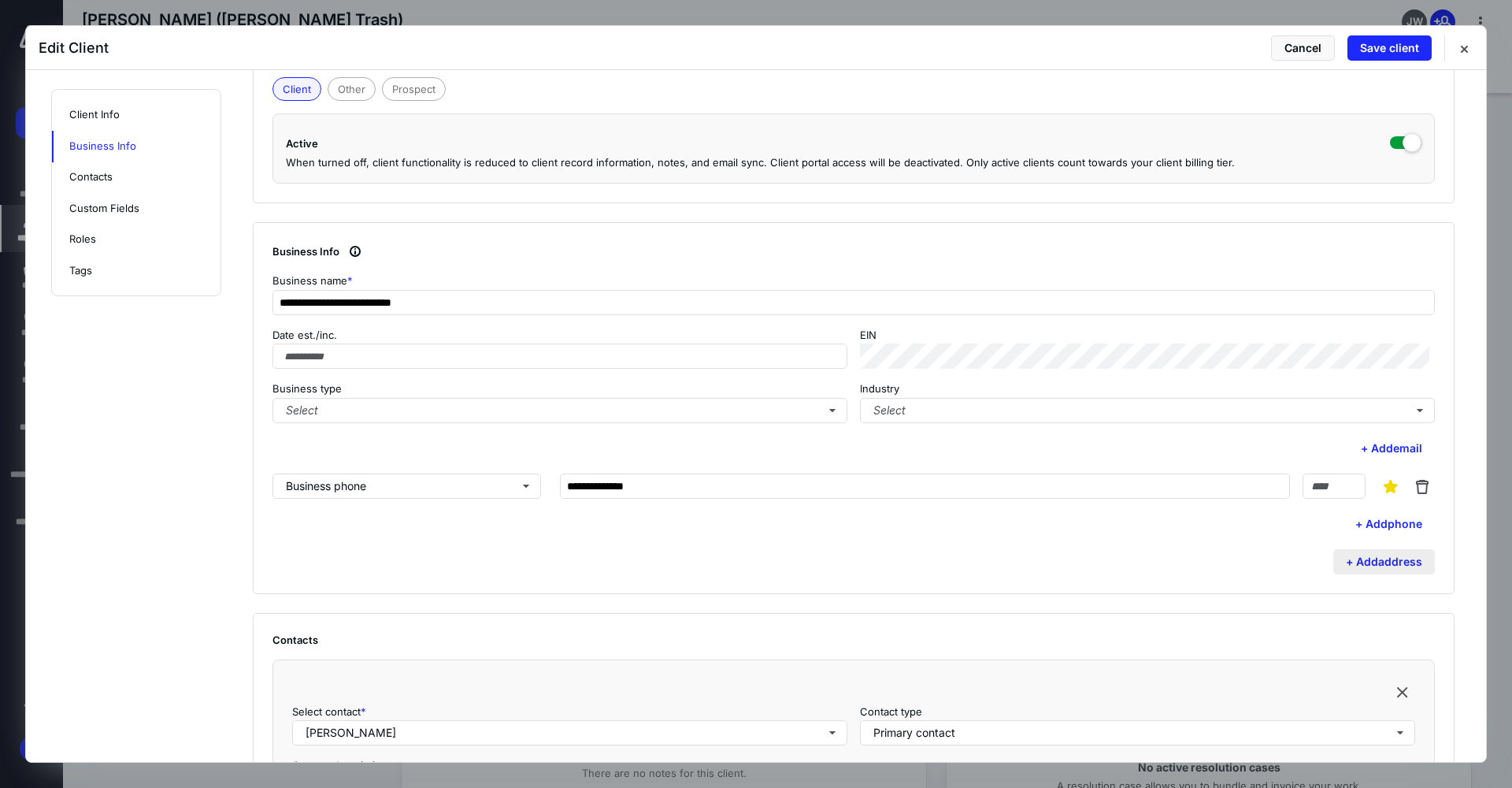 type on "**********" 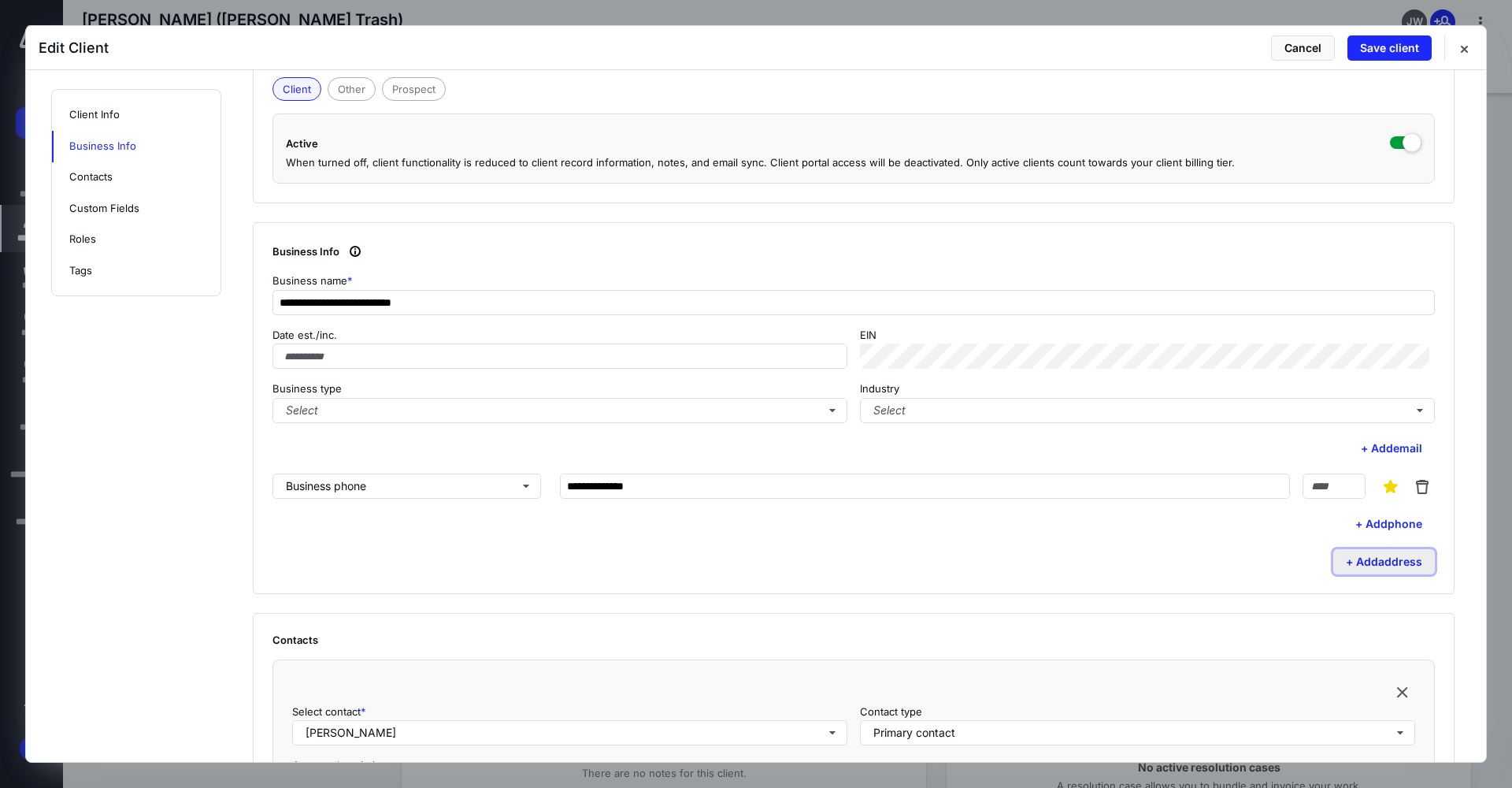 click on "+ Add  address" at bounding box center (1384, 562) 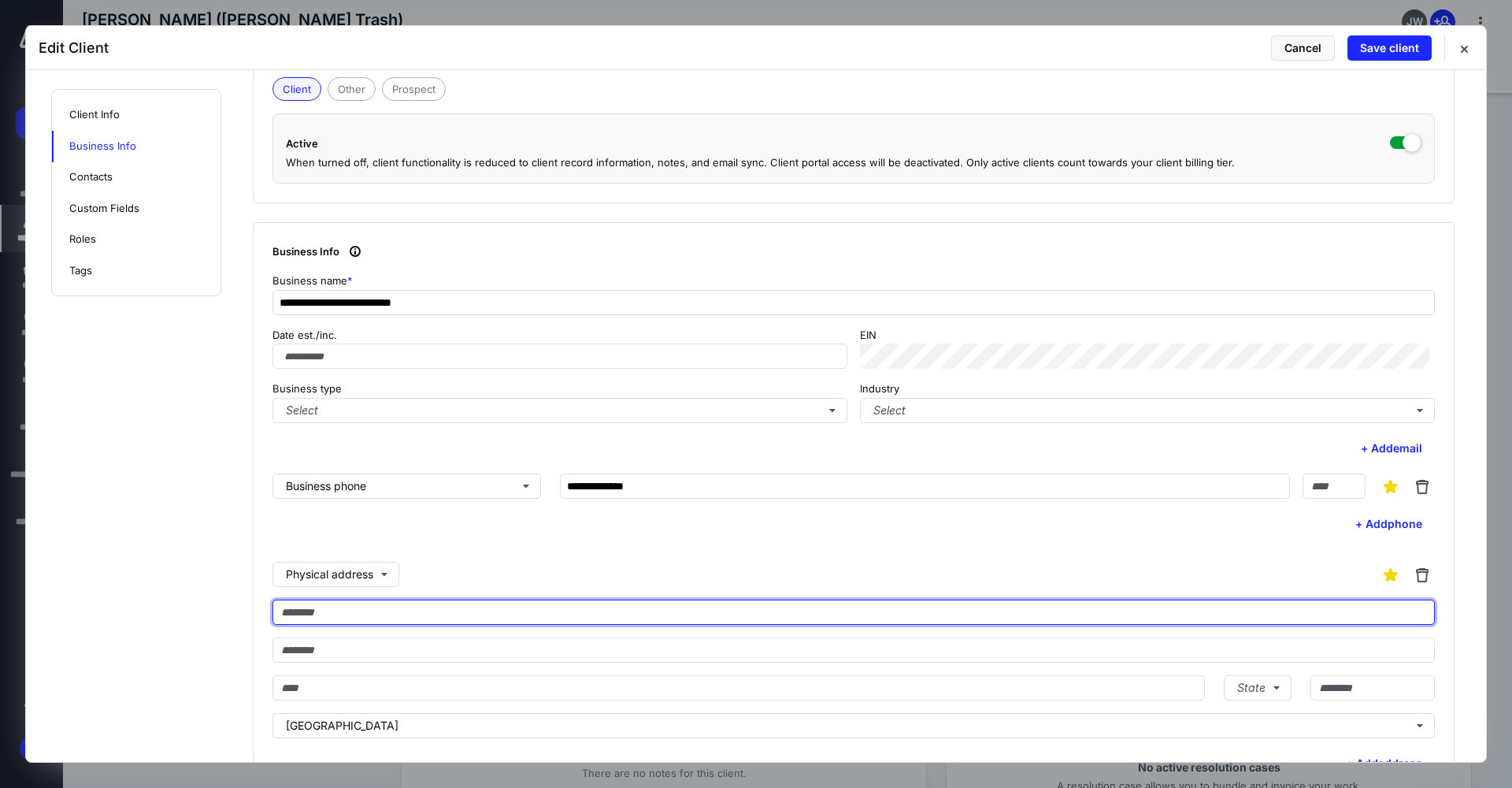 click at bounding box center (854, 612) 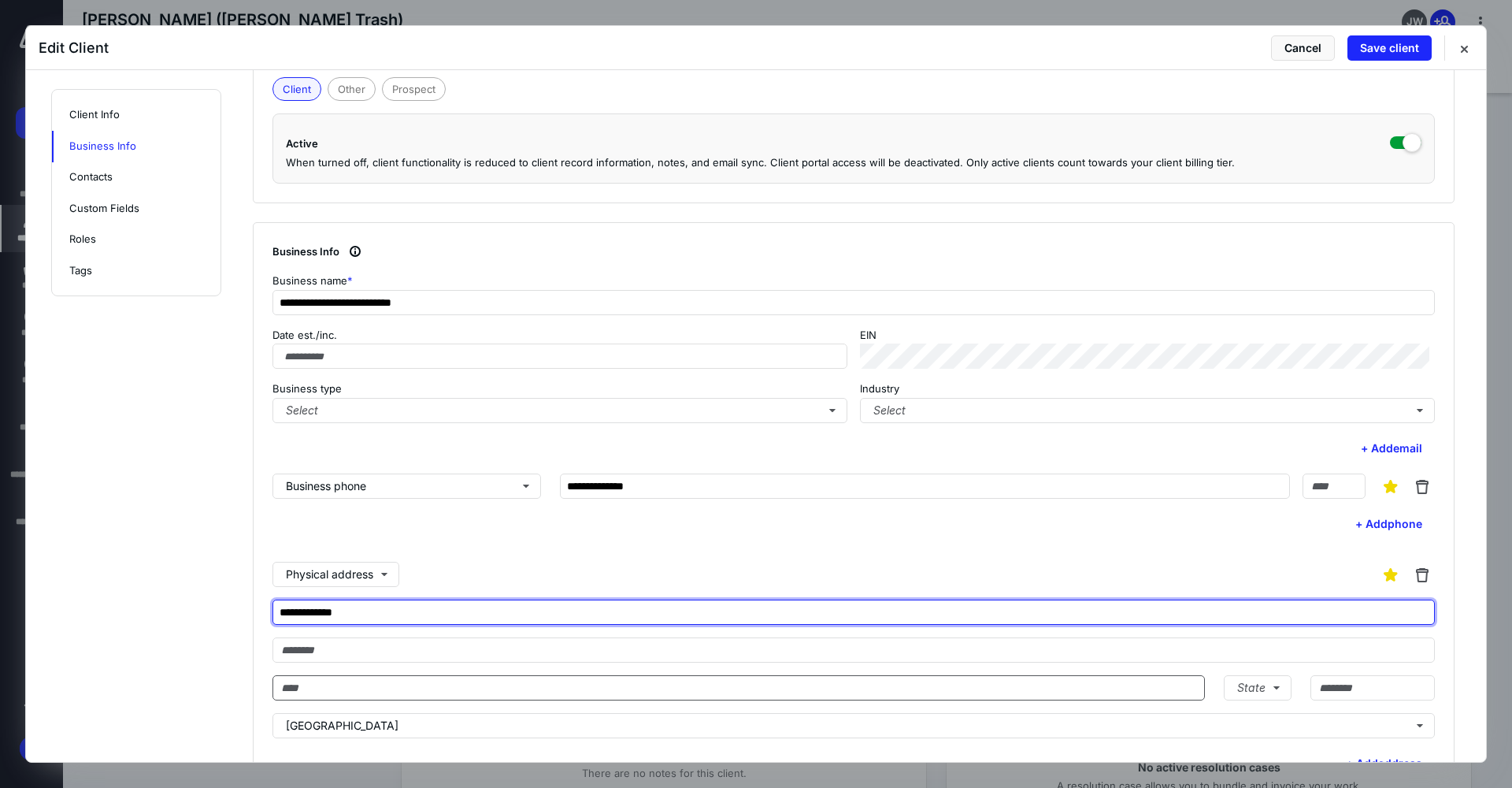 type on "**********" 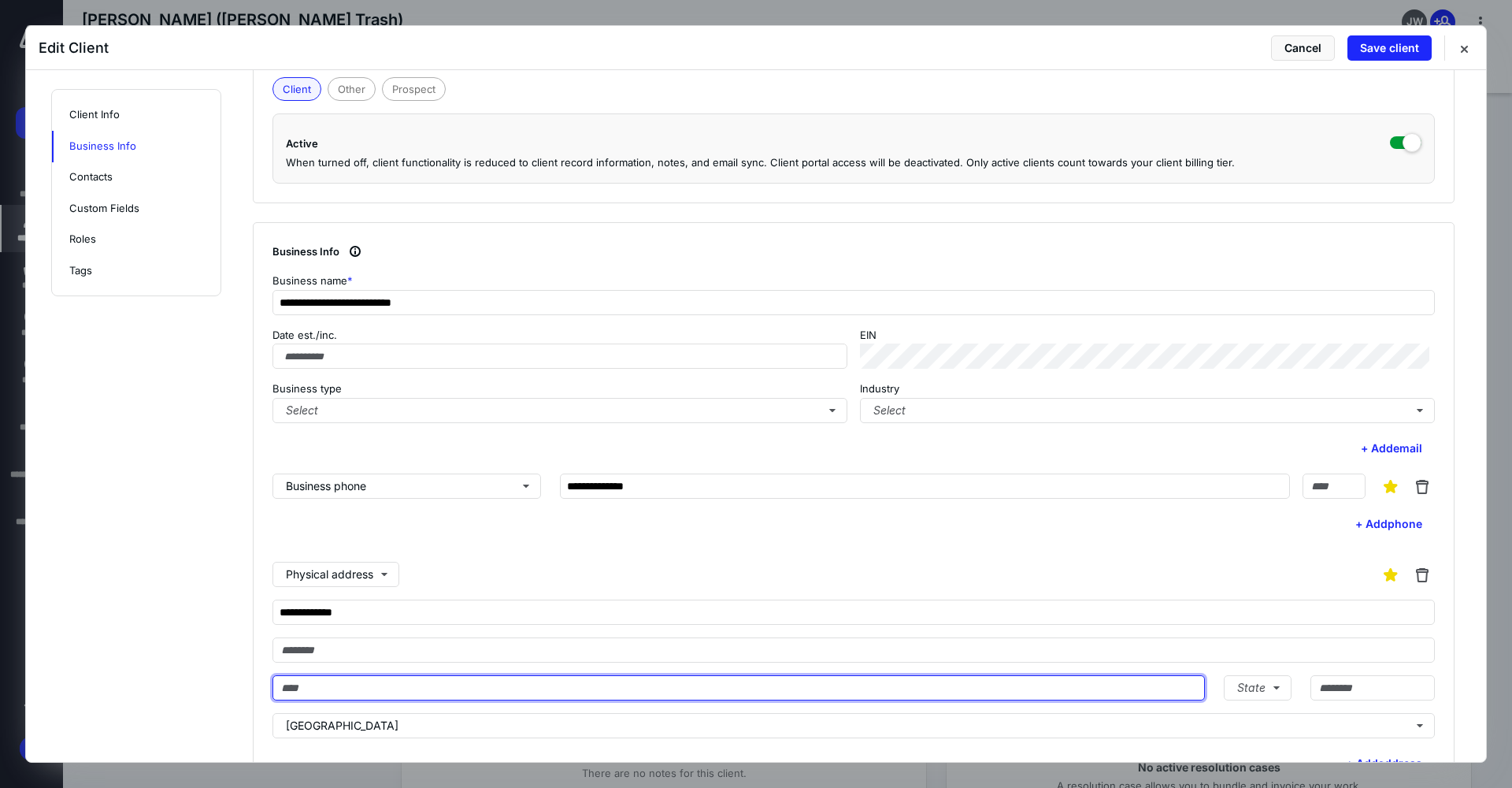 click at bounding box center (739, 688) 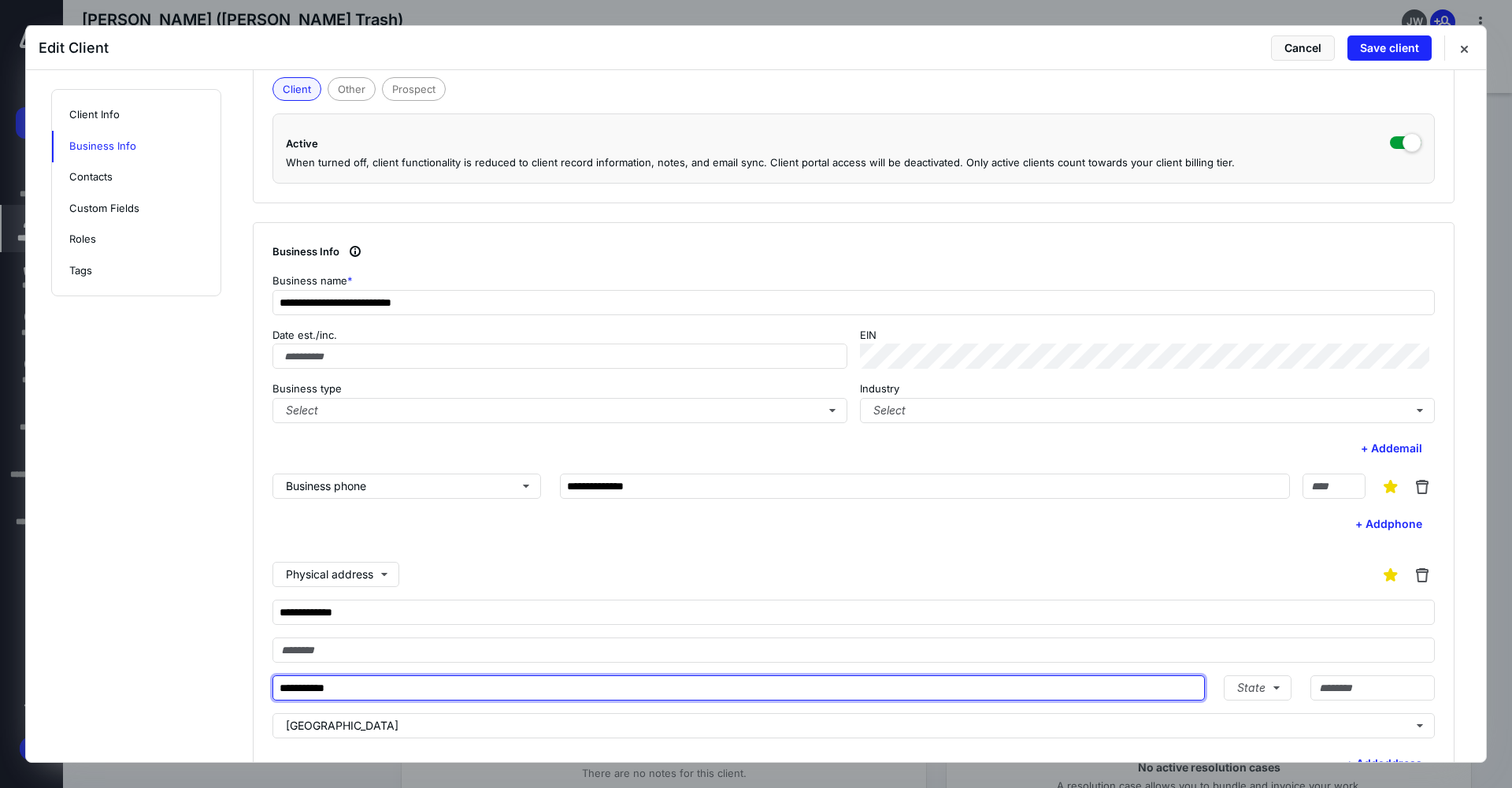 type on "**********" 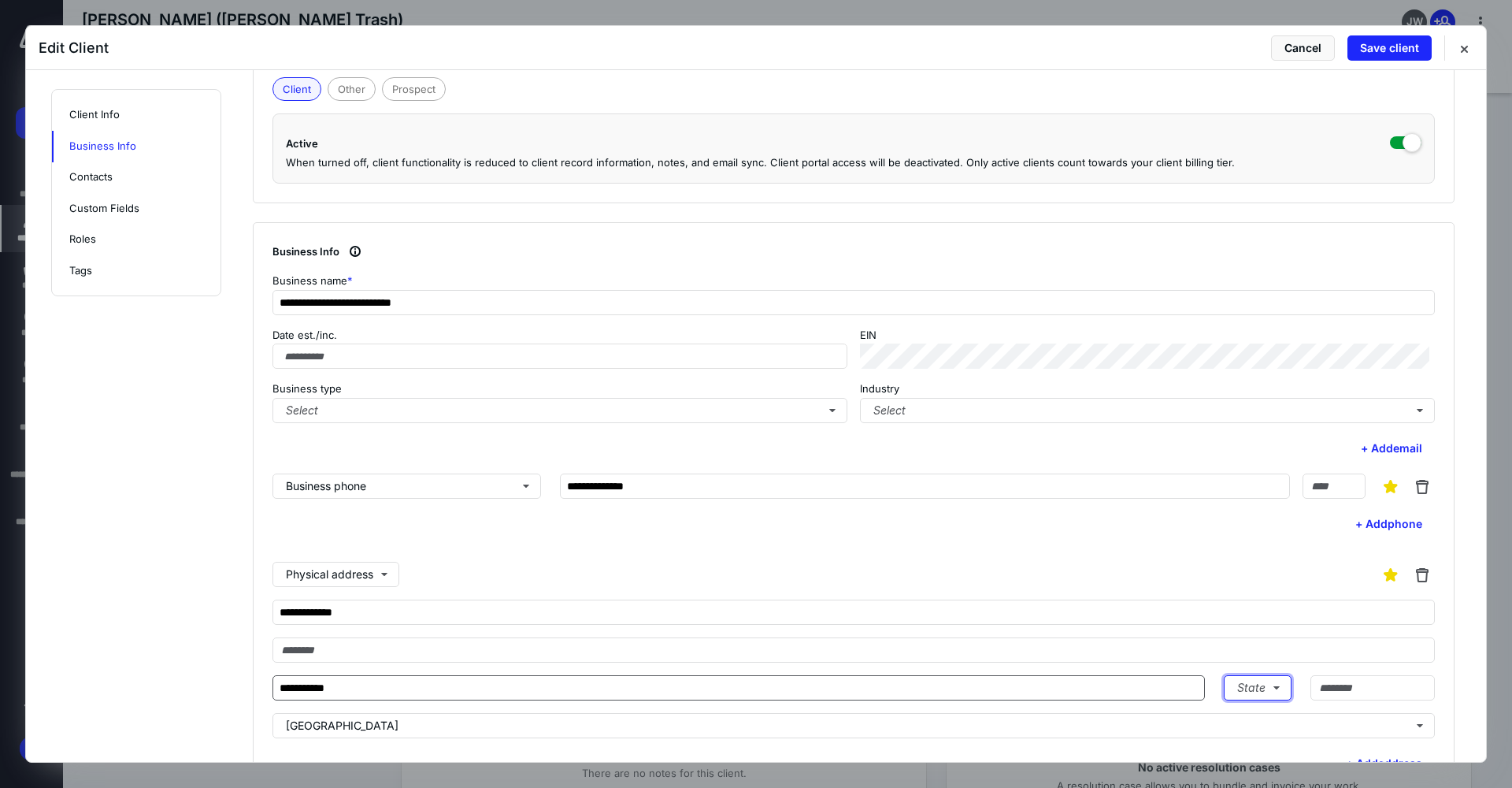 type 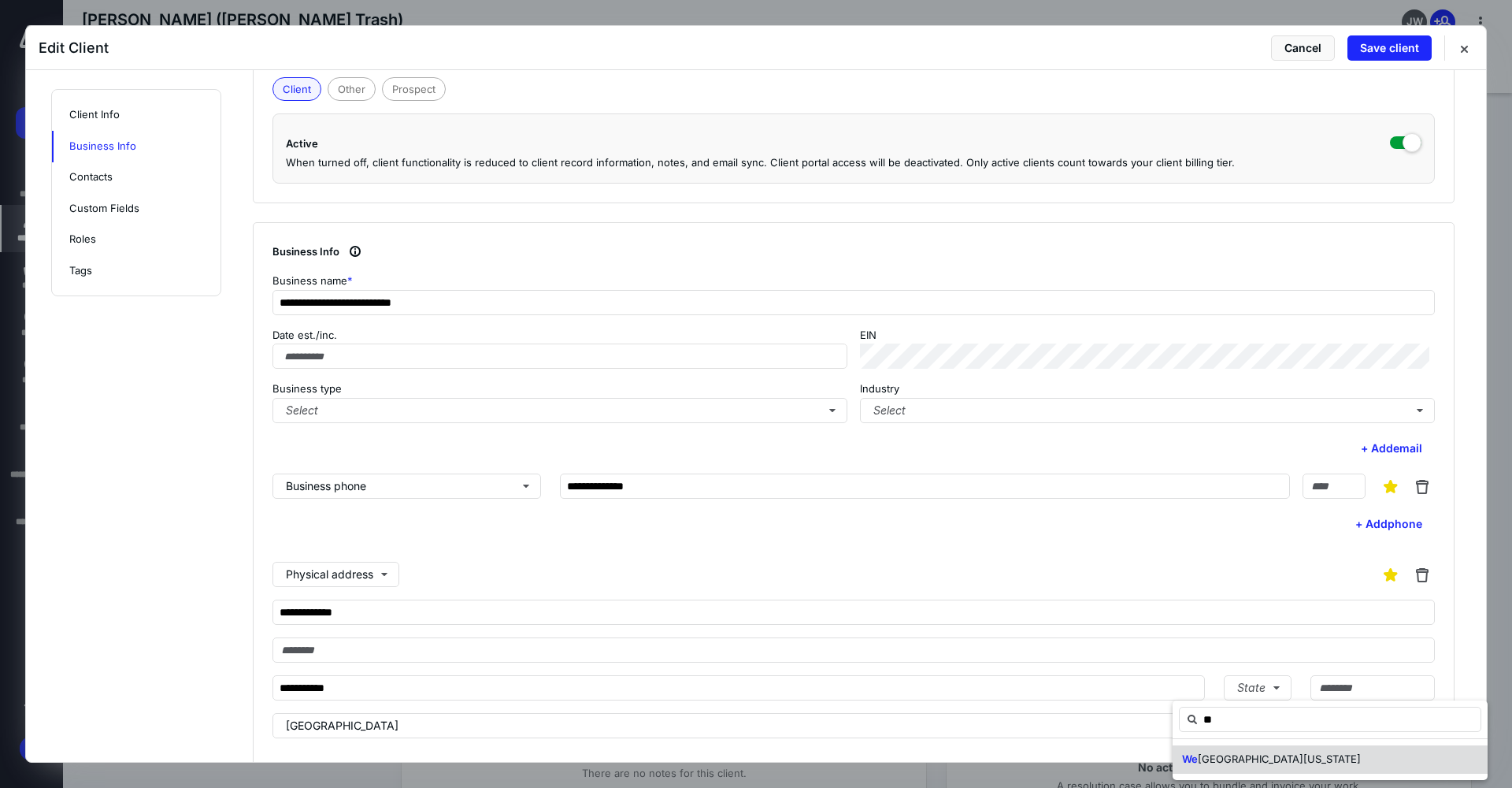 click on "[GEOGRAPHIC_DATA][US_STATE]" at bounding box center (1279, 759) 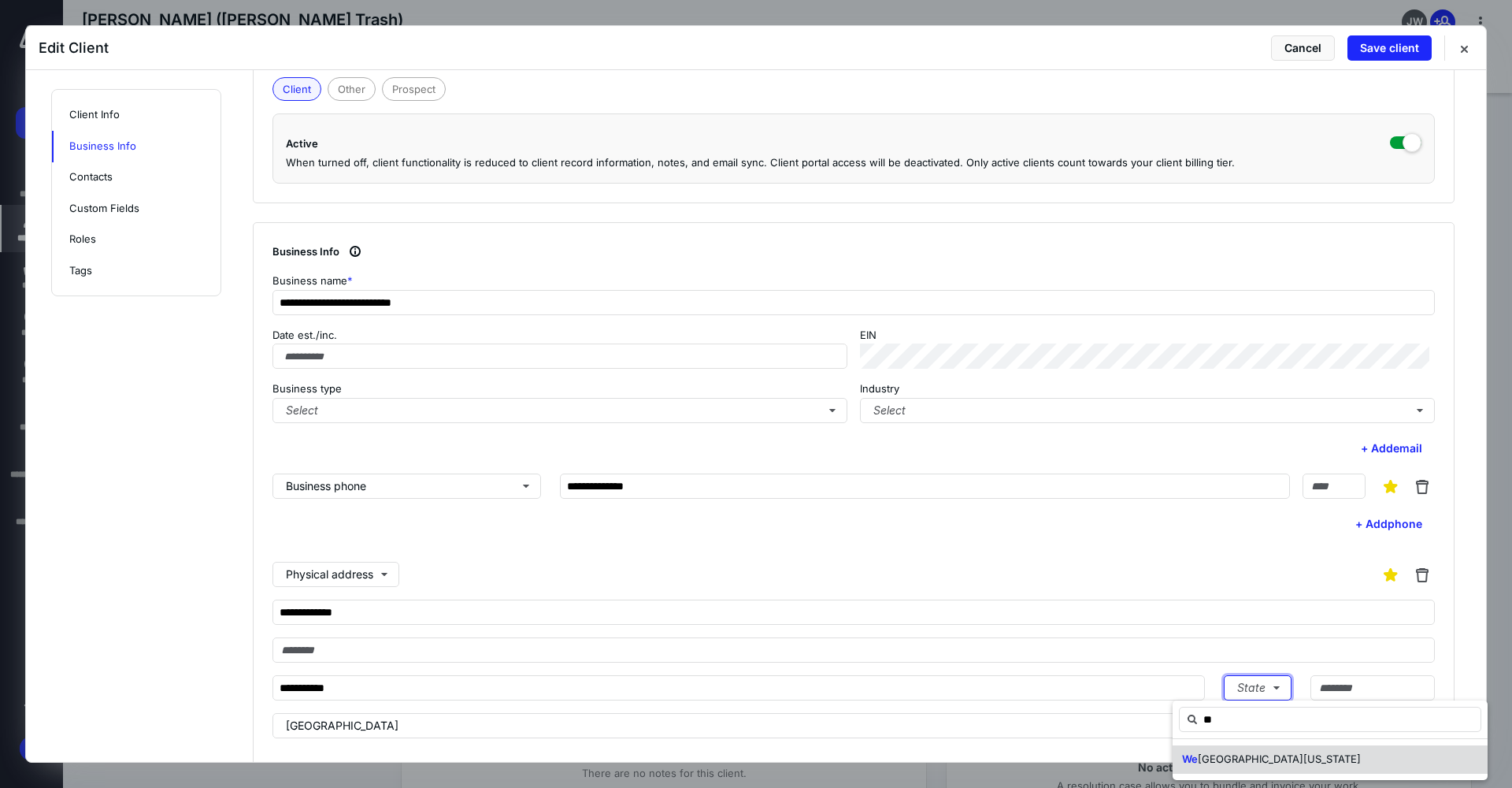 type 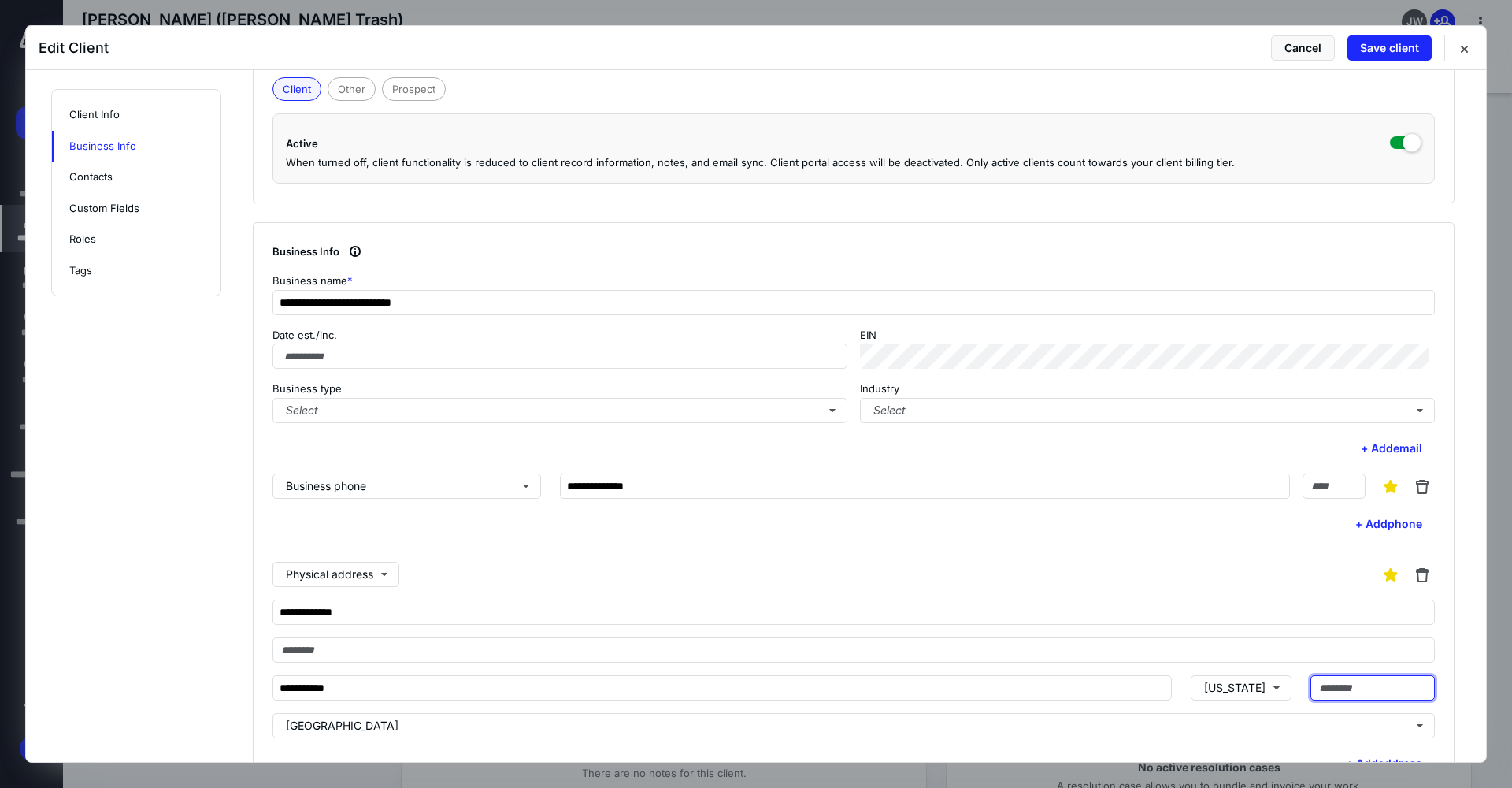 click at bounding box center [1373, 688] 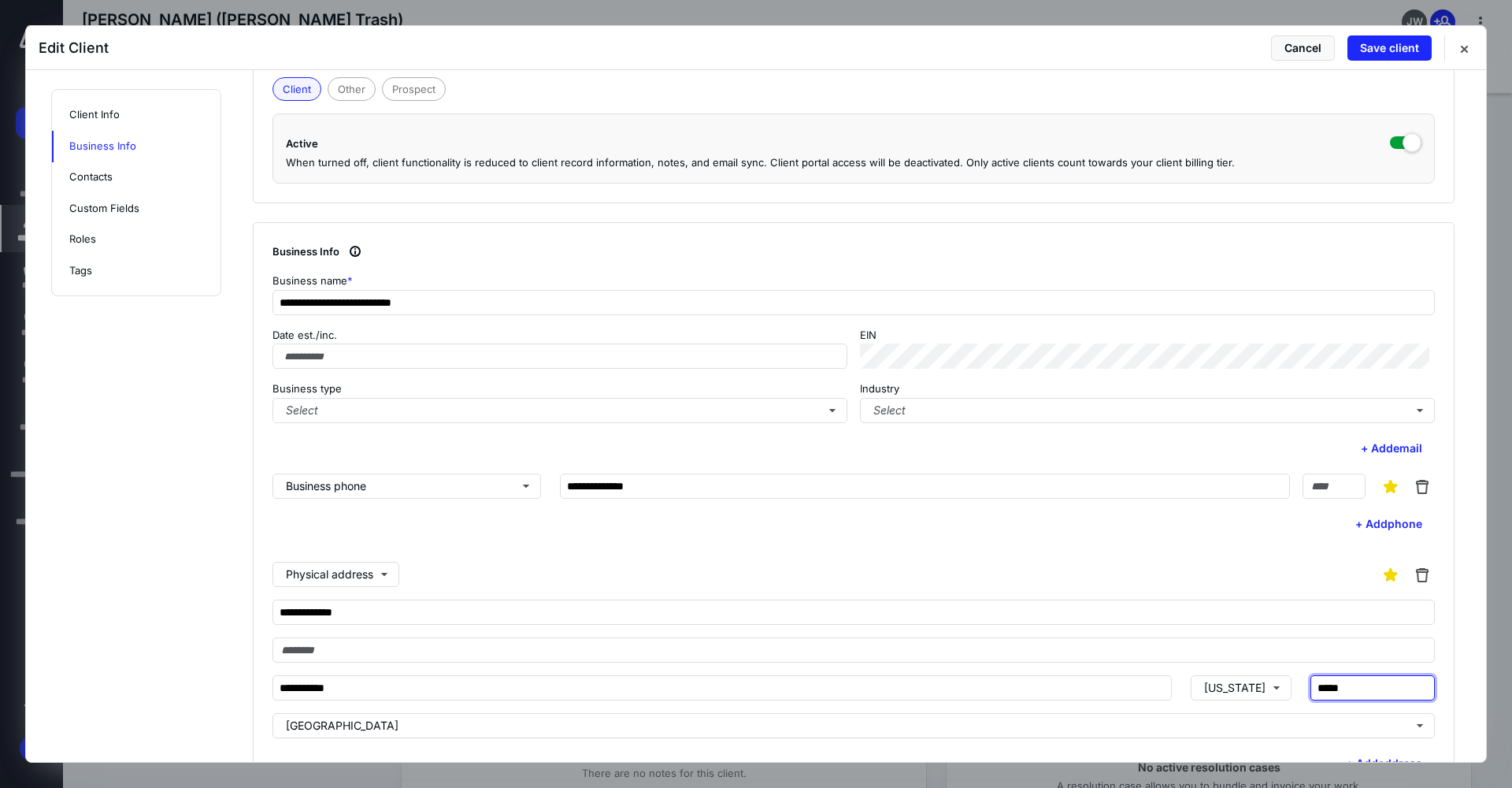 type on "*****" 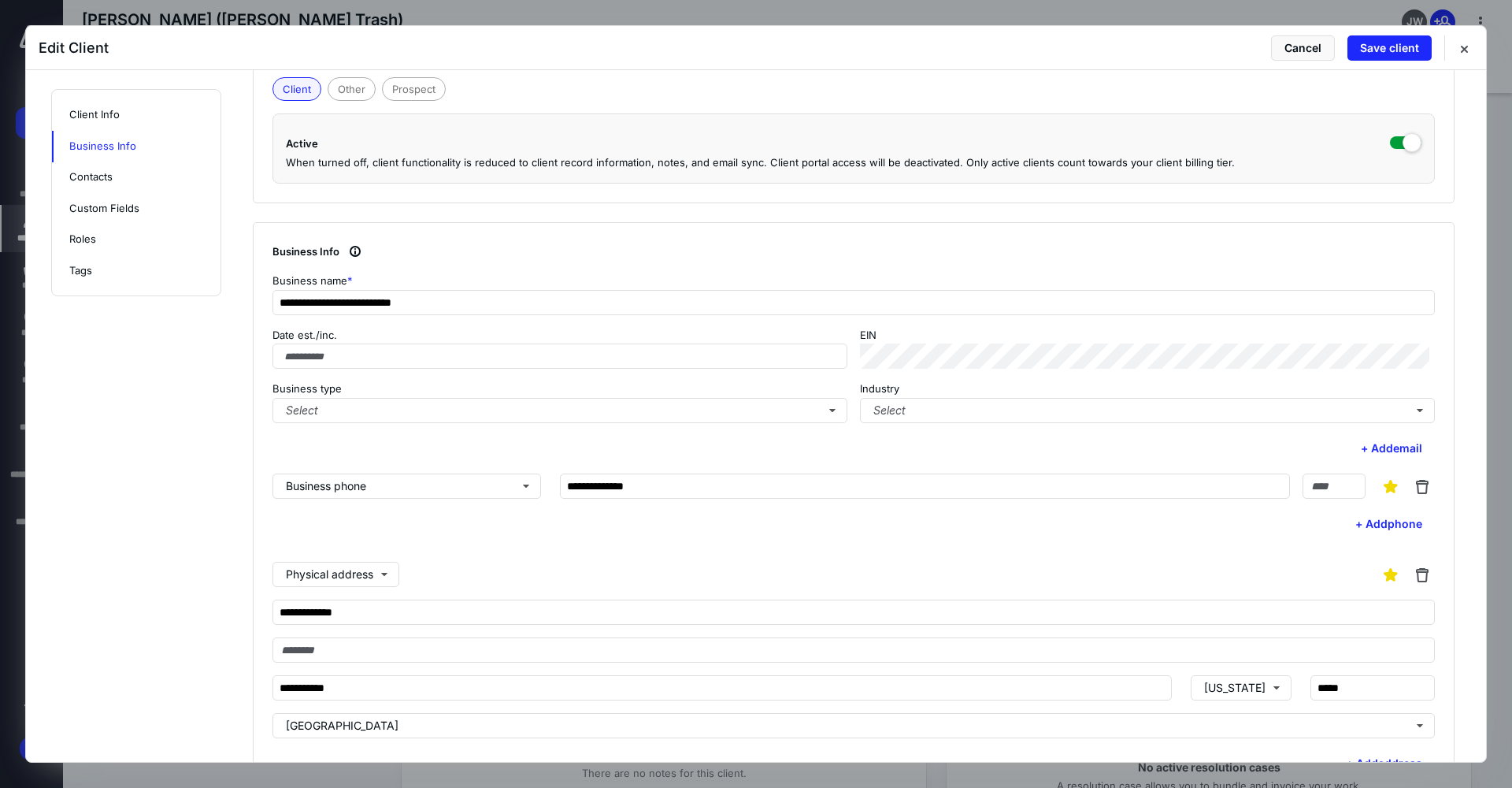 click on "Physical address" at bounding box center [854, 574] 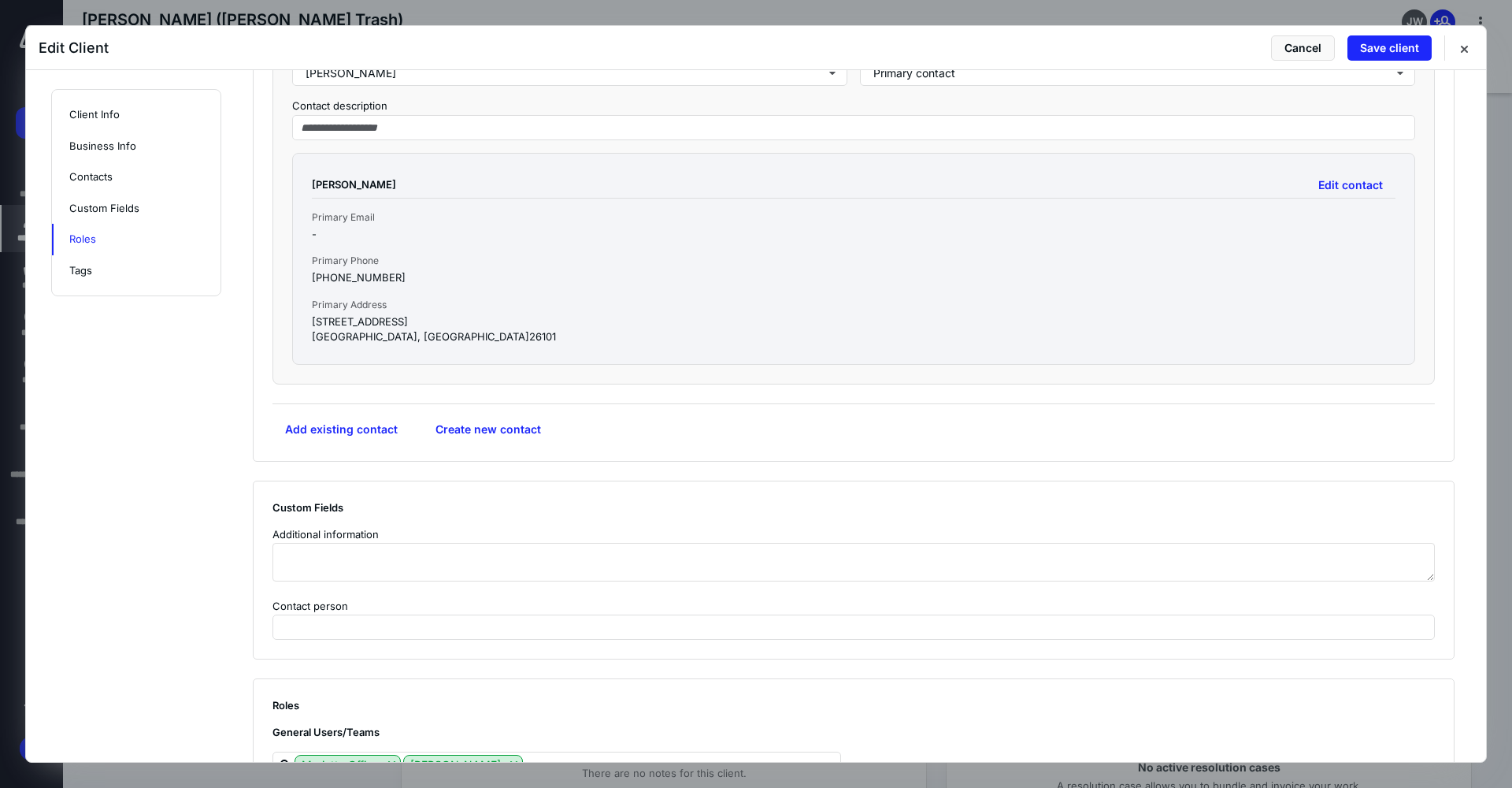scroll, scrollTop: 1334, scrollLeft: 0, axis: vertical 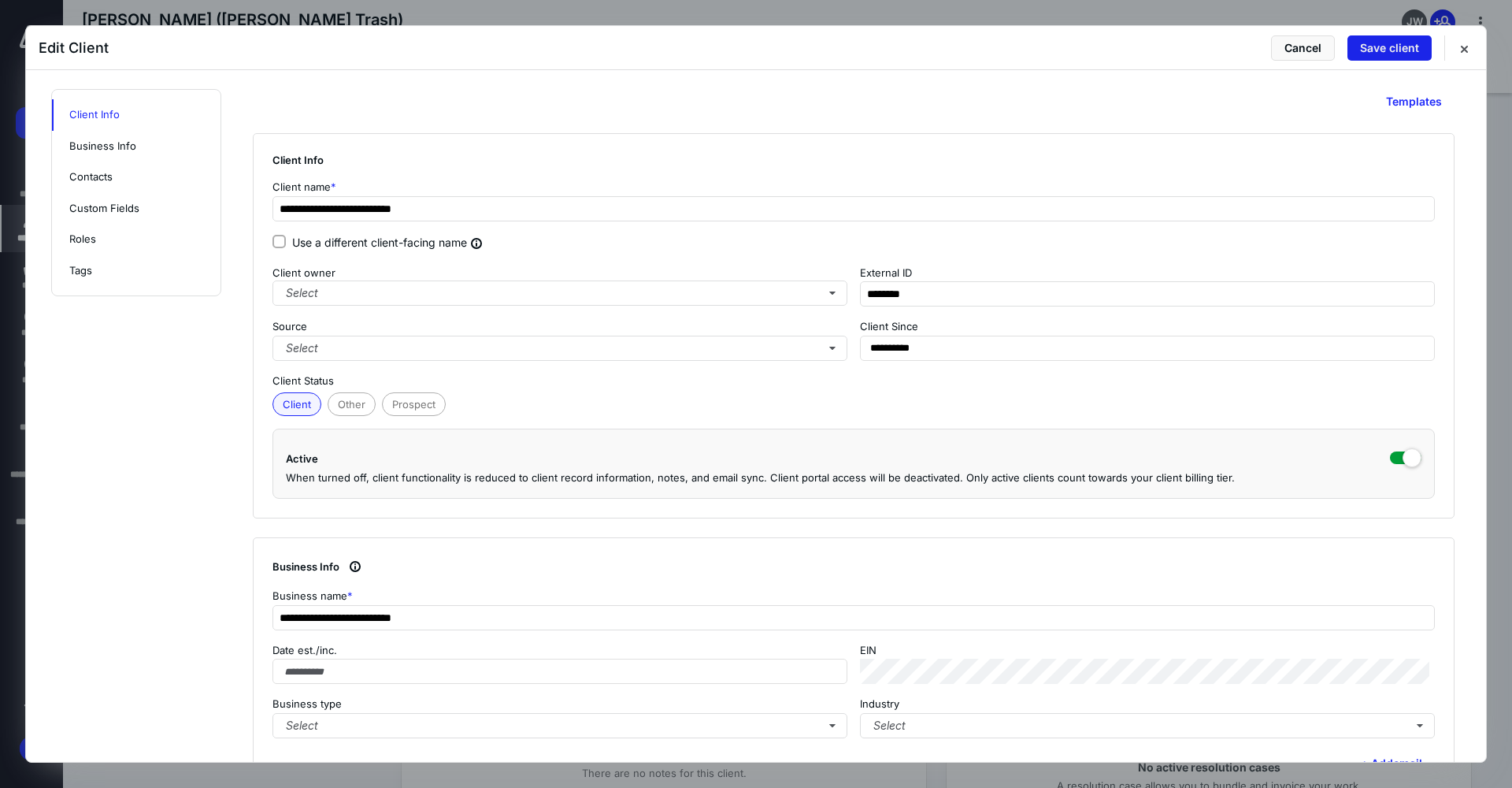 click on "Save client" at bounding box center [1389, 48] 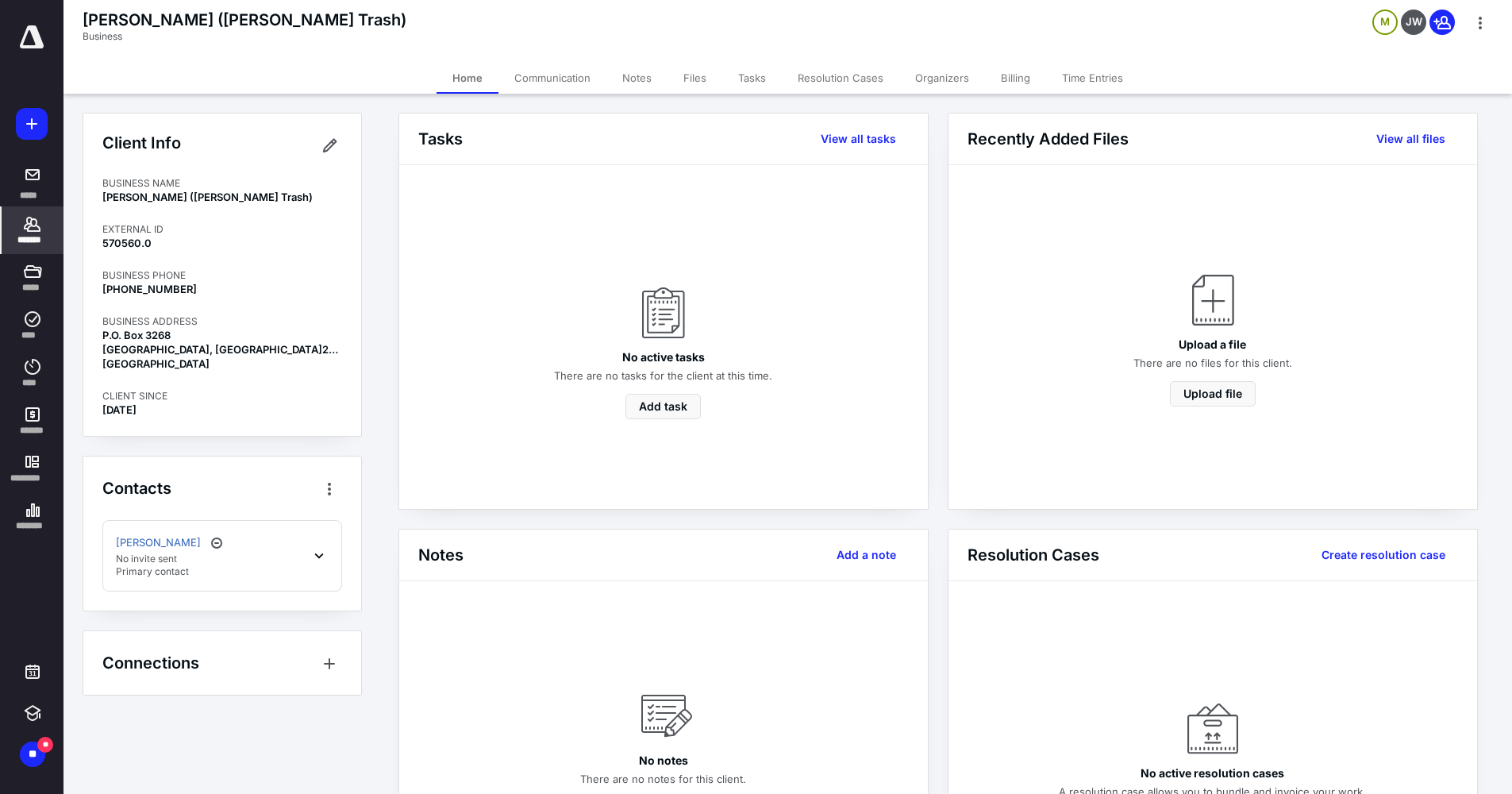 click 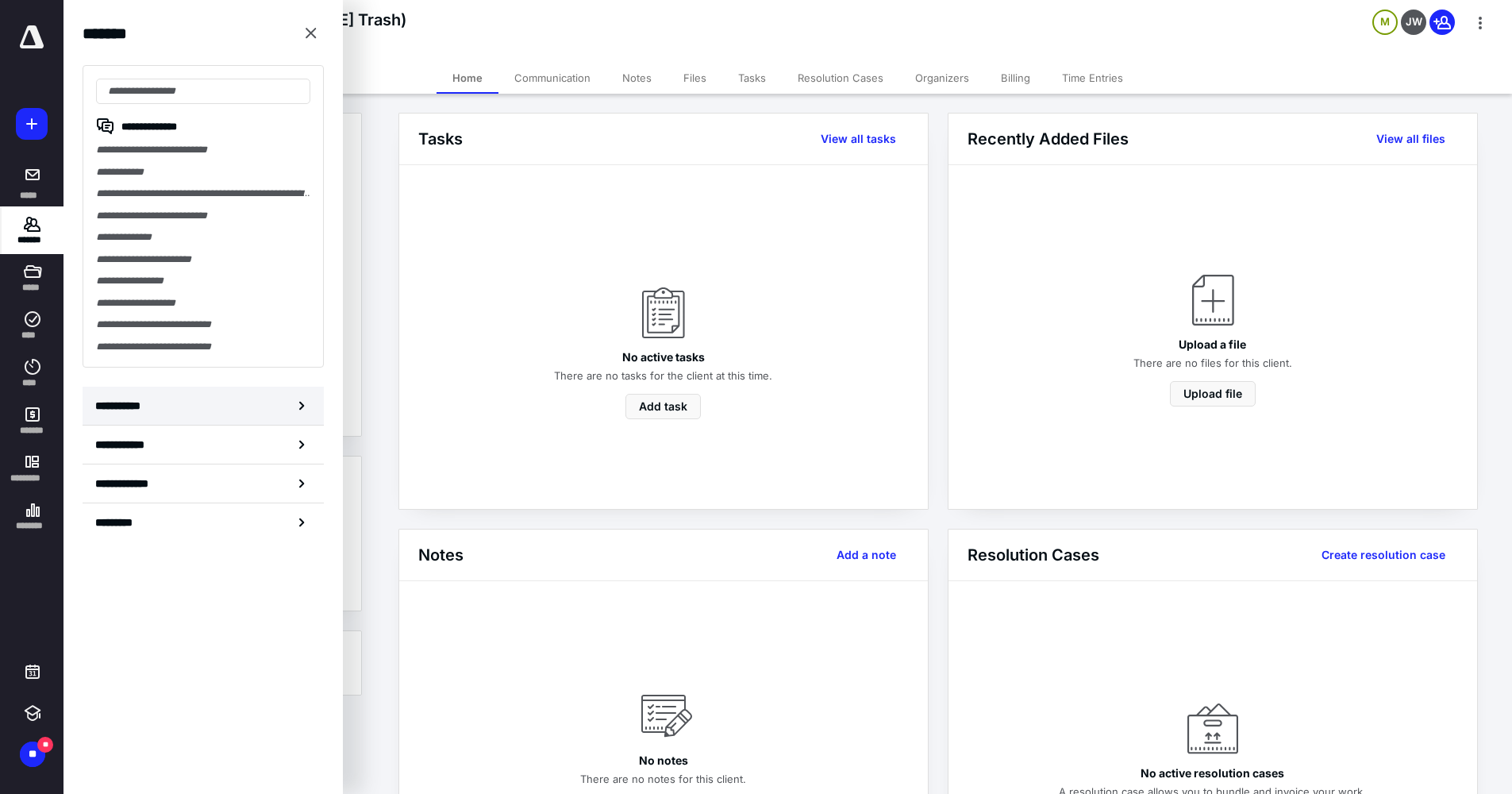 click on "**********" at bounding box center (121, 406) 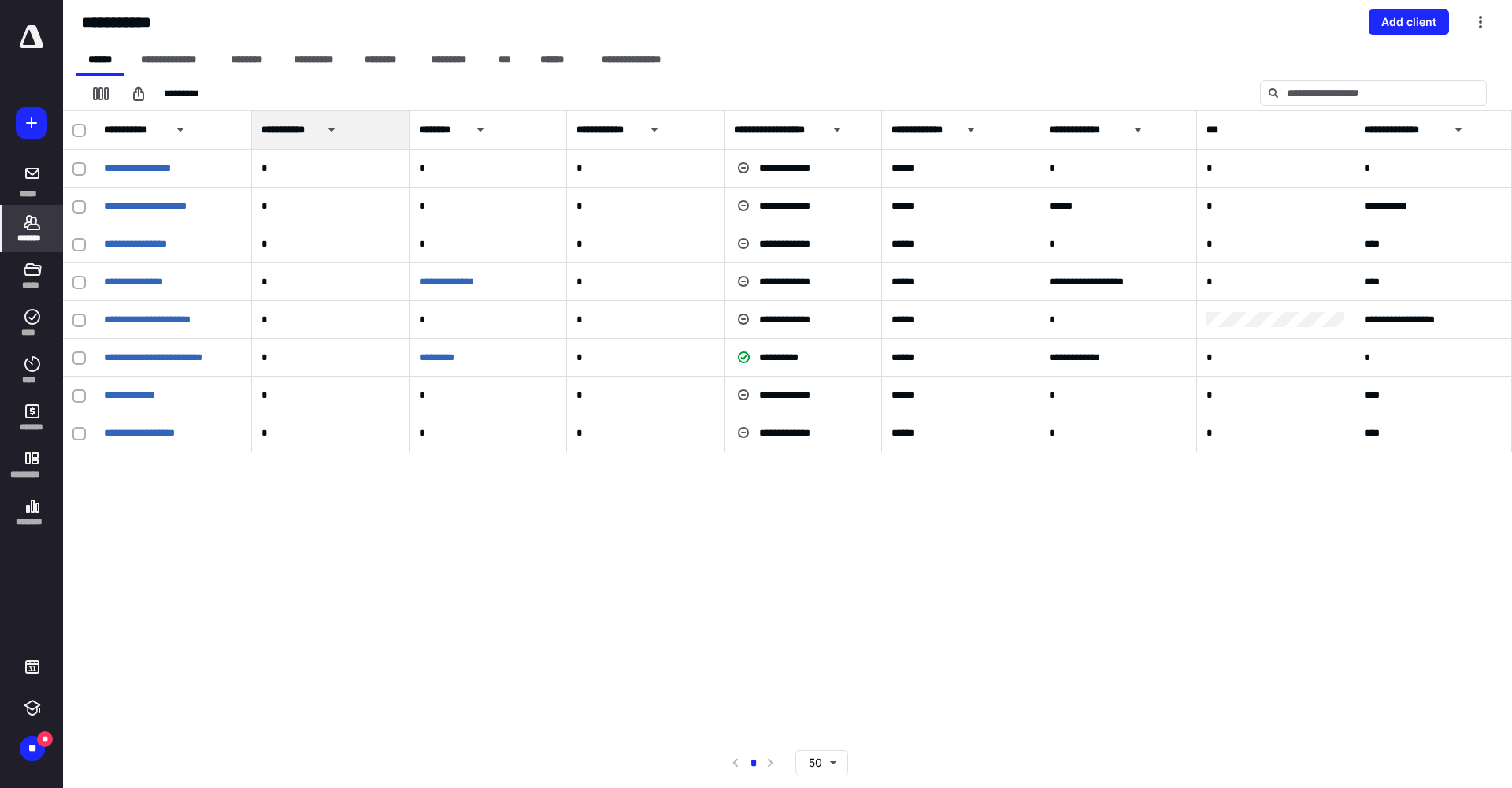 click on "*******" at bounding box center [32, 238] 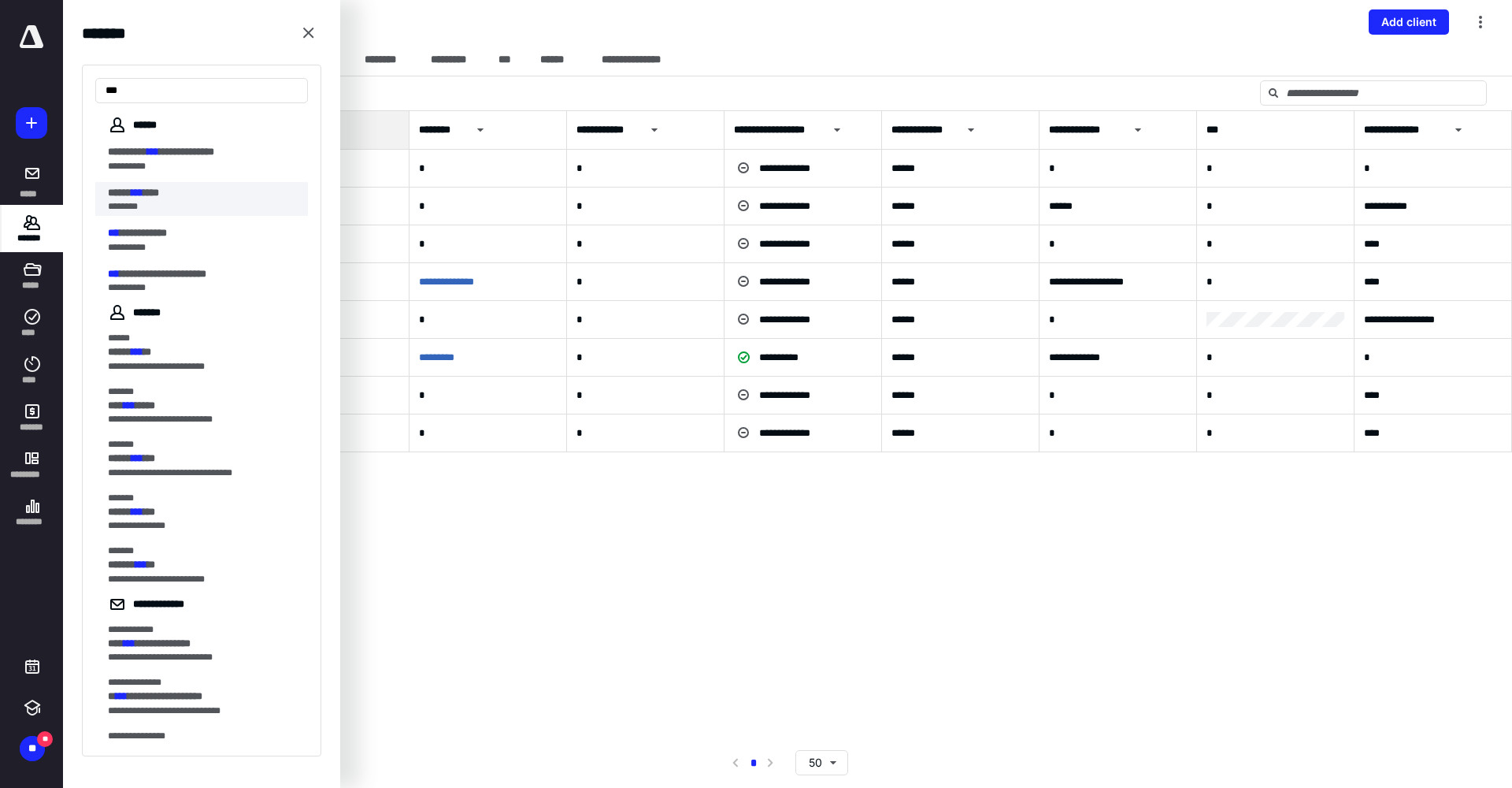 type on "***" 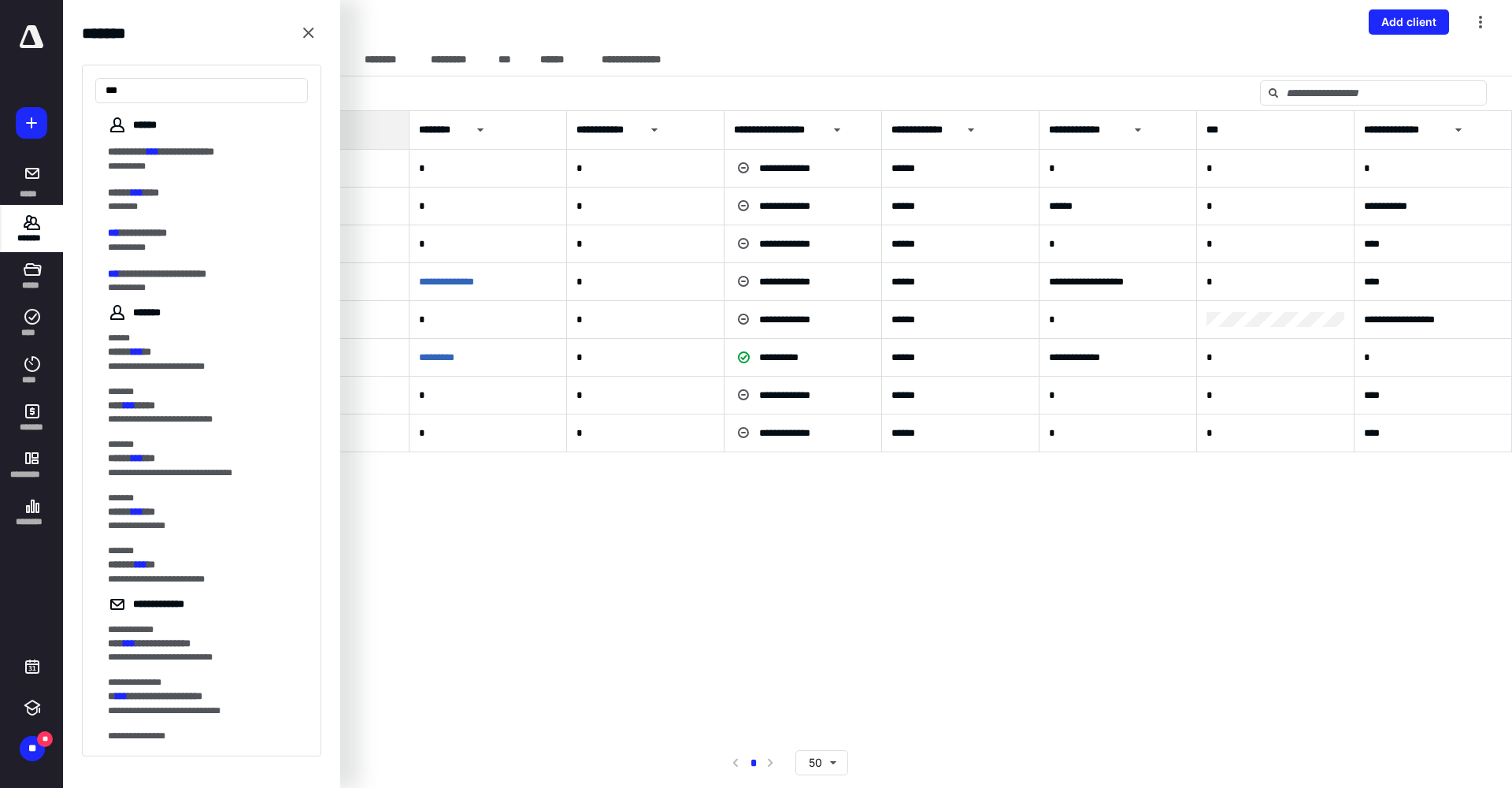 click on "****" at bounding box center (151, 192) 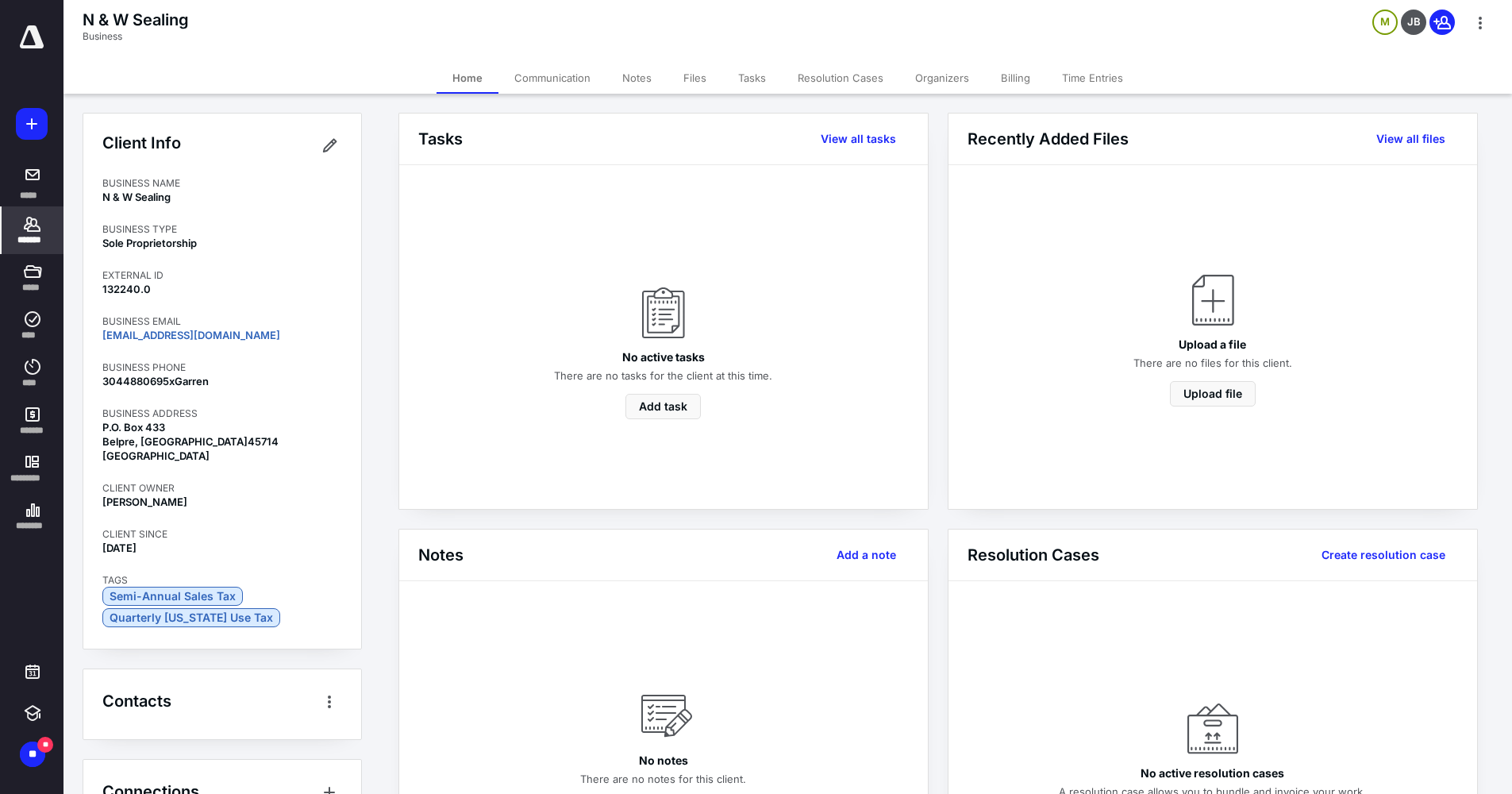 click 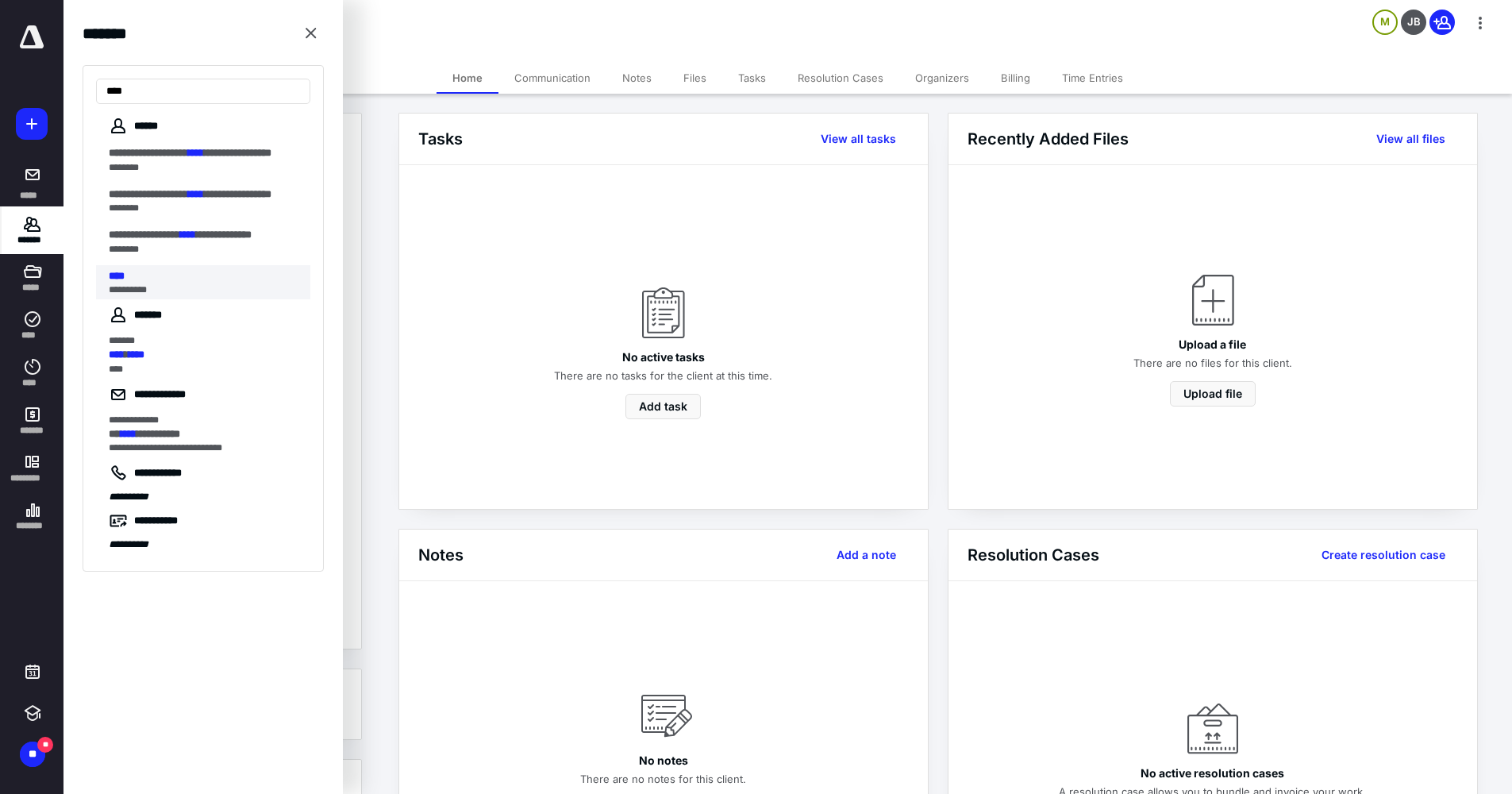 type on "****" 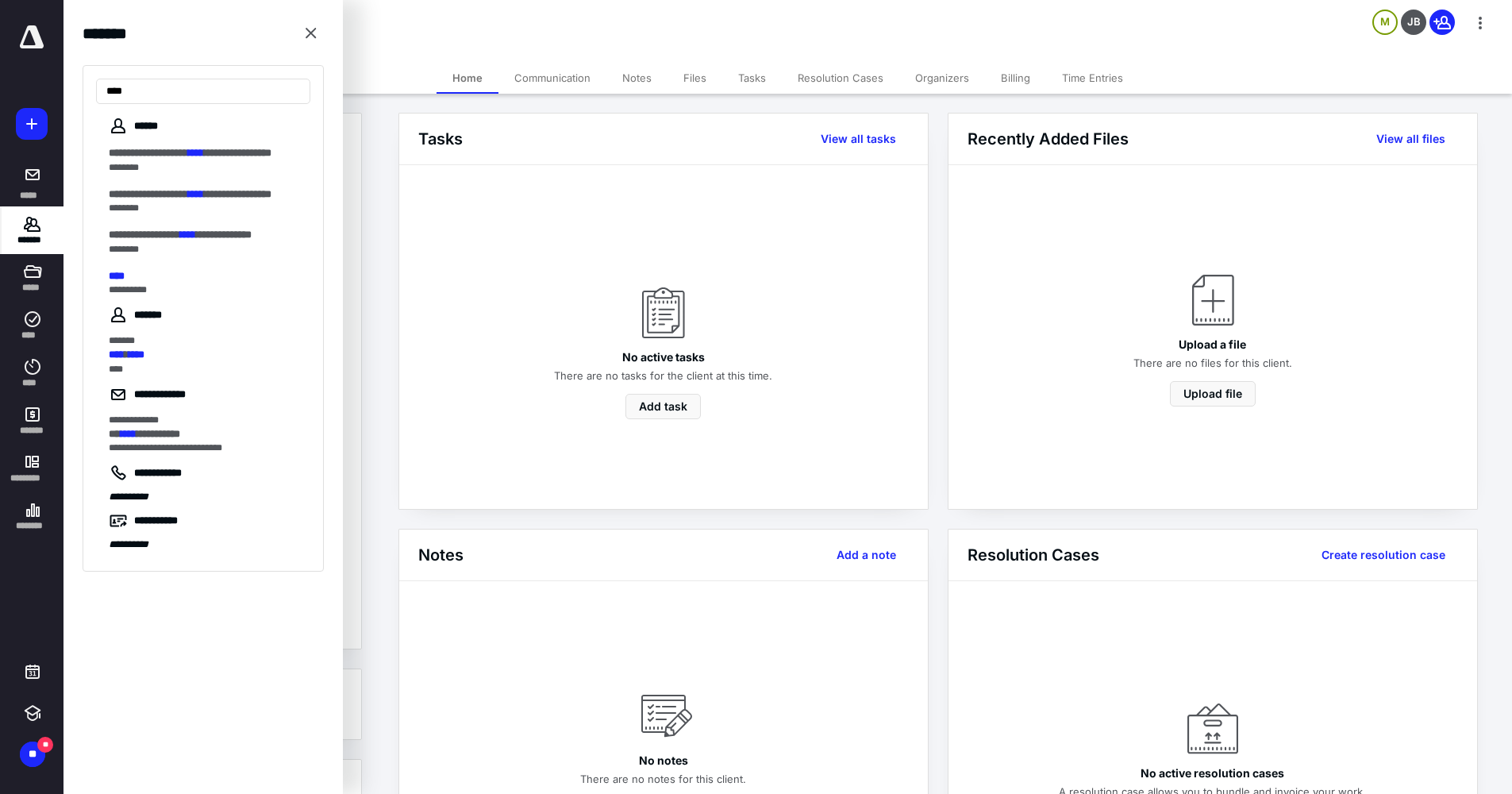 click on "****" at bounding box center (205, 276) 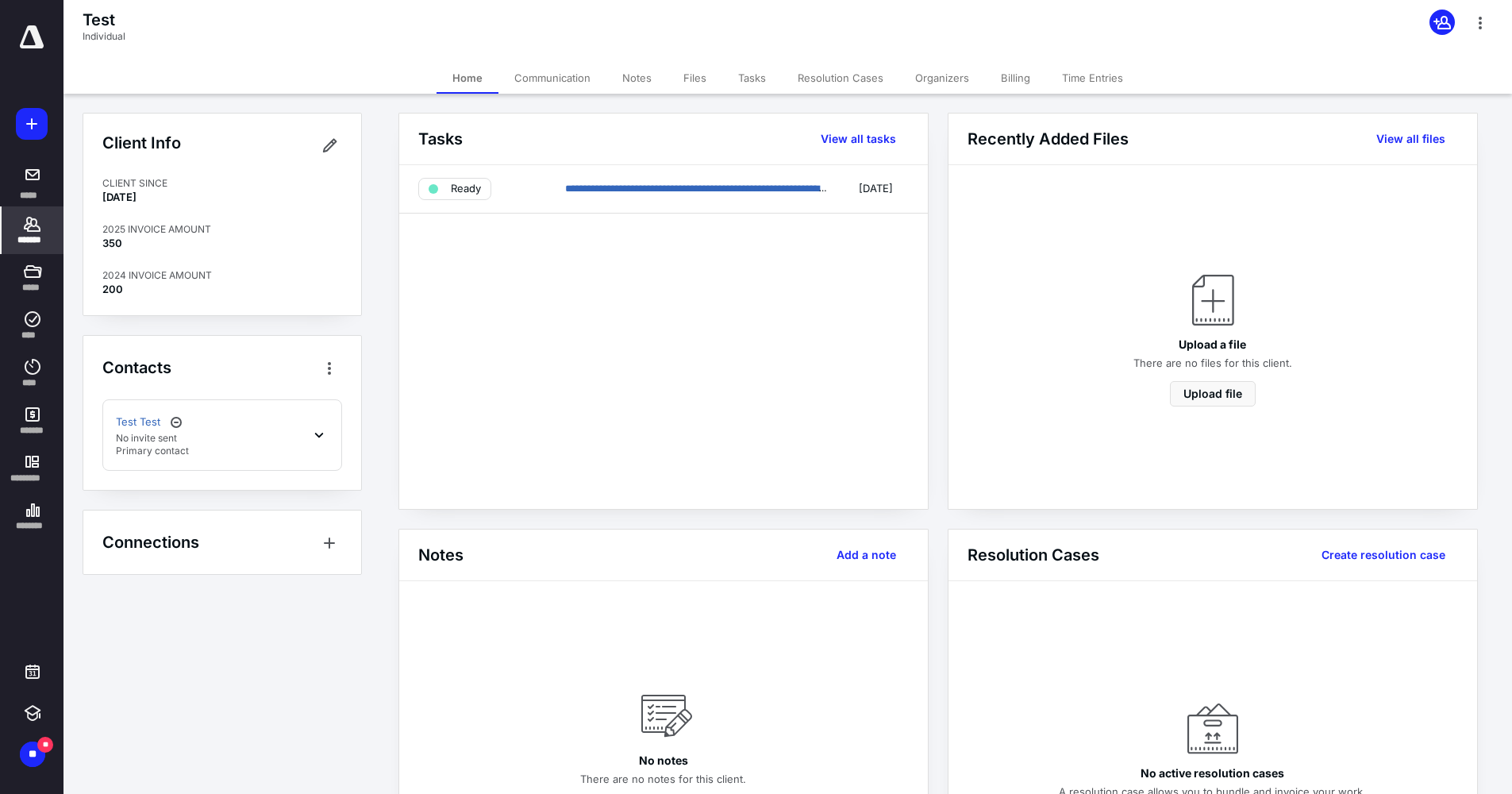 click on "*******" at bounding box center [33, 240] 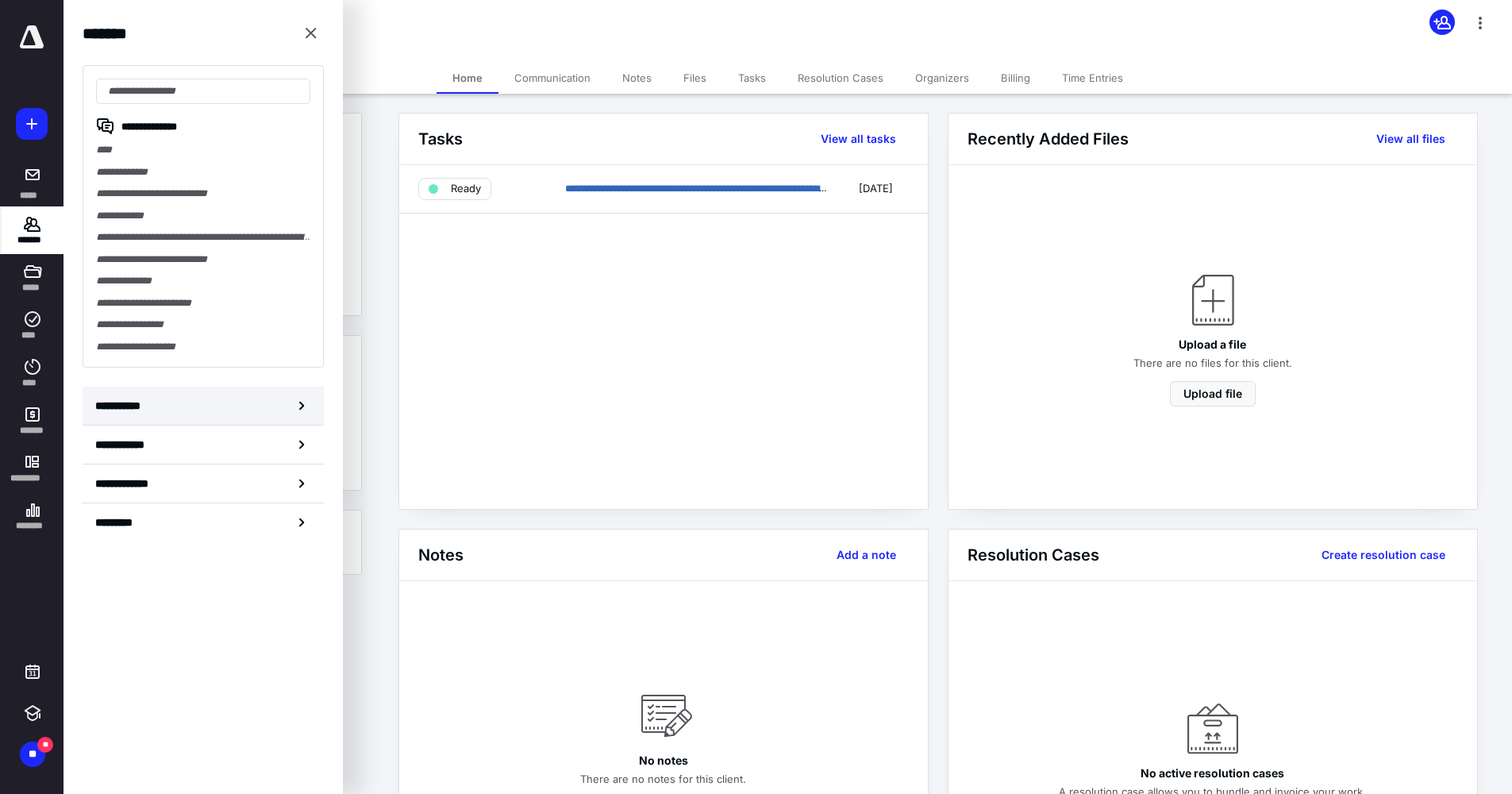 click on "**********" at bounding box center (203, 406) 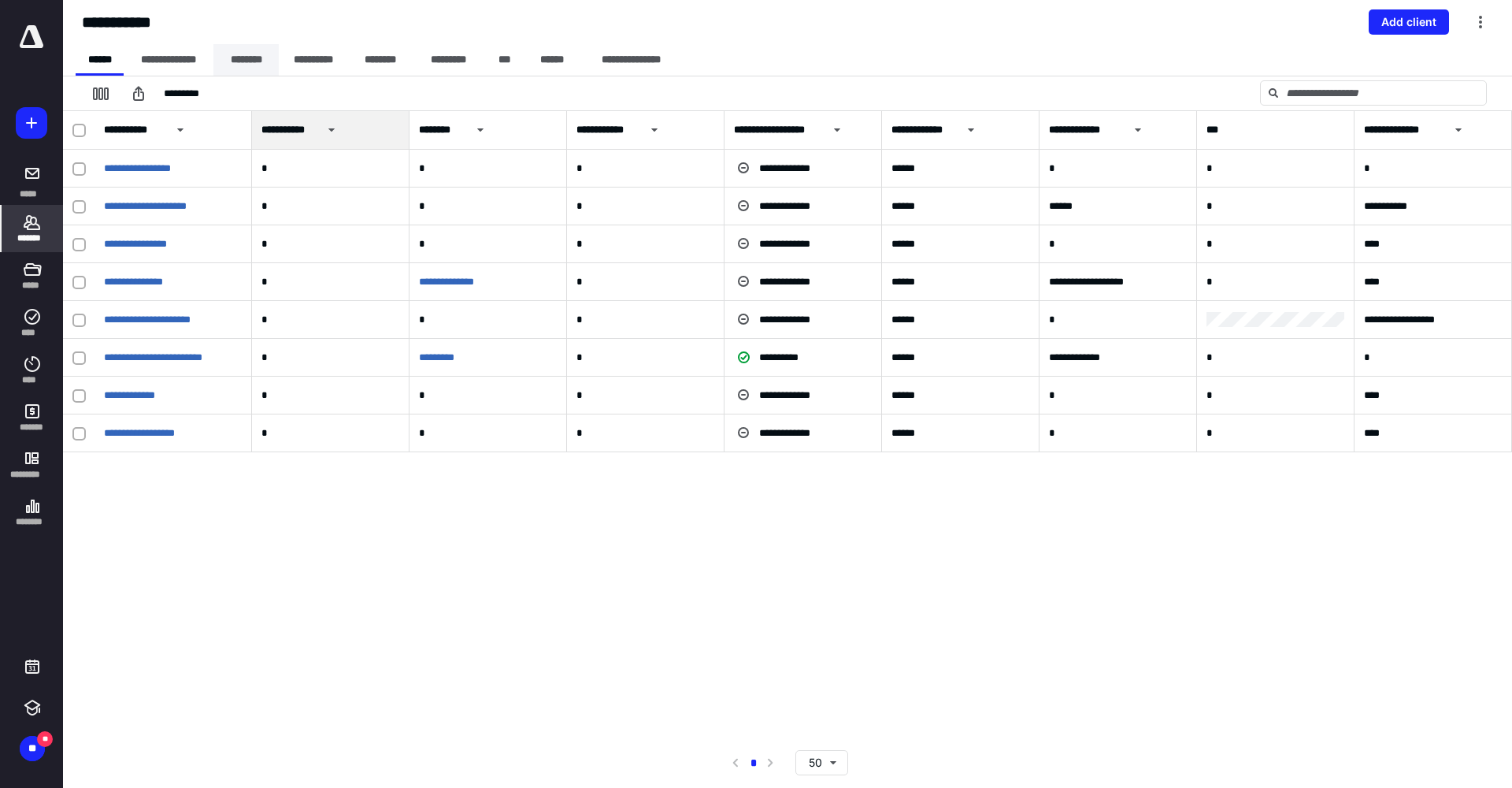 click on "********" at bounding box center (246, 60) 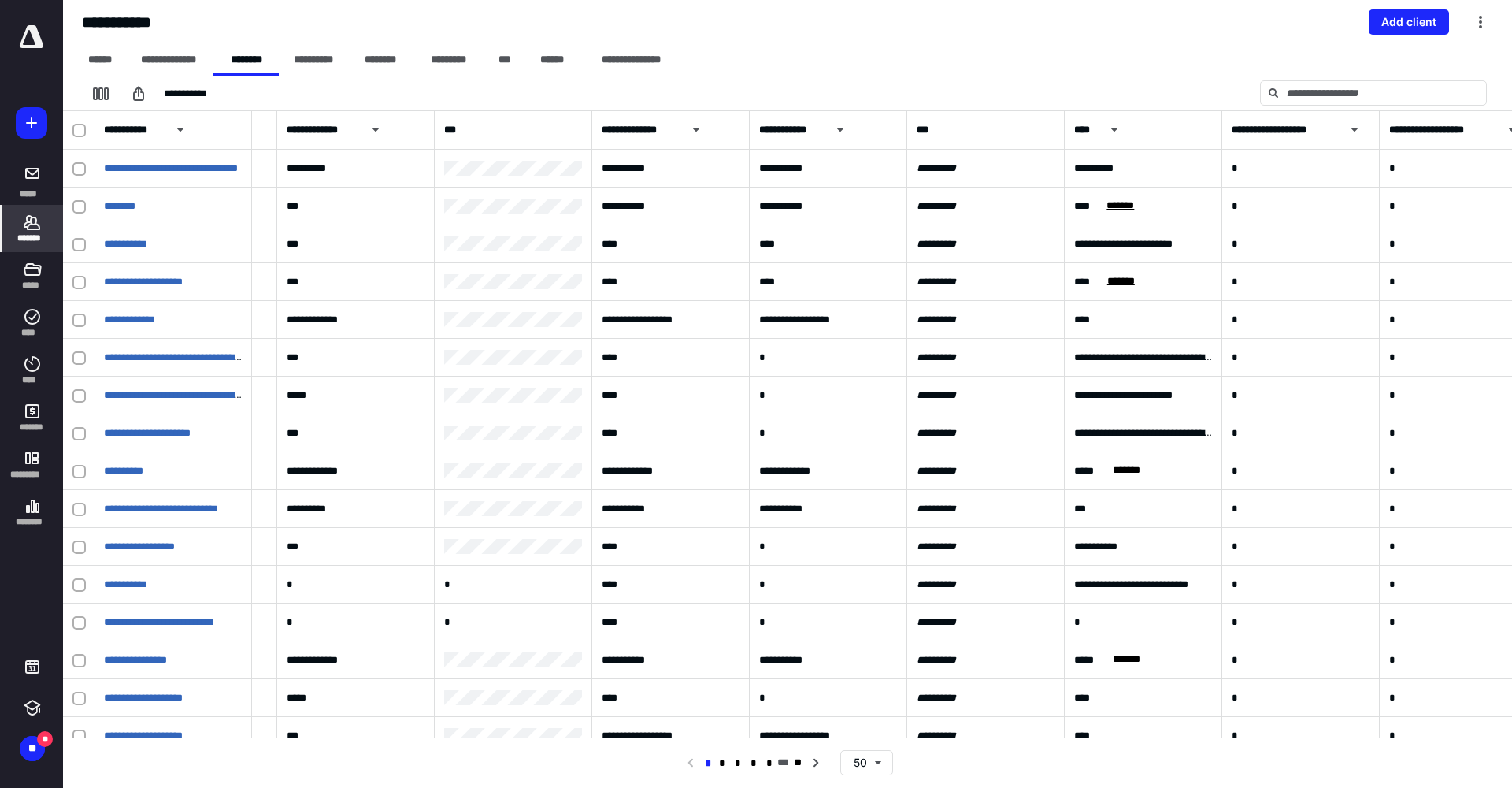 scroll, scrollTop: 0, scrollLeft: 642, axis: horizontal 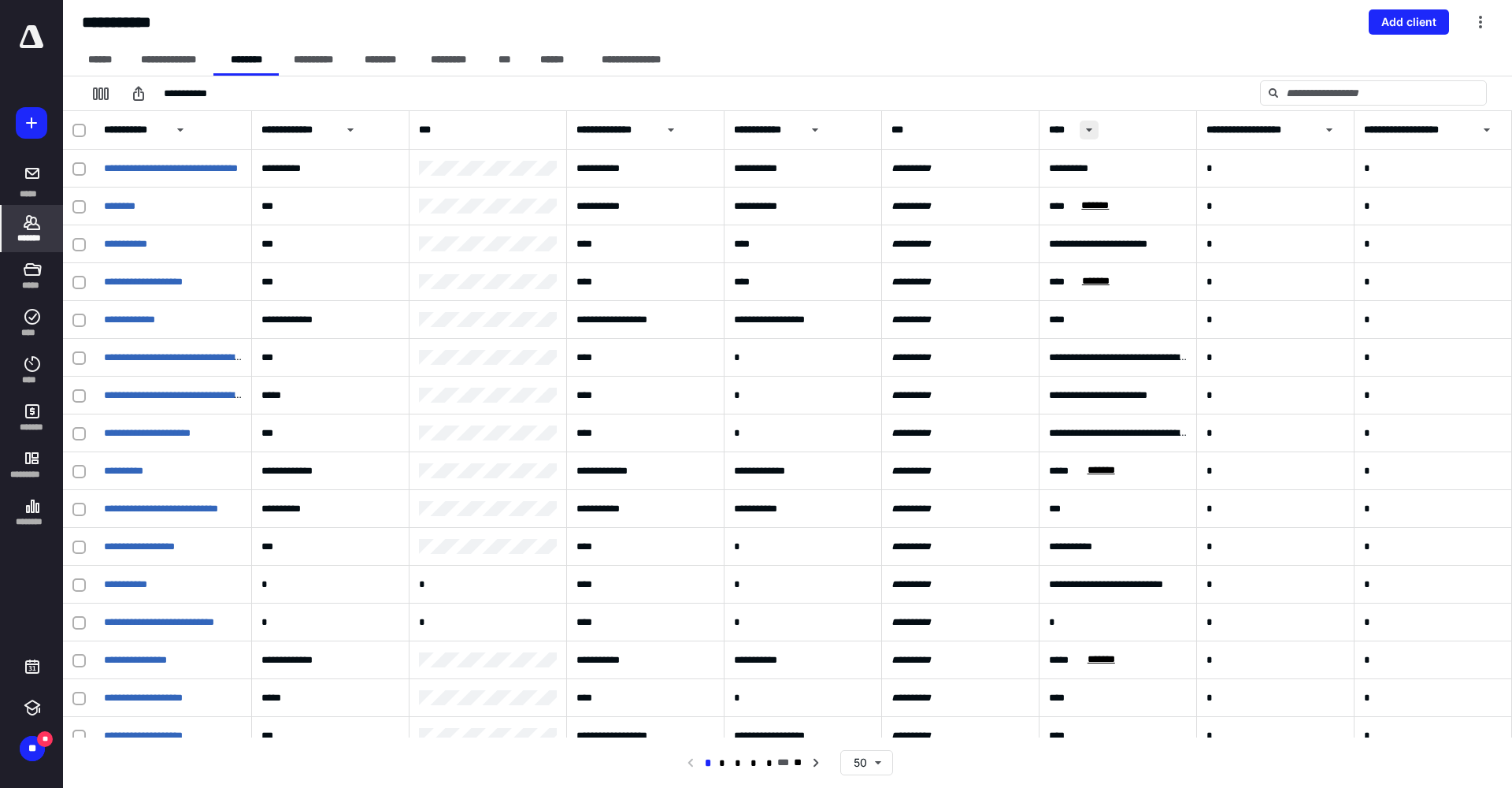 click at bounding box center (1089, 130) 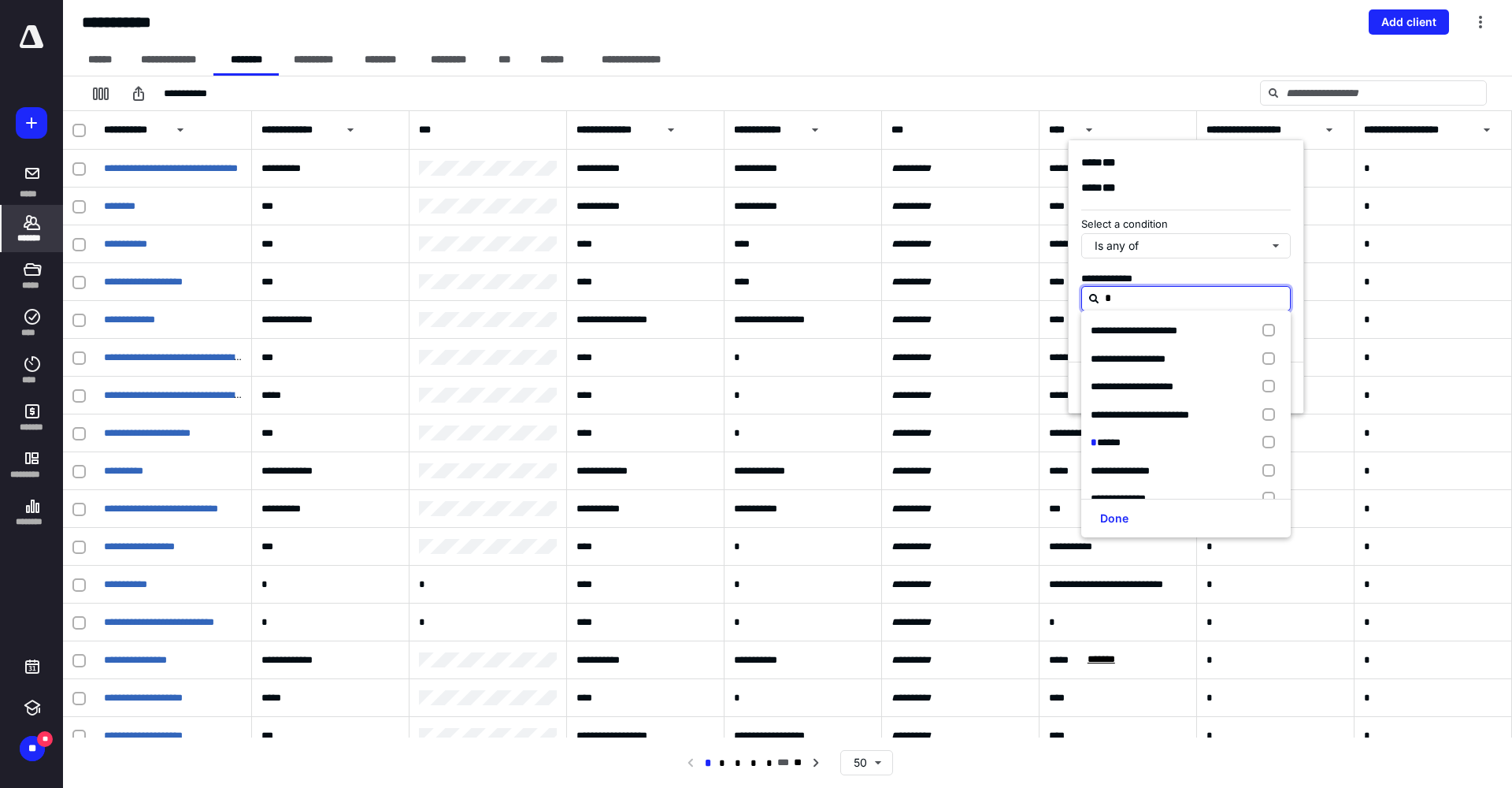 type on "**" 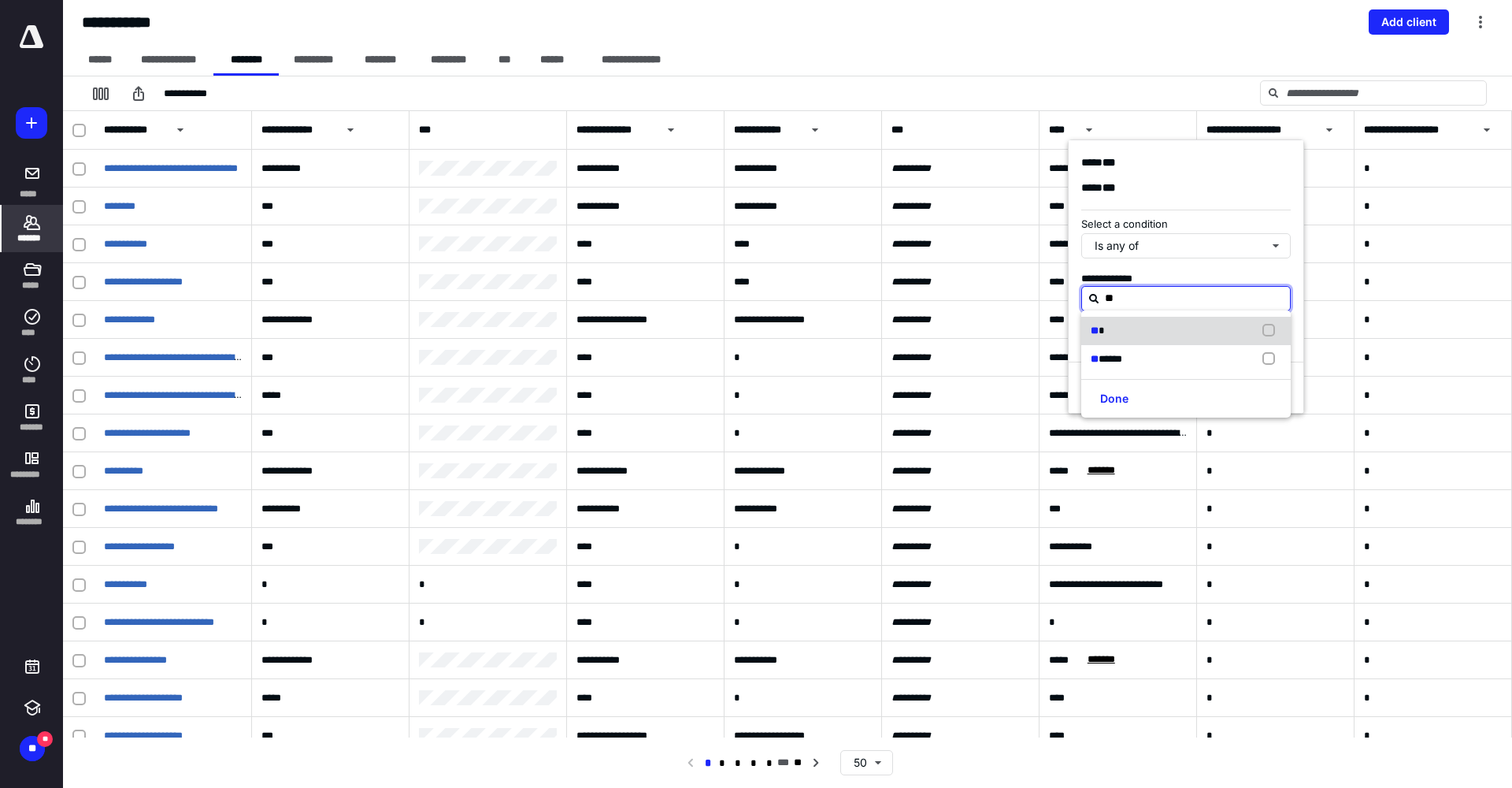 click at bounding box center [1272, 331] 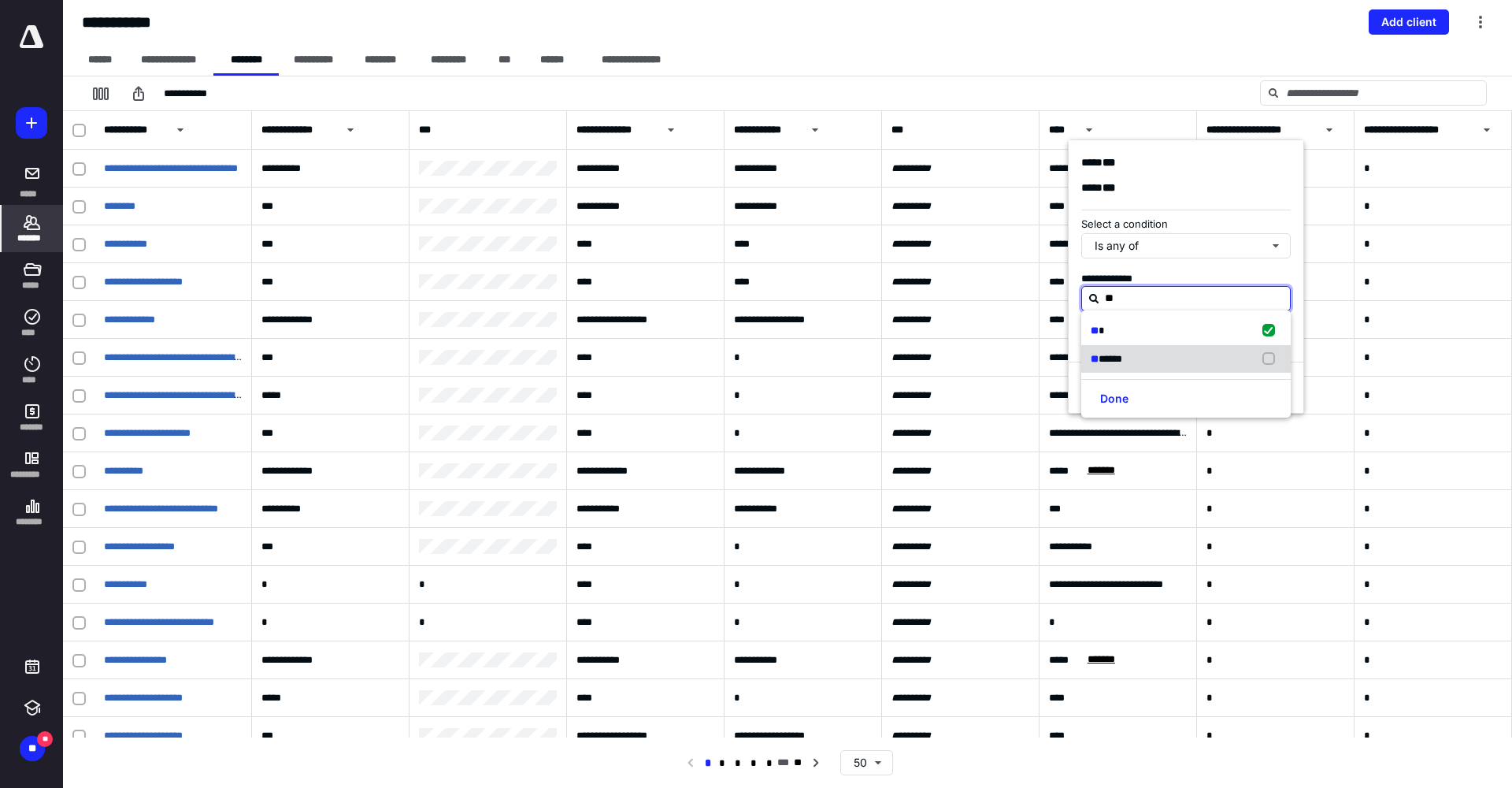 checkbox on "true" 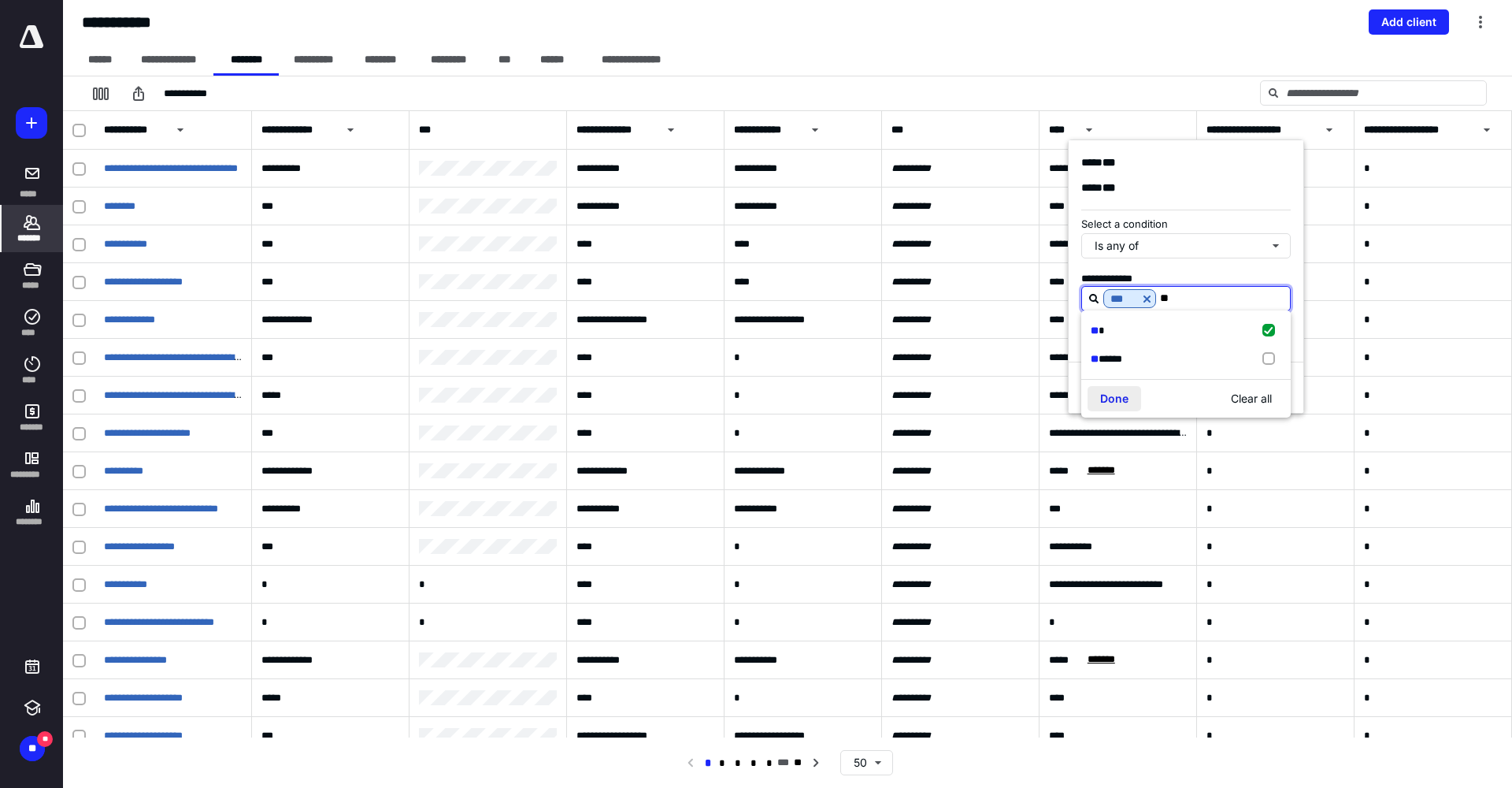 type on "**" 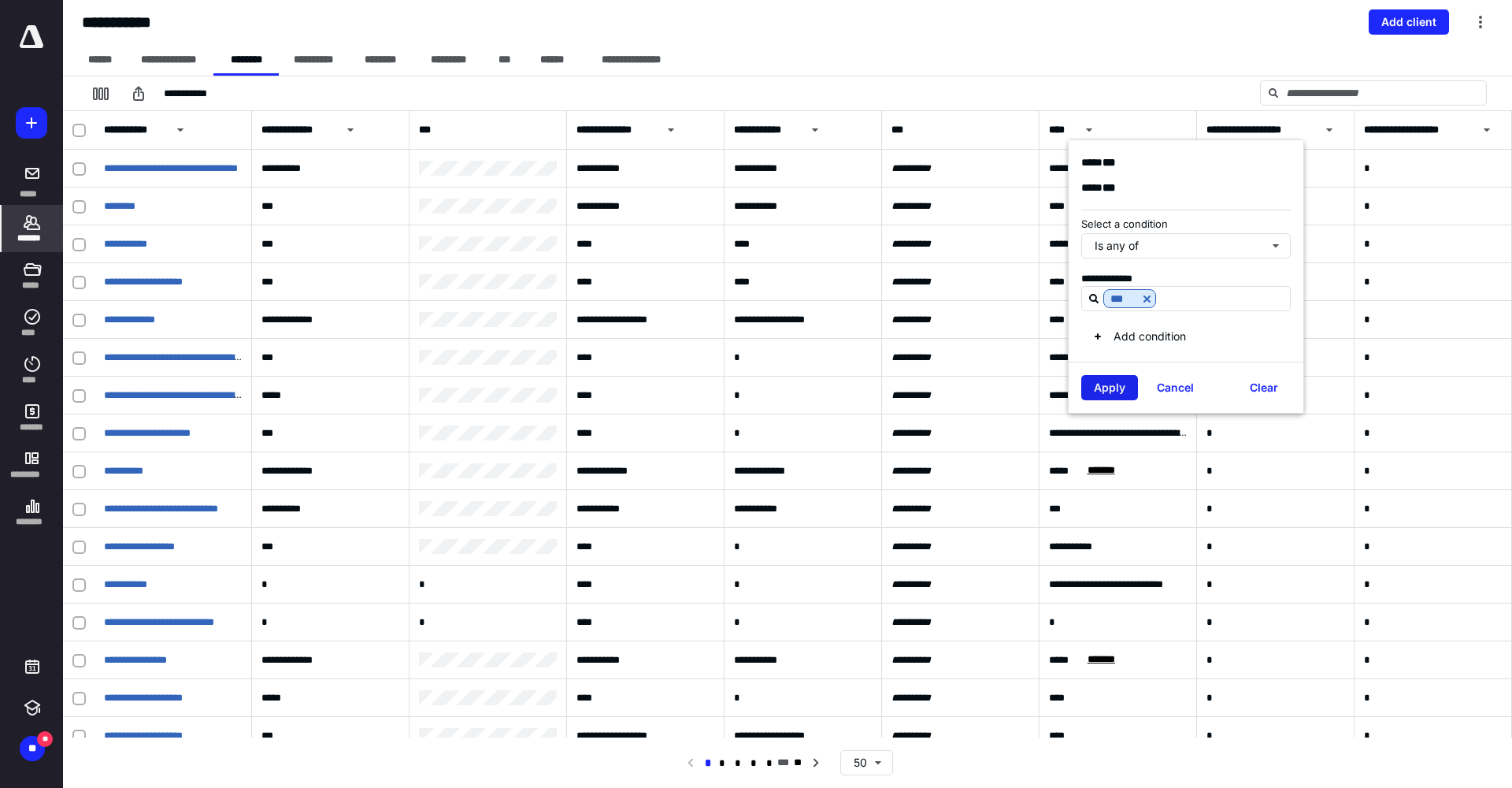 click on "Apply" at bounding box center (1110, 388) 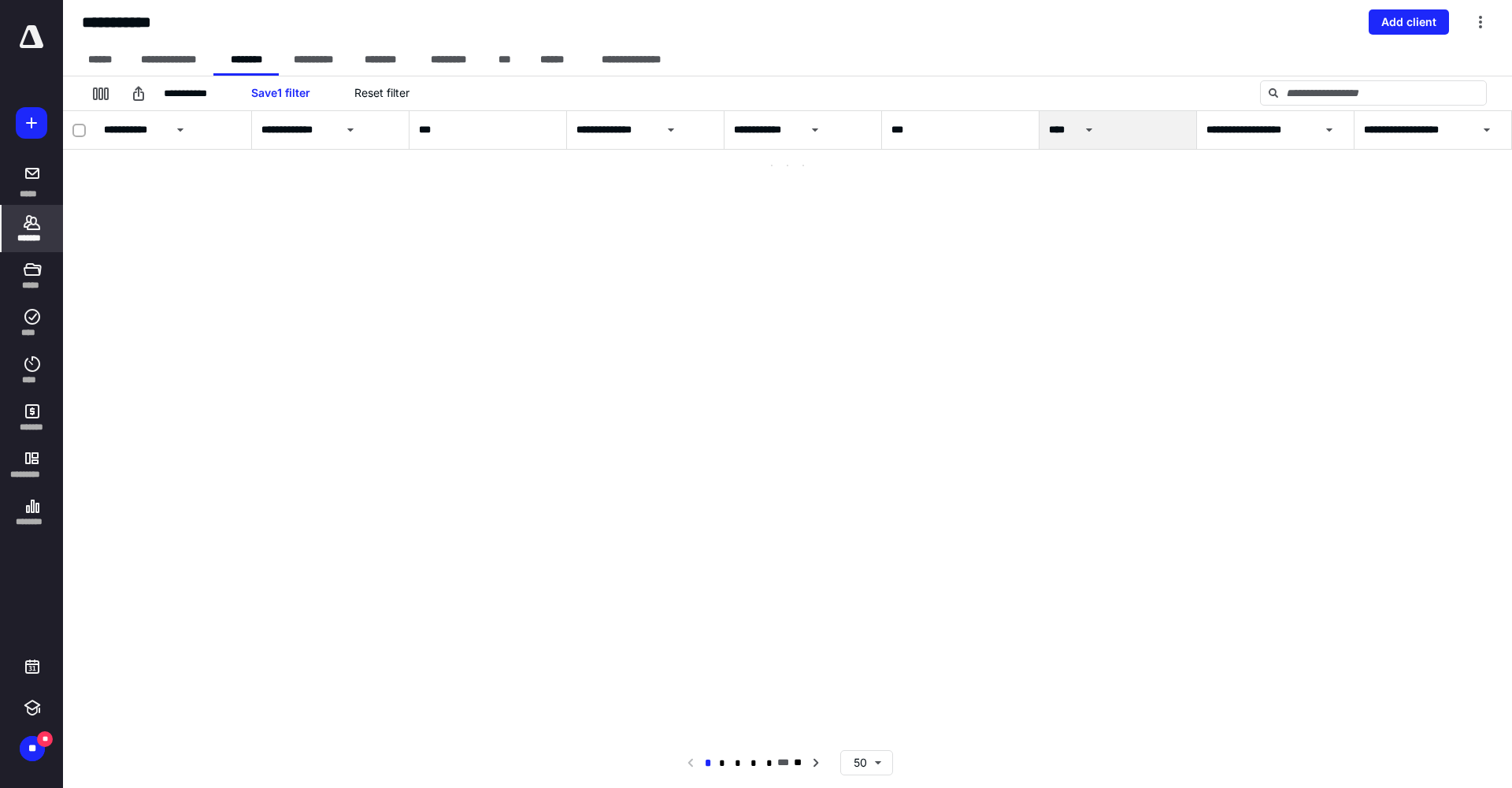 scroll, scrollTop: 0, scrollLeft: 630, axis: horizontal 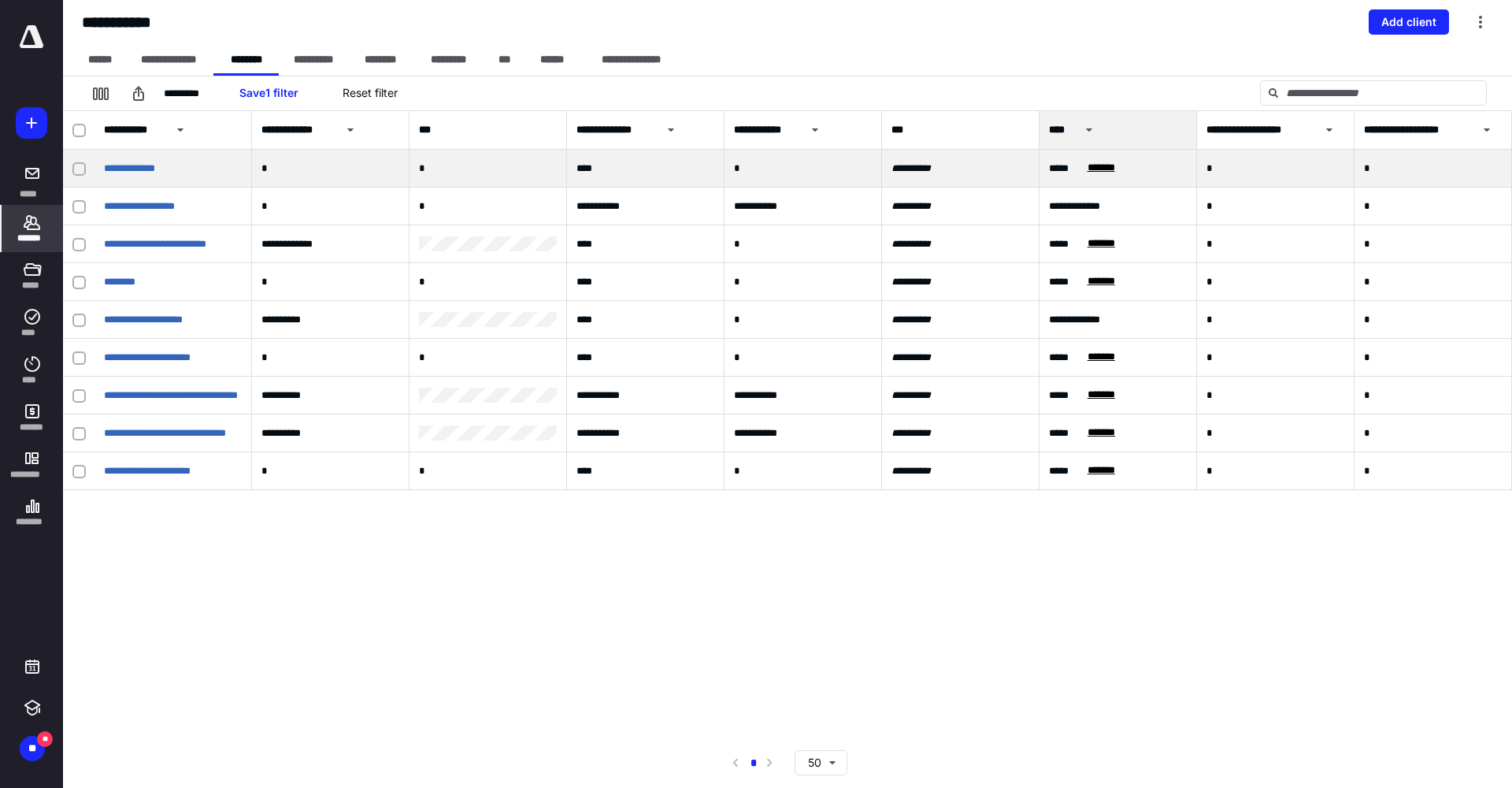 click on "*******" at bounding box center (1100, 169) 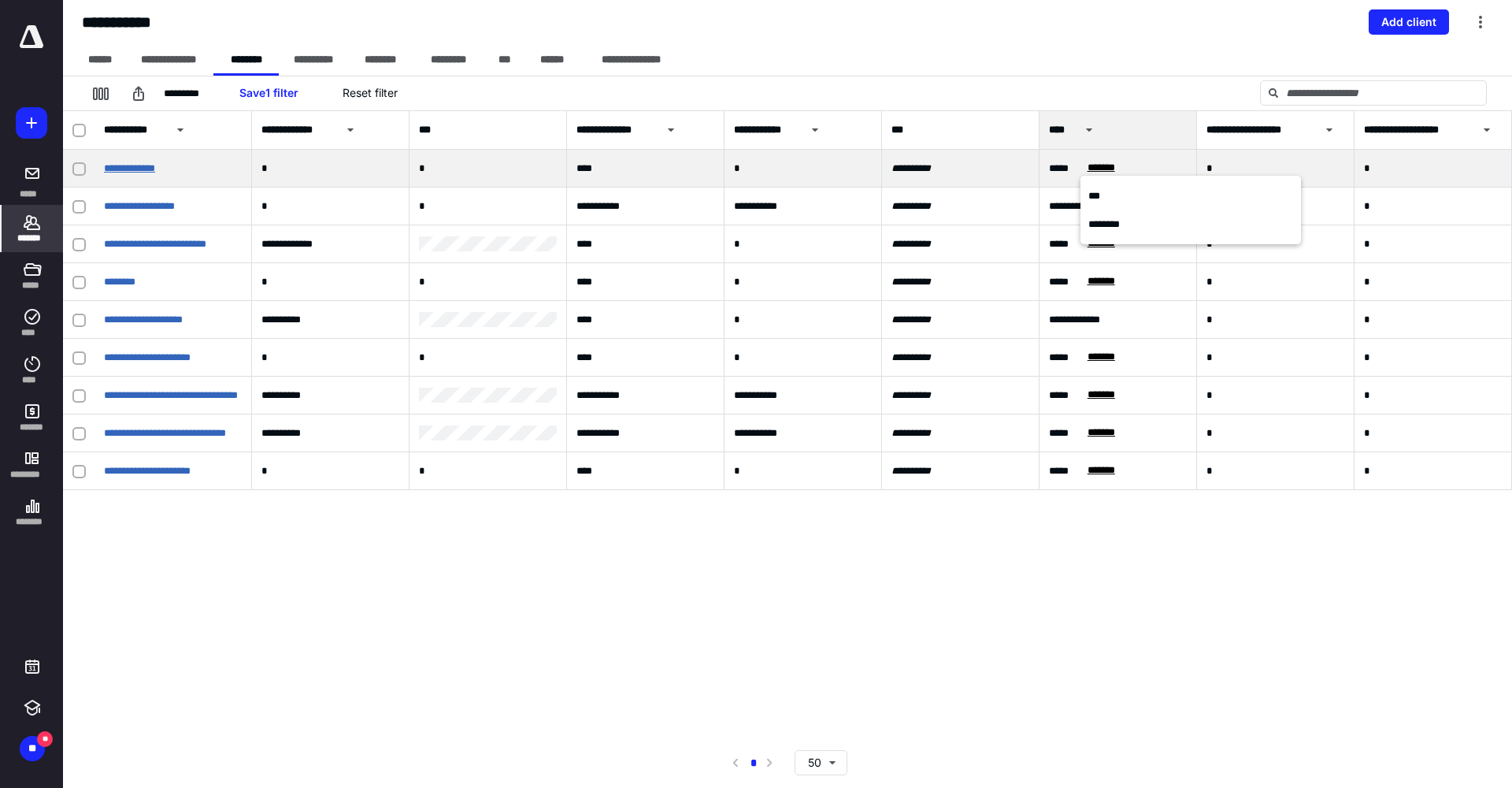 click on "**********" at bounding box center (129, 168) 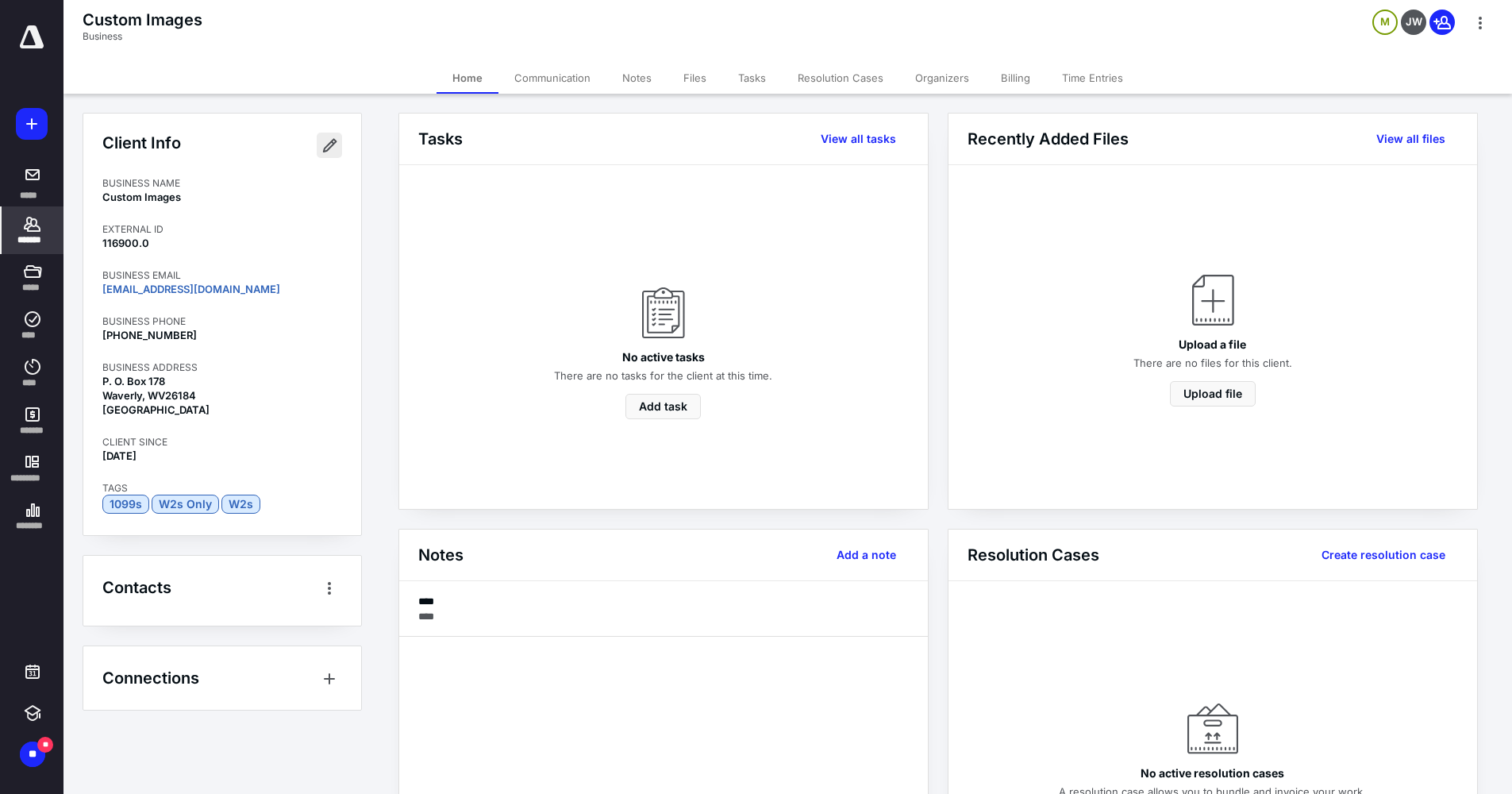 click at bounding box center (329, 145) 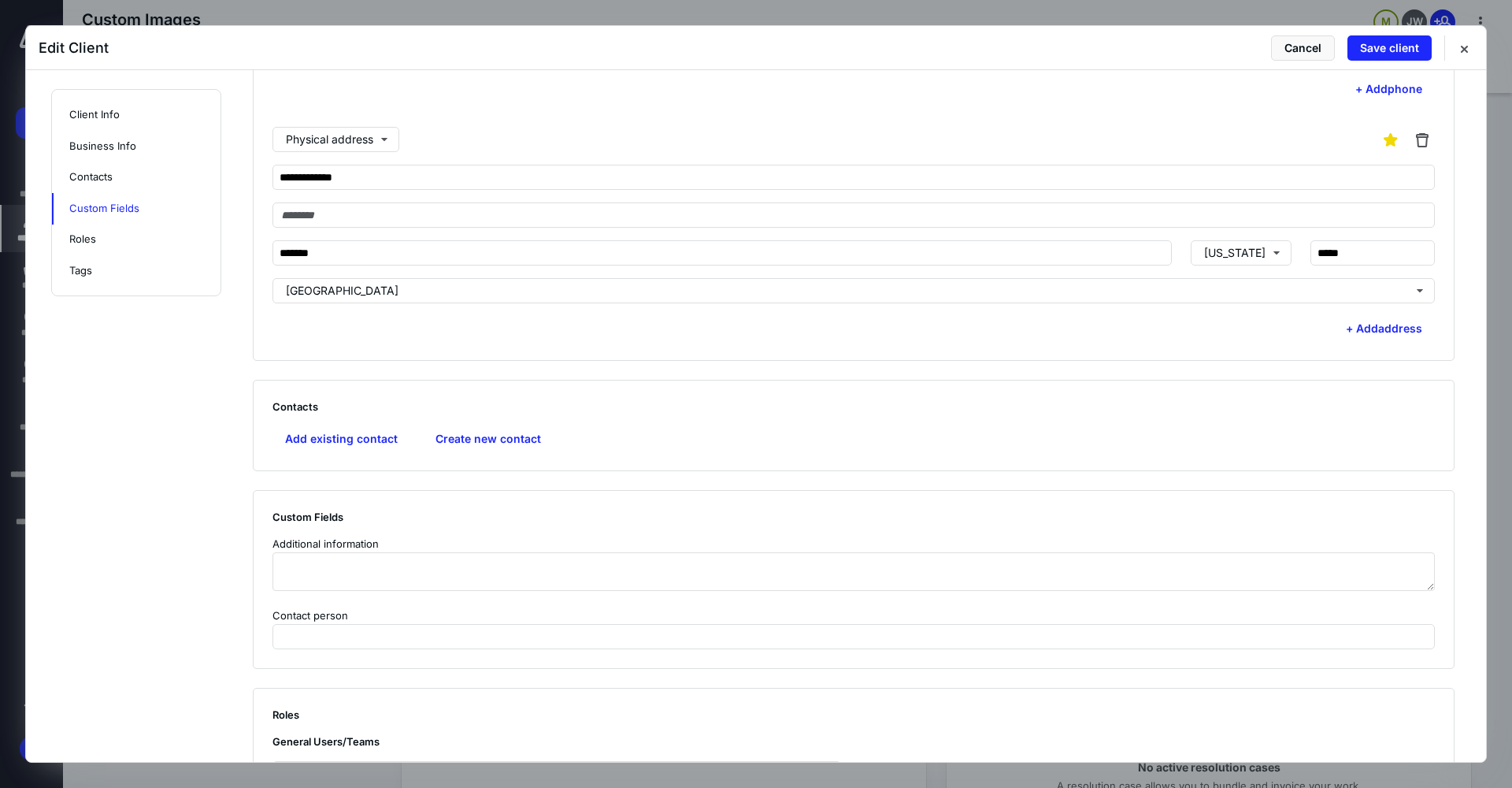 scroll, scrollTop: 955, scrollLeft: 0, axis: vertical 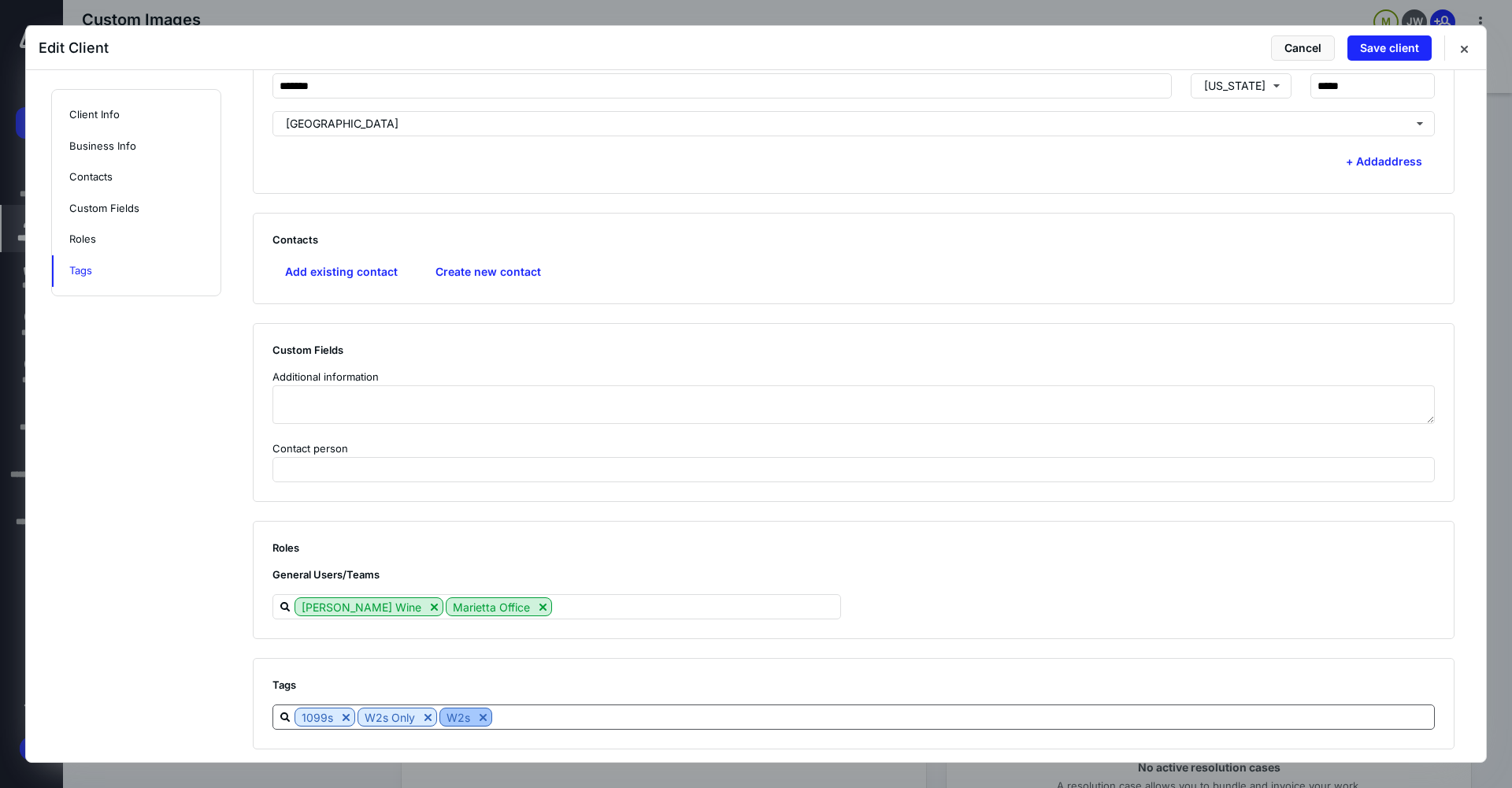 click at bounding box center [483, 717] 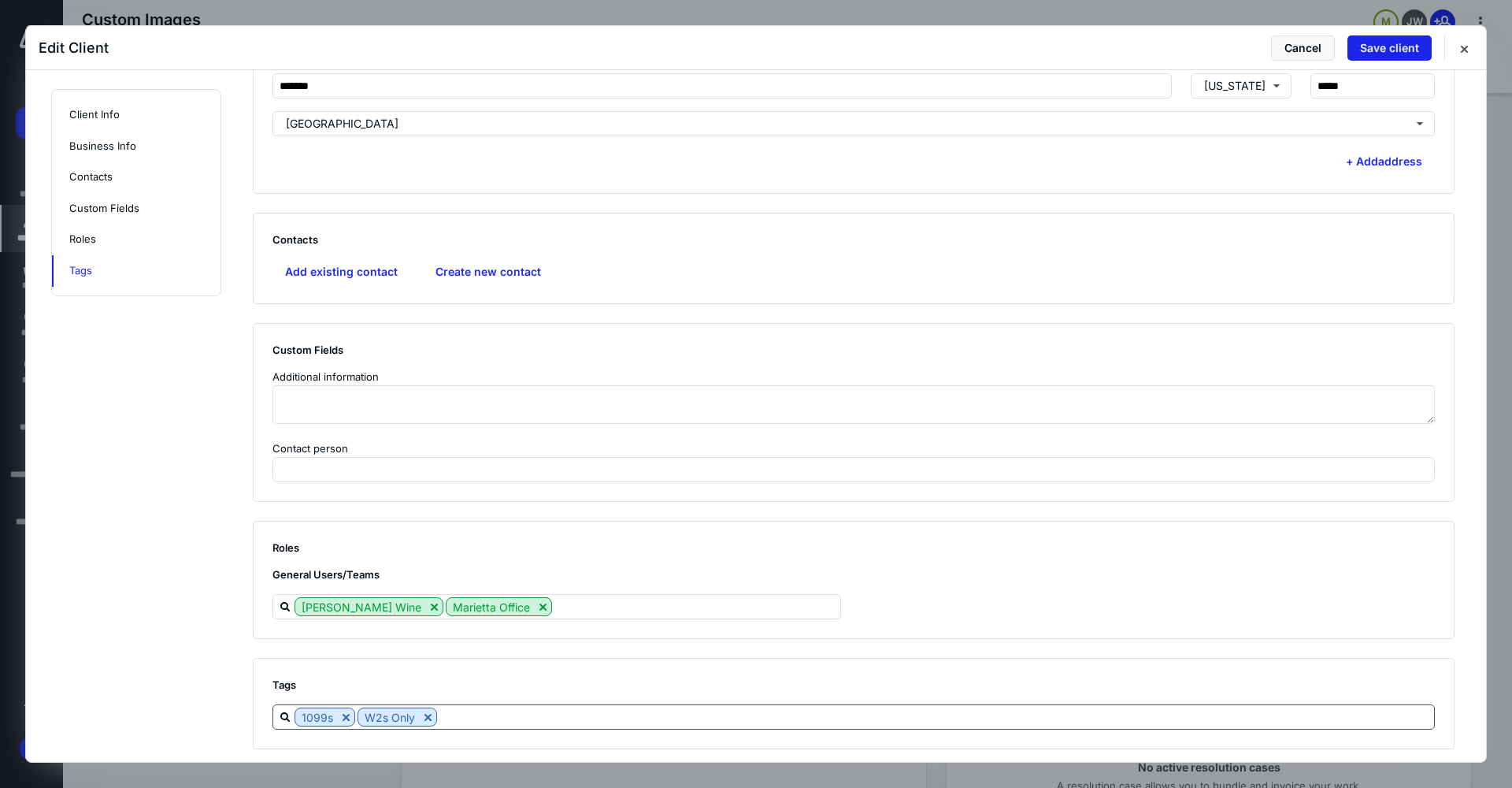 click on "Save client" at bounding box center (1389, 48) 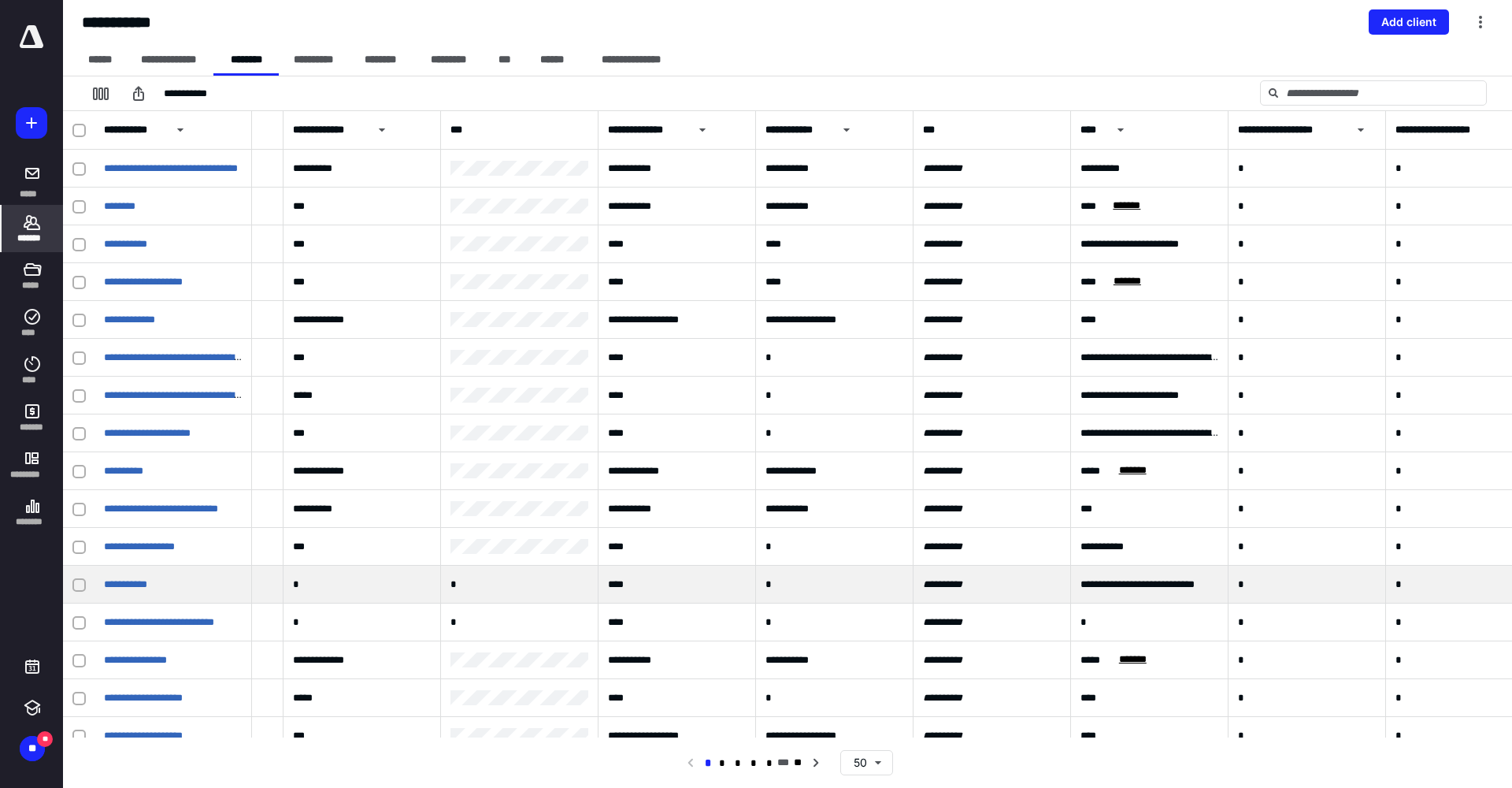 scroll, scrollTop: 0, scrollLeft: 600, axis: horizontal 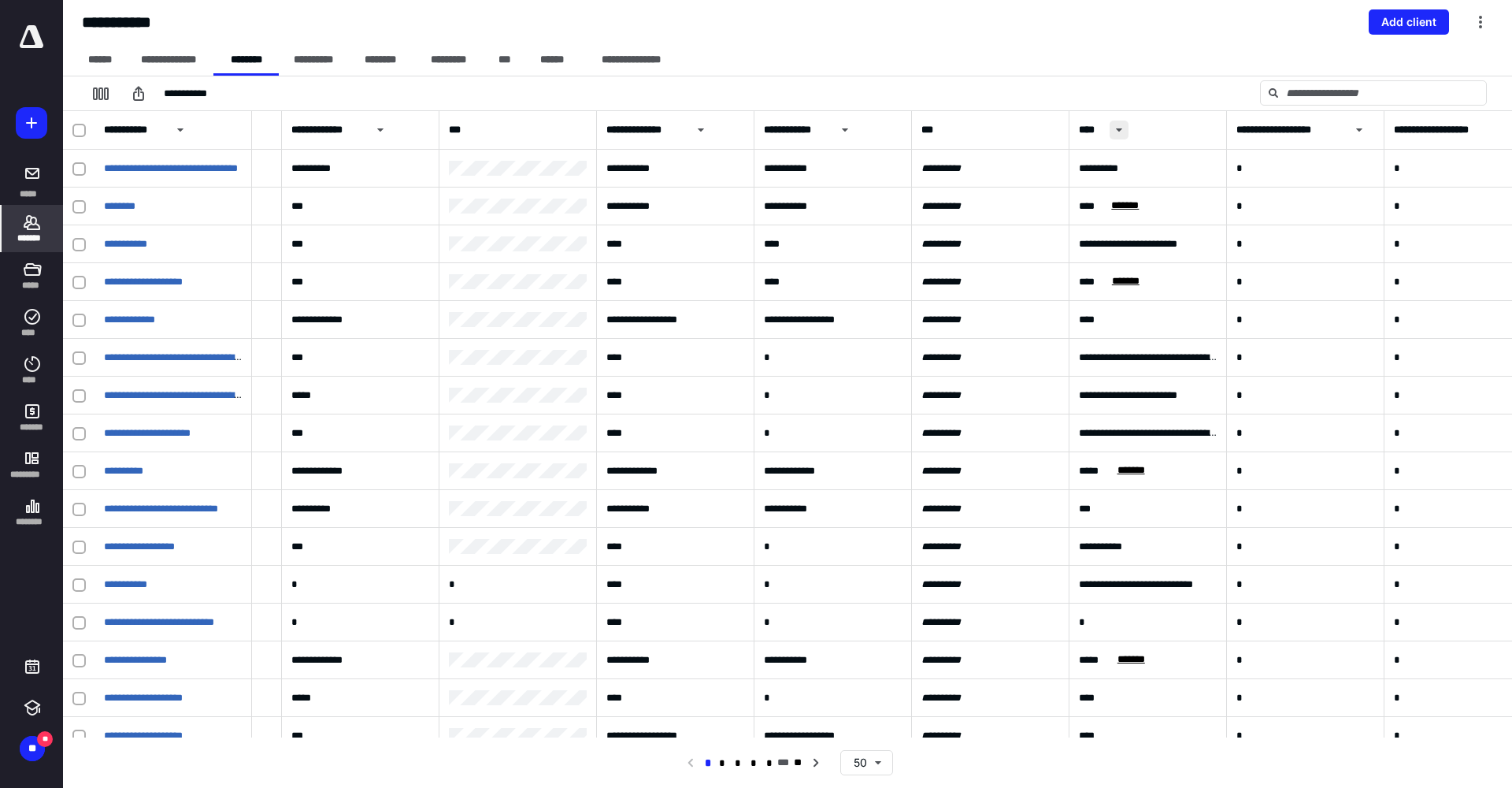 click at bounding box center (1119, 130) 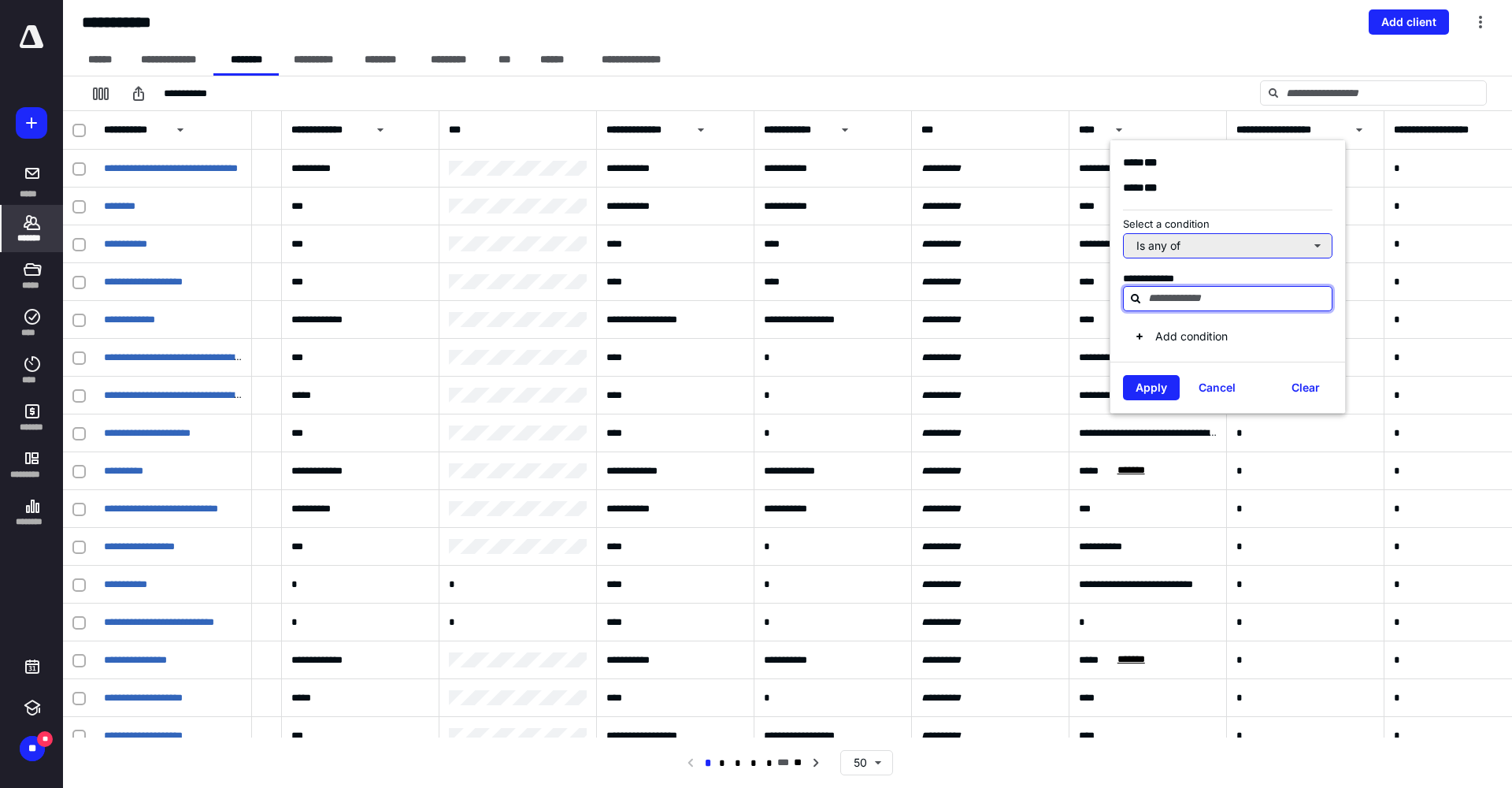 click on "Is any of" at bounding box center [1228, 246] 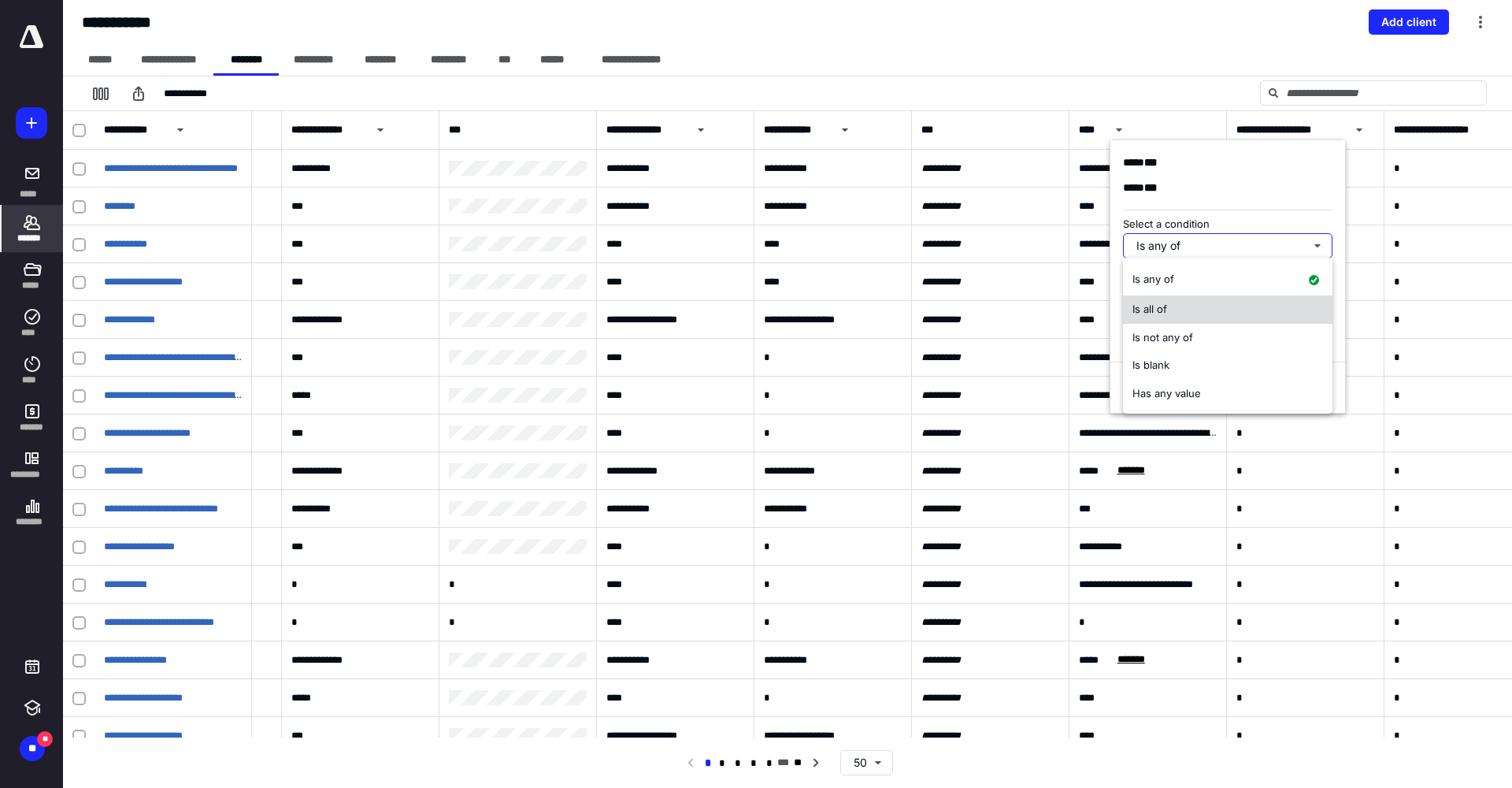click on "Is all of" at bounding box center (1228, 310) 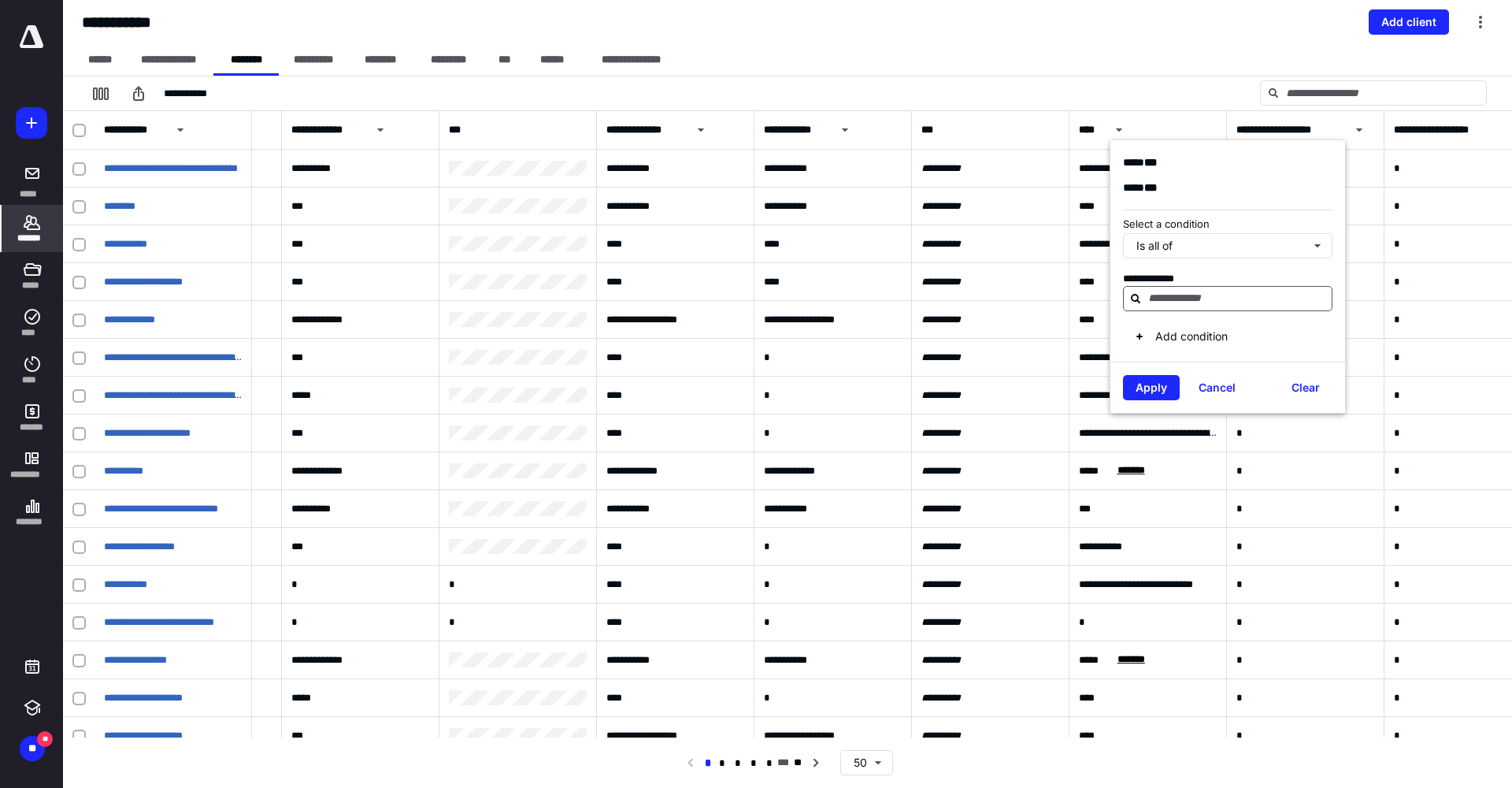 click at bounding box center (1237, 298) 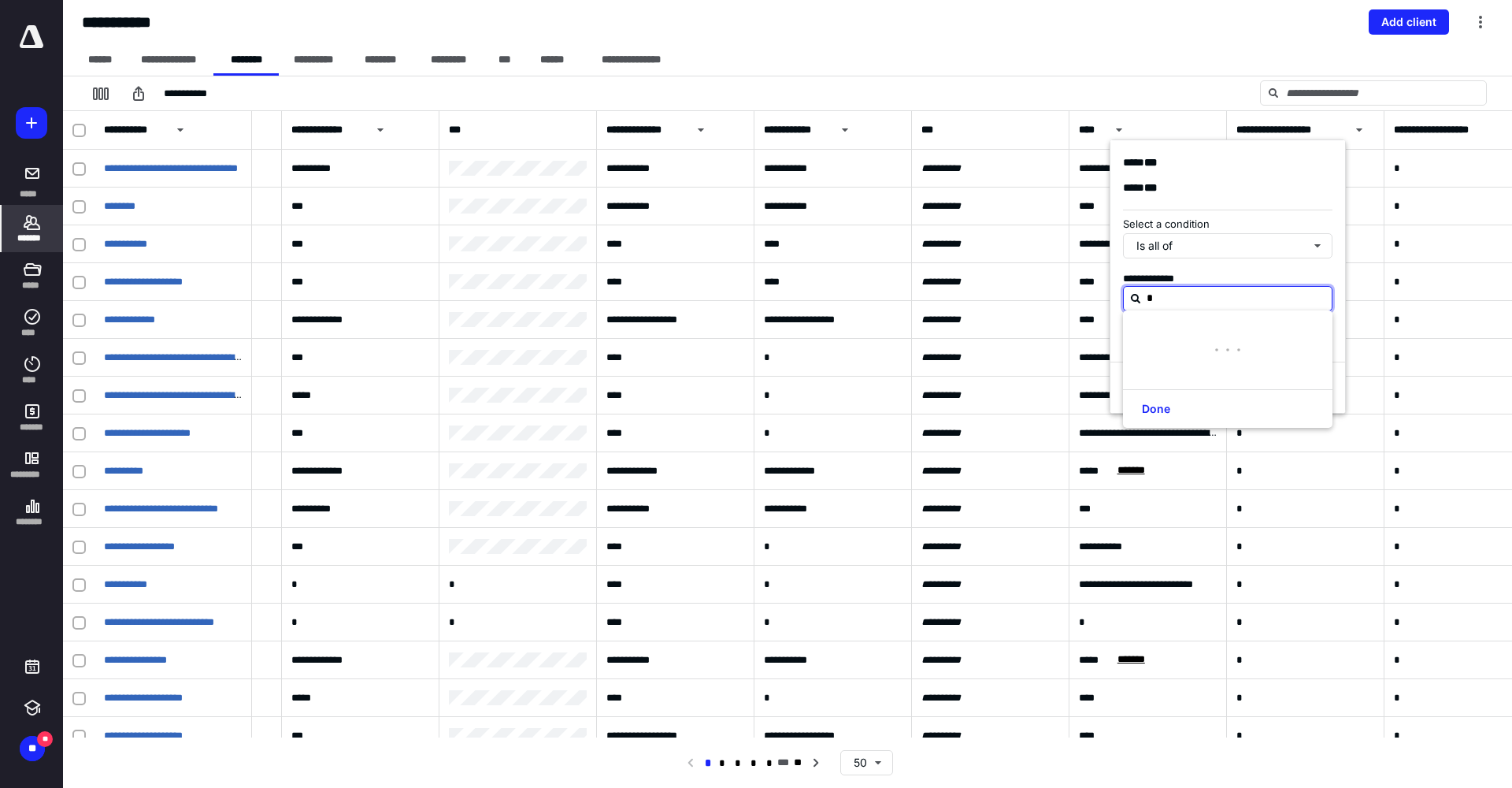 type on "**" 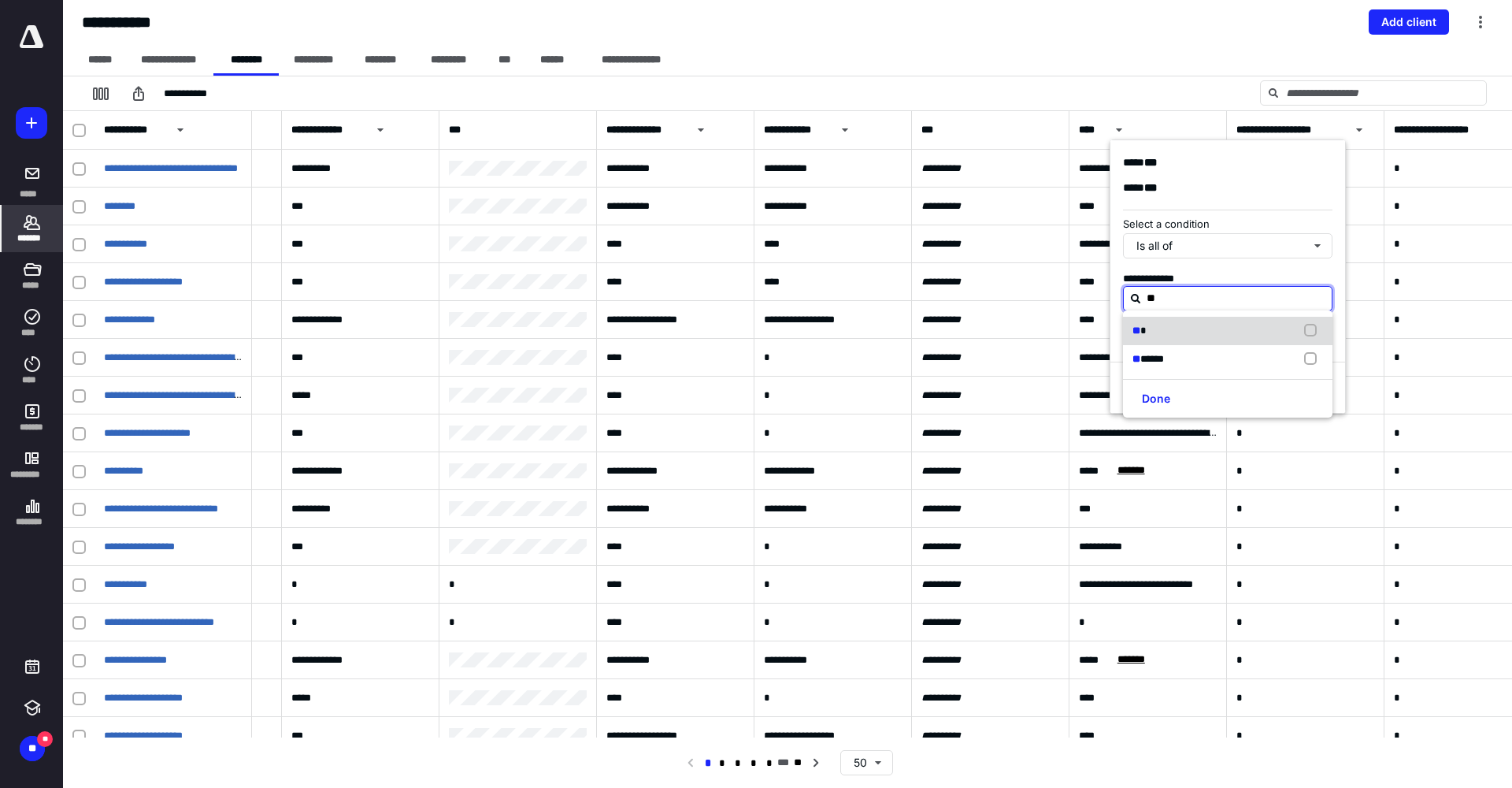 click at bounding box center (1314, 331) 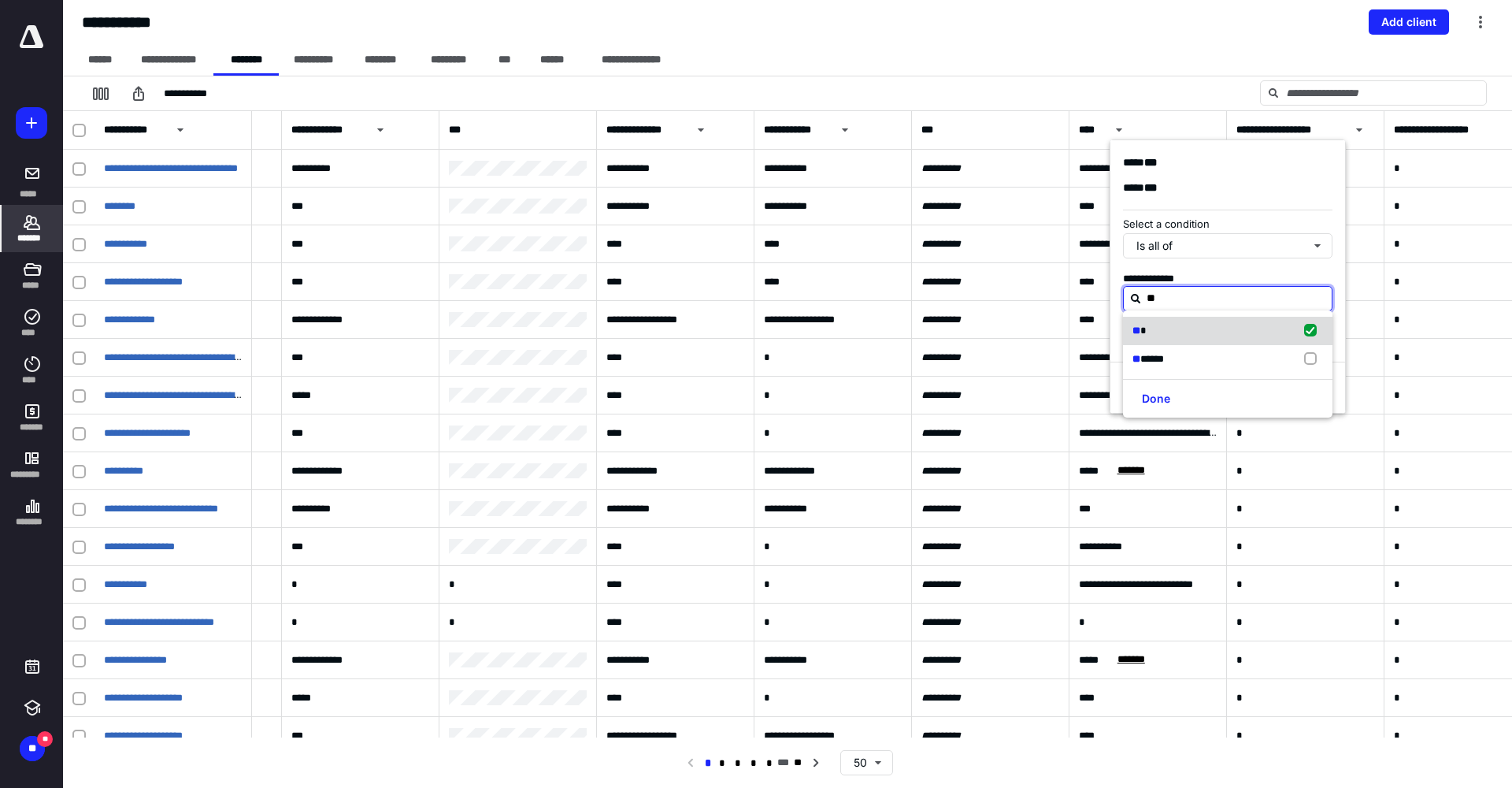 checkbox on "true" 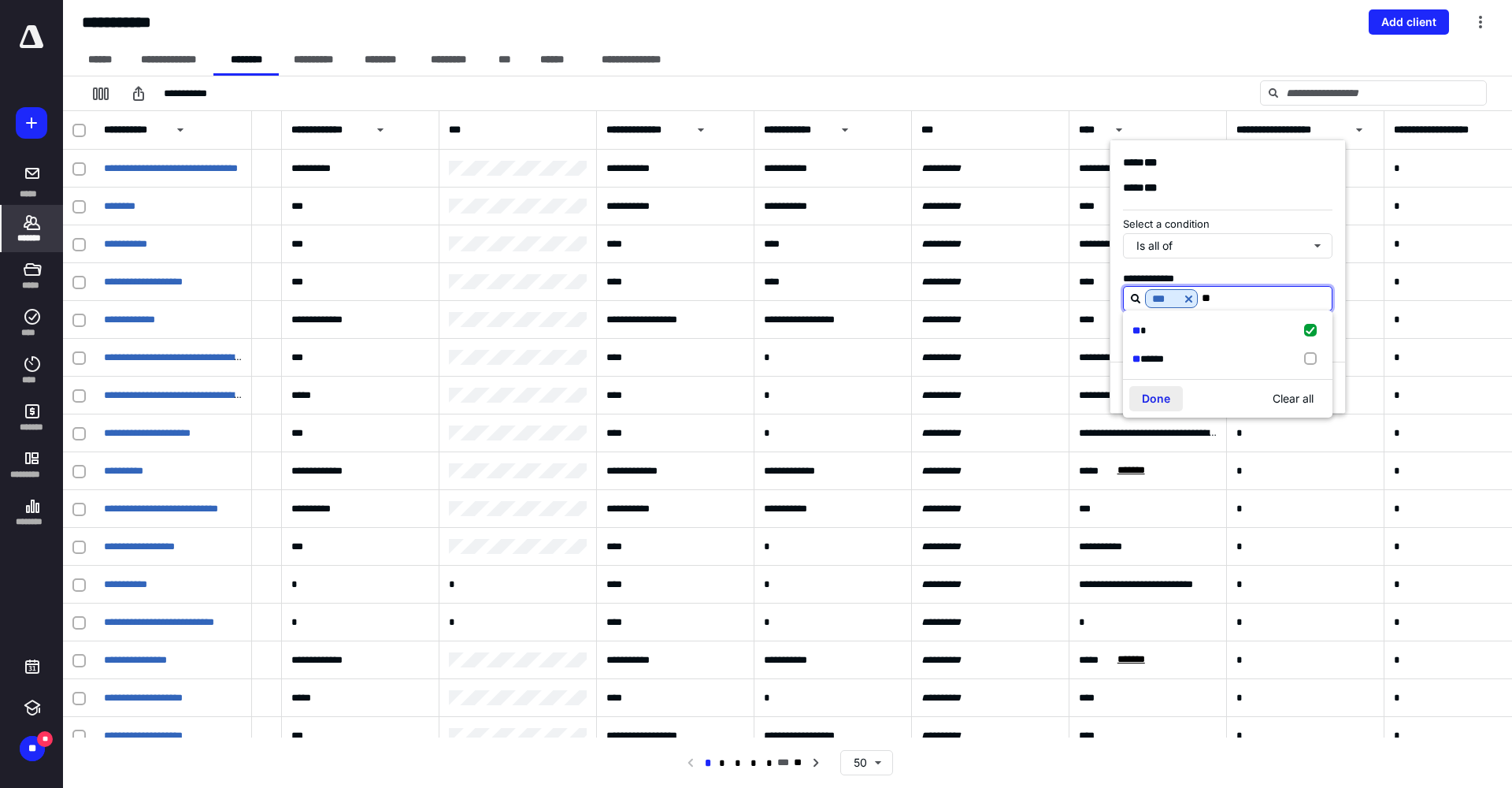 type on "**" 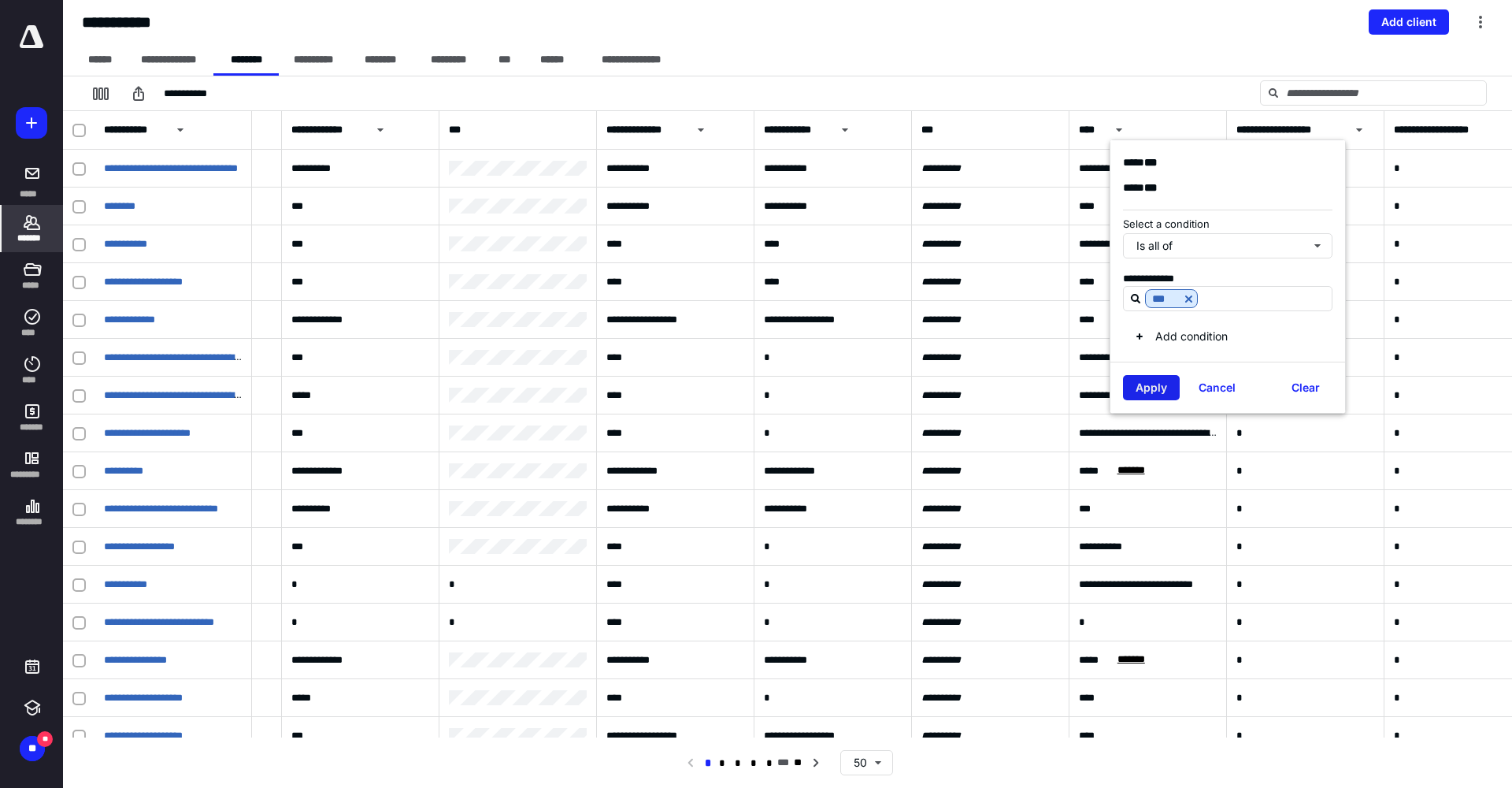 click on "Apply" at bounding box center (1151, 388) 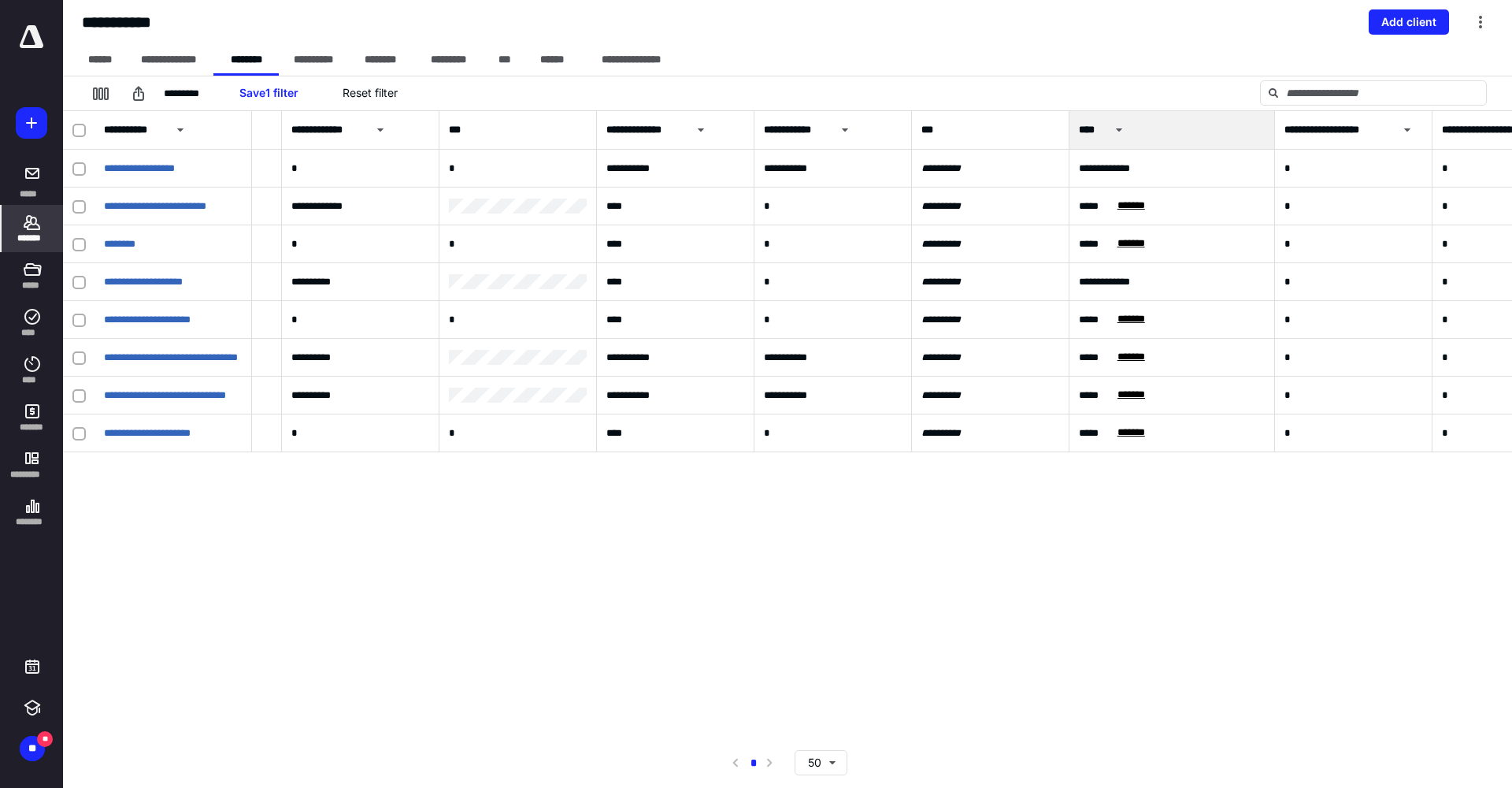 drag, startPoint x: 1224, startPoint y: 132, endPoint x: 1279, endPoint y: 129, distance: 55.08176 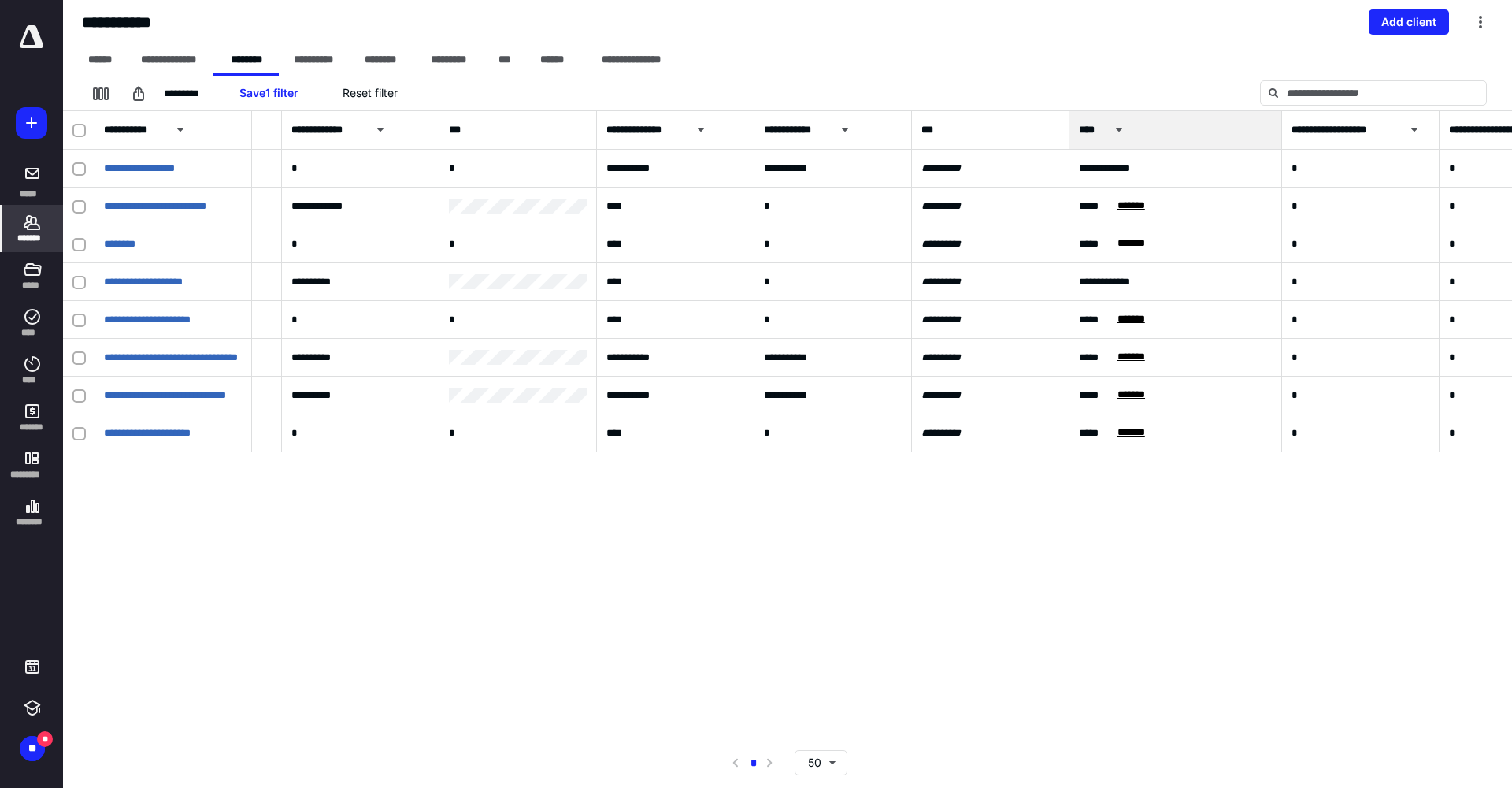 click 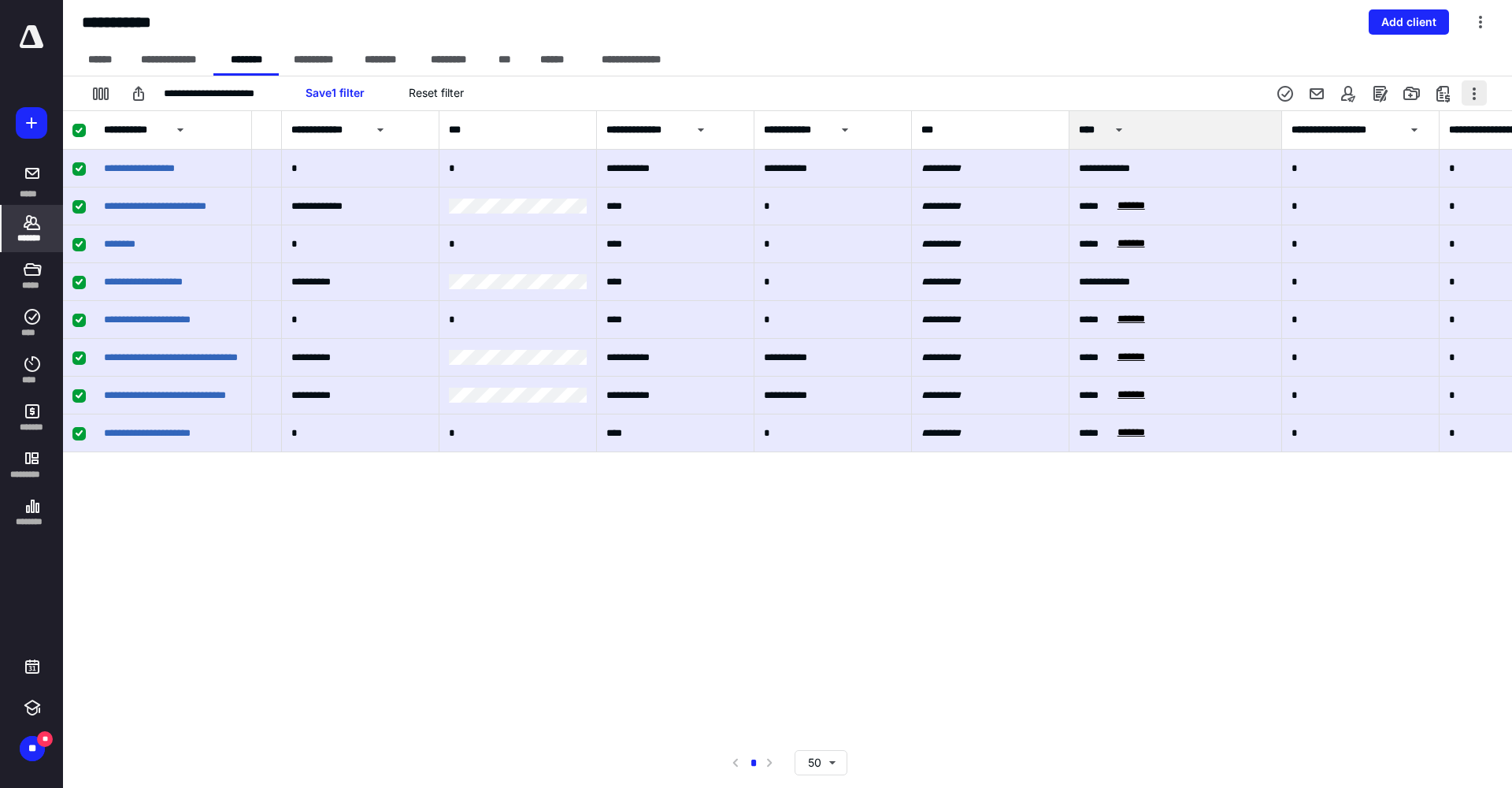 click at bounding box center [1474, 93] 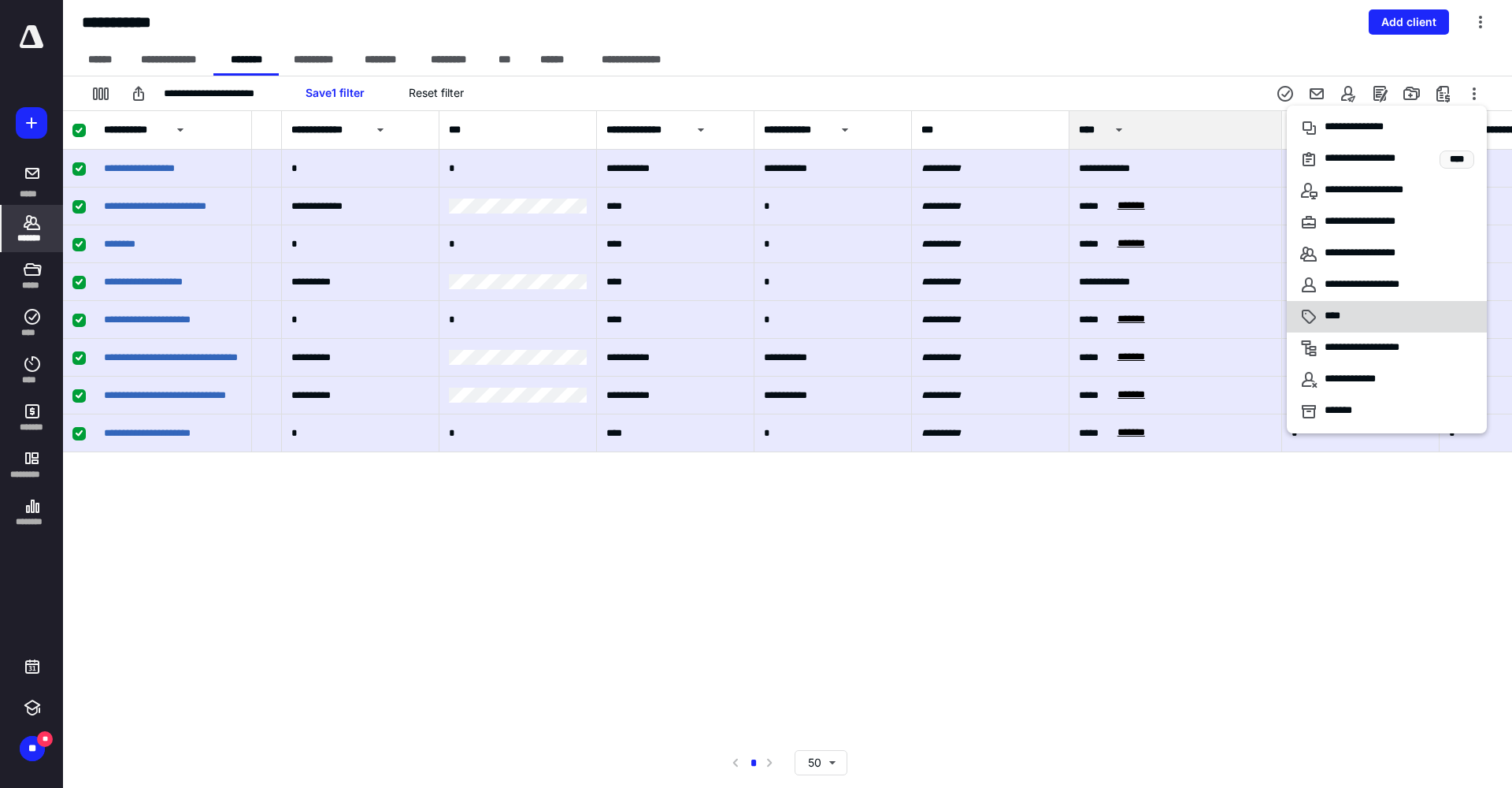click on "****" at bounding box center [1387, 317] 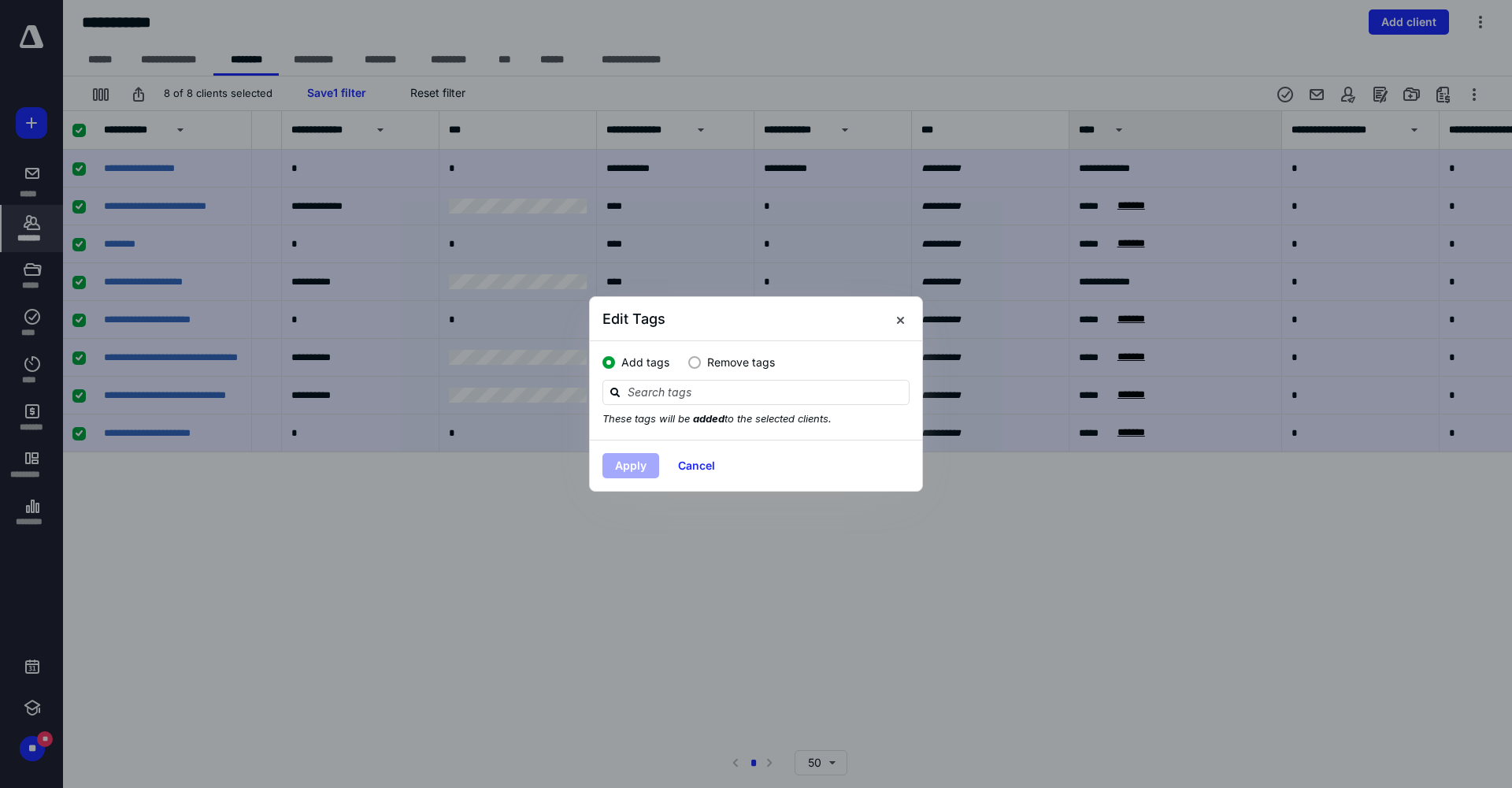 click at bounding box center [695, 362] 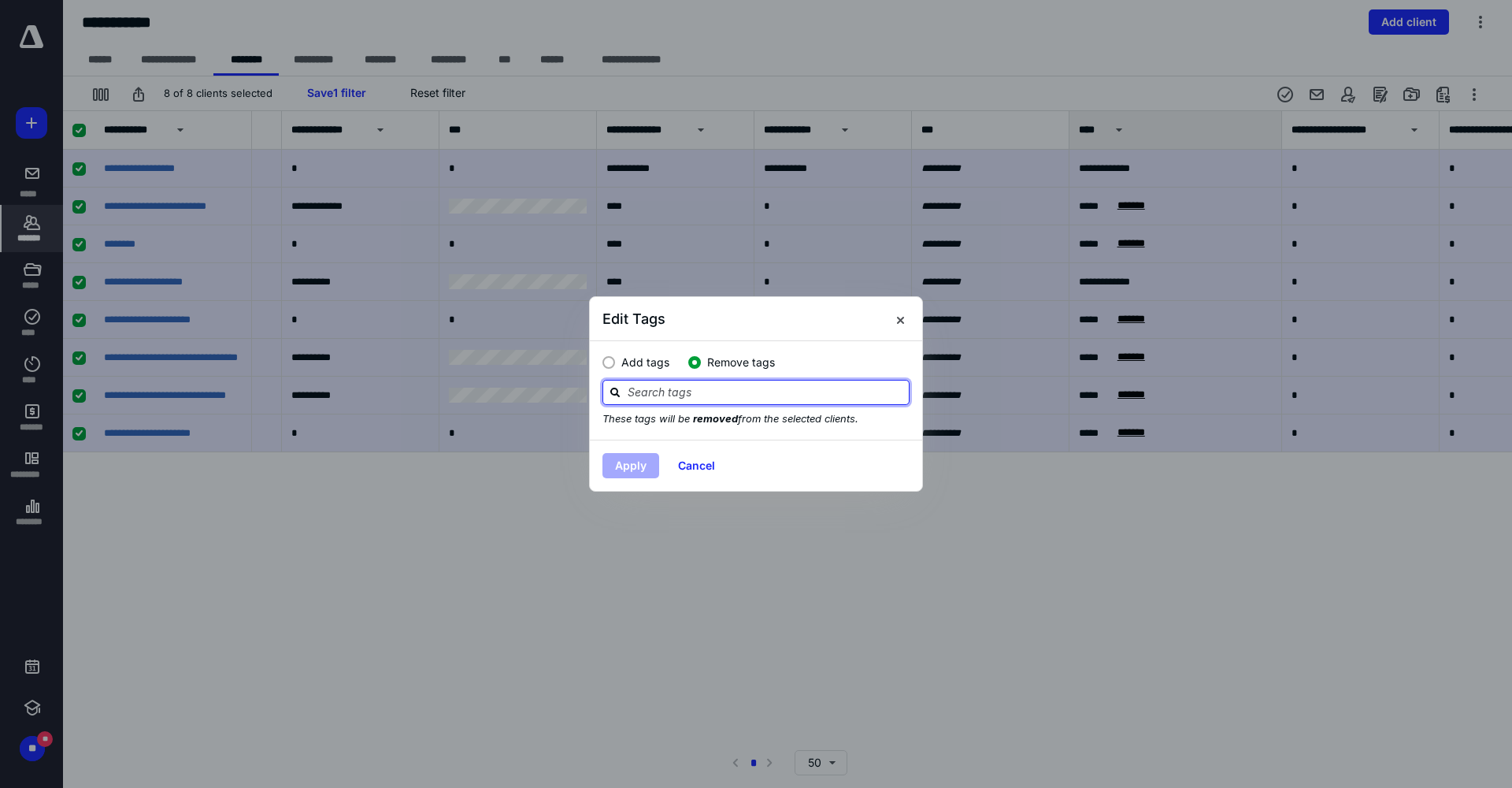 click at bounding box center [765, 392] 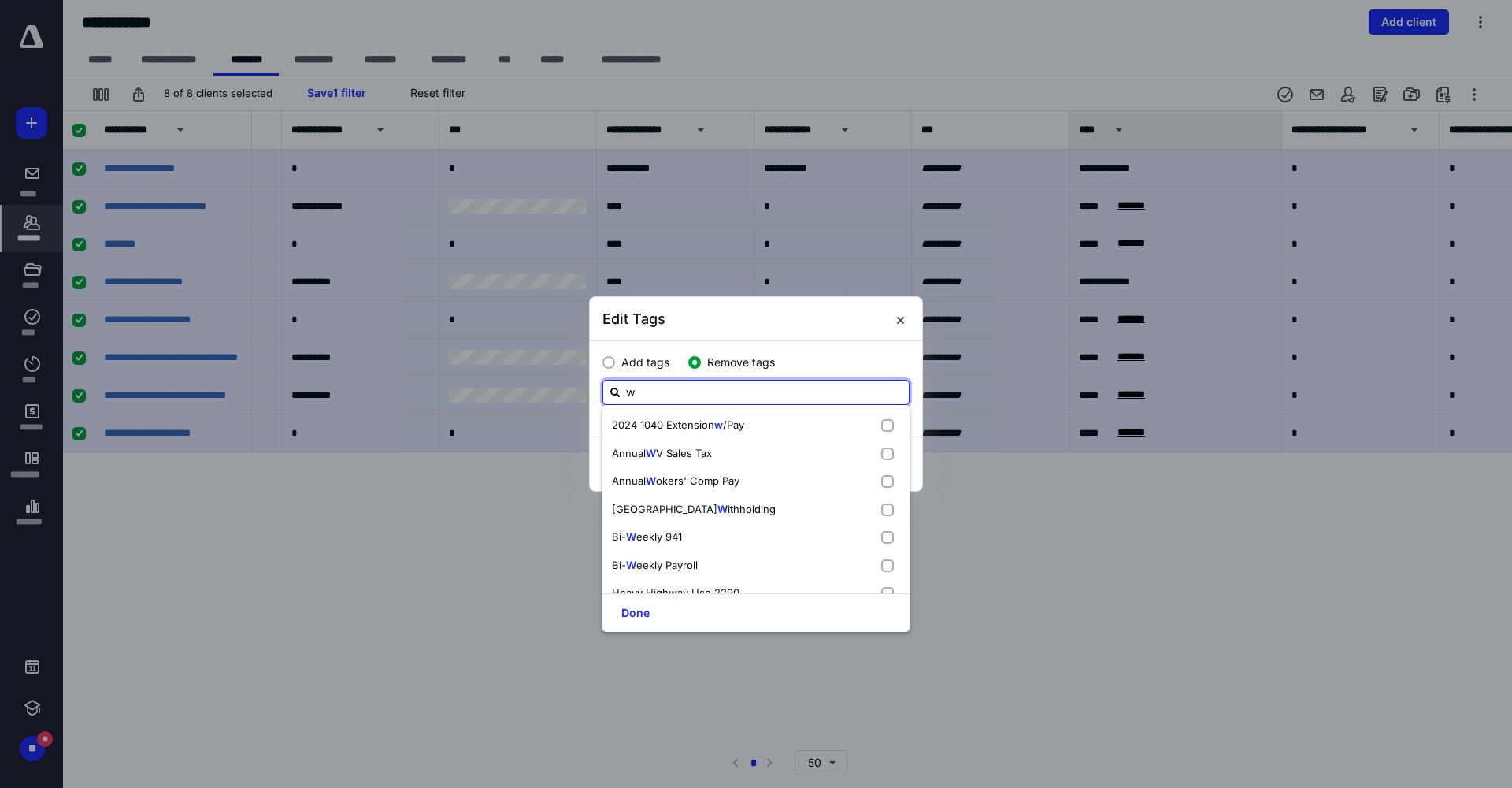 type on "w2" 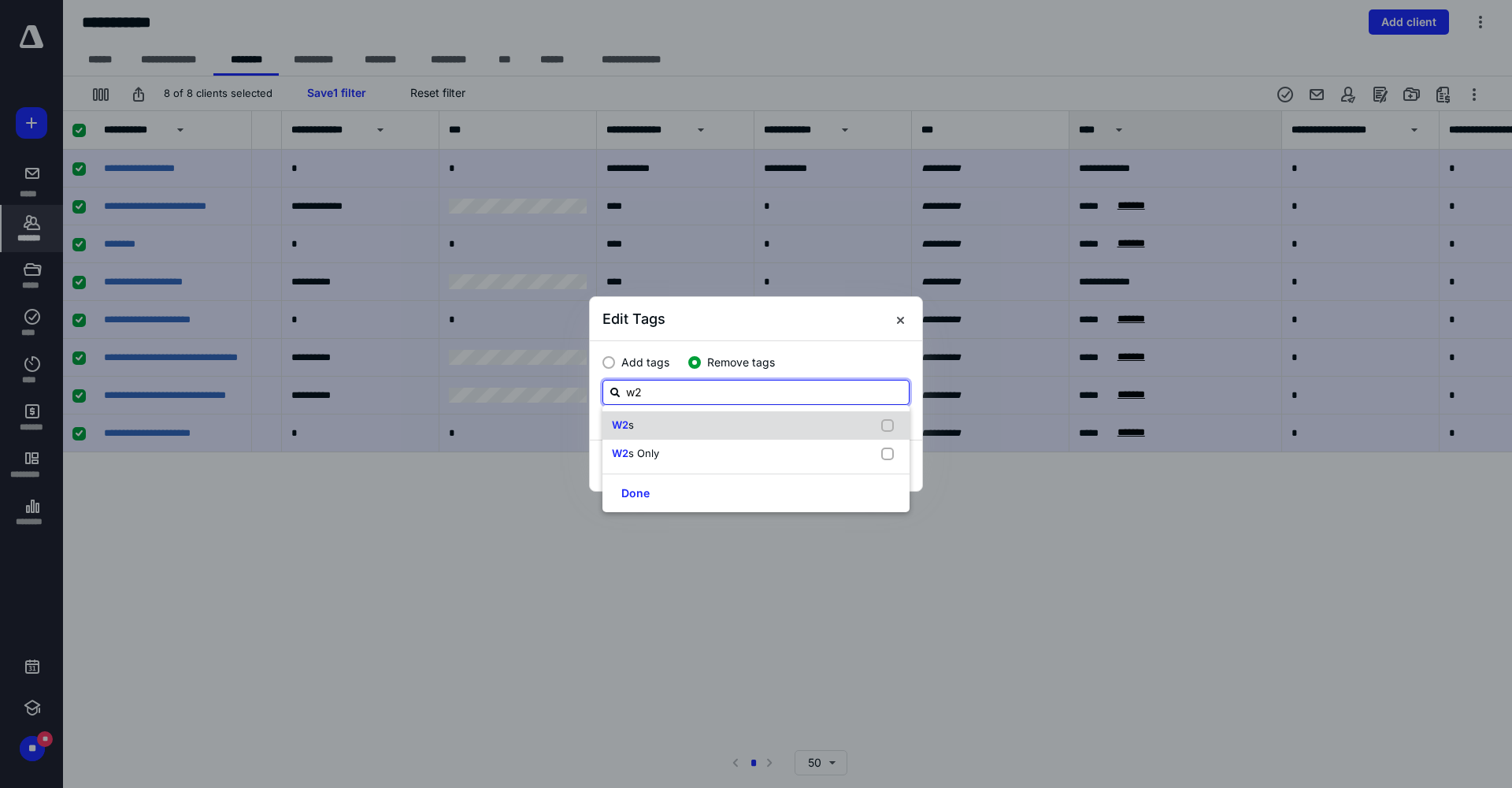click at bounding box center (891, 426) 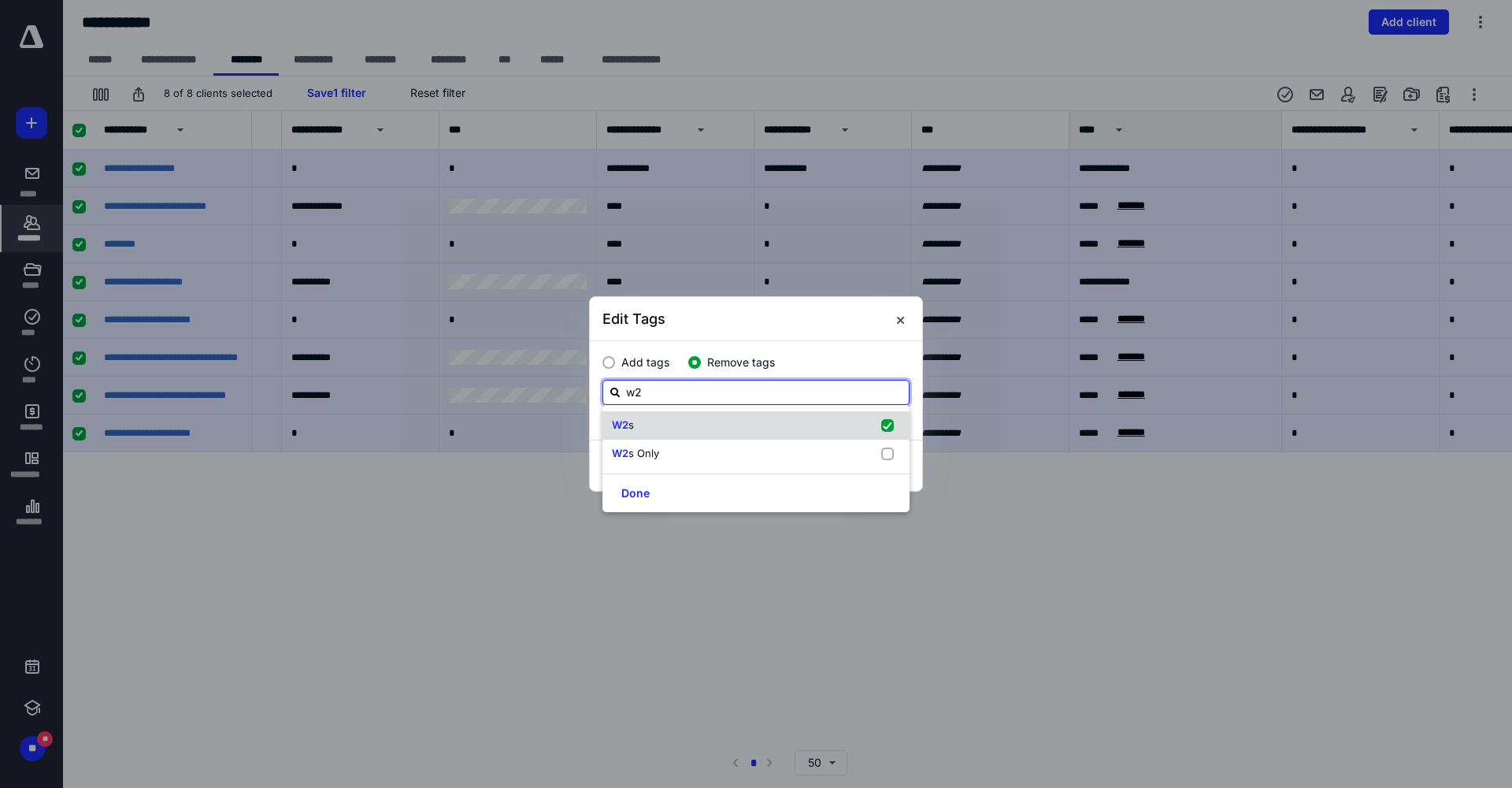 checkbox on "true" 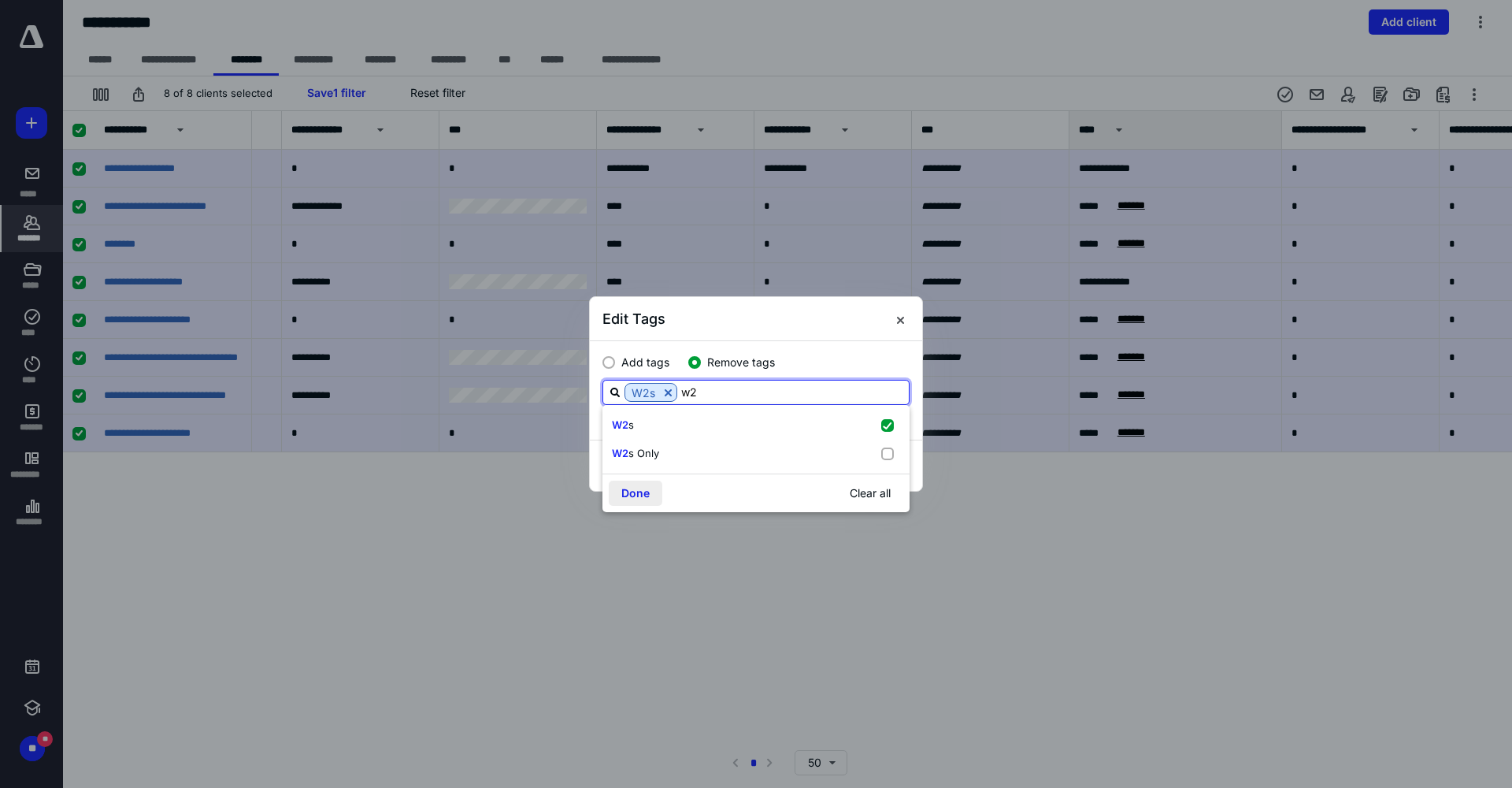 type on "w2" 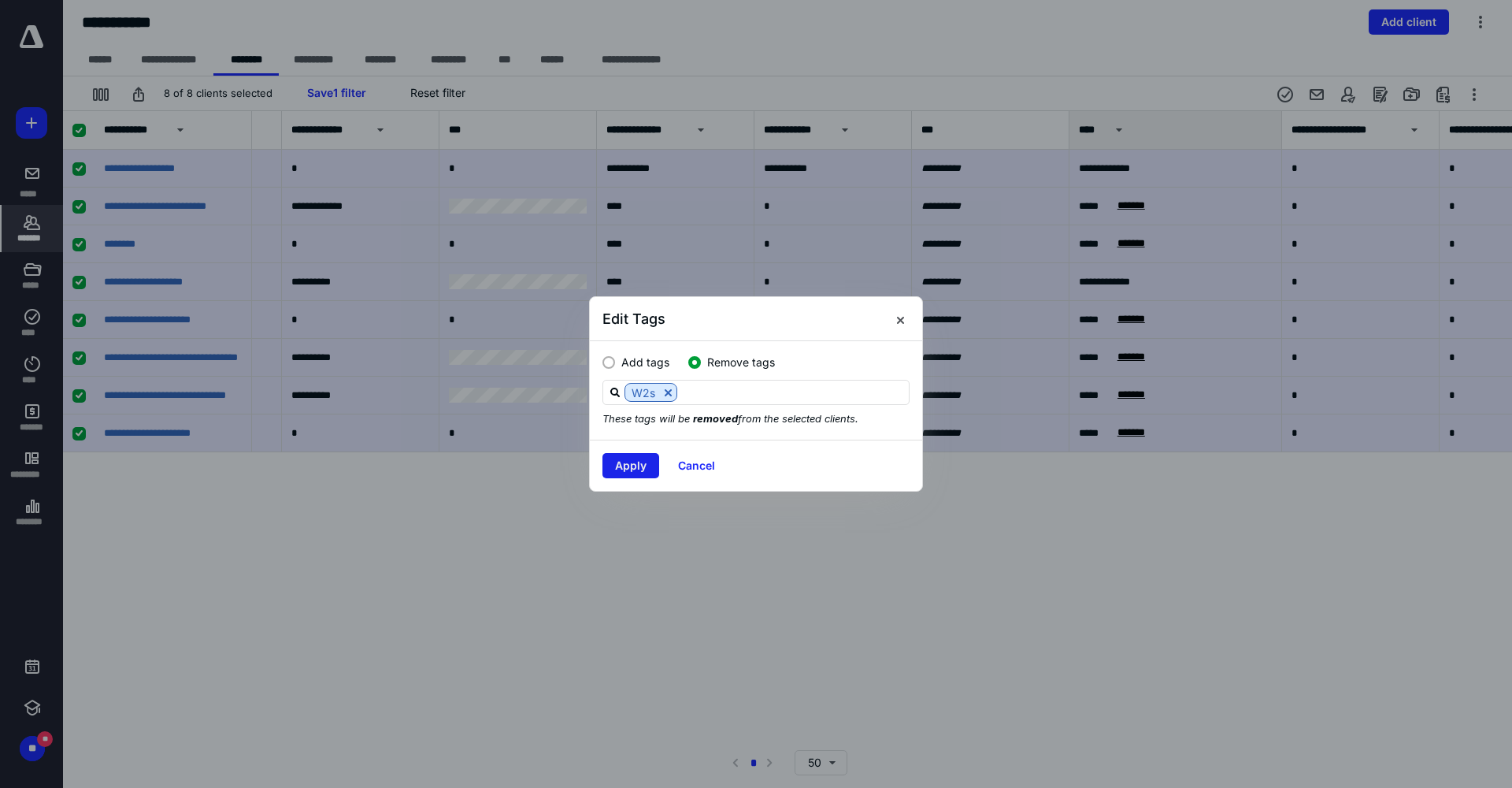 click on "Apply" at bounding box center (631, 466) 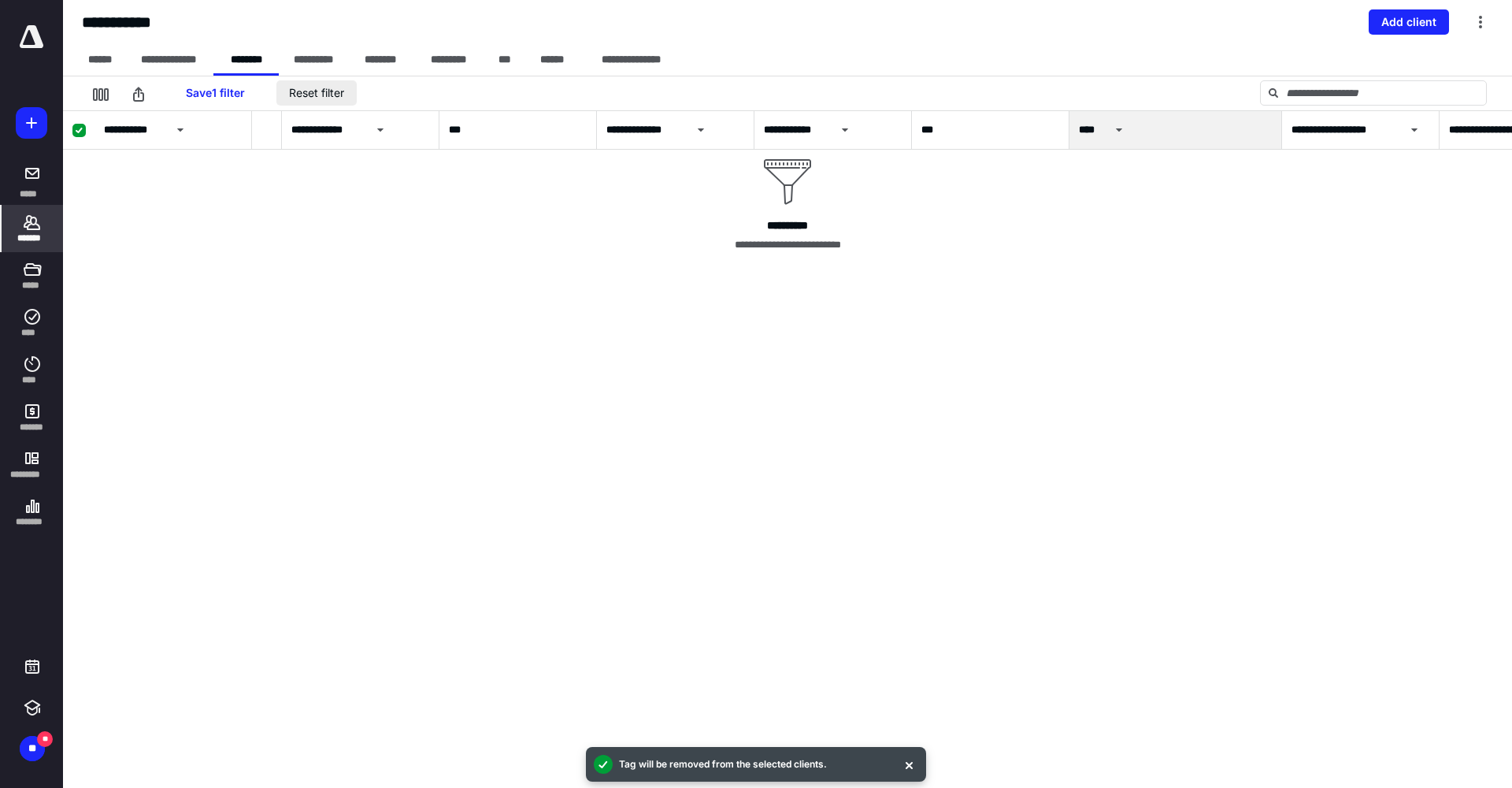click on "Reset filter" at bounding box center [317, 93] 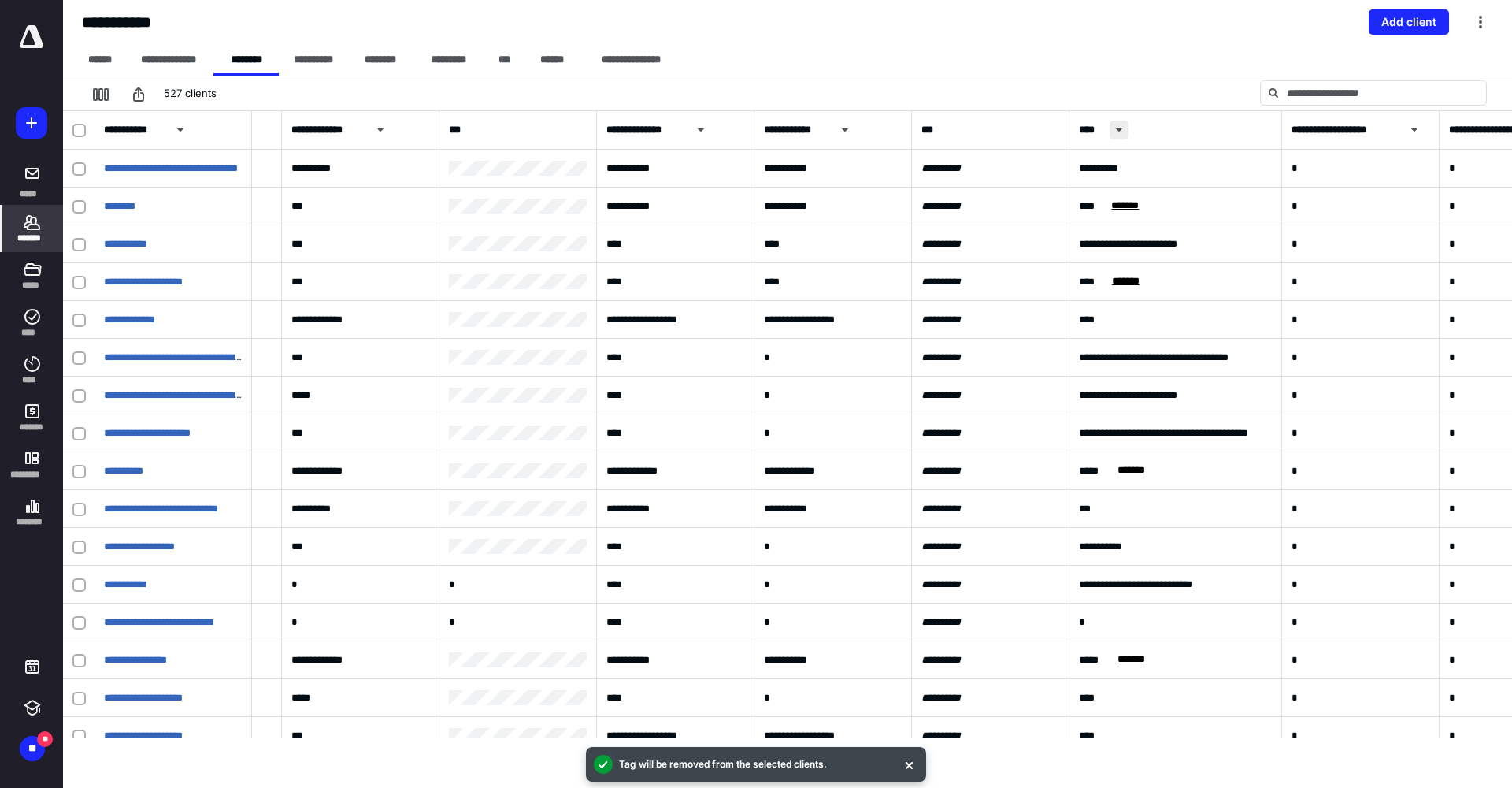 click at bounding box center [1119, 130] 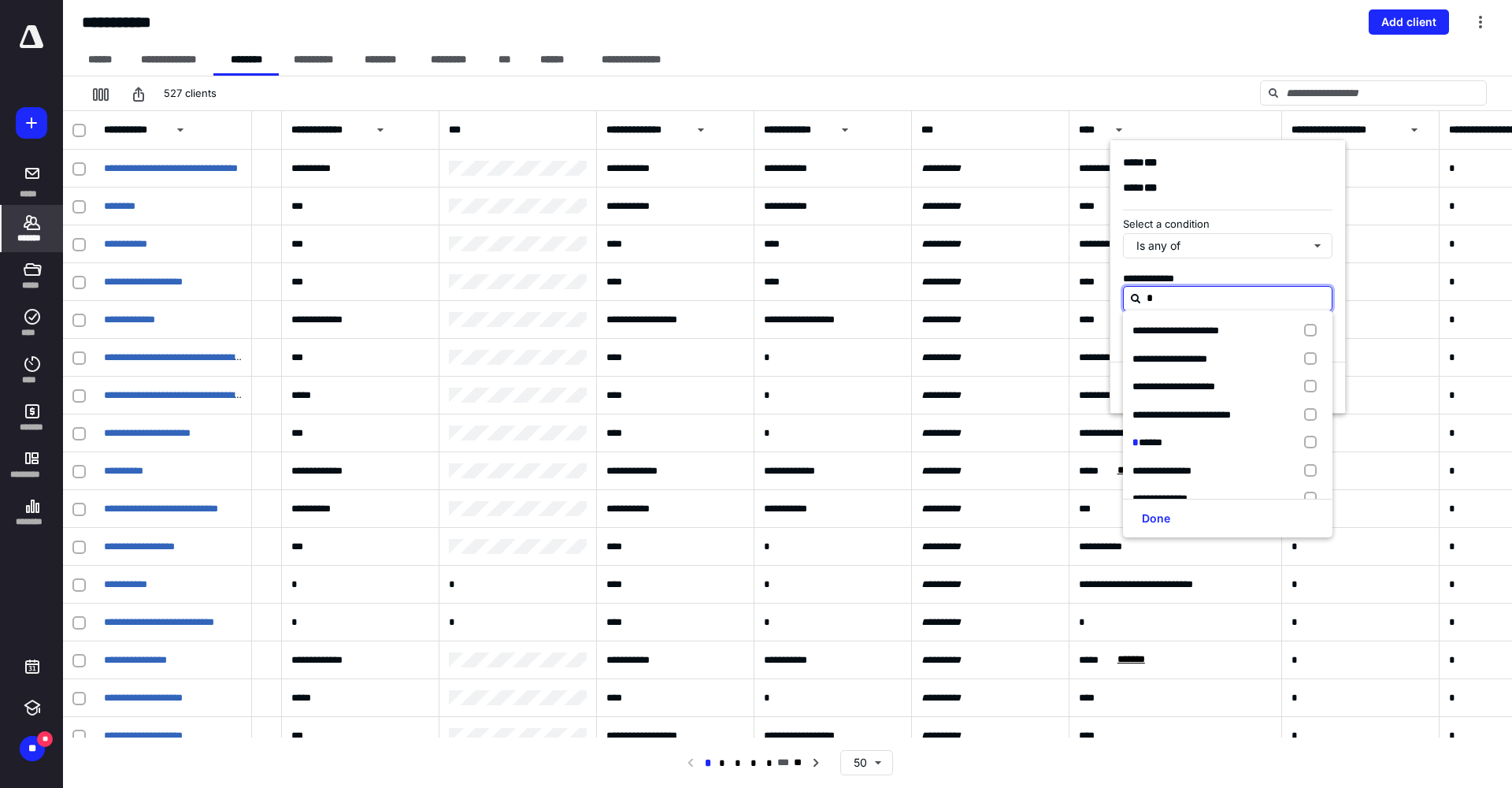 type on "**" 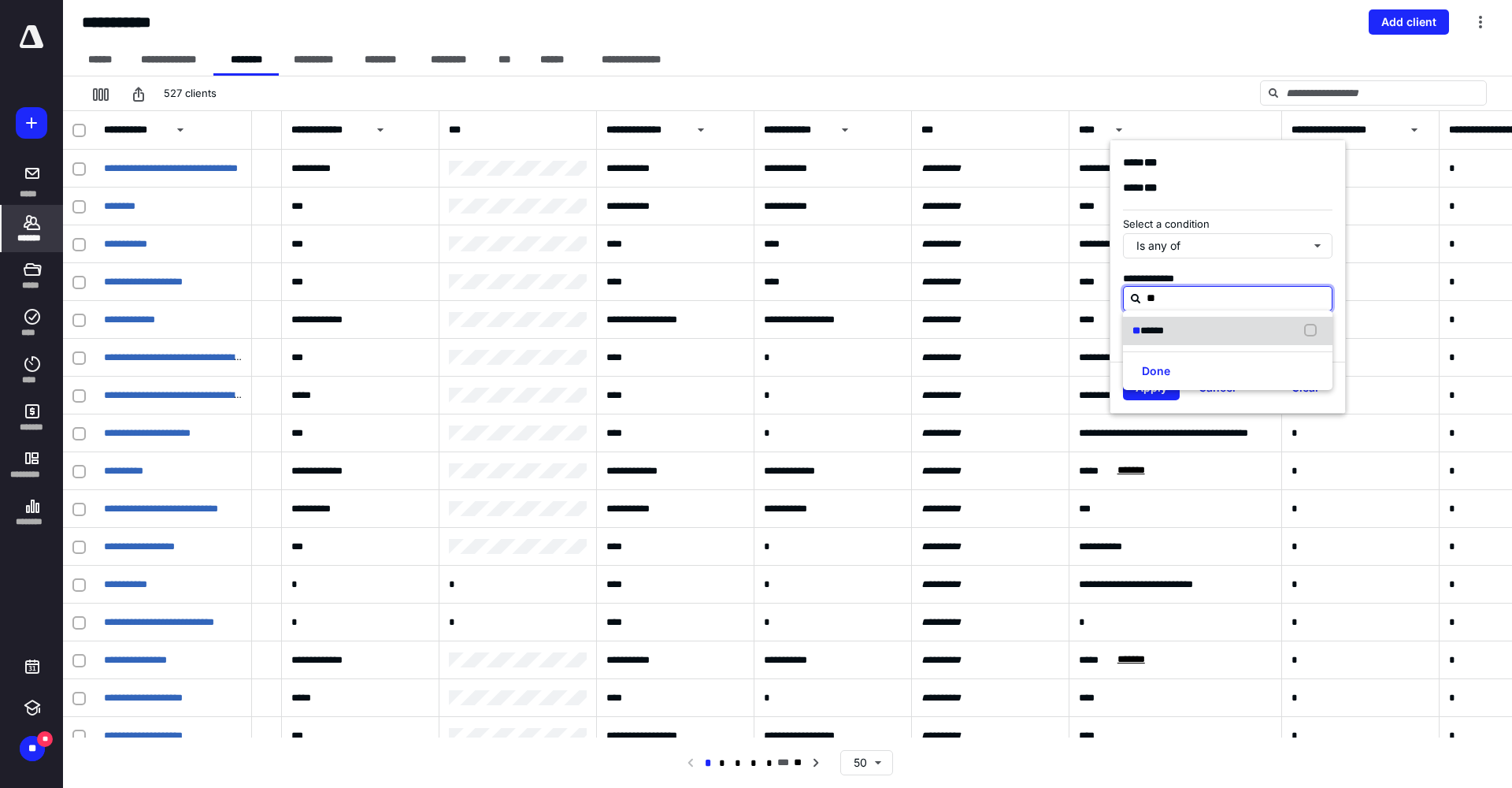 click at bounding box center [1314, 331] 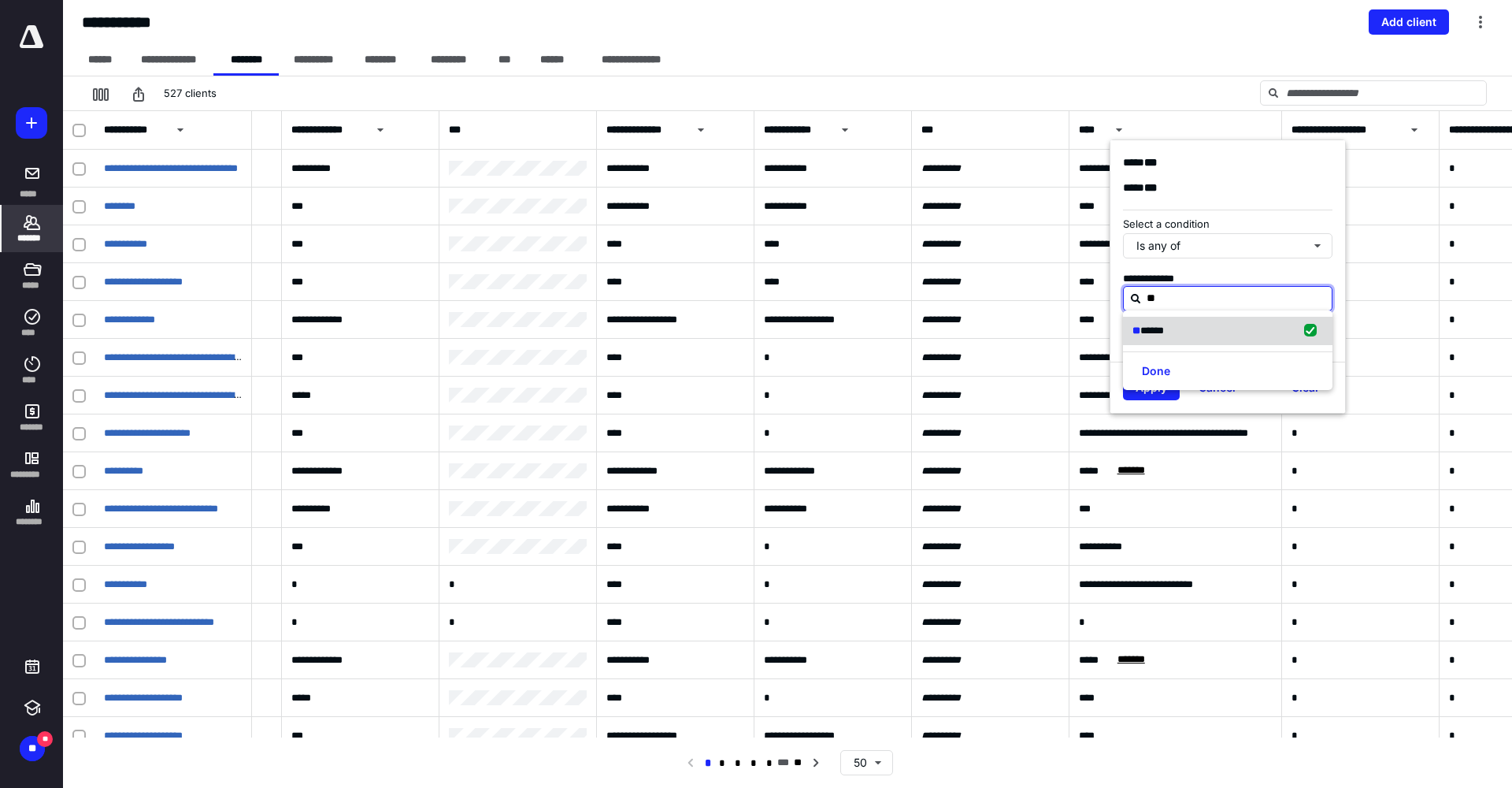 checkbox on "true" 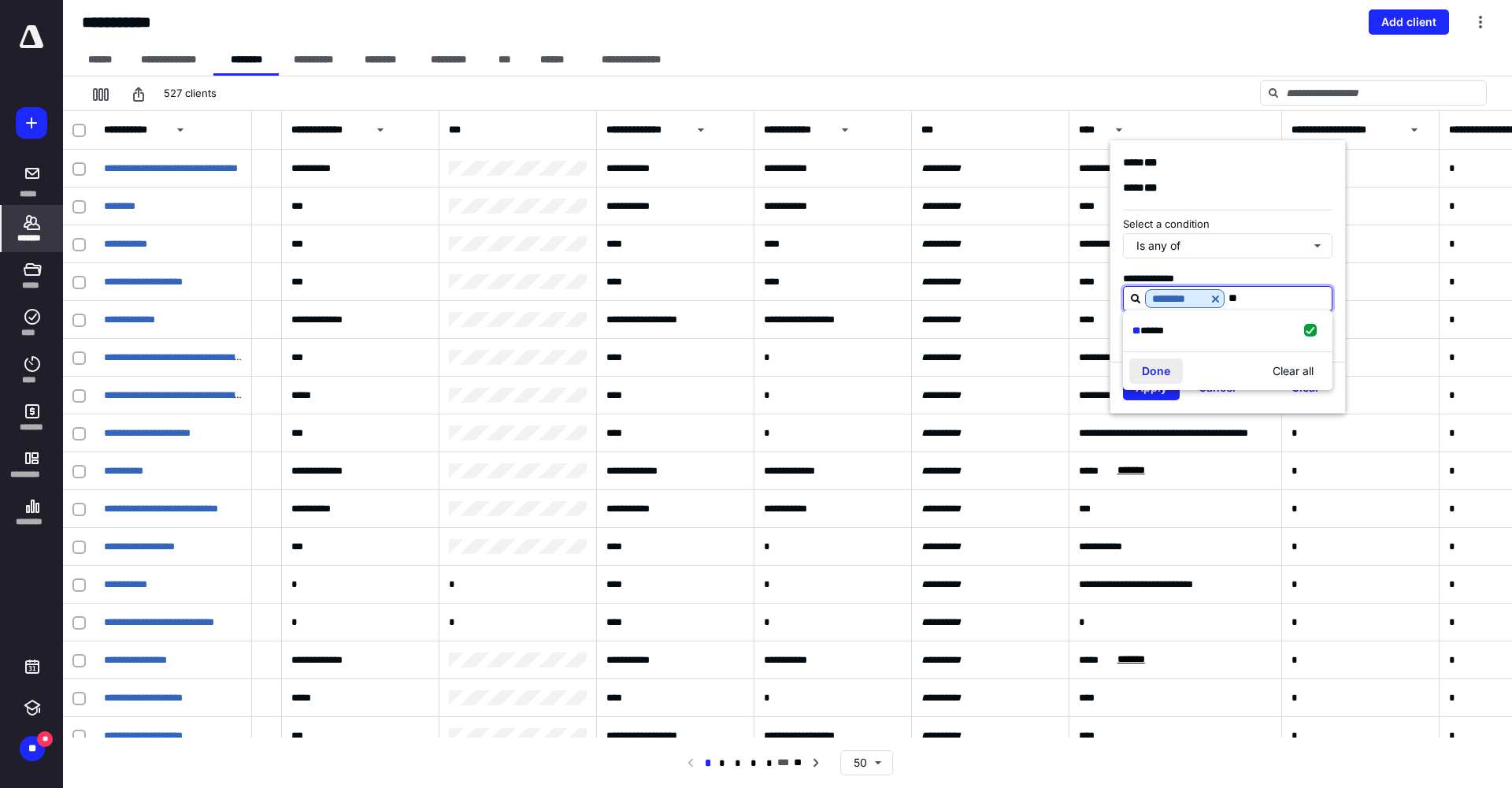 type on "**" 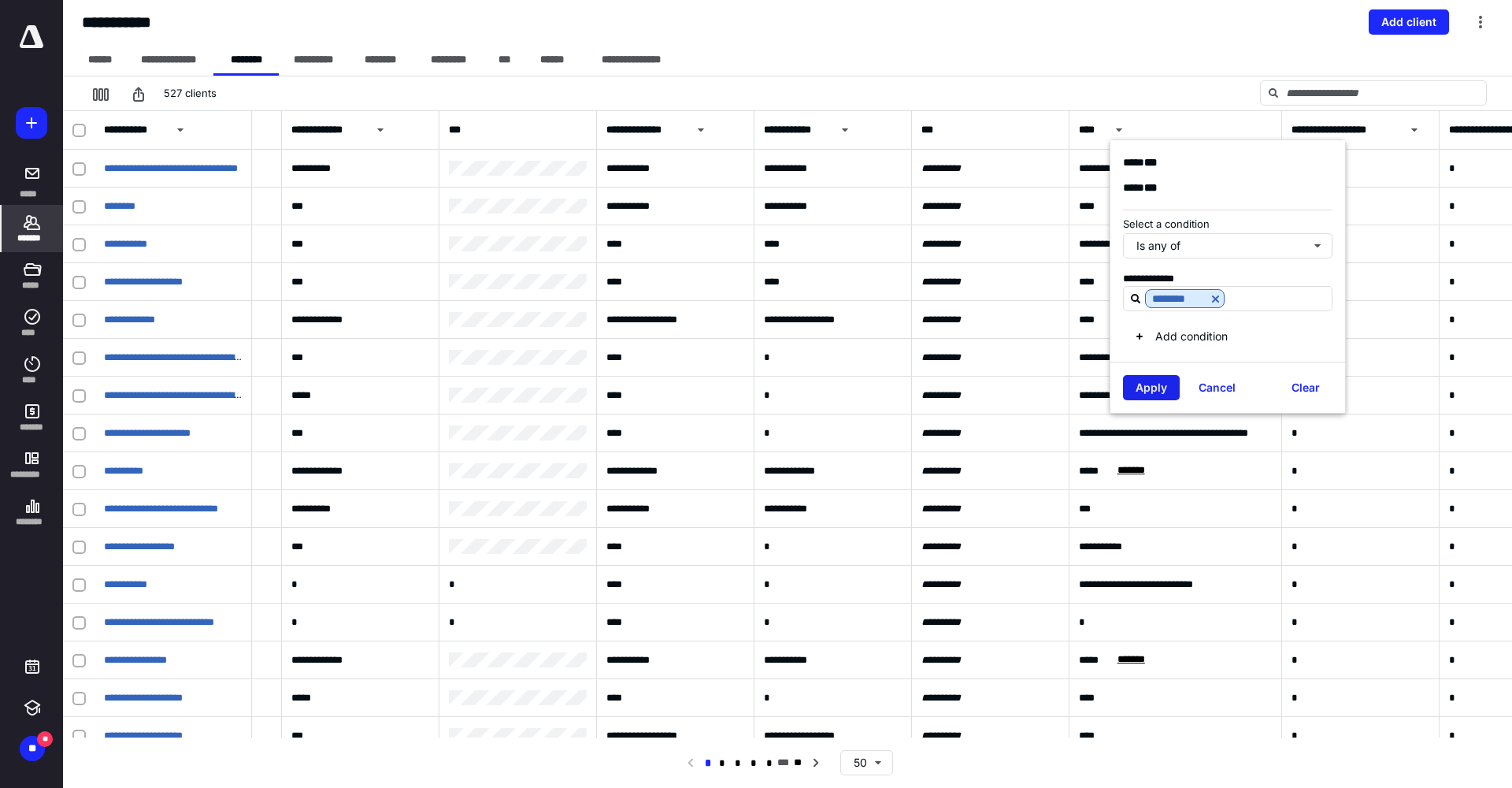 click on "Apply" at bounding box center (1151, 388) 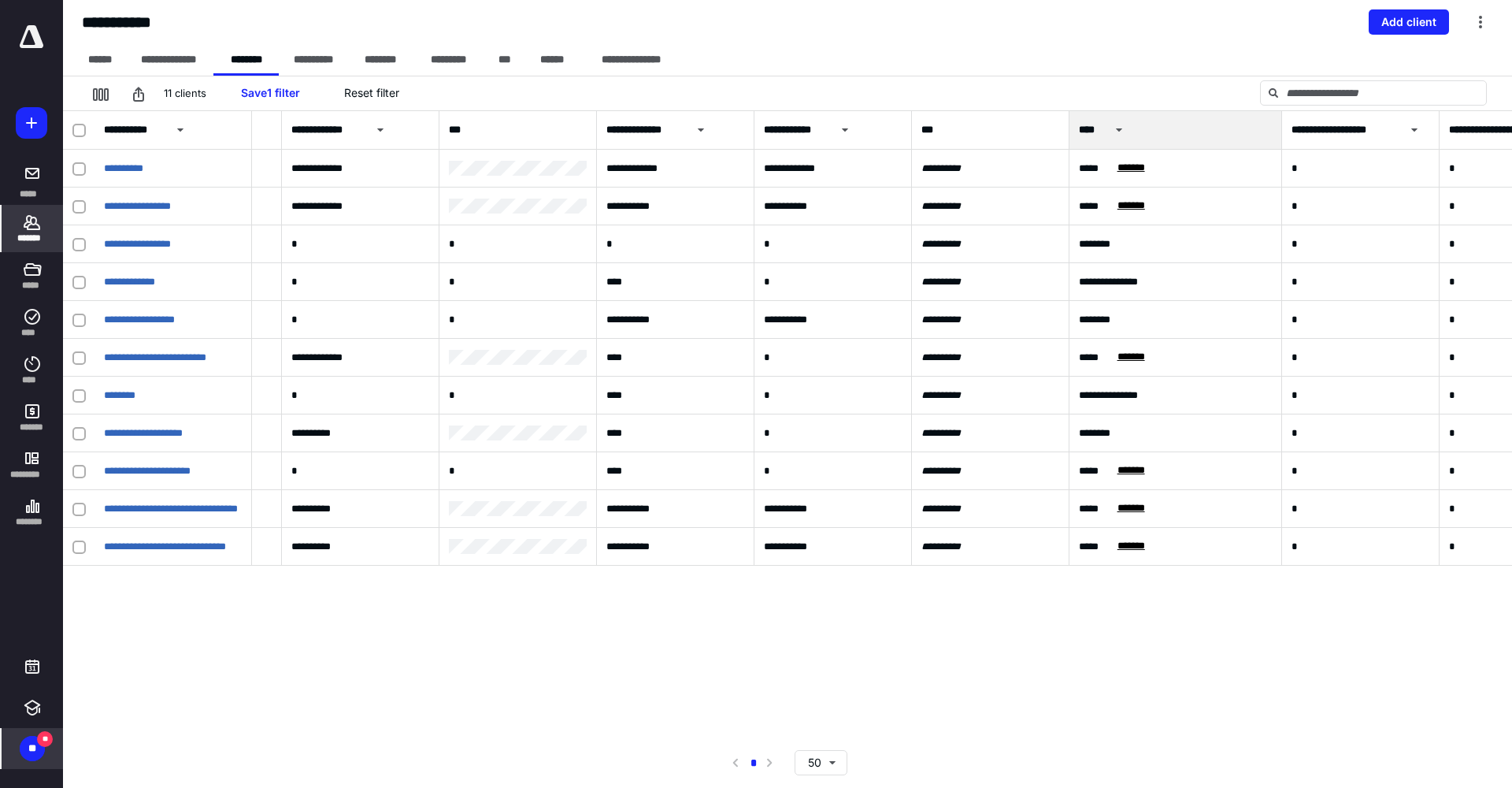 click on "**" at bounding box center (32, 749) 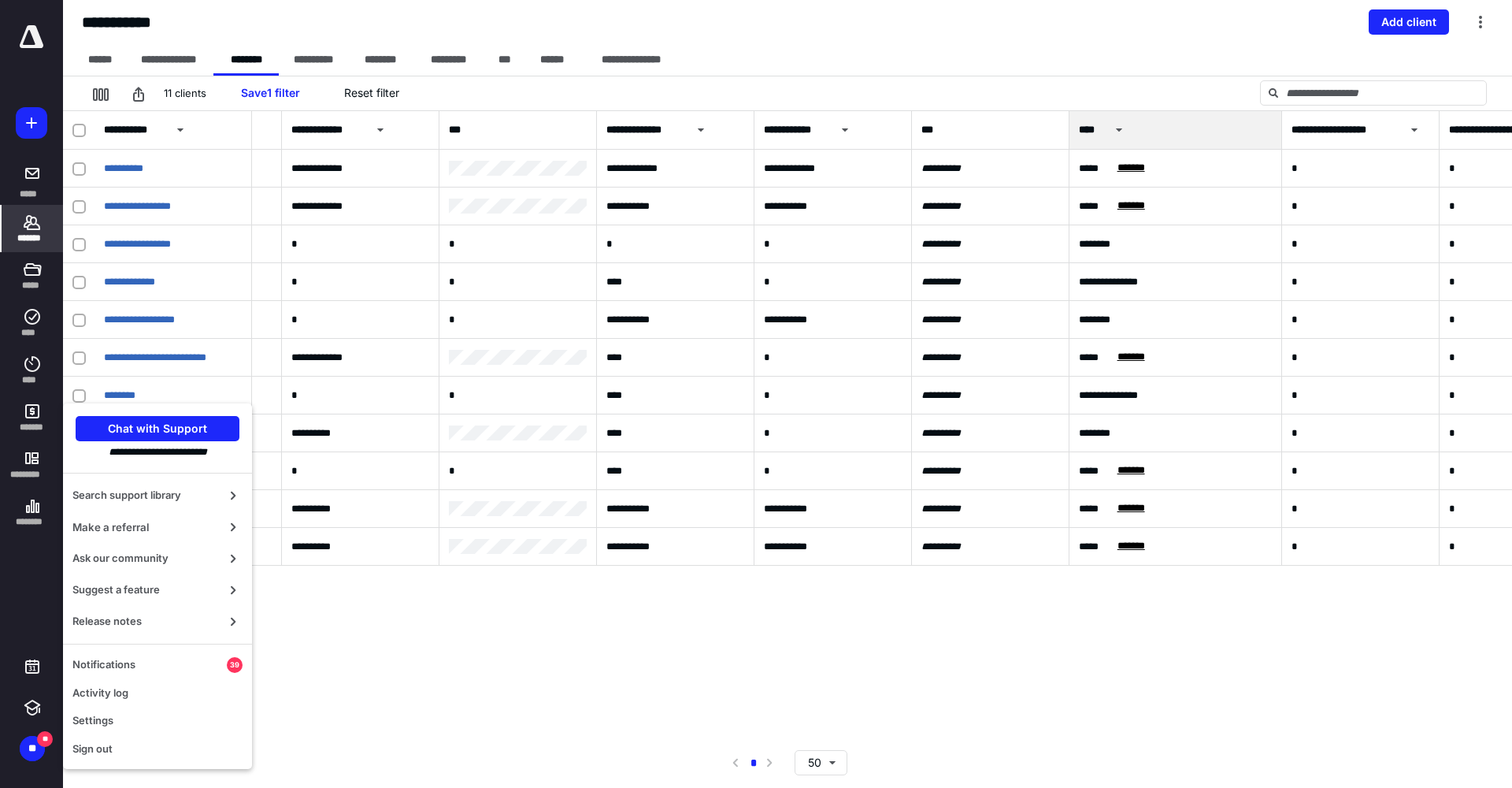 click on "**********" at bounding box center (788, 424) 